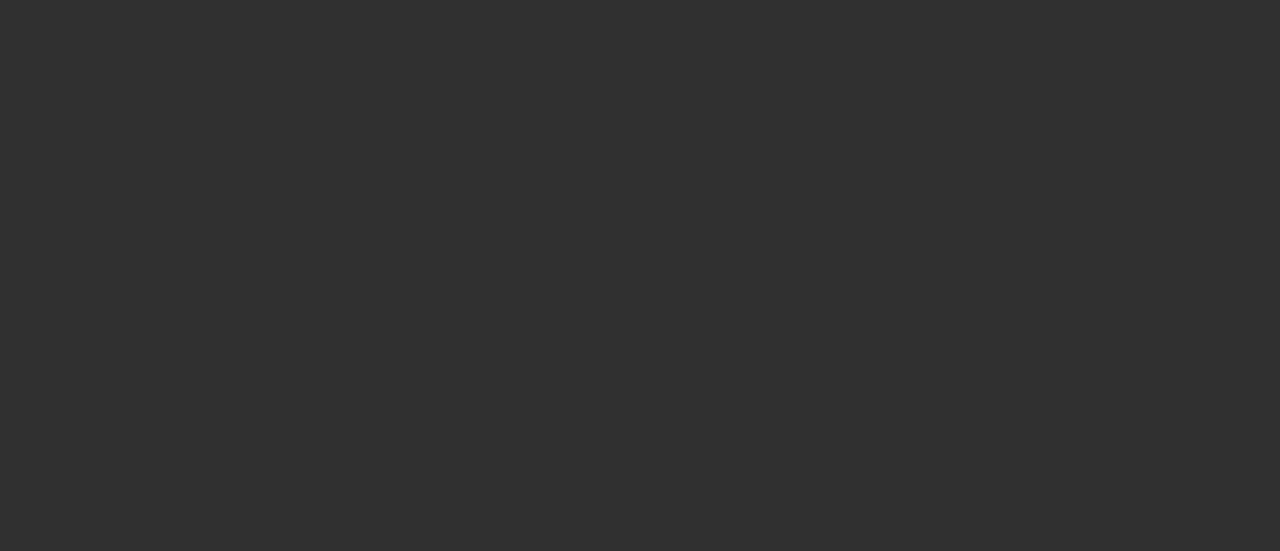 scroll, scrollTop: 0, scrollLeft: 0, axis: both 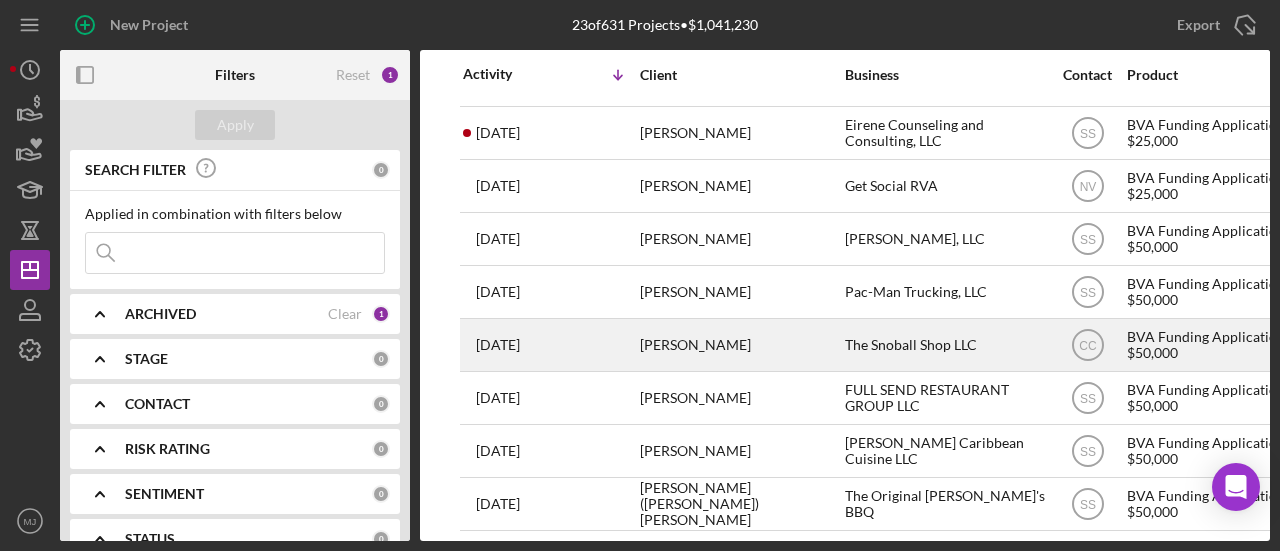 click on "[PERSON_NAME]" at bounding box center [740, 345] 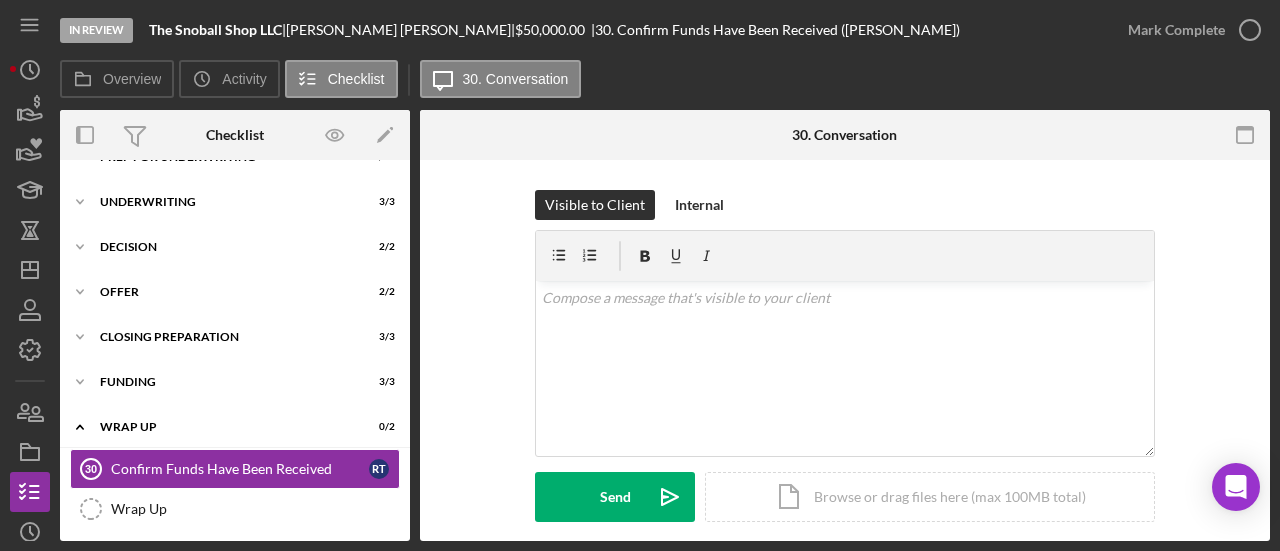 scroll, scrollTop: 173, scrollLeft: 0, axis: vertical 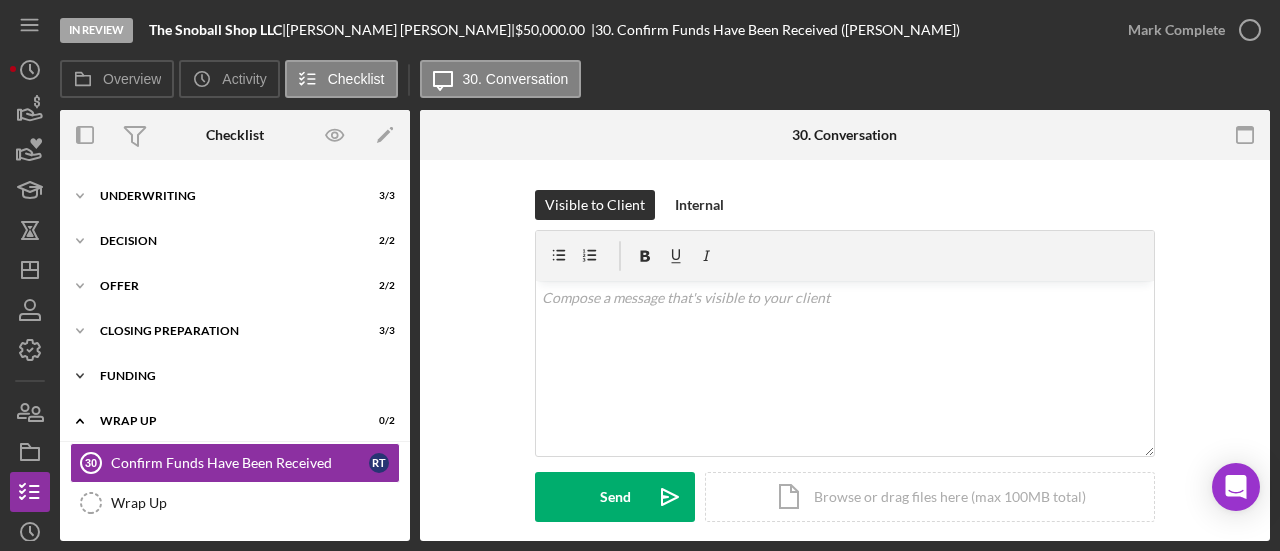 click on "Funding" at bounding box center [242, 376] 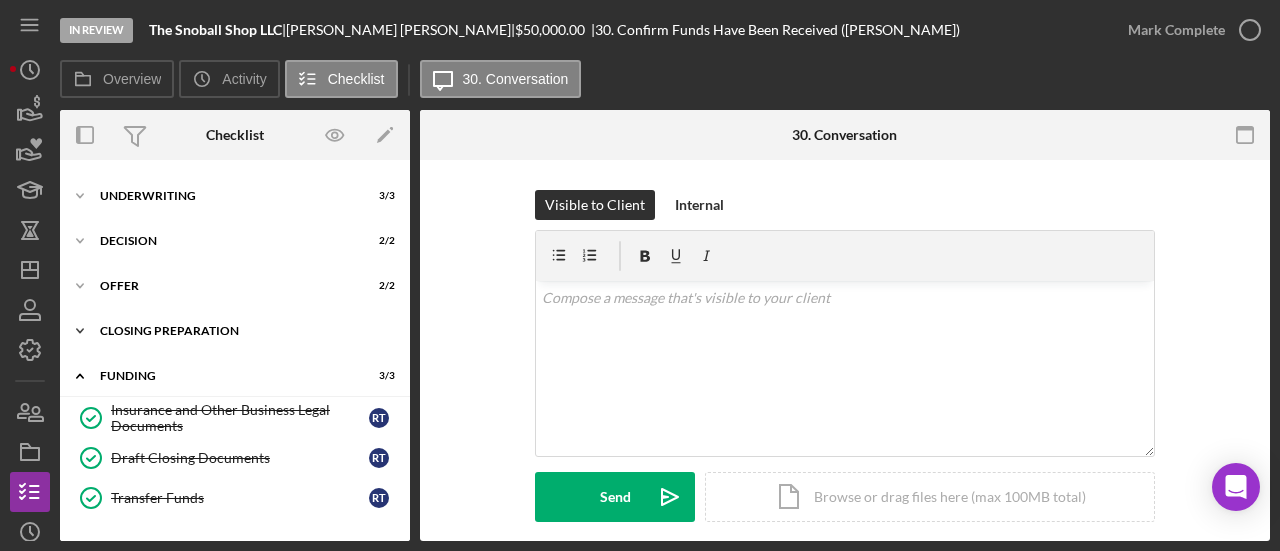 click on "Closing Preparation" at bounding box center [242, 331] 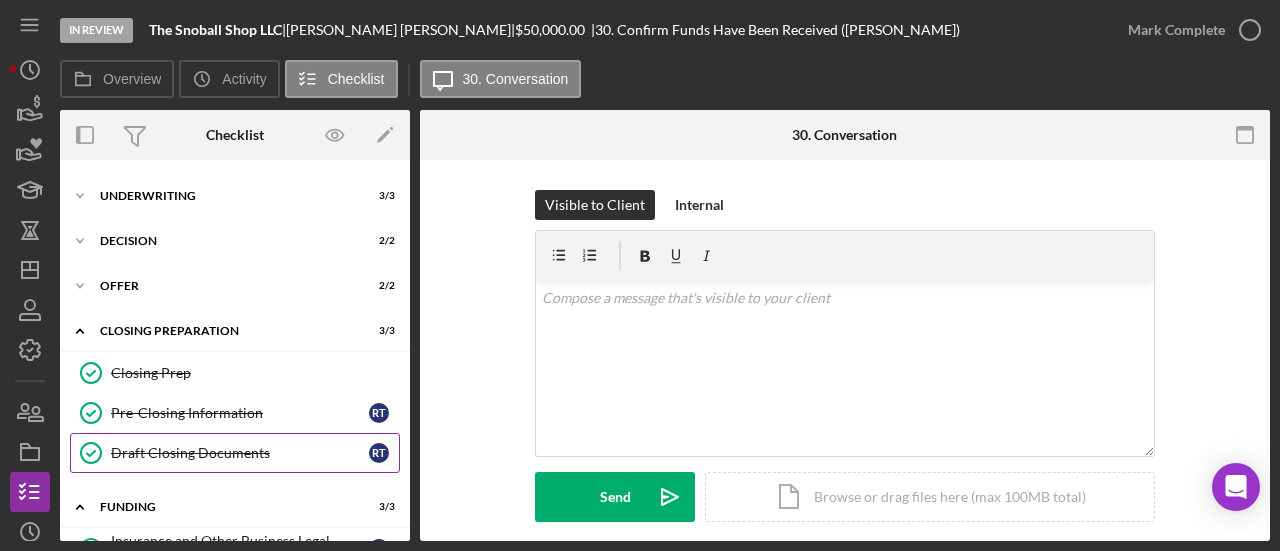 click on "Draft Closing Documents" at bounding box center (240, 453) 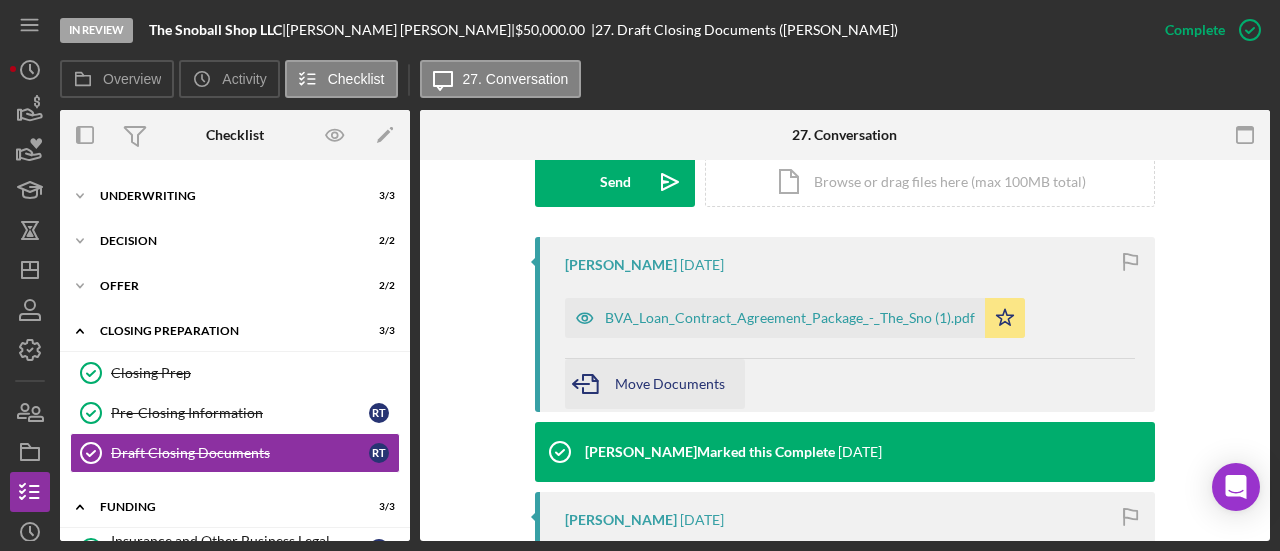 scroll, scrollTop: 600, scrollLeft: 0, axis: vertical 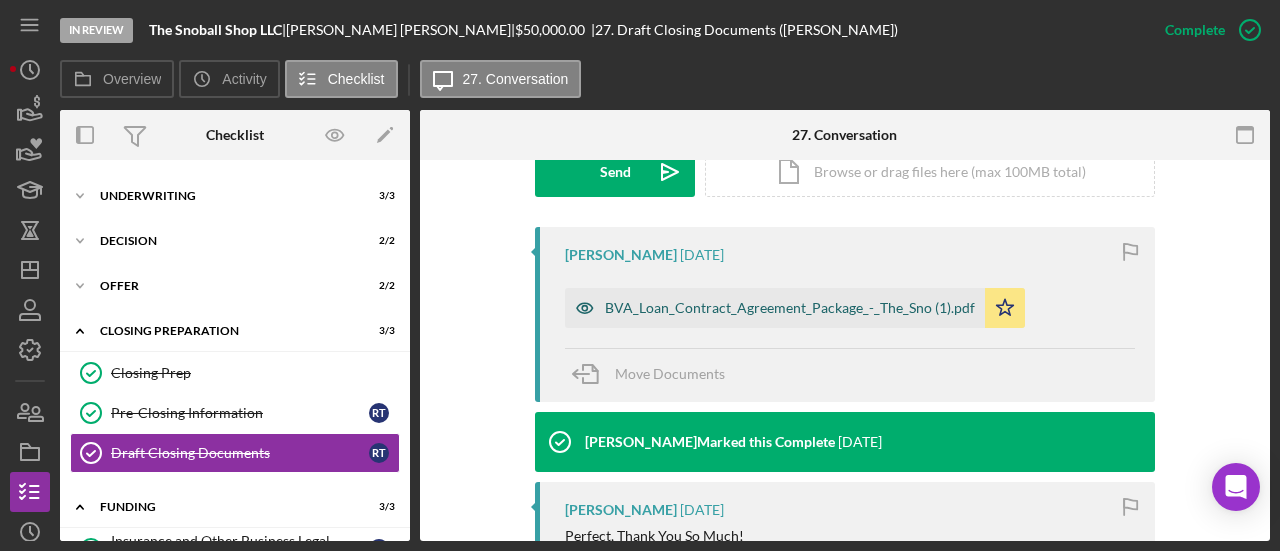 click on "BVA_Loan_Contract_Agreement_Package_-_The_Sno (1).pdf" at bounding box center (790, 308) 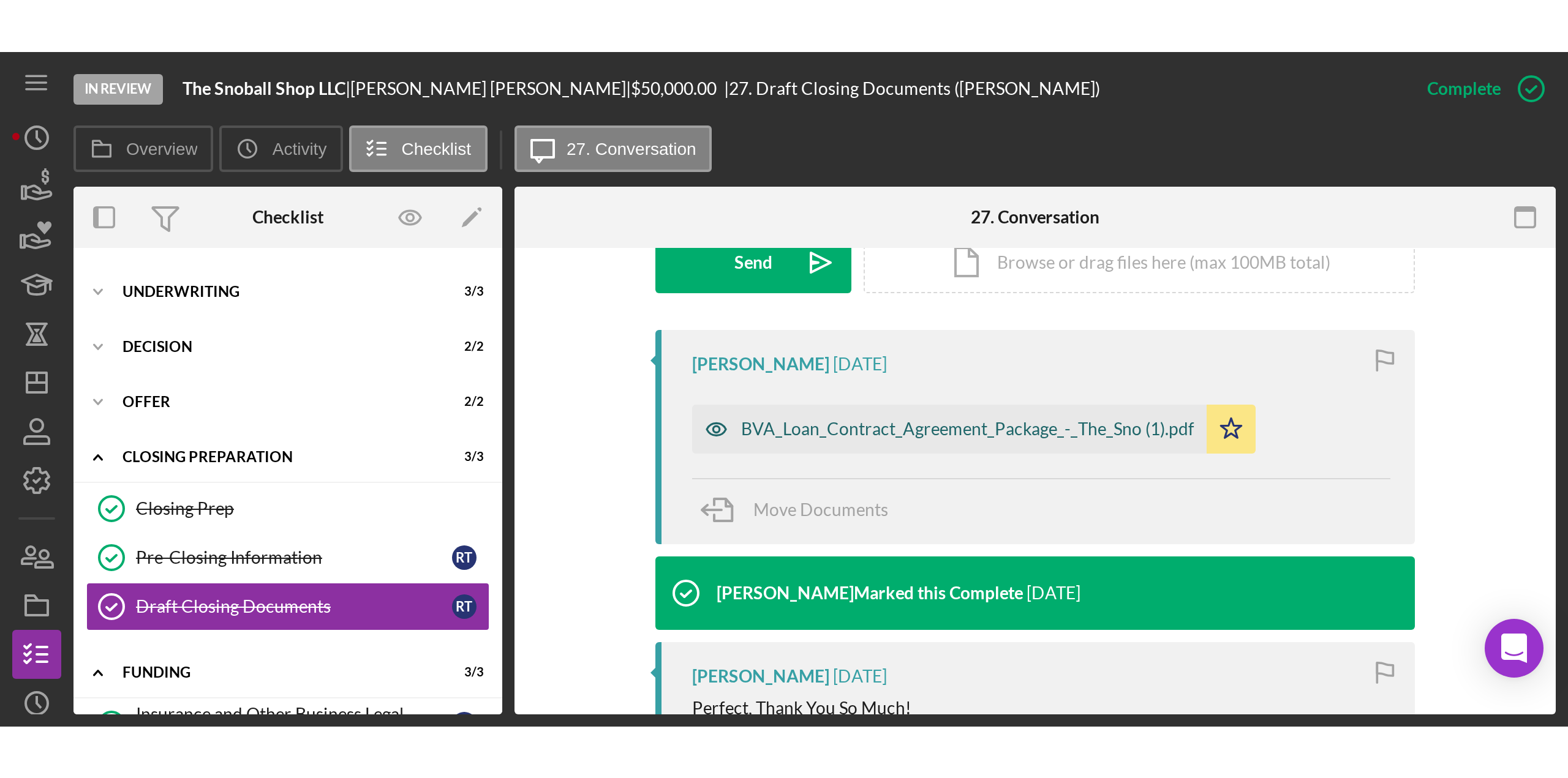 scroll, scrollTop: 381, scrollLeft: 0, axis: vertical 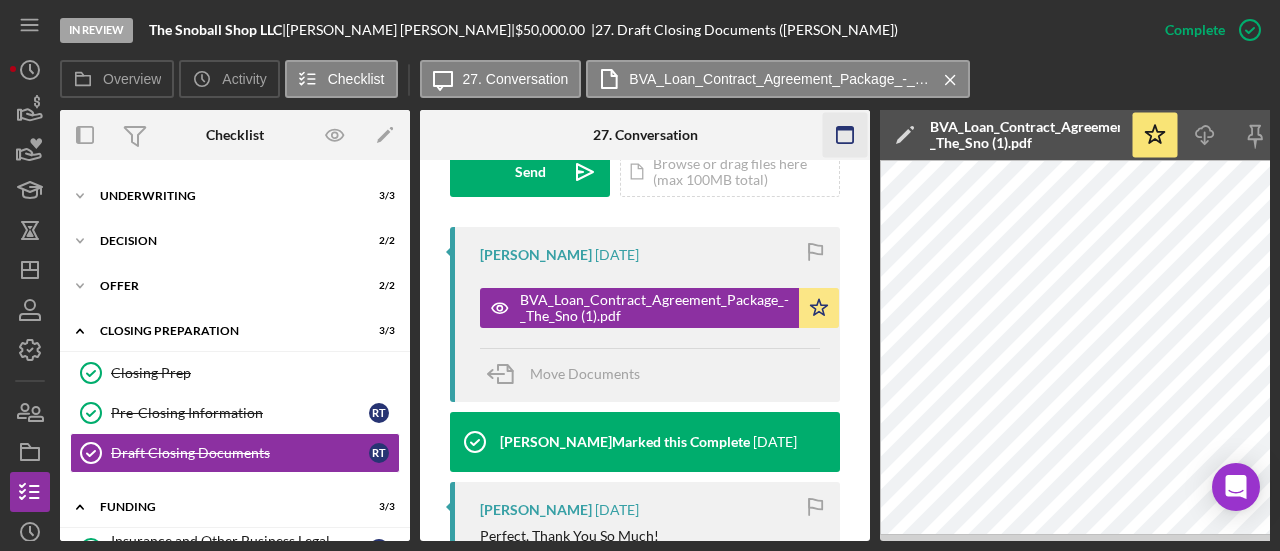 click 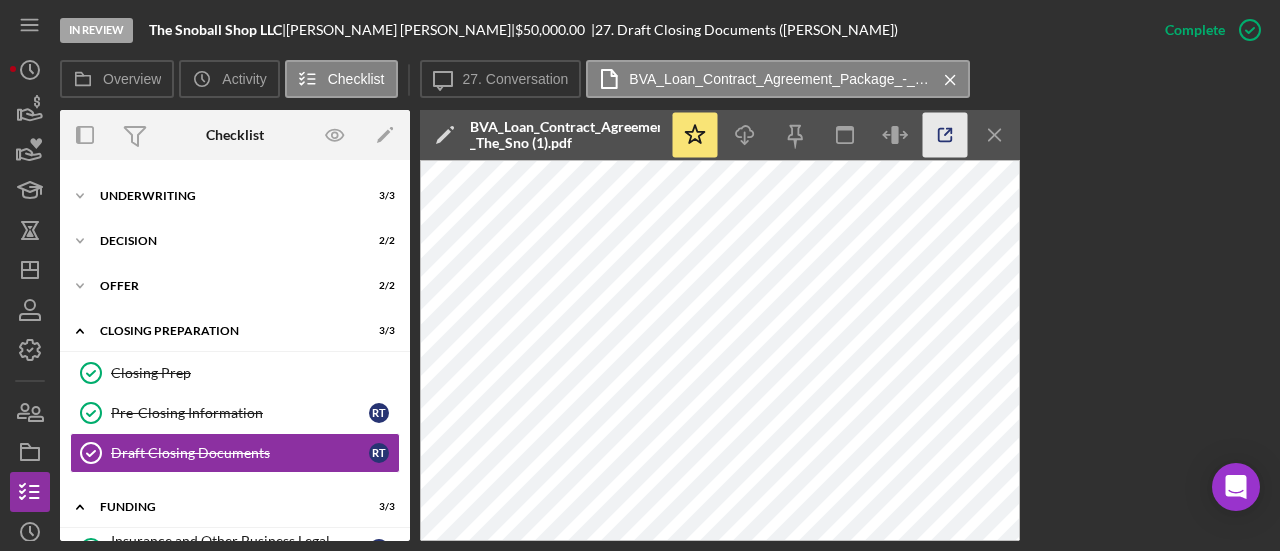 click 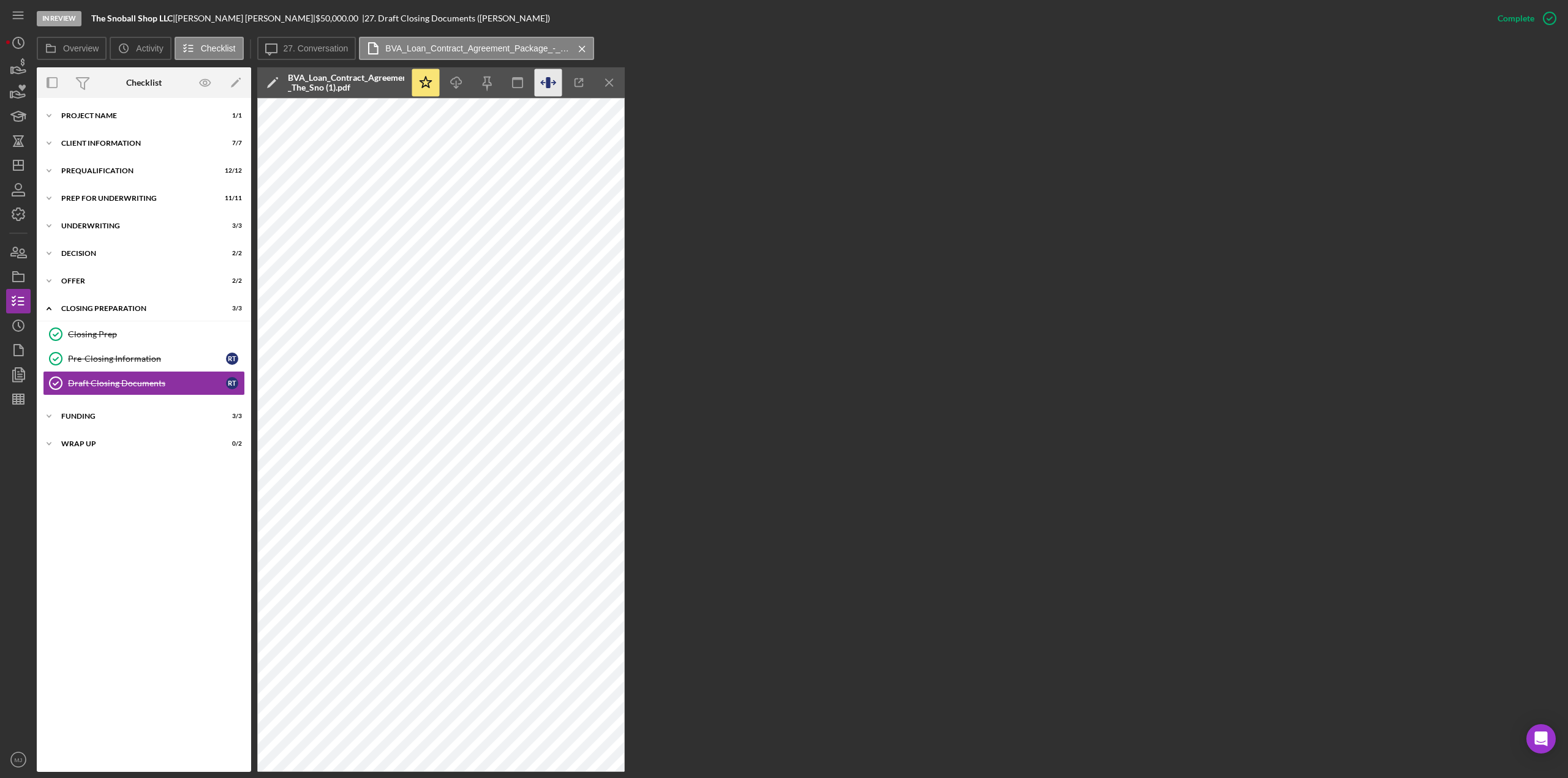click 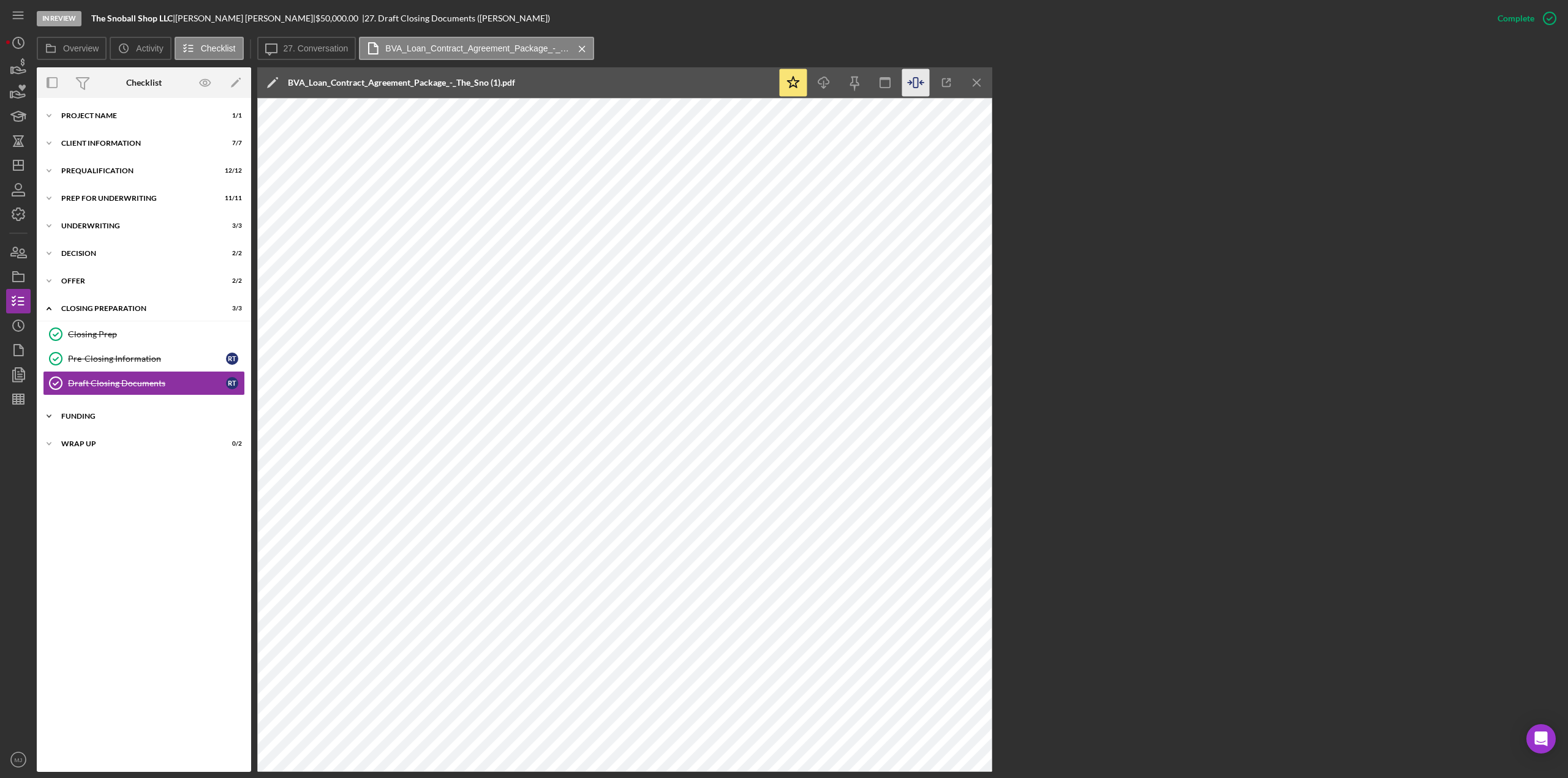 click on "Icon/Expander Funding 3 / 3" at bounding box center (144, 416) 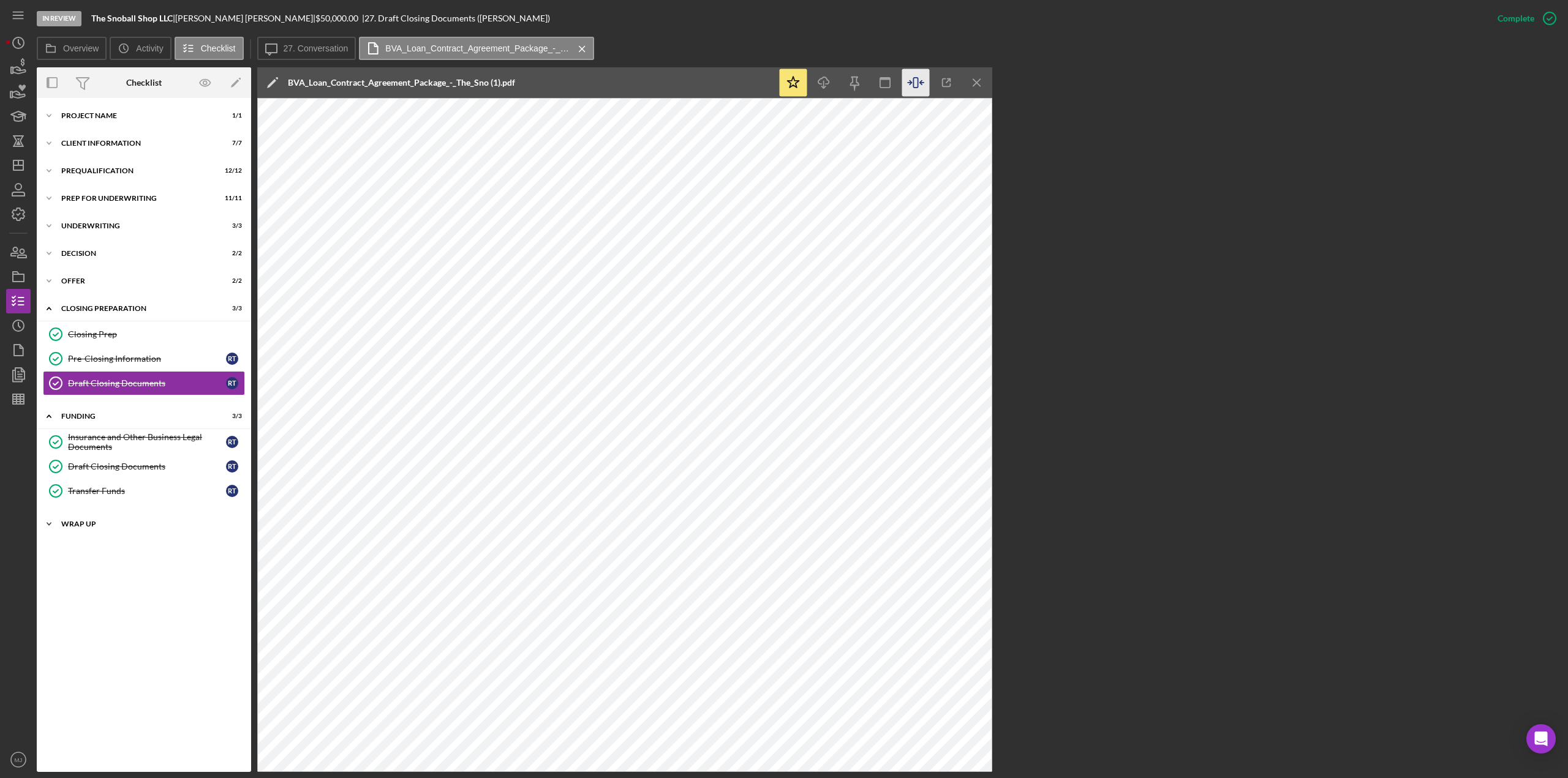 click on "Wrap Up" at bounding box center [148, 524] 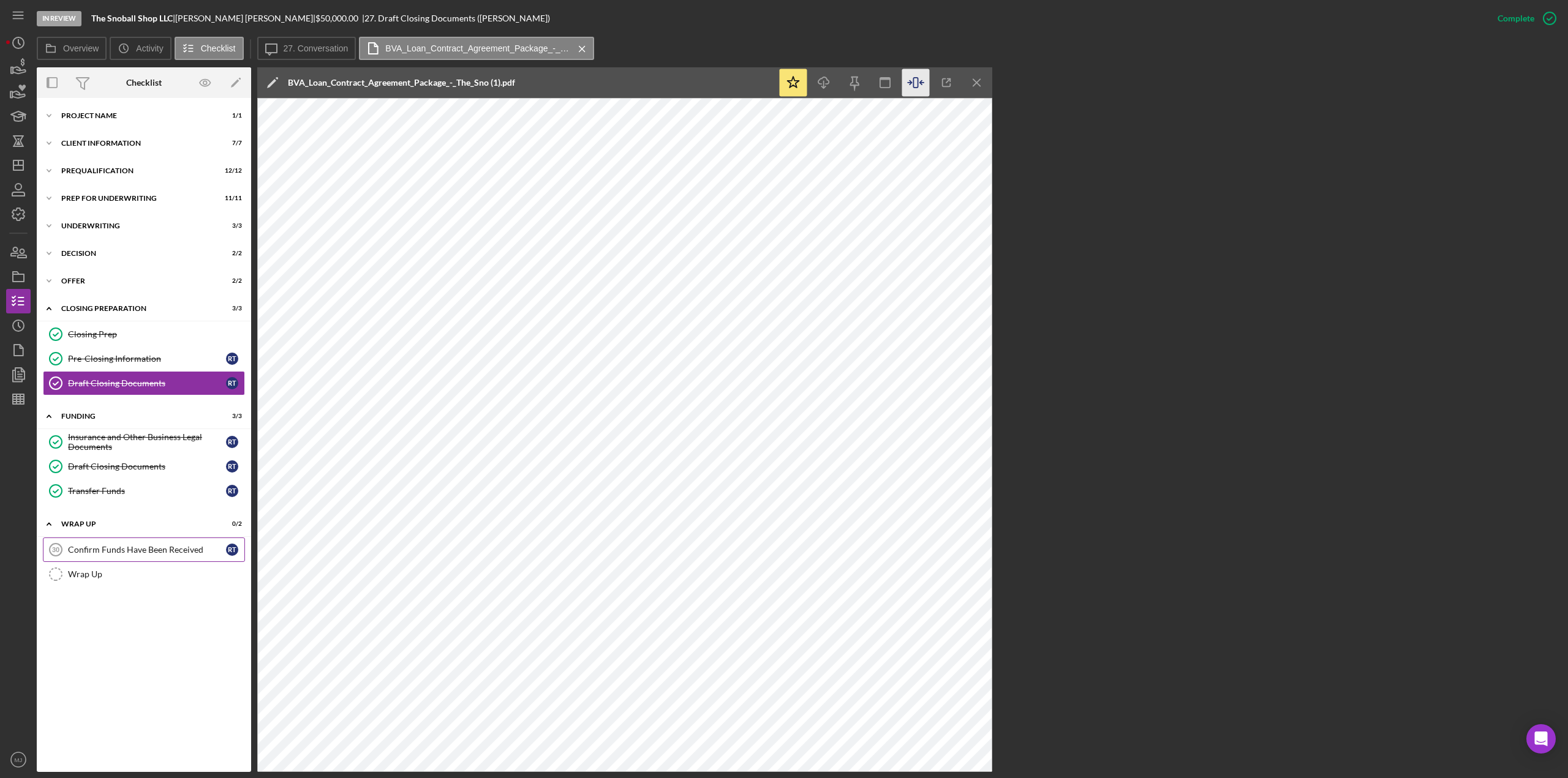 click on "Confirm Funds Have Been Received" at bounding box center [147, 550] 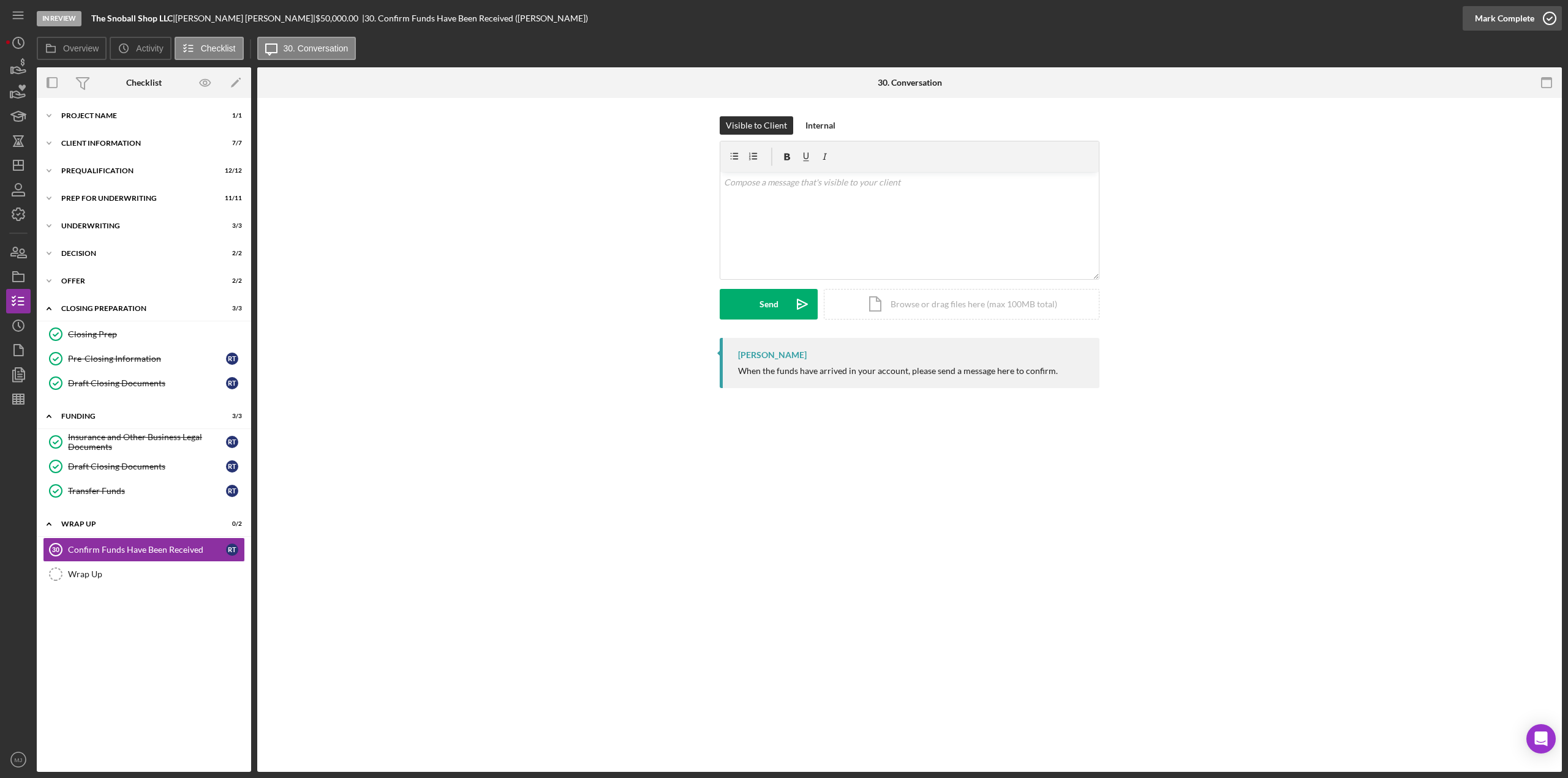 click on "Mark Complete" at bounding box center (1504, 18) 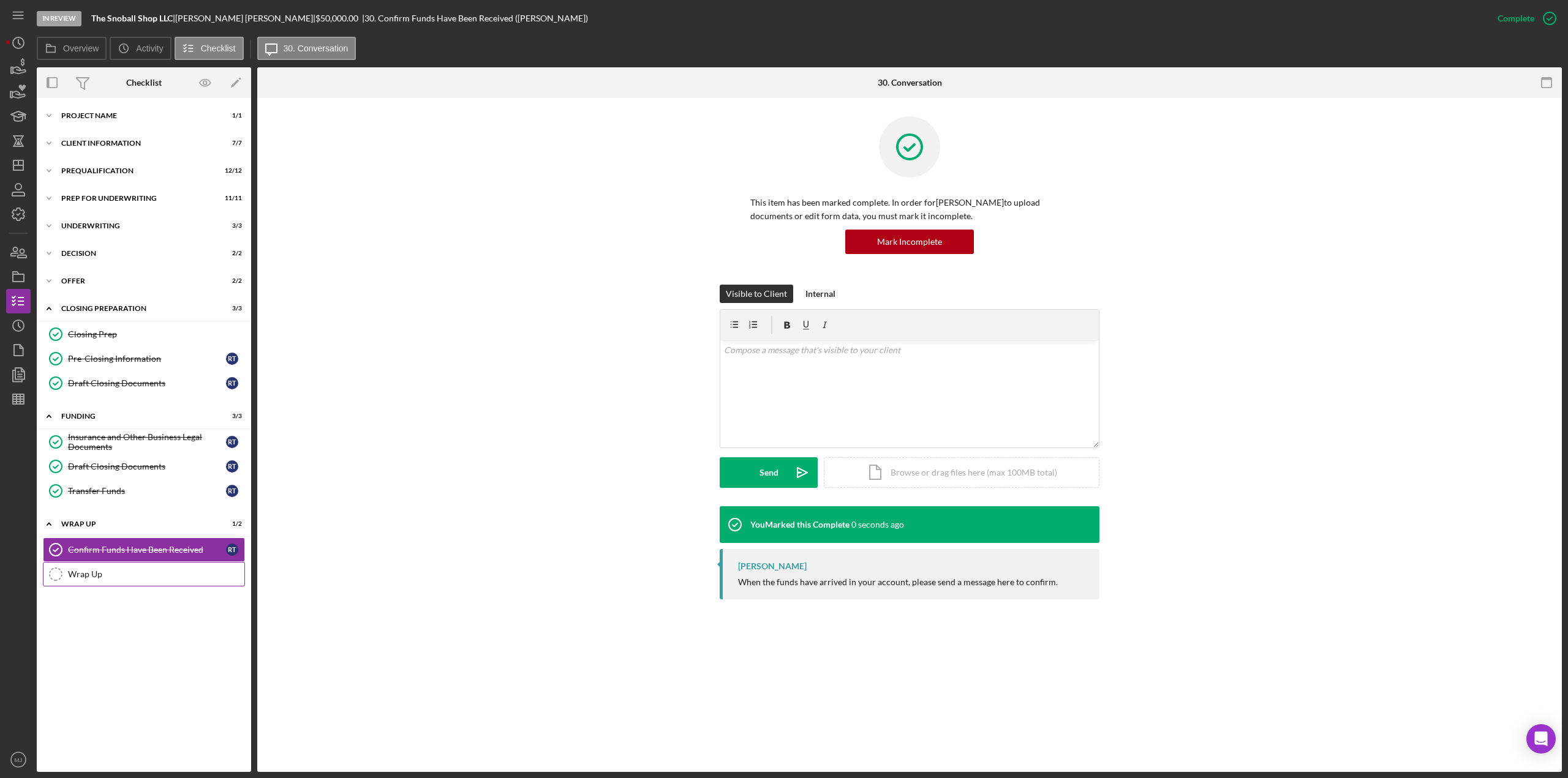 click on "Wrap Up" at bounding box center (156, 574) 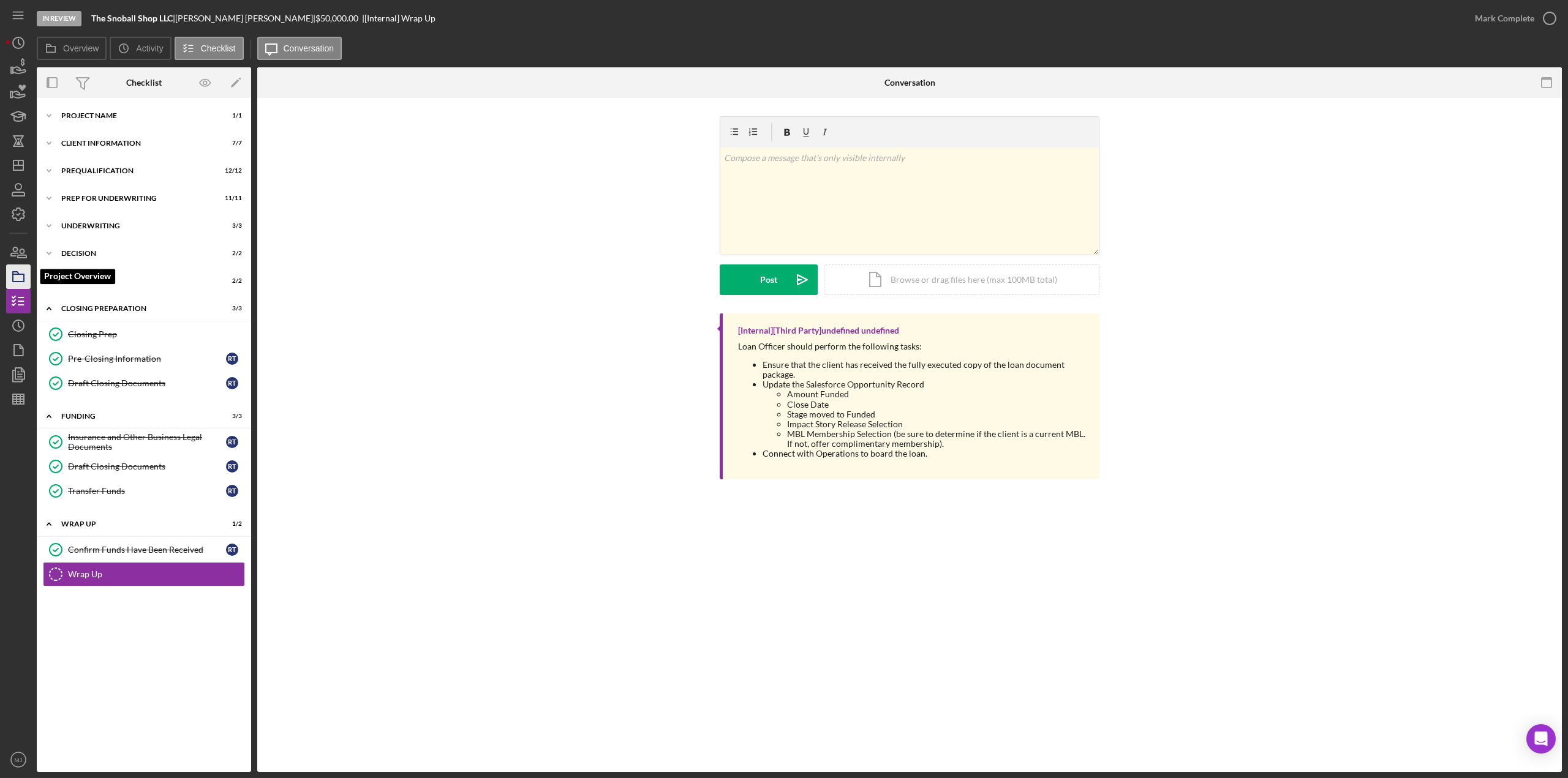 click 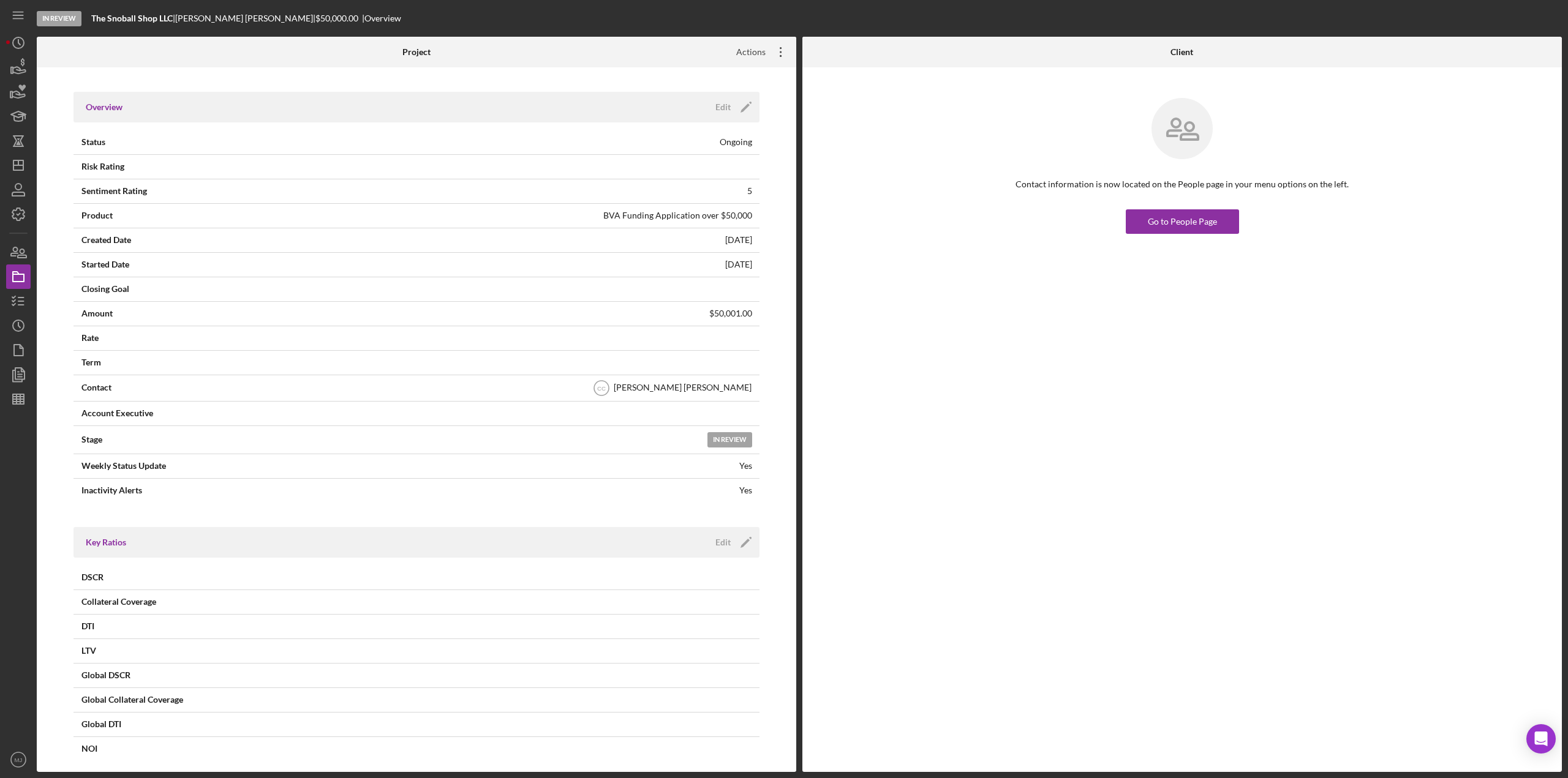 click on "Actions" at bounding box center (746, 52) 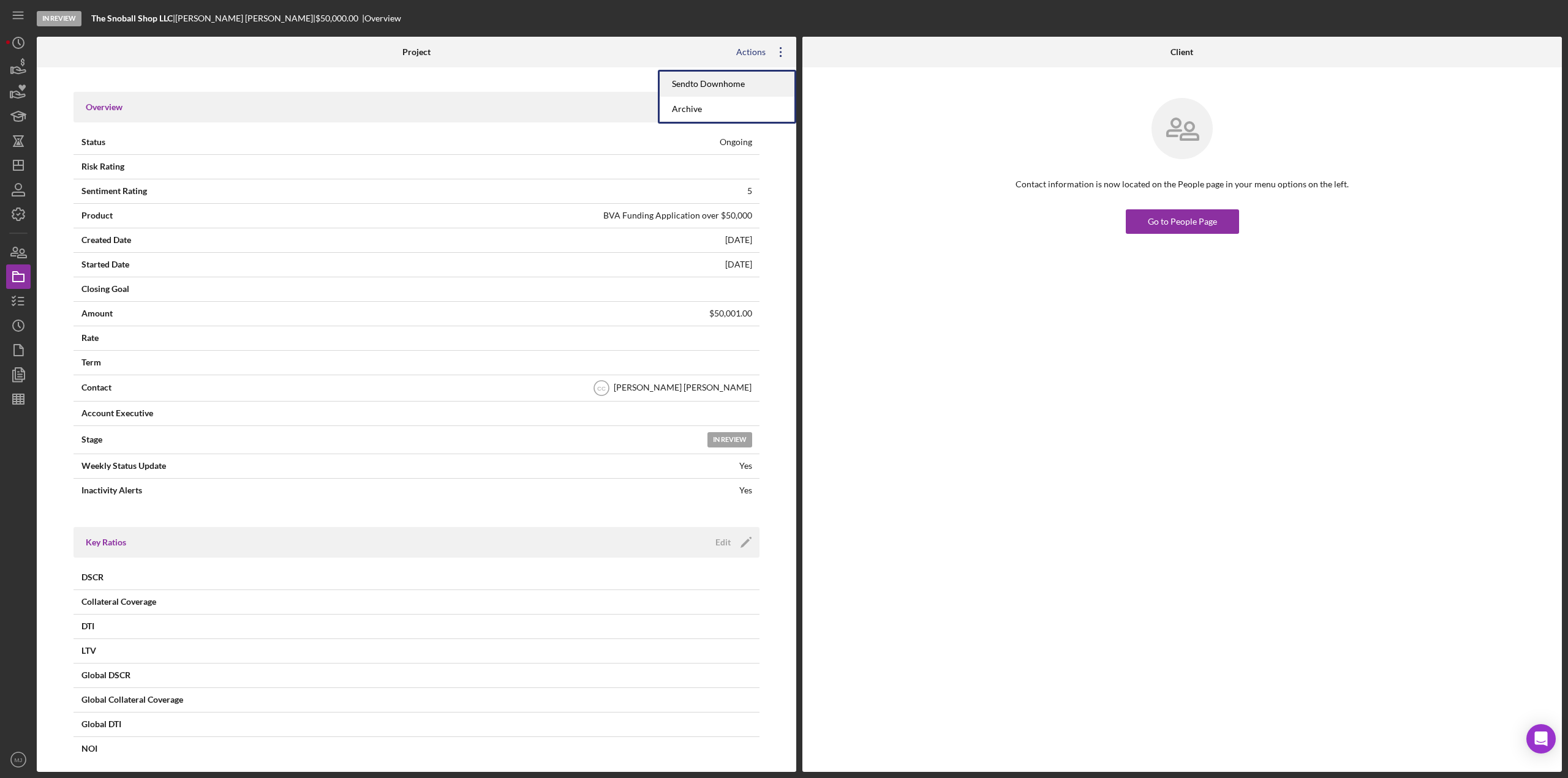 click on "Send  to Downhome" at bounding box center [727, 84] 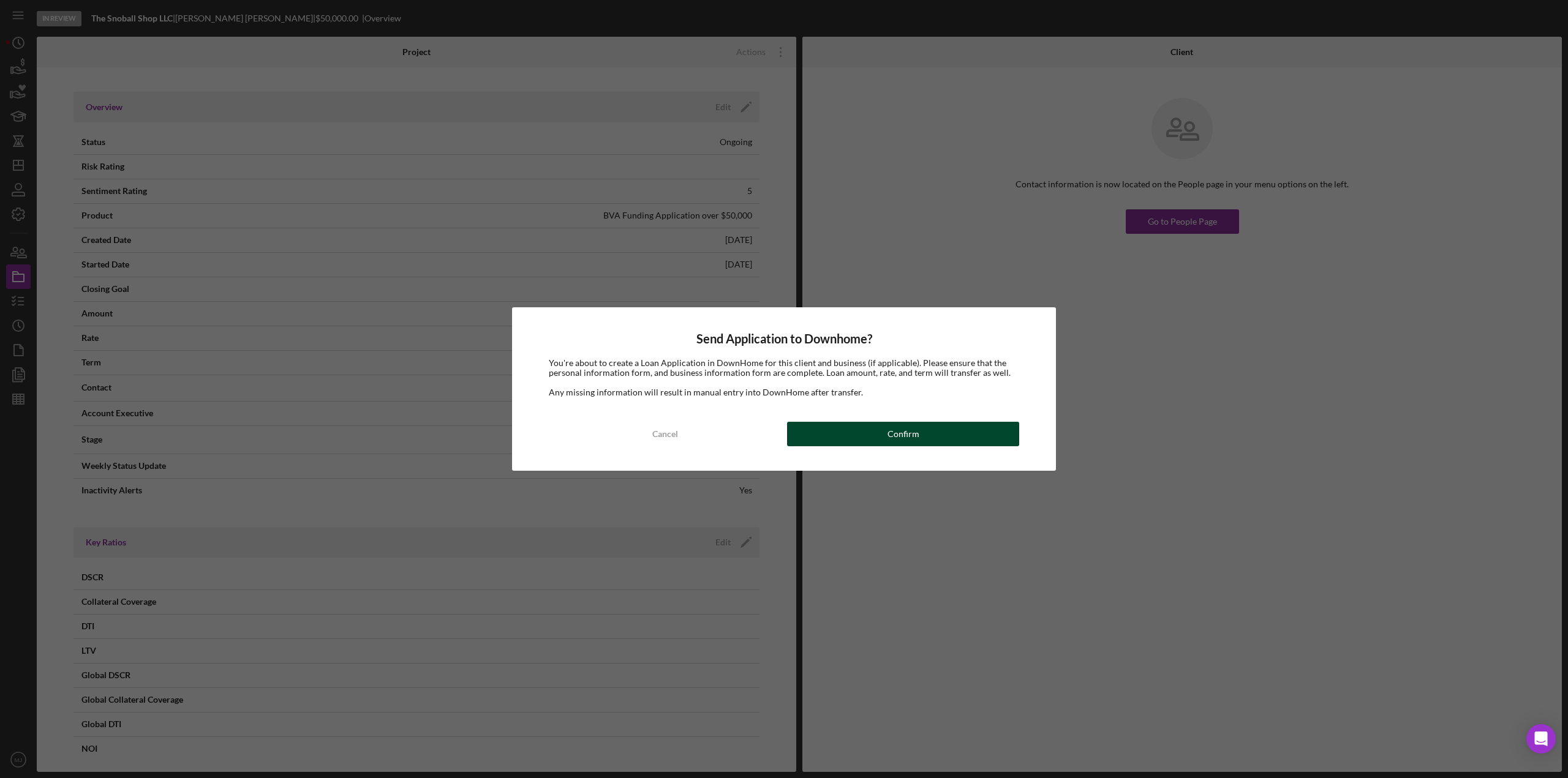 click on "Confirm" at bounding box center [903, 434] 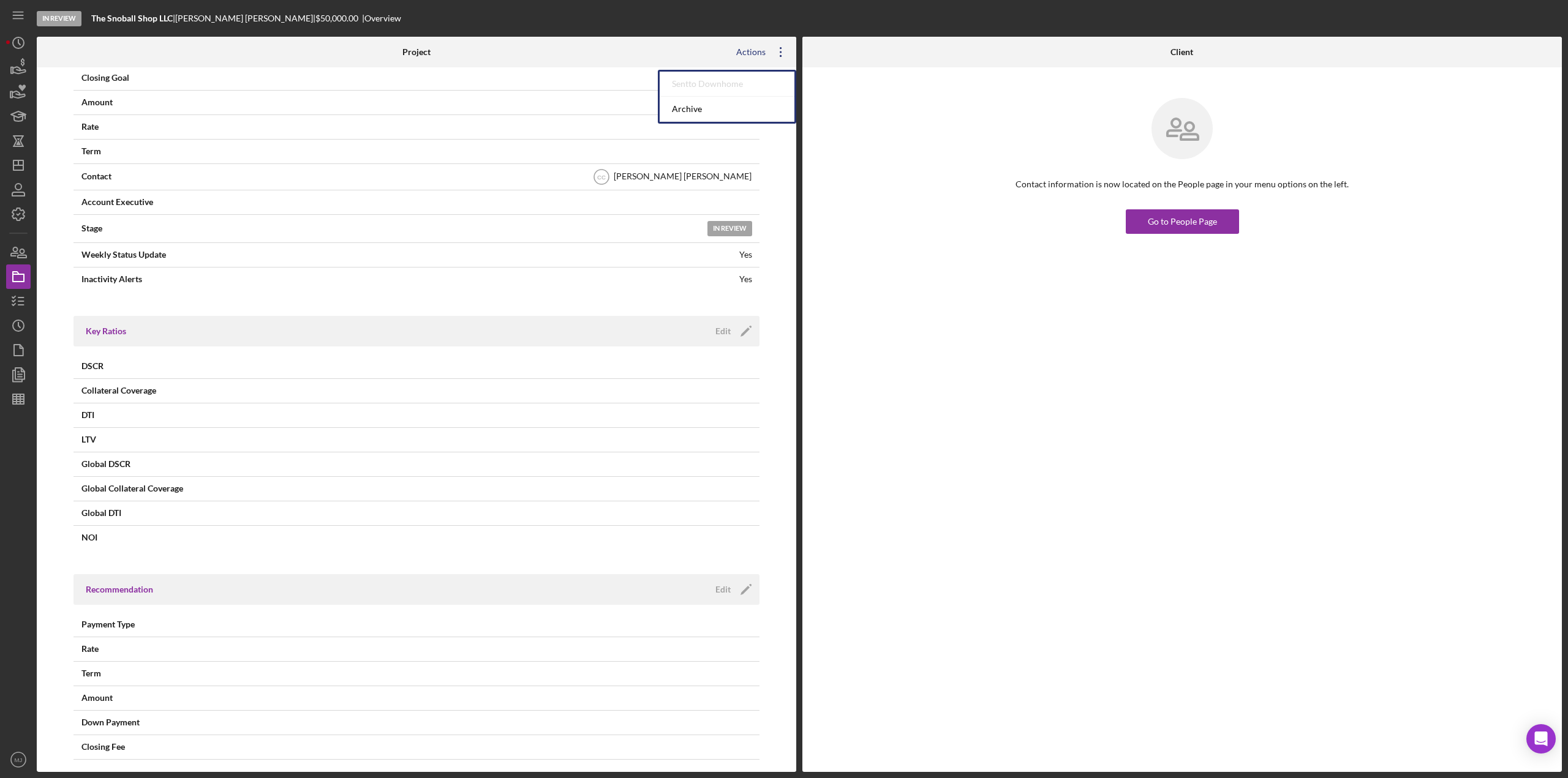 scroll, scrollTop: 0, scrollLeft: 0, axis: both 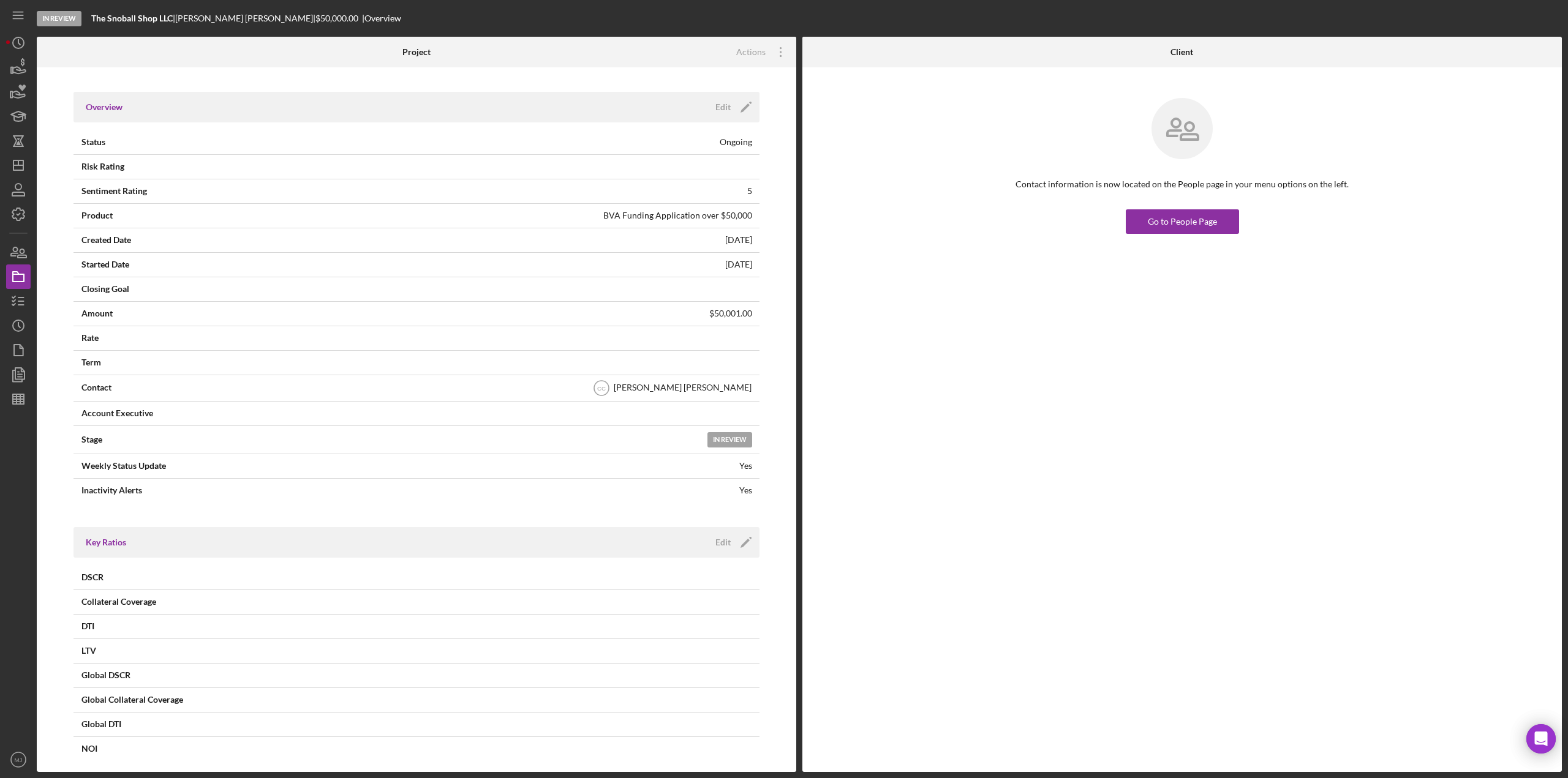 click on "In Review" at bounding box center (729, 439) 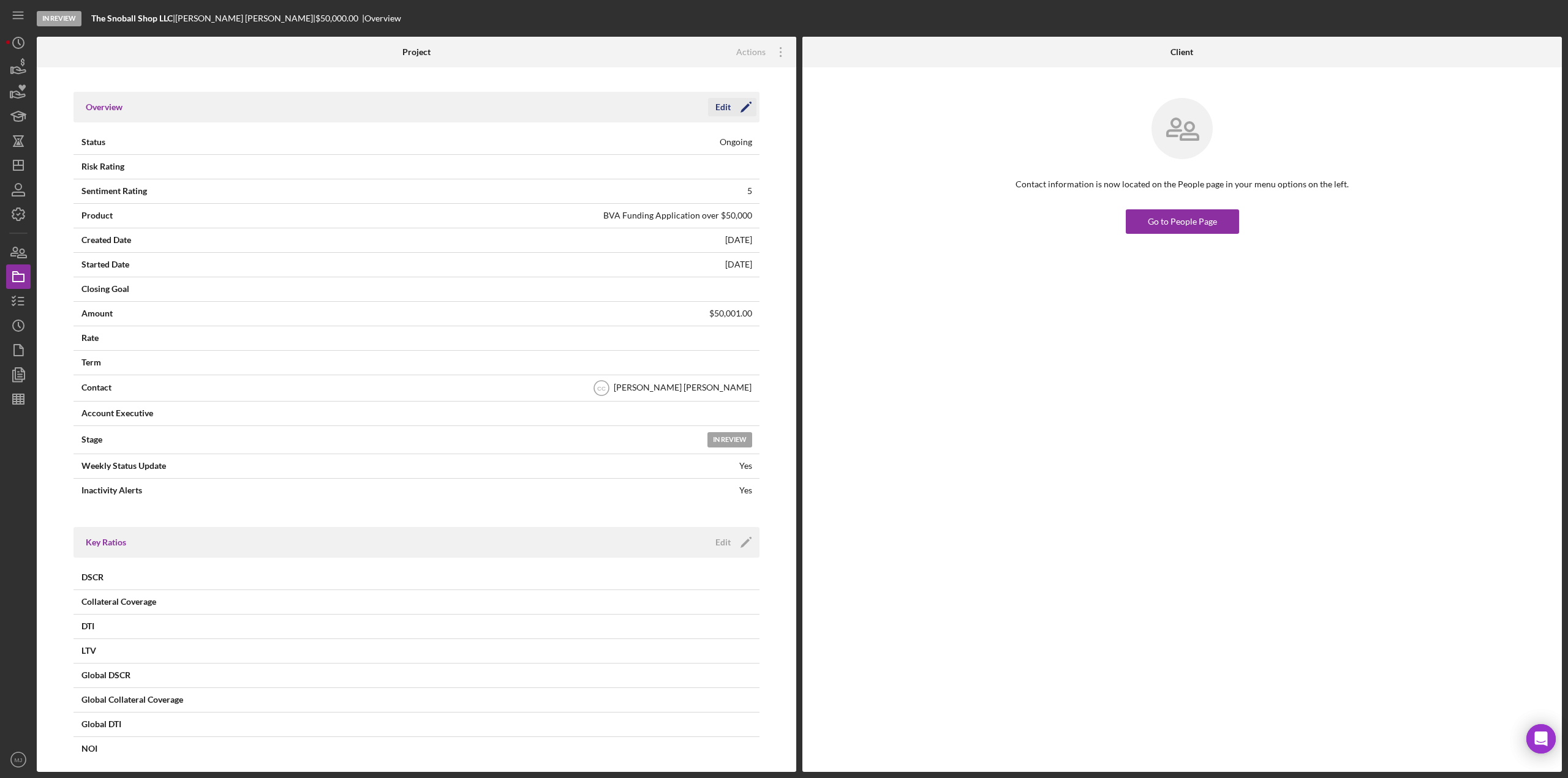 click on "Icon/Edit" 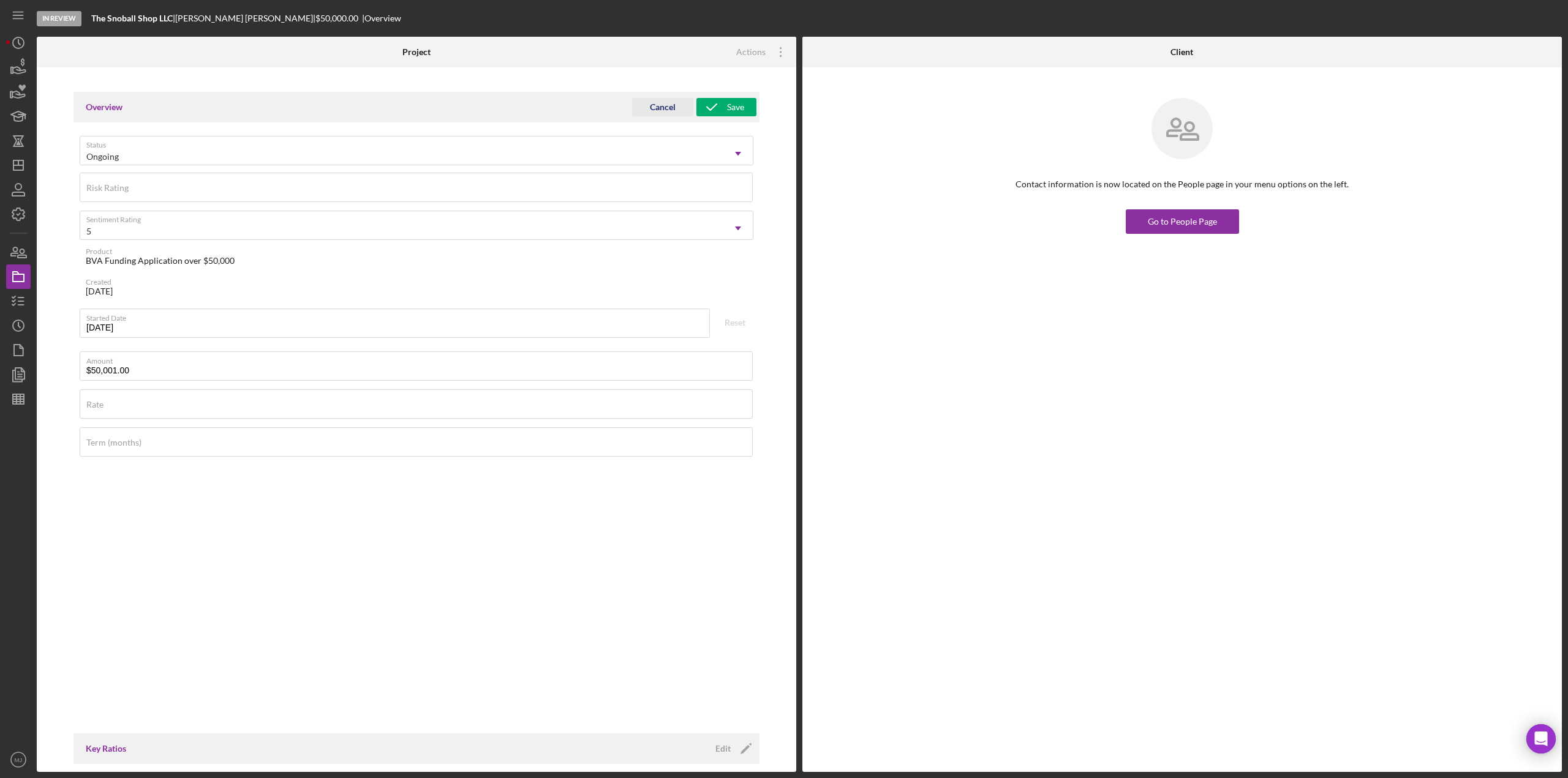 click on "Save" at bounding box center [736, 107] 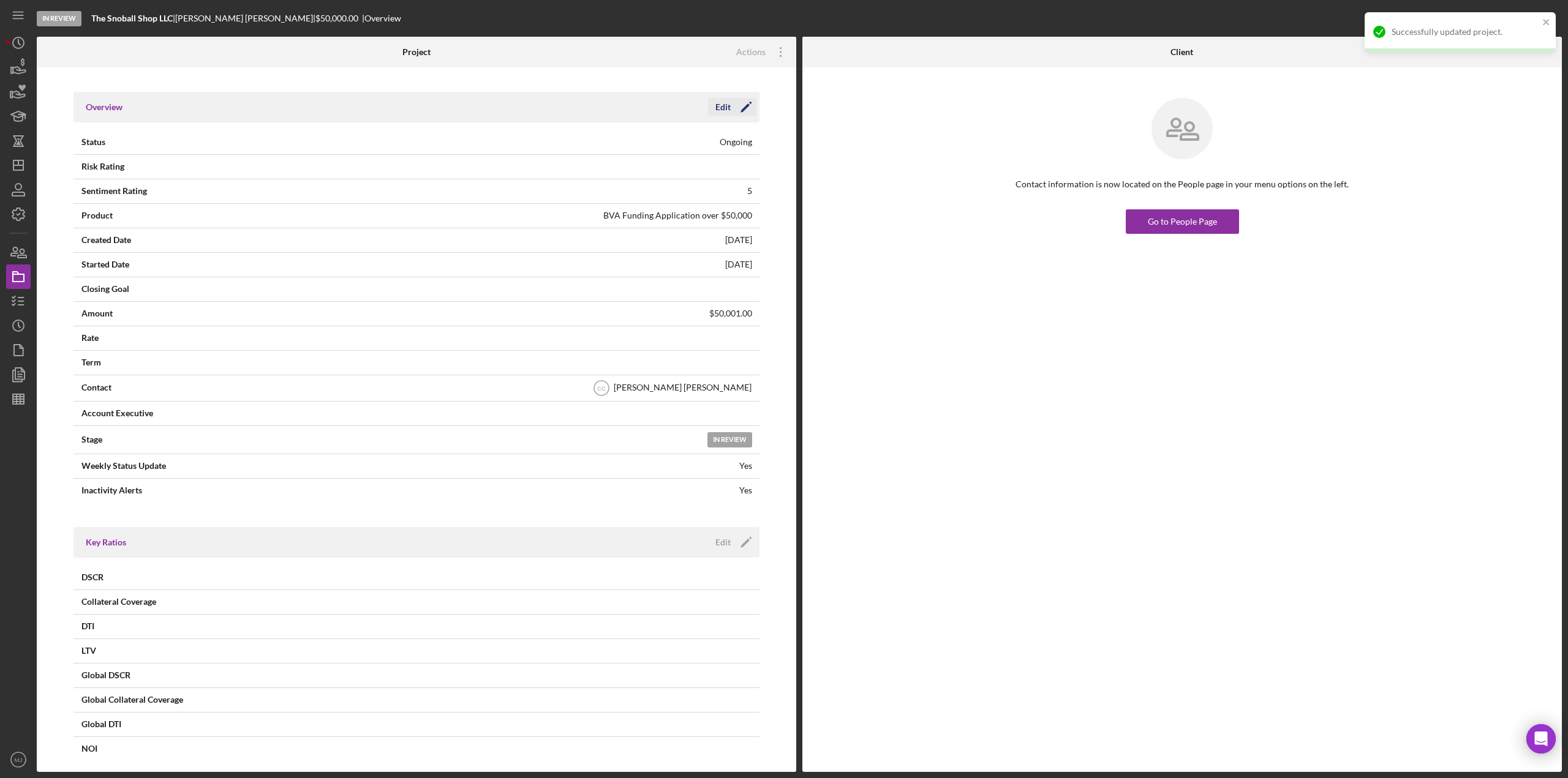 click on "In Review" at bounding box center [468, 439] 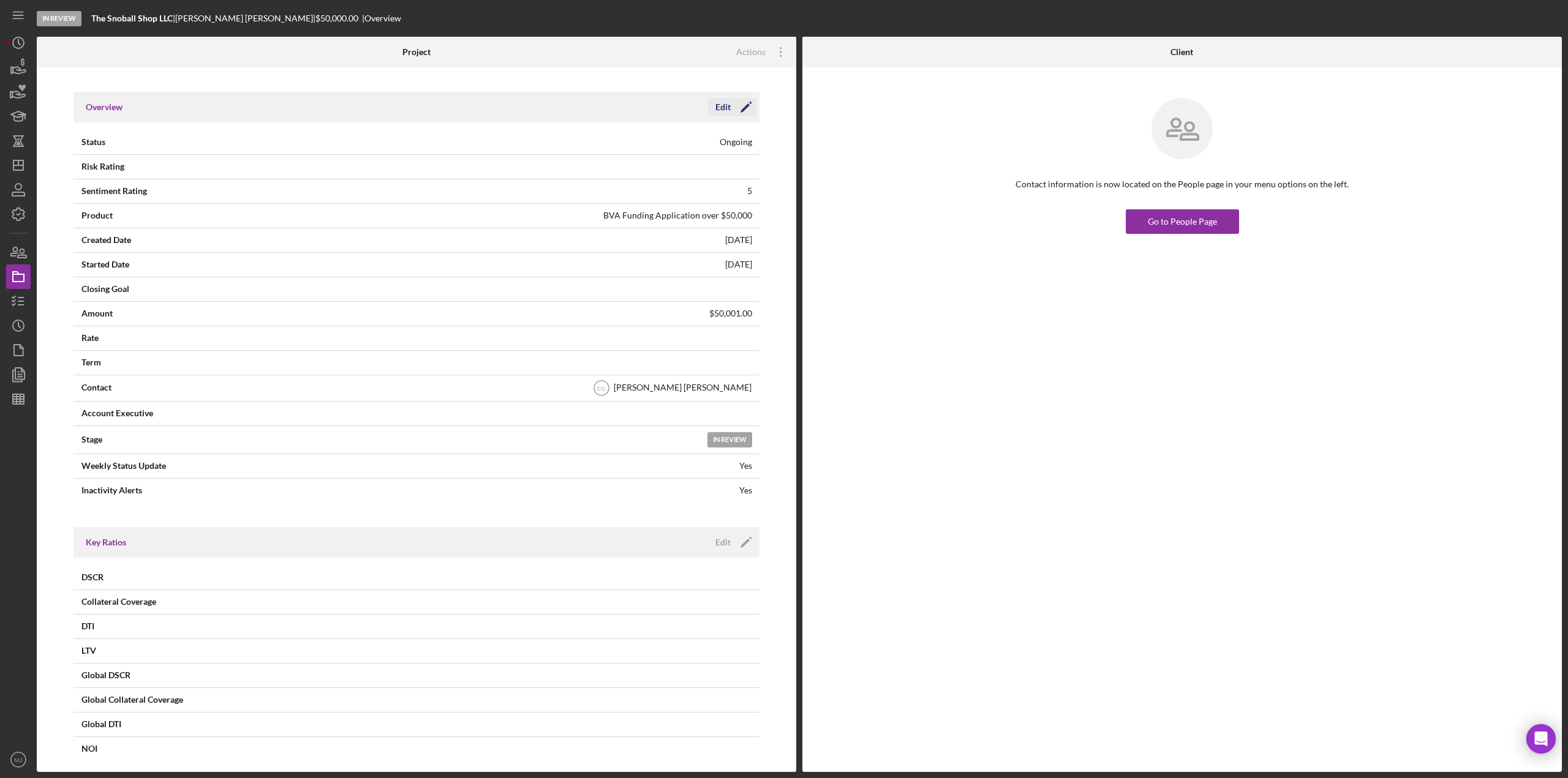 click on "Edit" at bounding box center [723, 107] 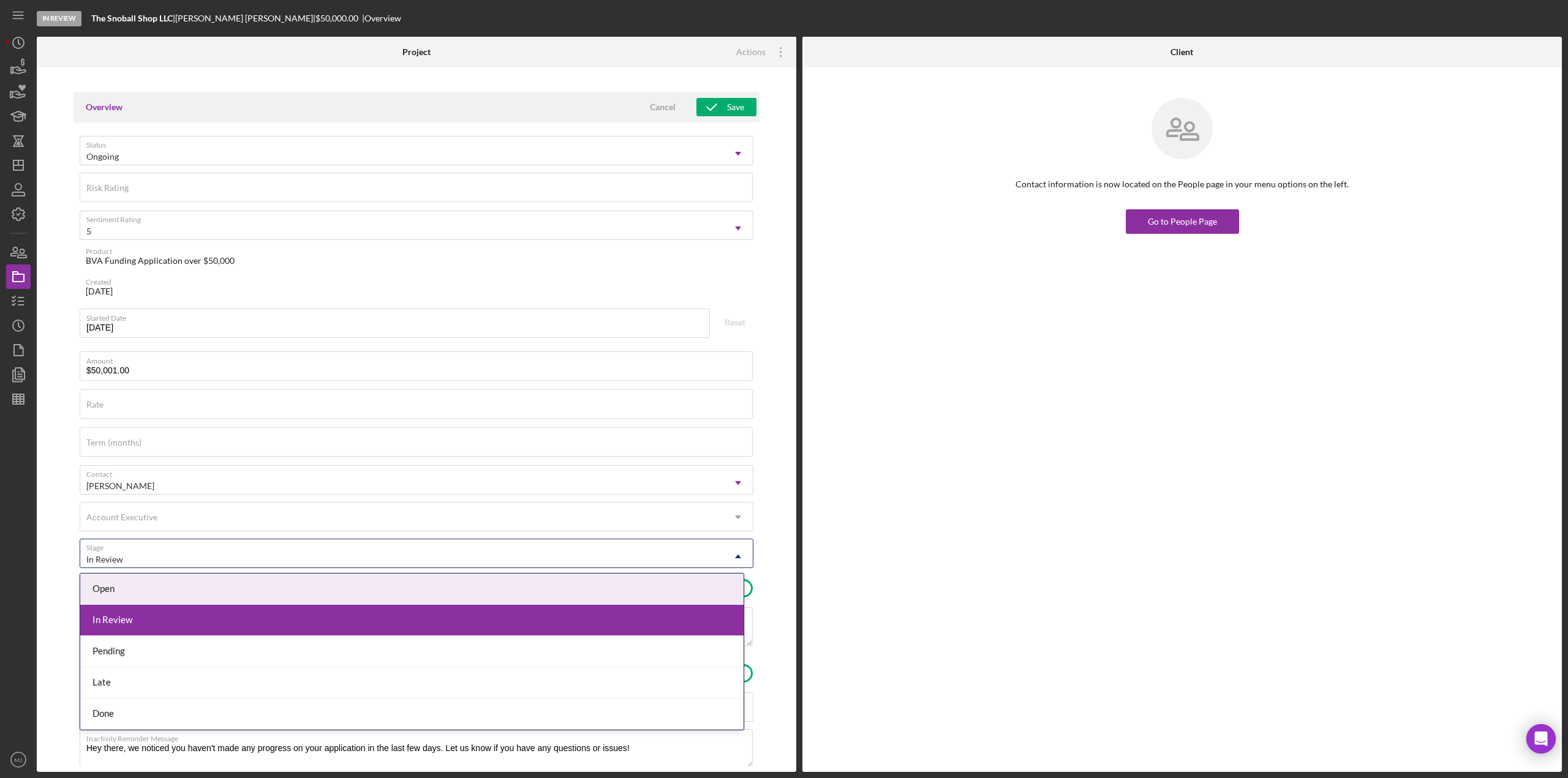 click on "In Review" at bounding box center [402, 559] 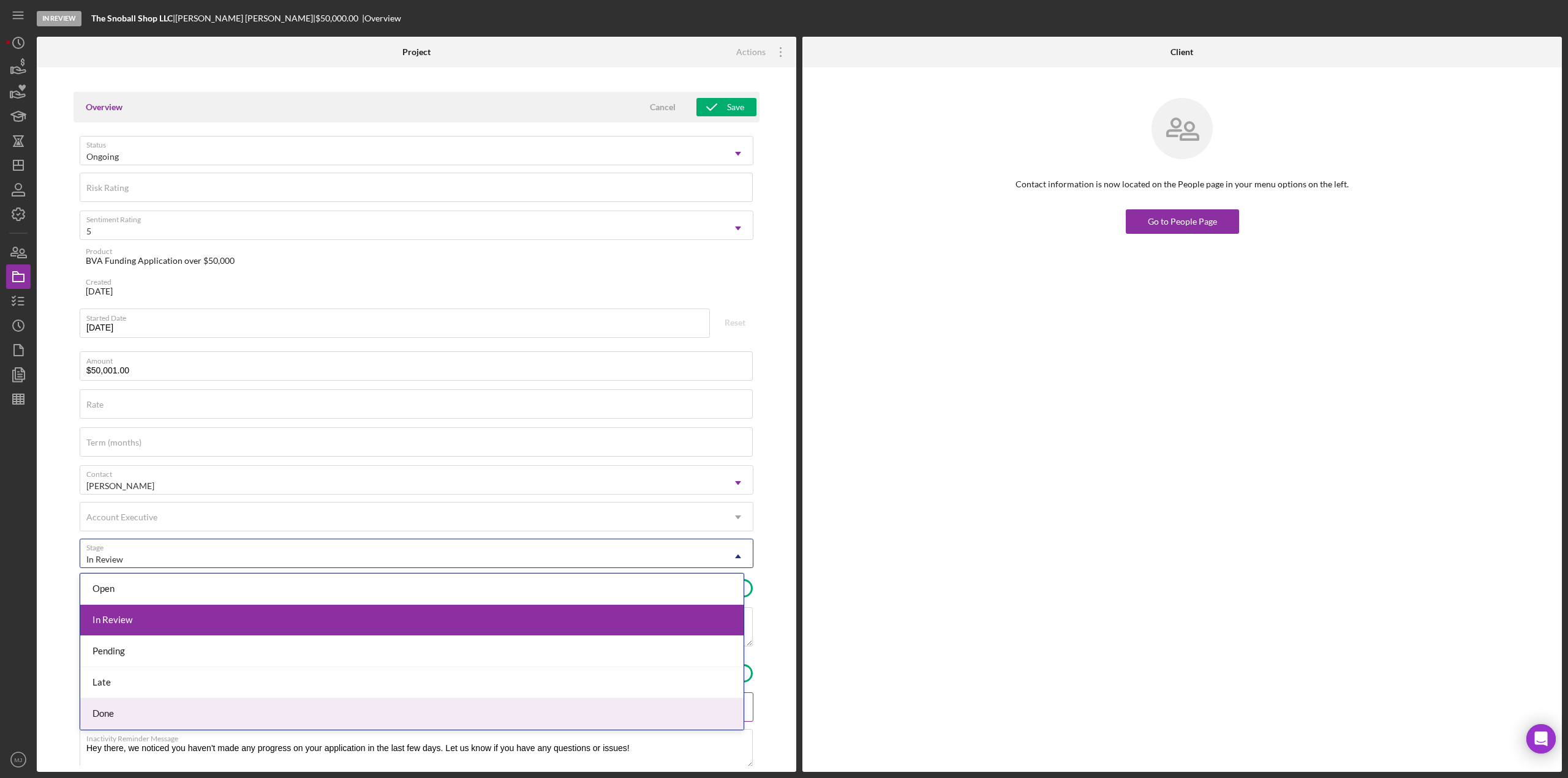 click on "Done" at bounding box center (412, 714) 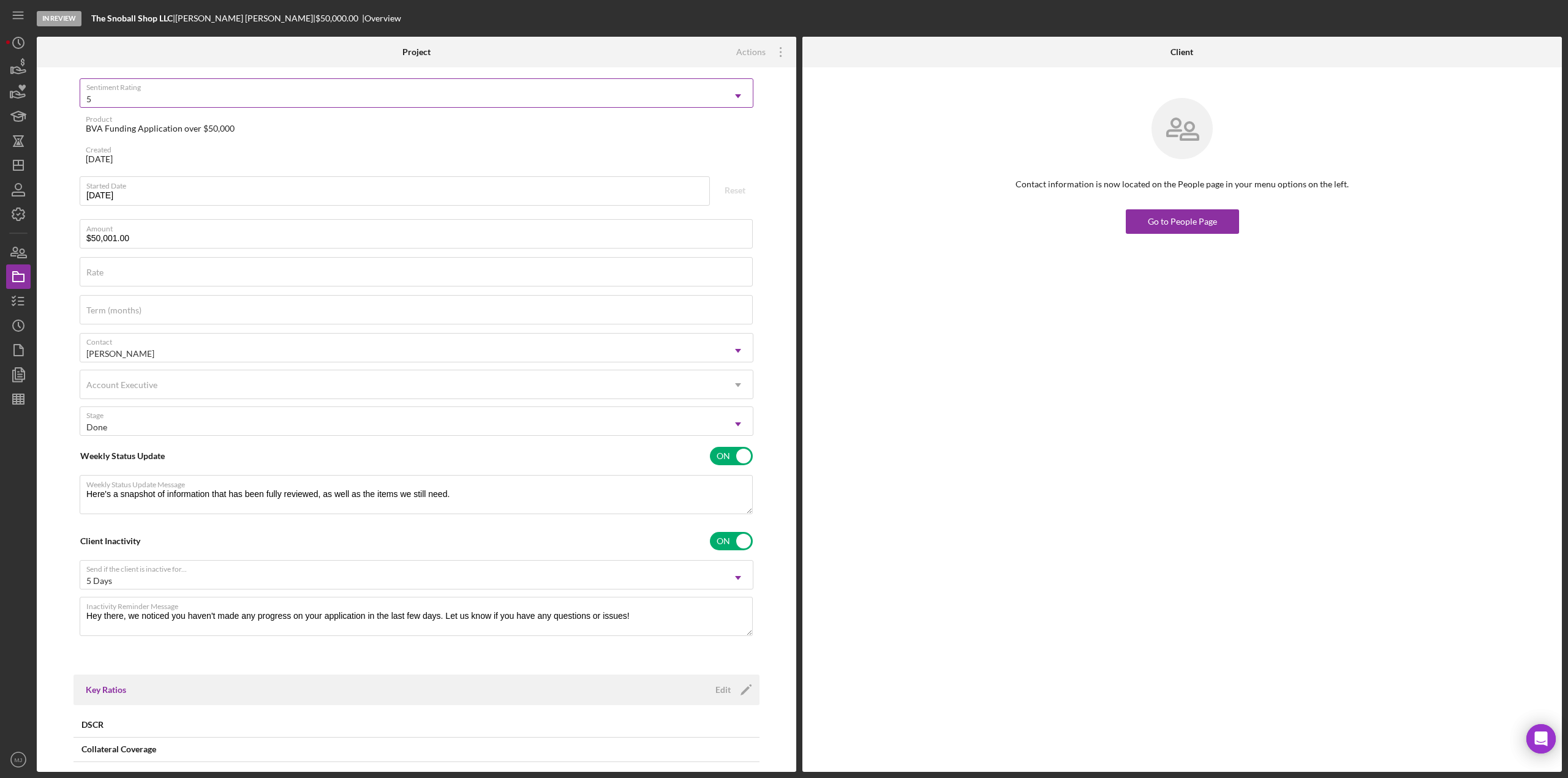 scroll, scrollTop: 0, scrollLeft: 0, axis: both 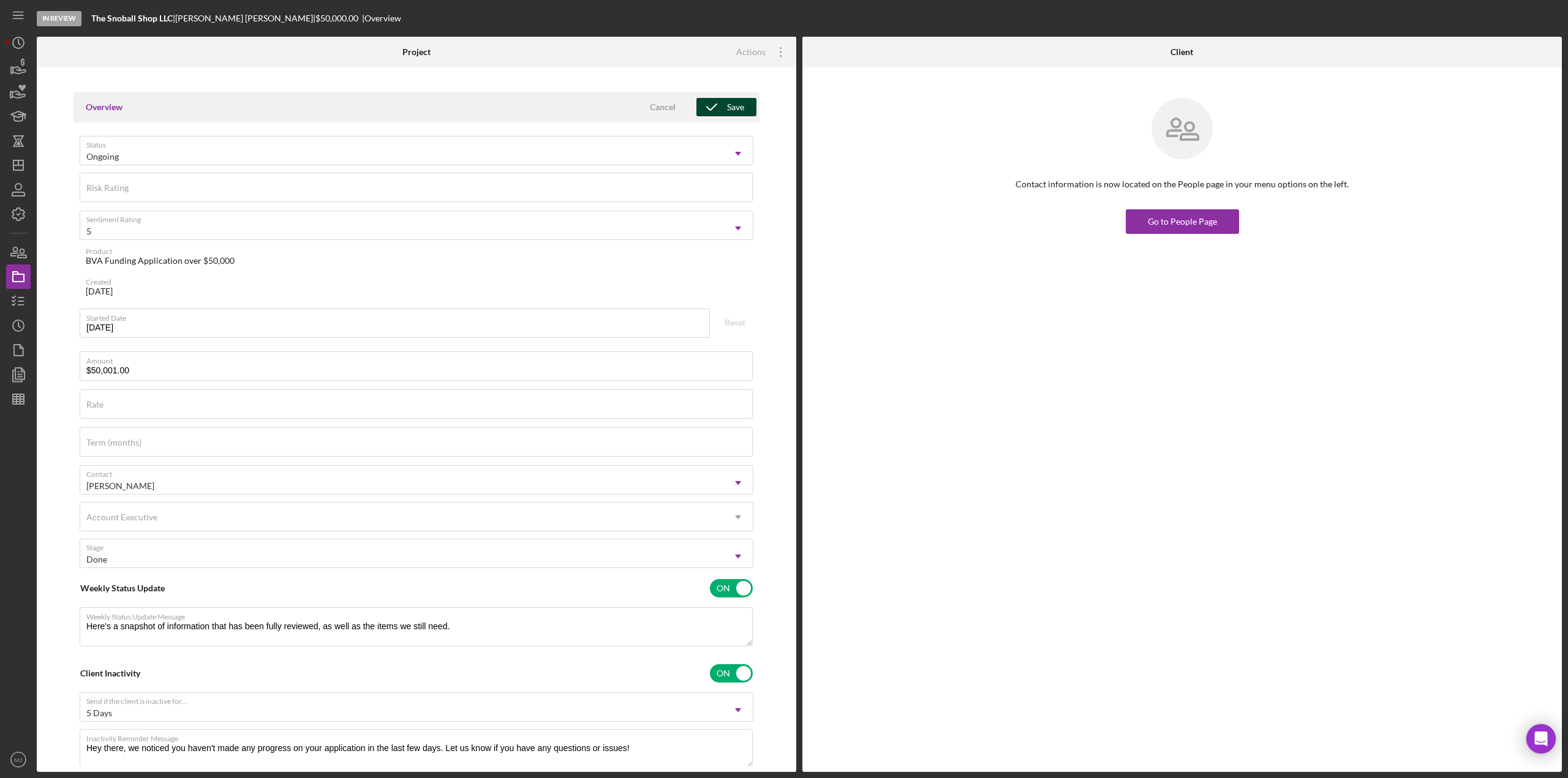 click on "Save" at bounding box center (736, 107) 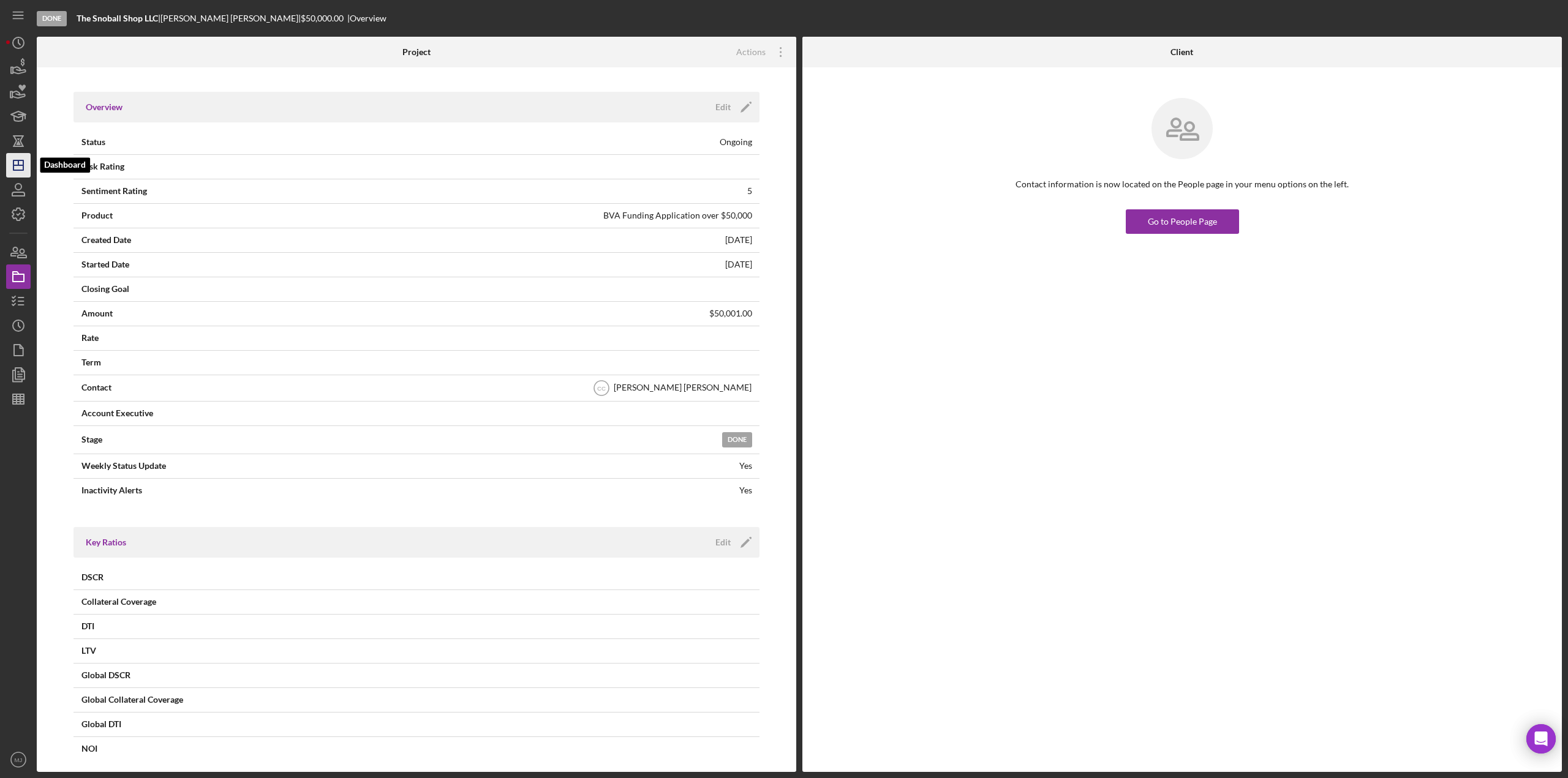 click on "Icon/Dashboard" 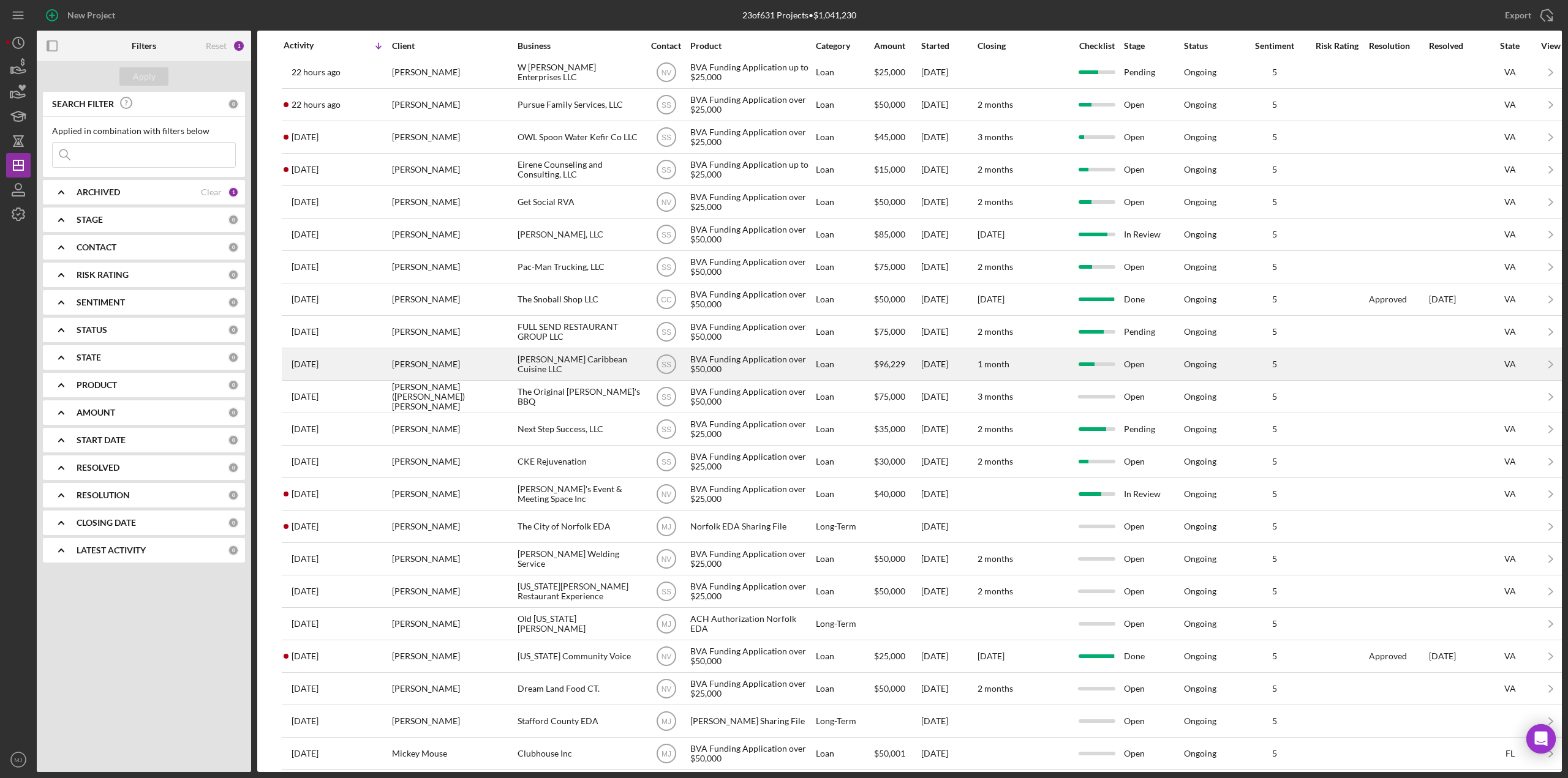 scroll, scrollTop: 53, scrollLeft: 0, axis: vertical 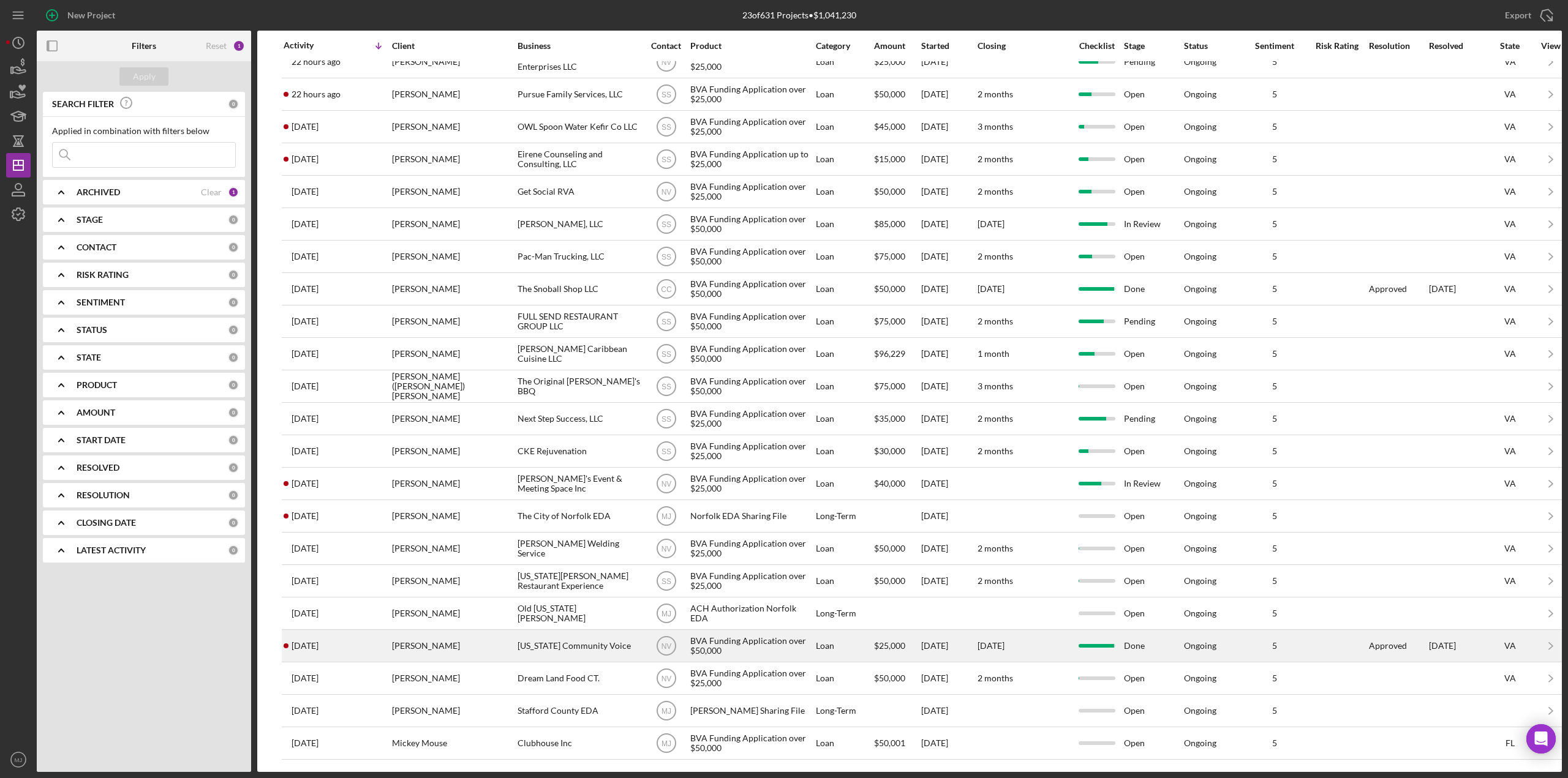 click on "Virginia Community Voice" at bounding box center [579, 646] 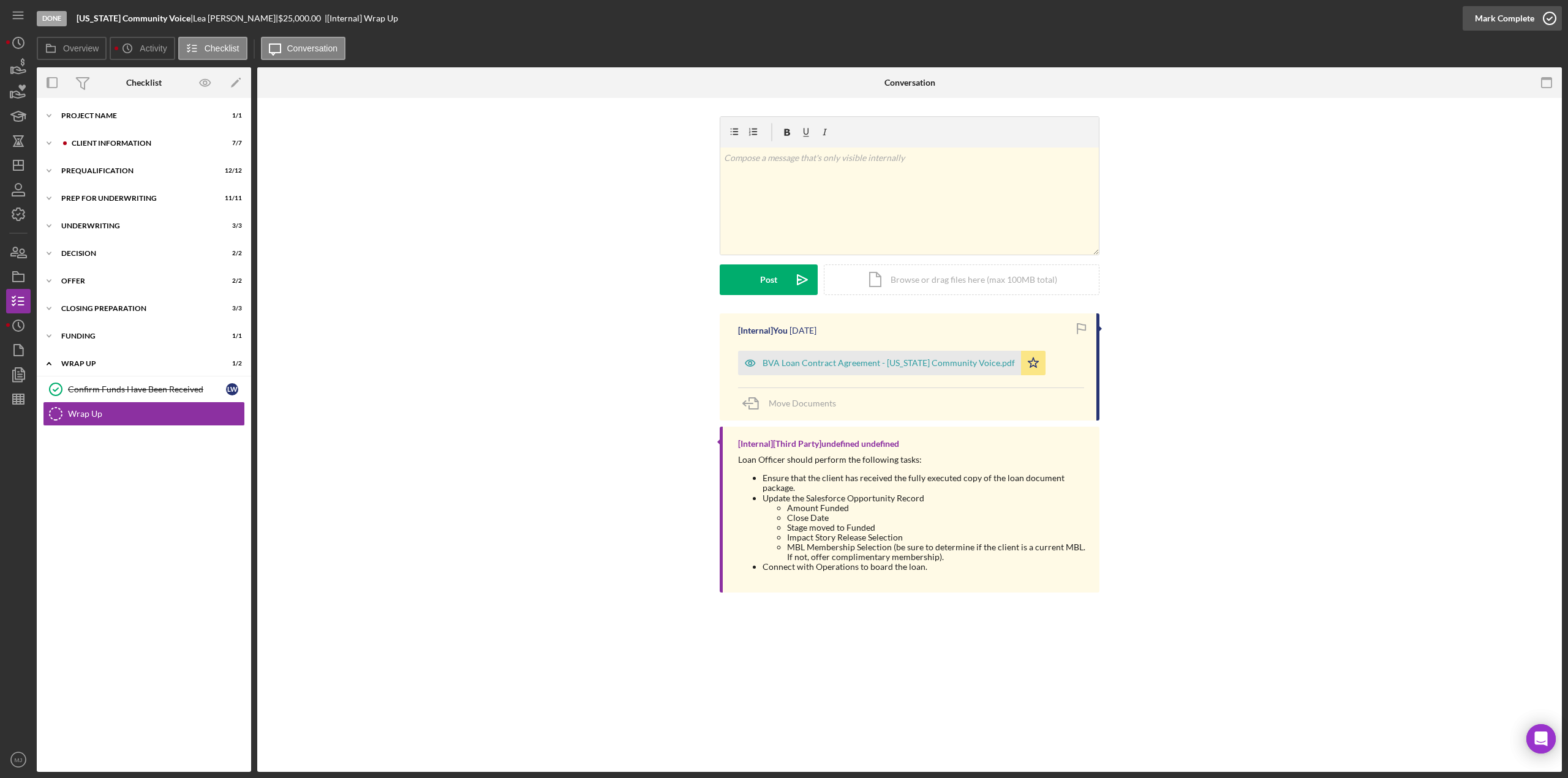 click on "Mark Complete" at bounding box center (1504, 18) 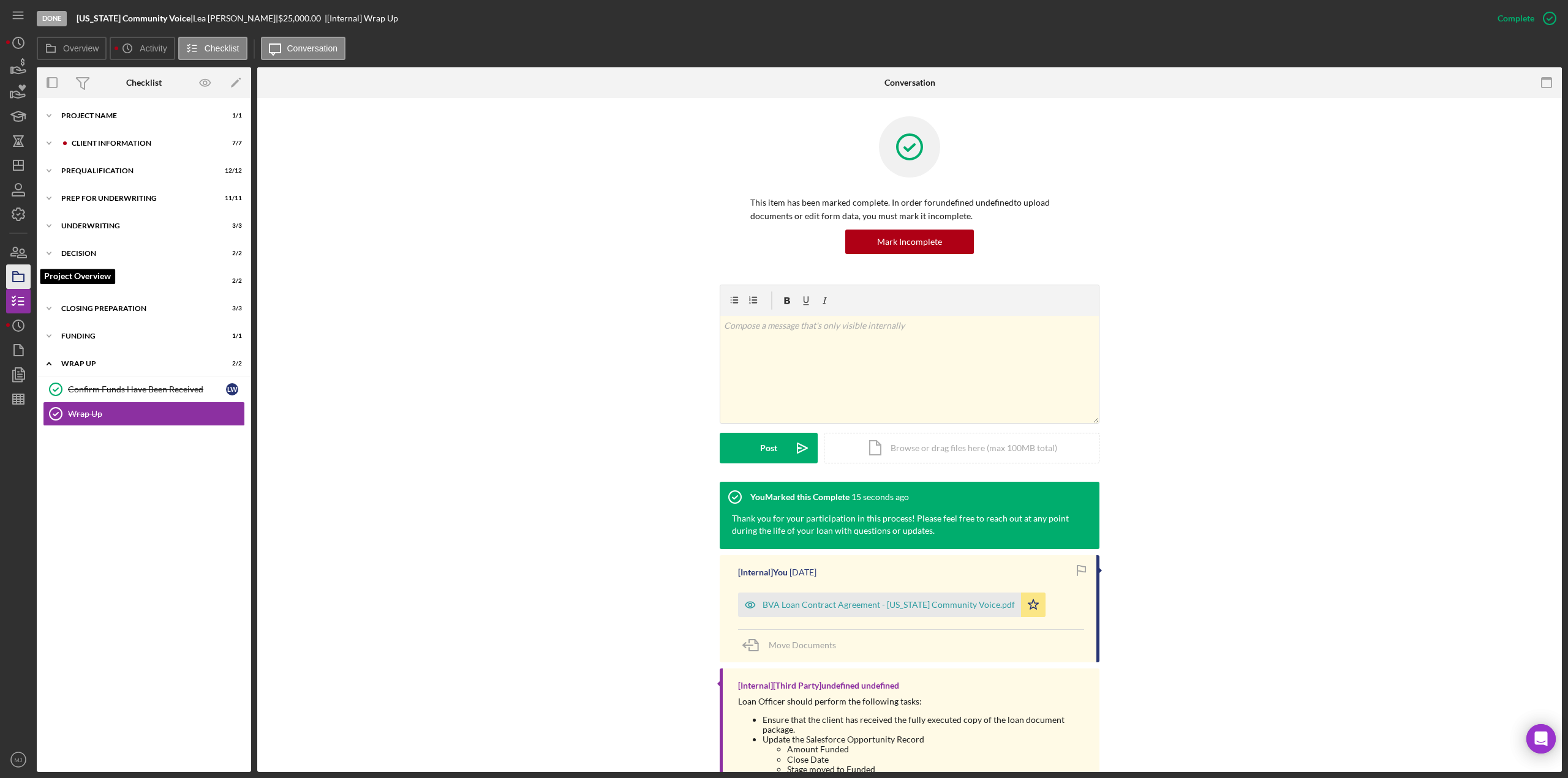 click 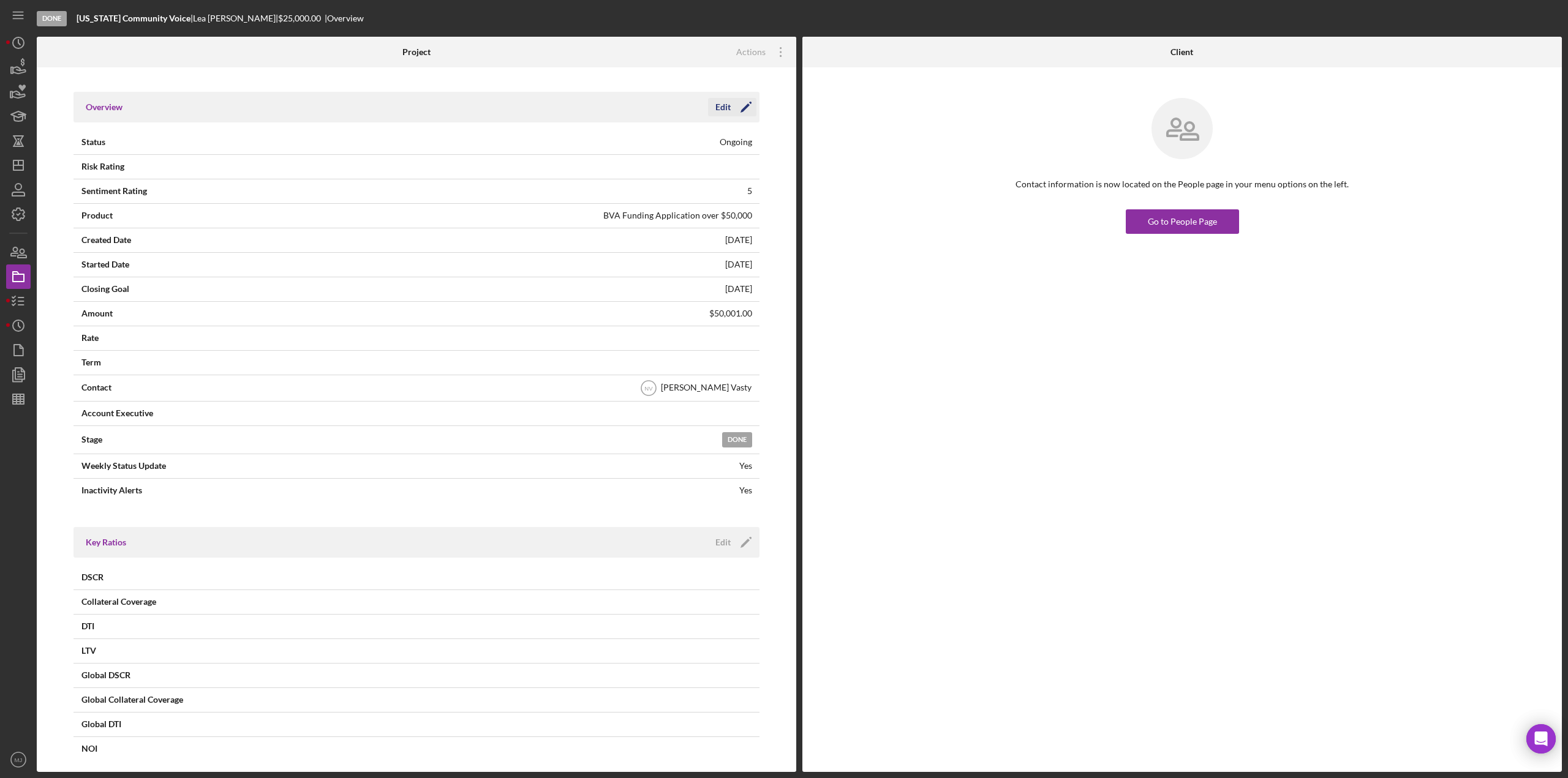 click on "Icon/Edit" 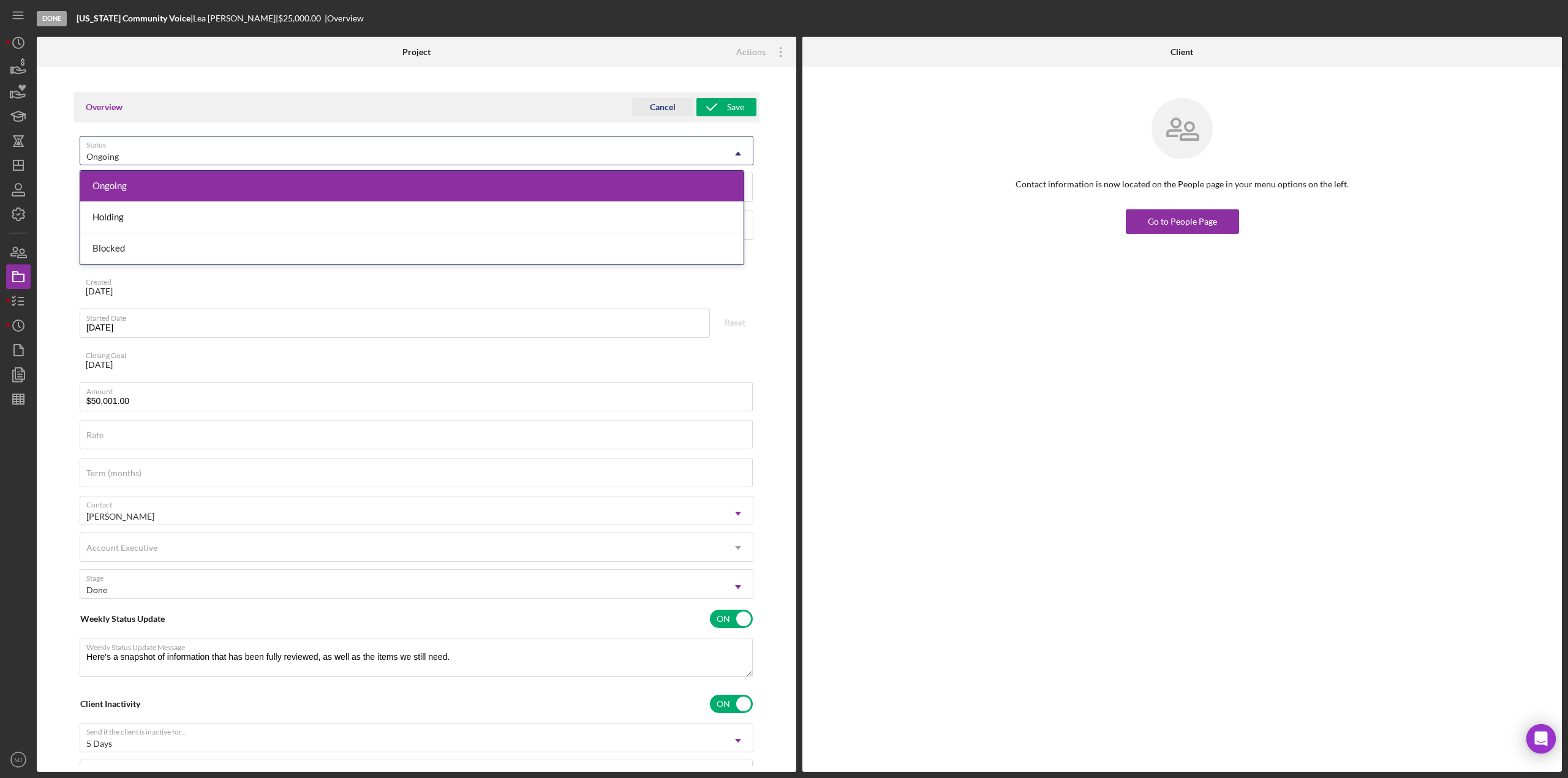 click on "Ongoing" at bounding box center (402, 157) 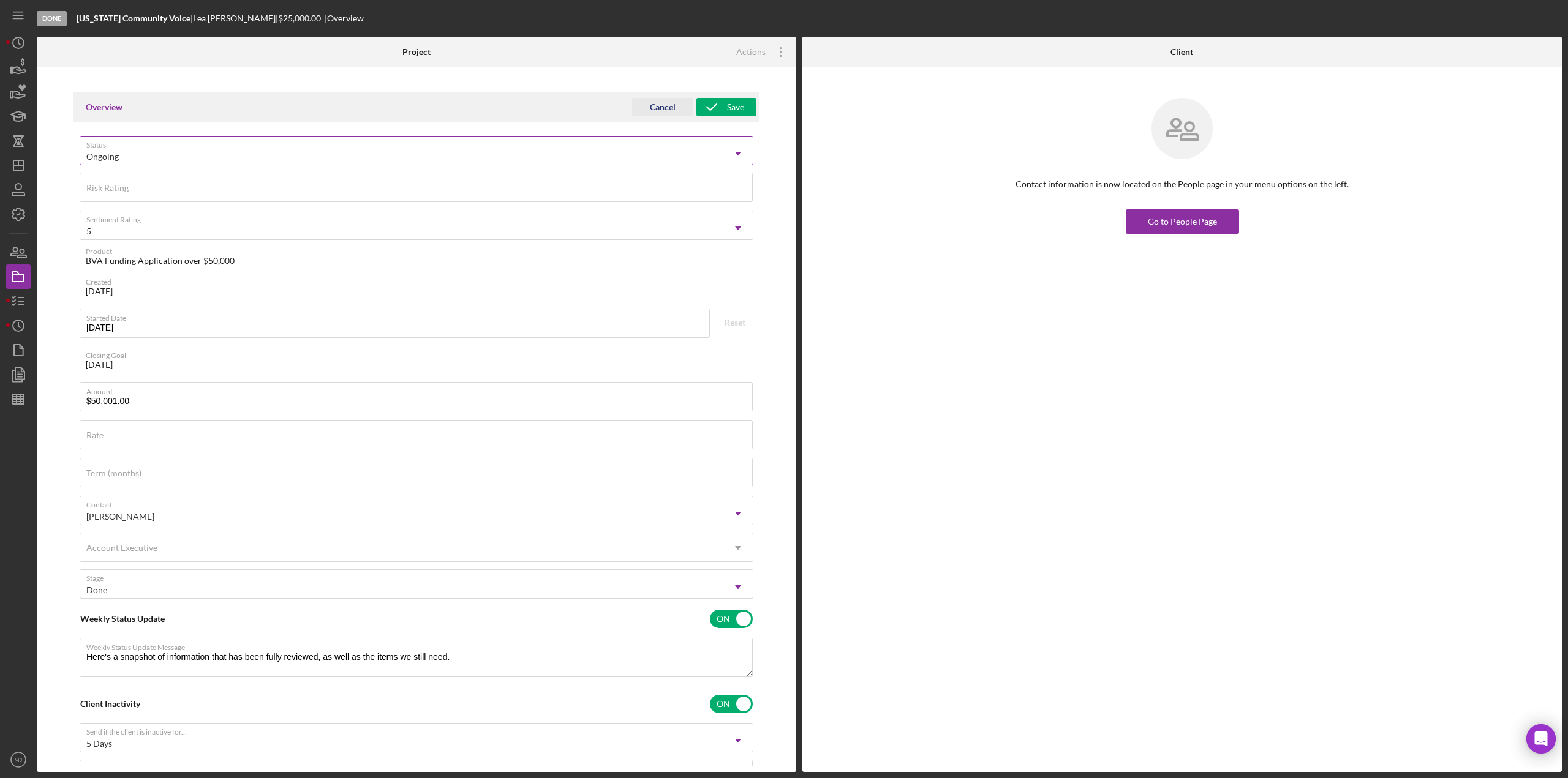 click on "Ongoing" at bounding box center [402, 157] 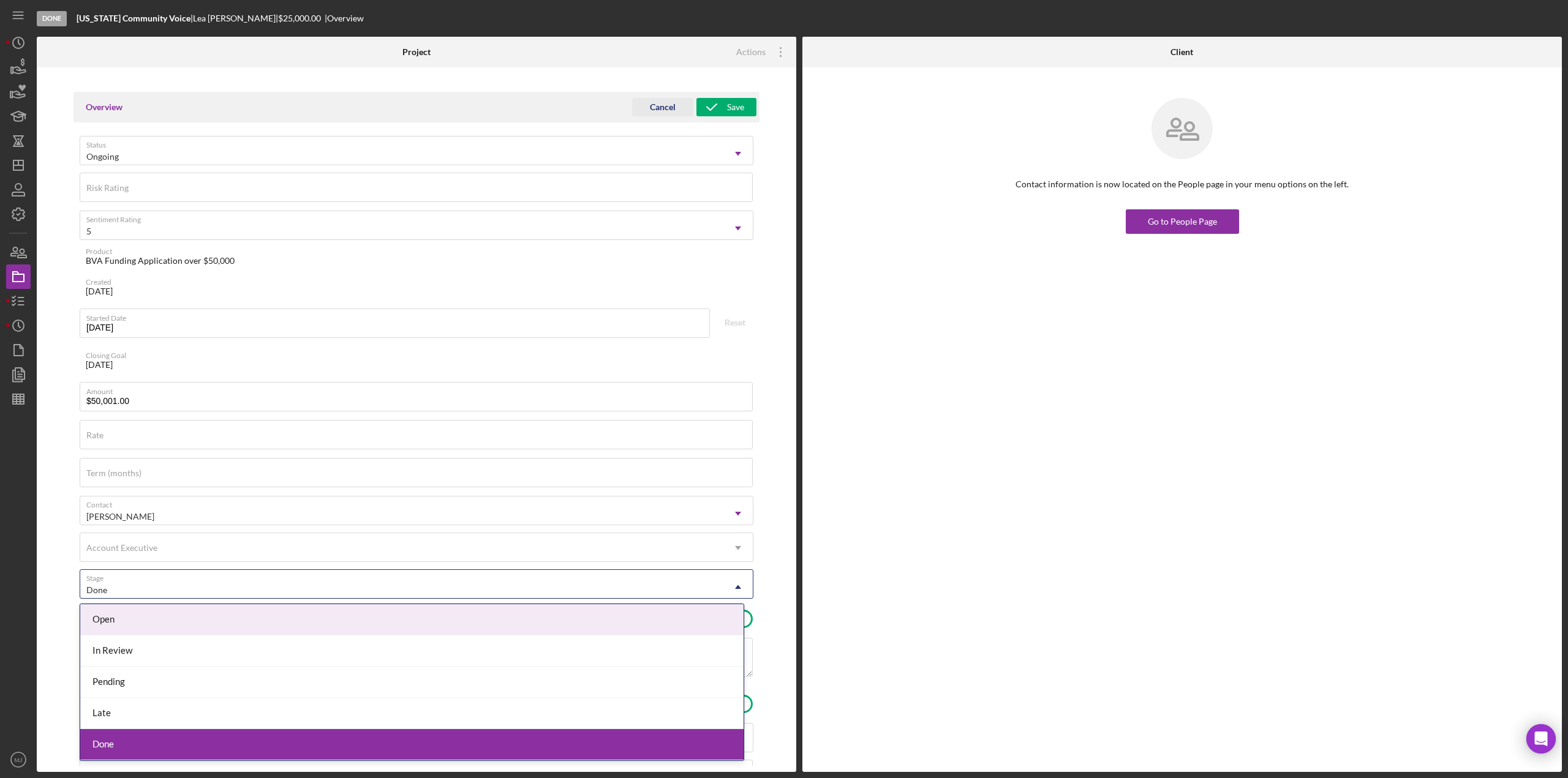 click on "Done" at bounding box center [402, 590] 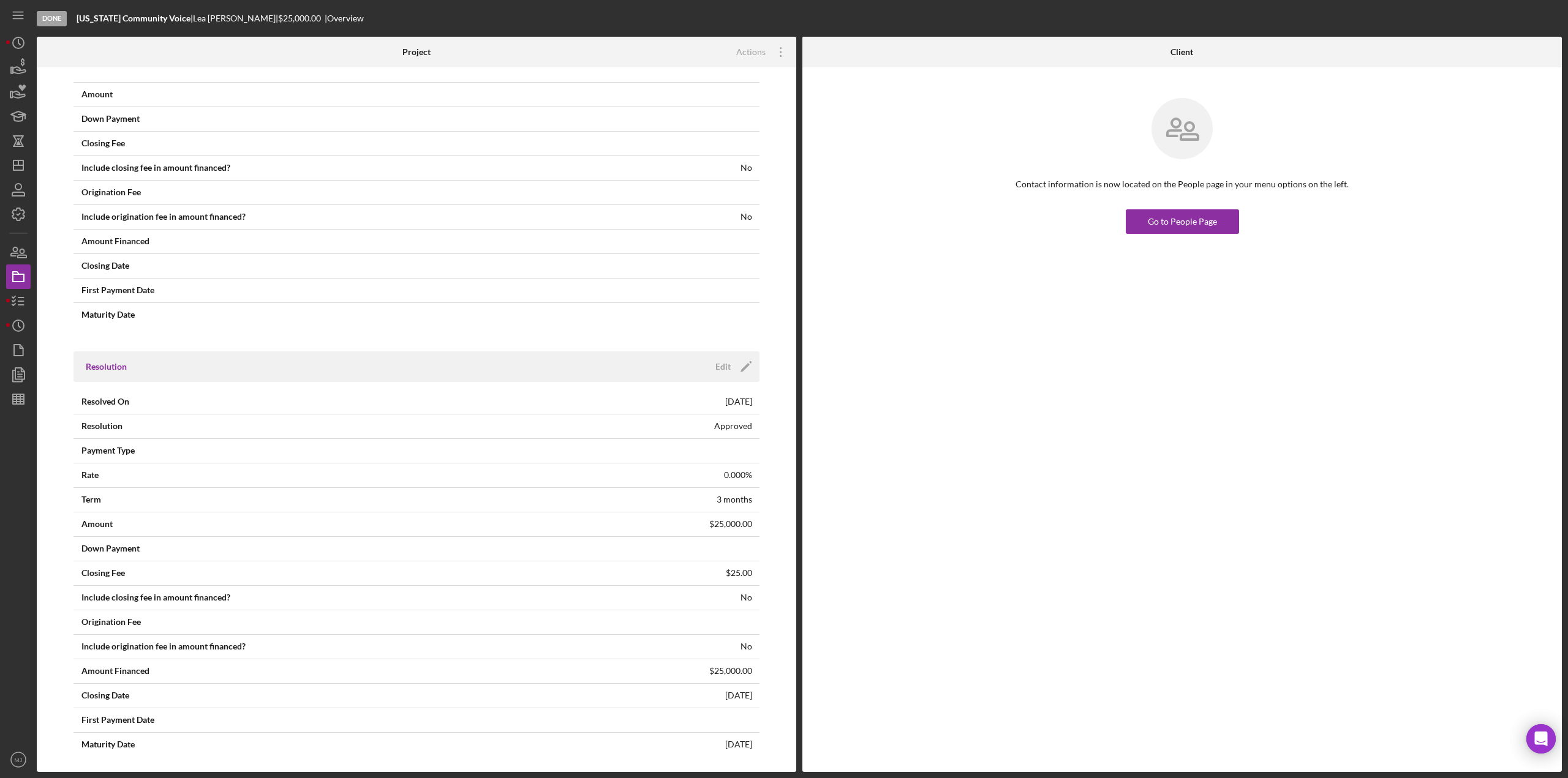 scroll, scrollTop: 1132, scrollLeft: 0, axis: vertical 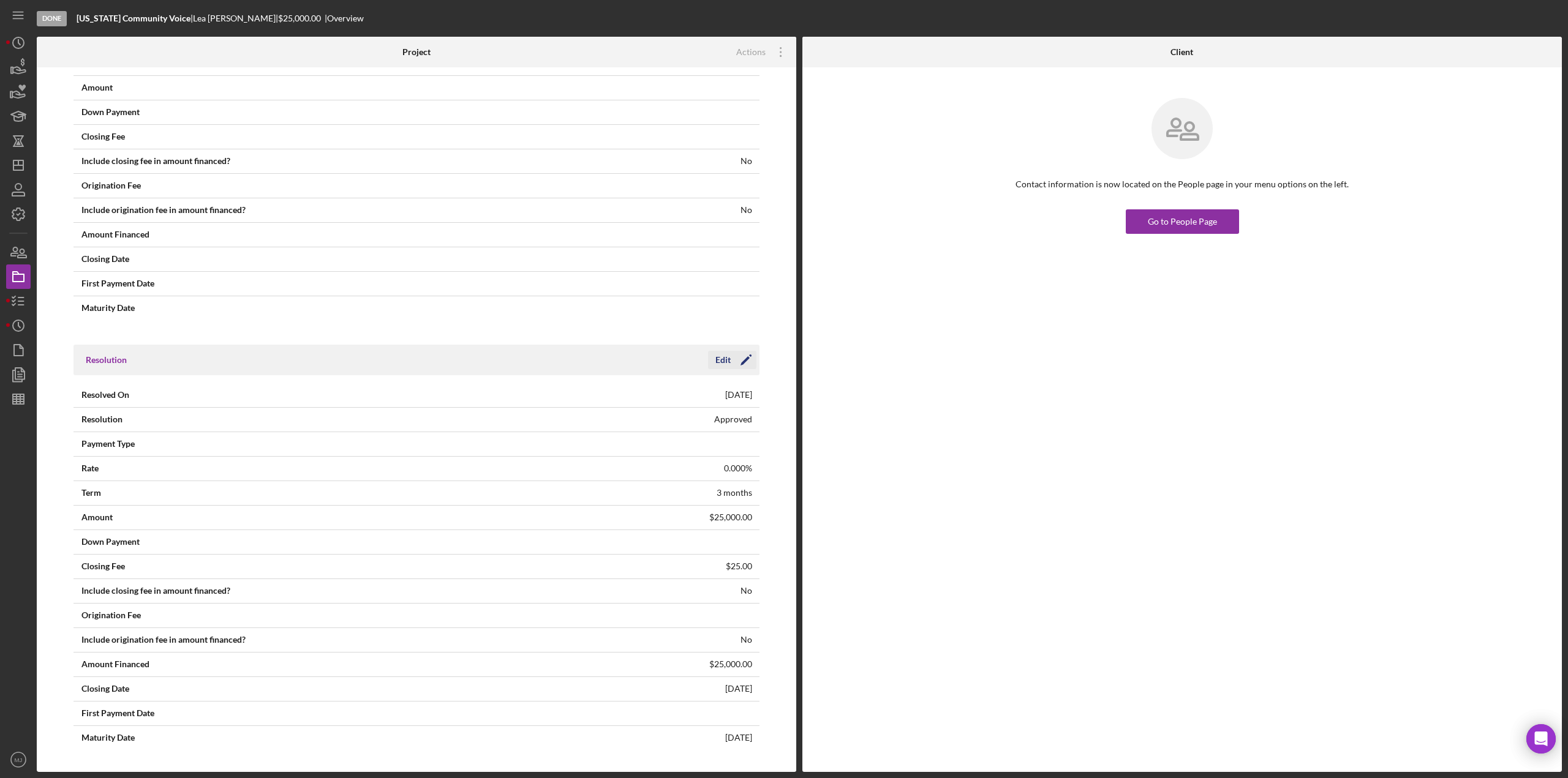 click on "Edit" at bounding box center (723, 360) 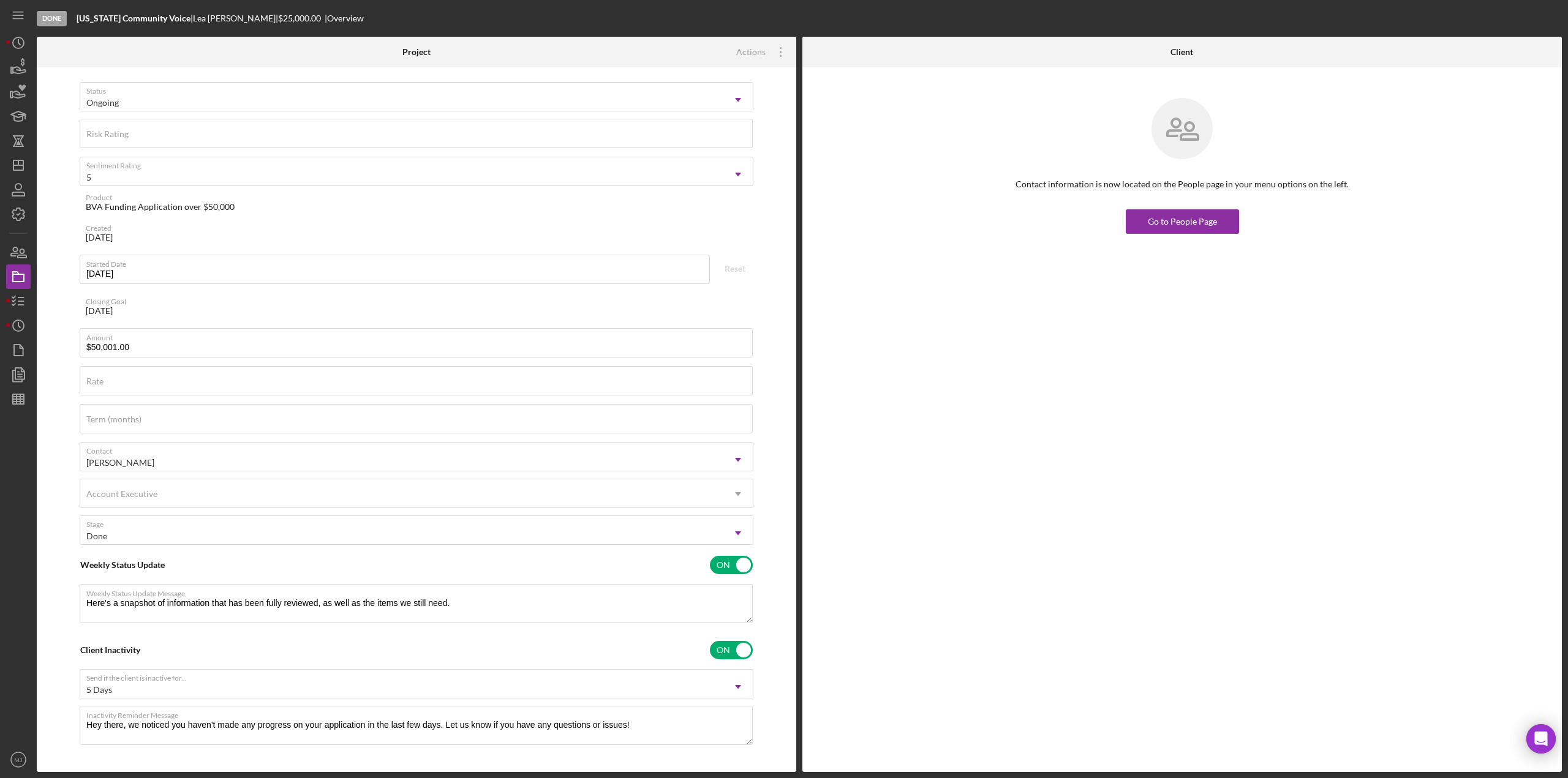 scroll, scrollTop: 0, scrollLeft: 0, axis: both 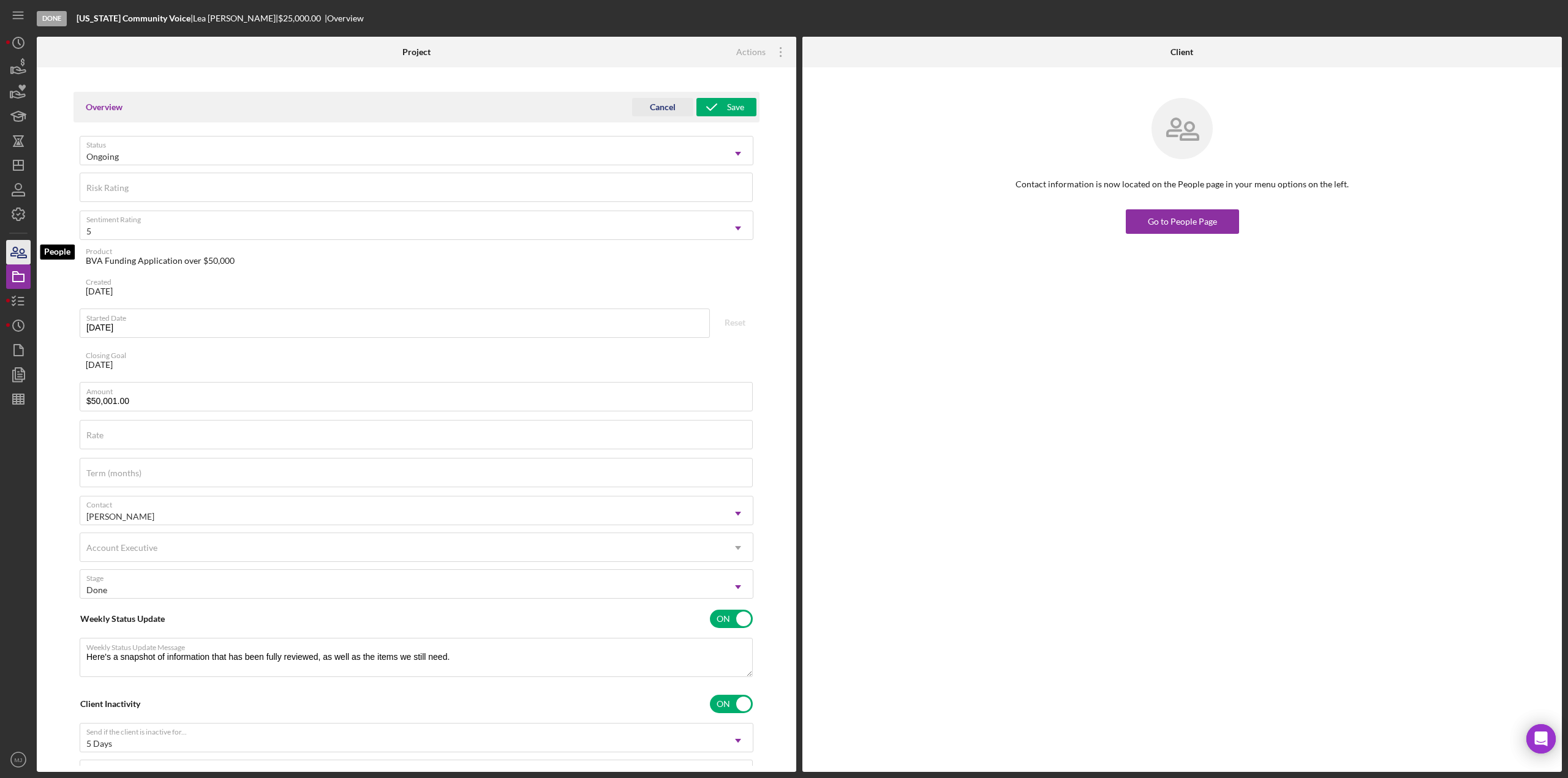 click 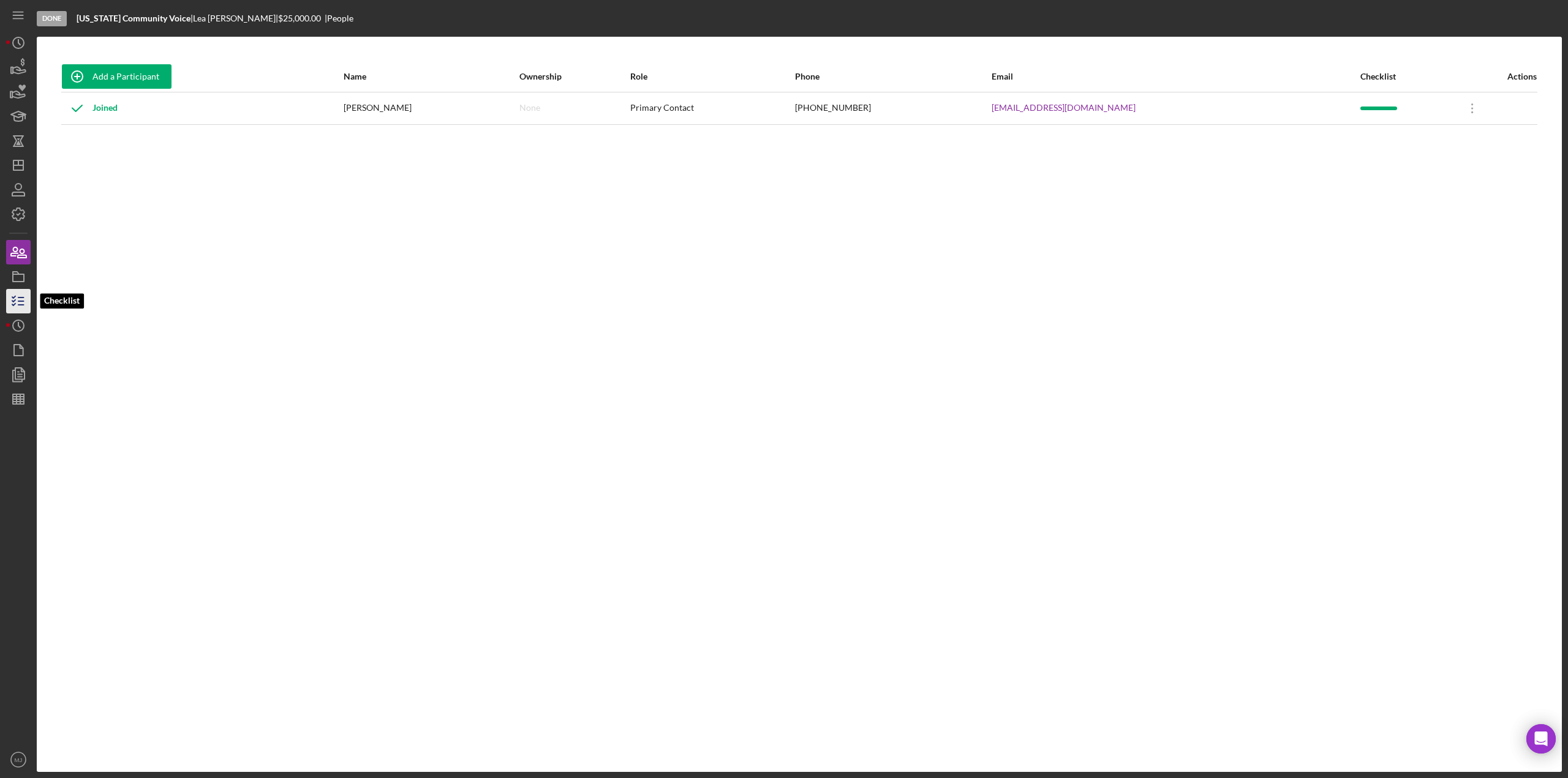 click 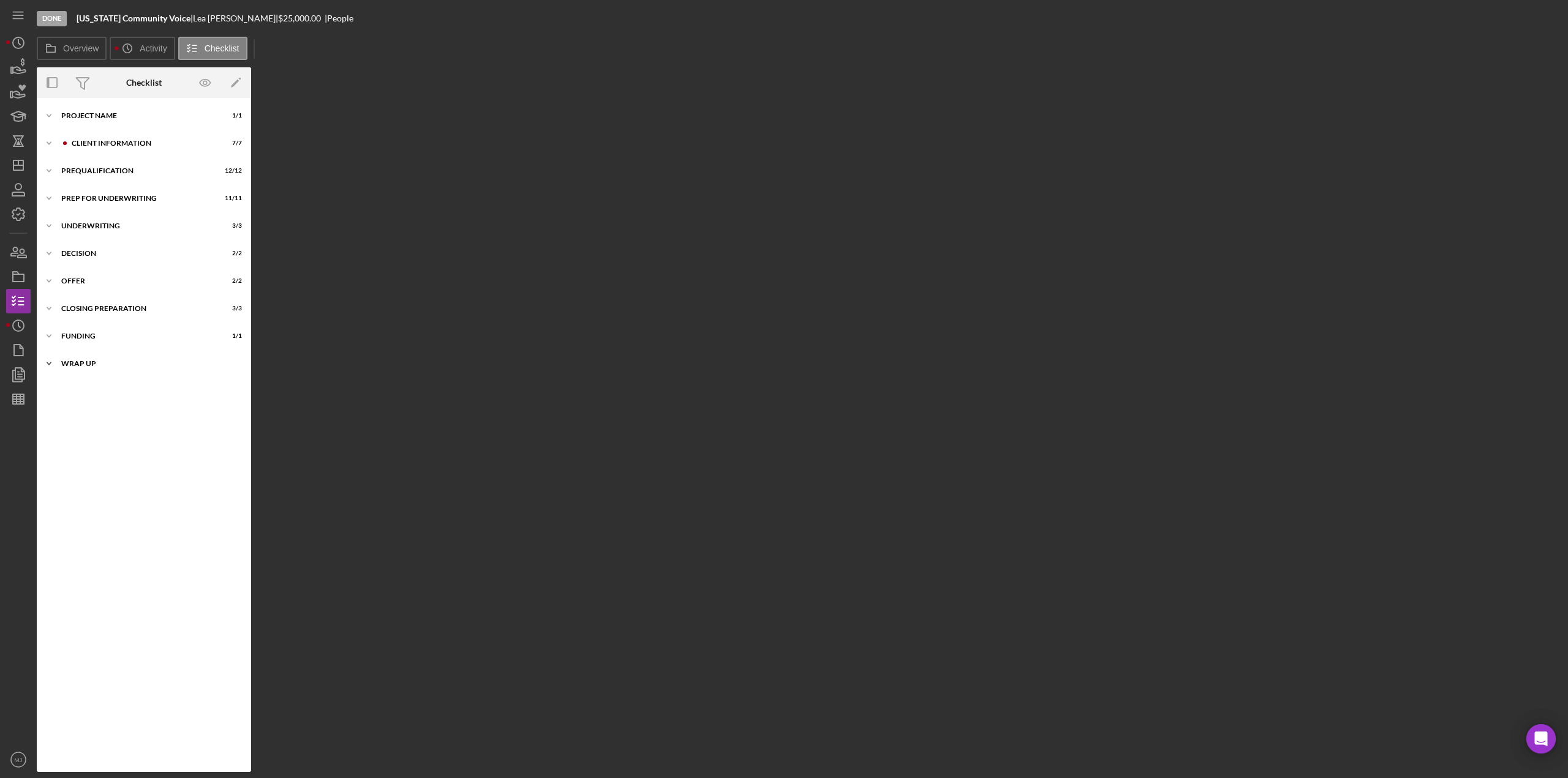 click on "Icon/Expander Wrap Up 2 / 2" at bounding box center [144, 364] 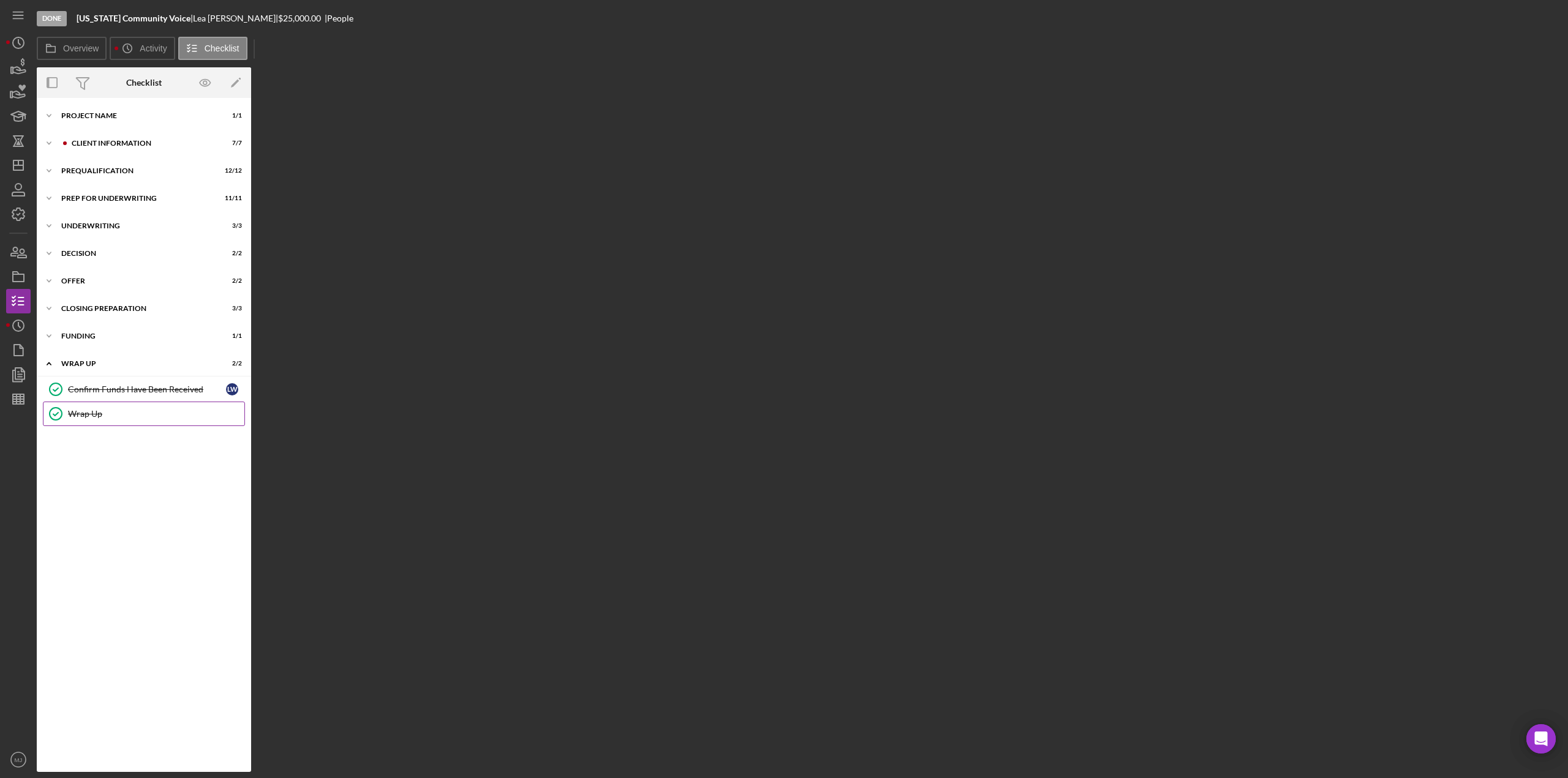click on "Wrap Up" at bounding box center (156, 414) 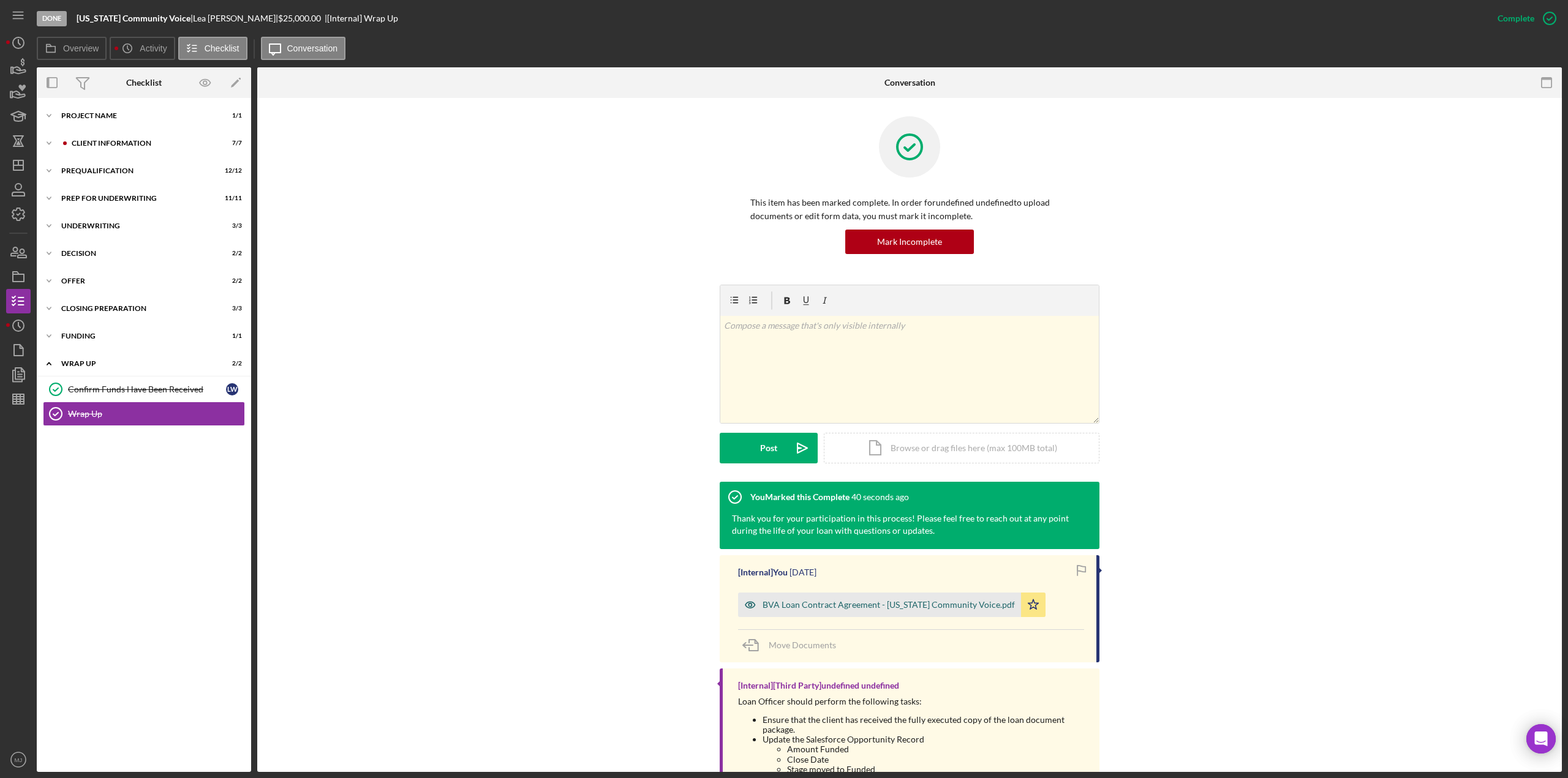 click on "BVA Loan Contract Agreement - Virginia Community Voice.pdf" at bounding box center [880, 605] 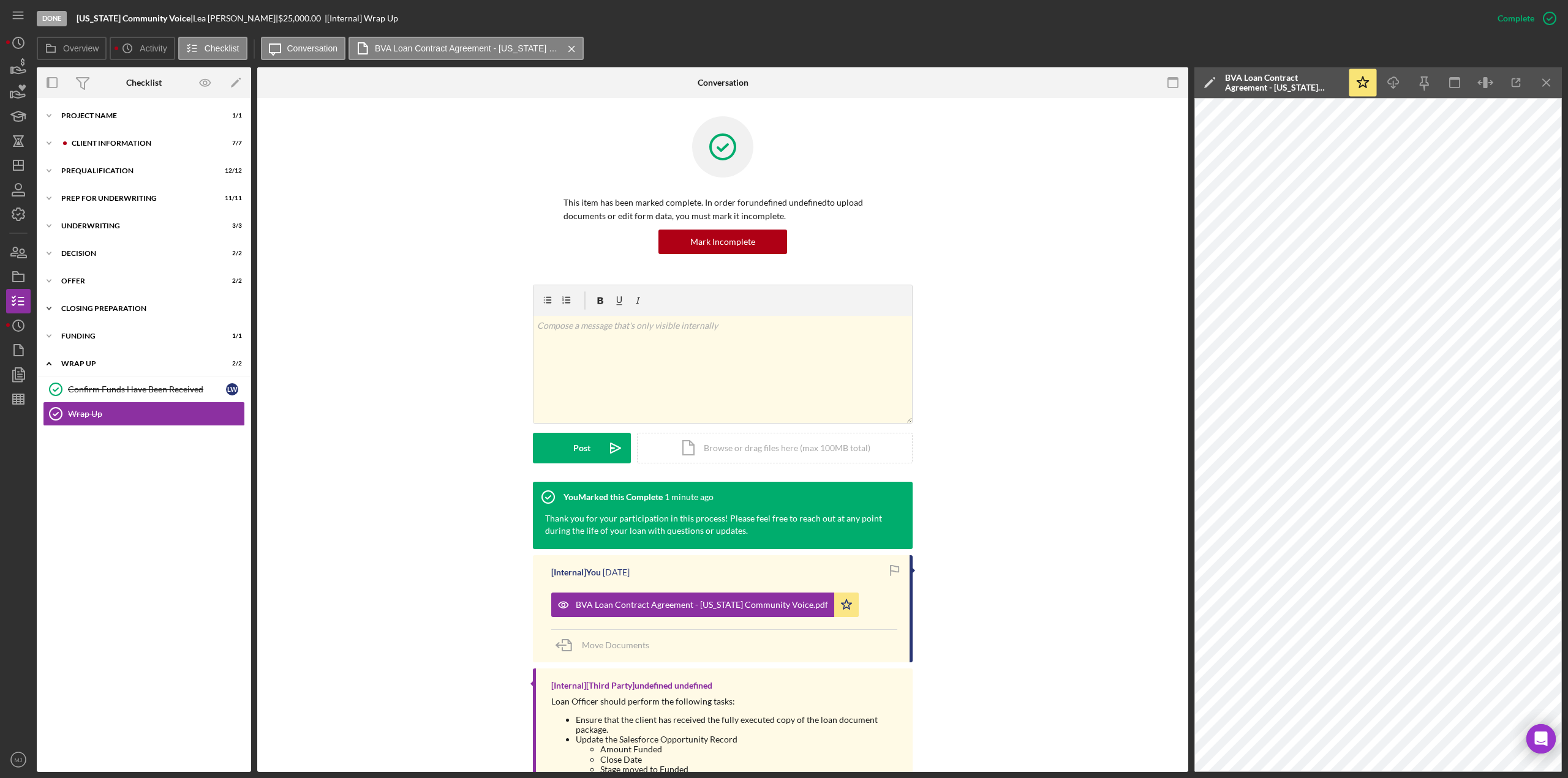 click on "Closing Preparation" at bounding box center [148, 309] 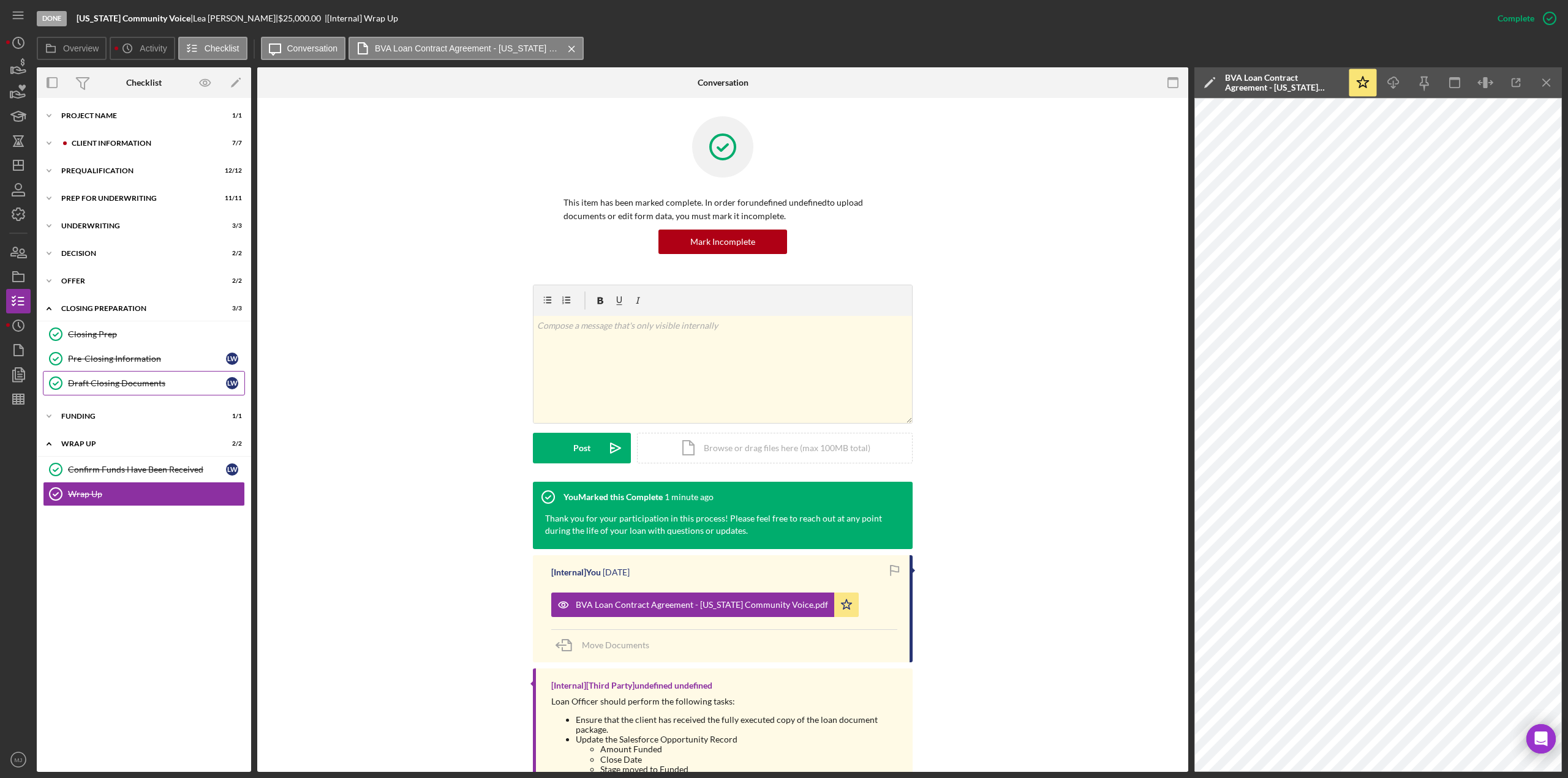 click on "Draft Closing Documents Draft Closing Documents L W" at bounding box center [144, 383] 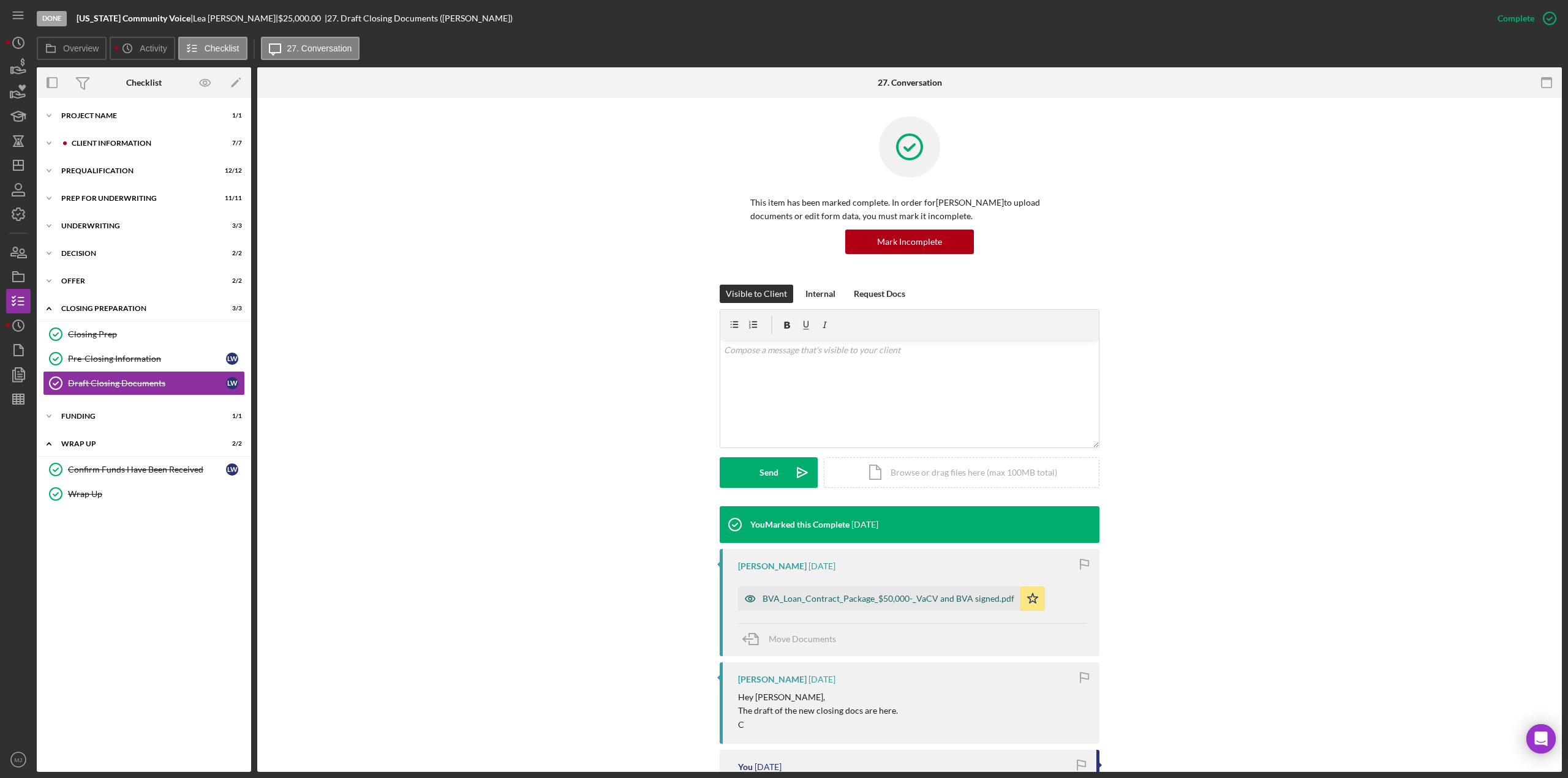 click on "BVA_Loan_Contract_Package_$50,000-_VaCV and BVA signed.pdf" at bounding box center (879, 599) 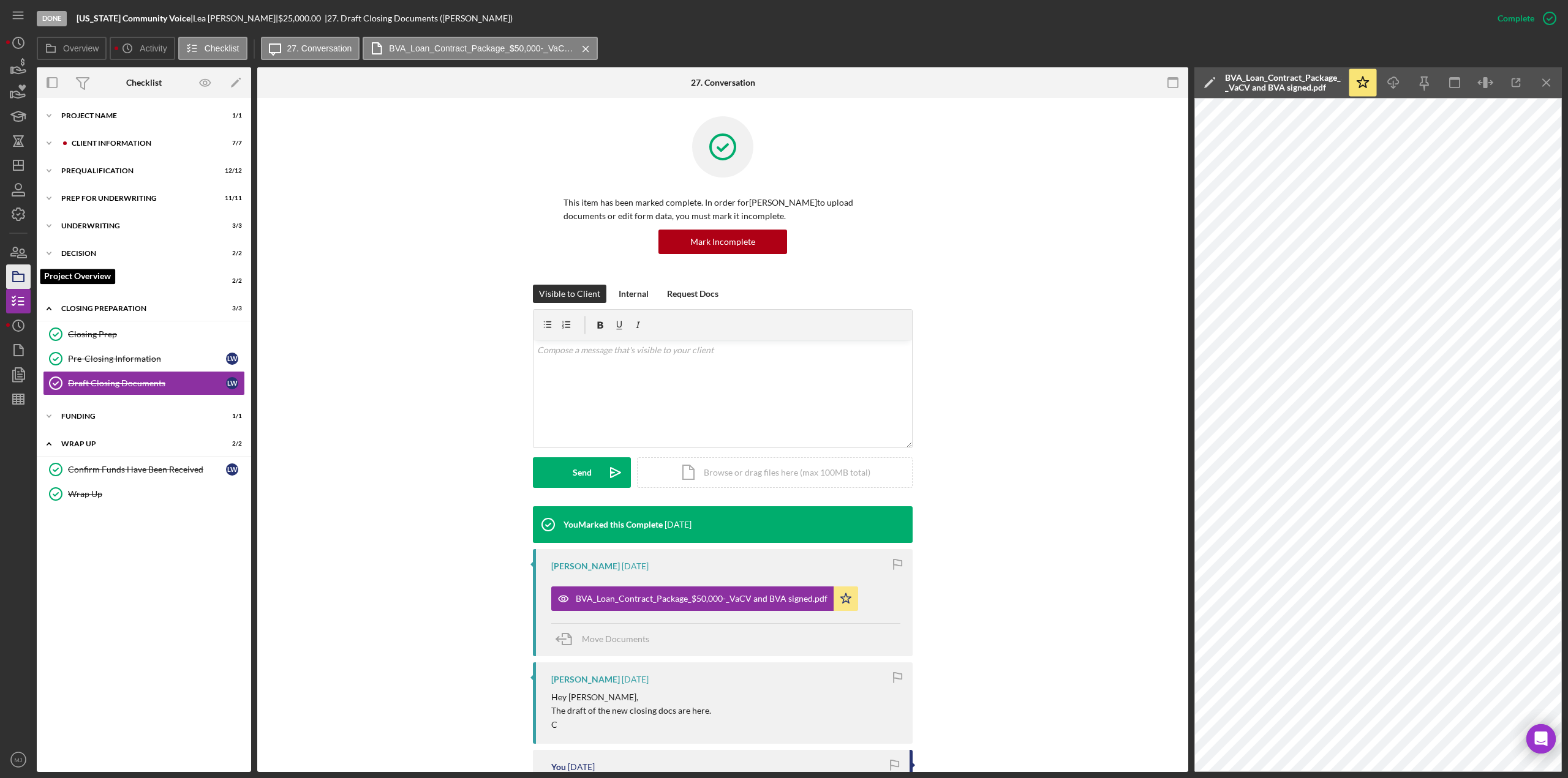click 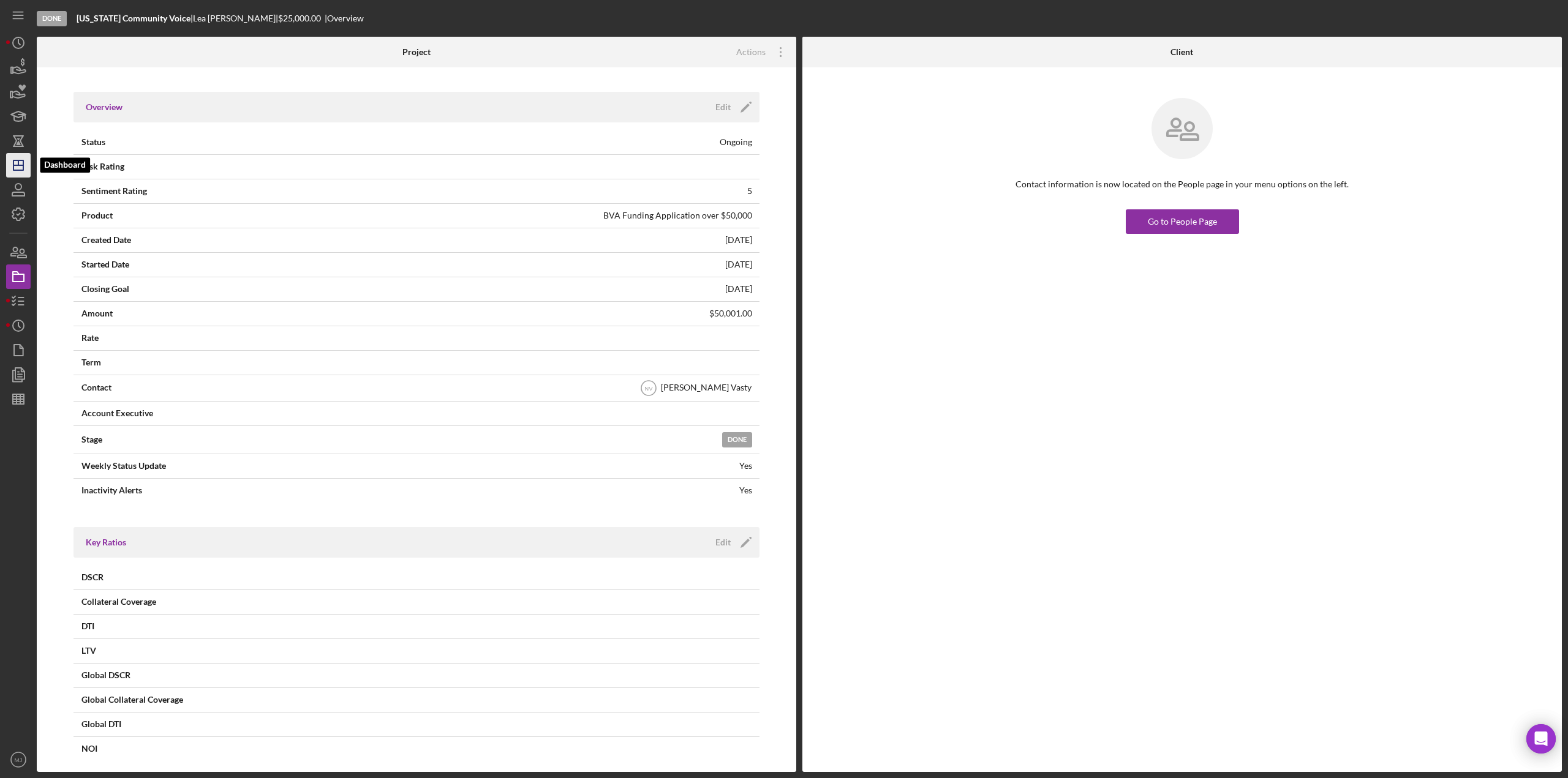 click on "Icon/Dashboard" 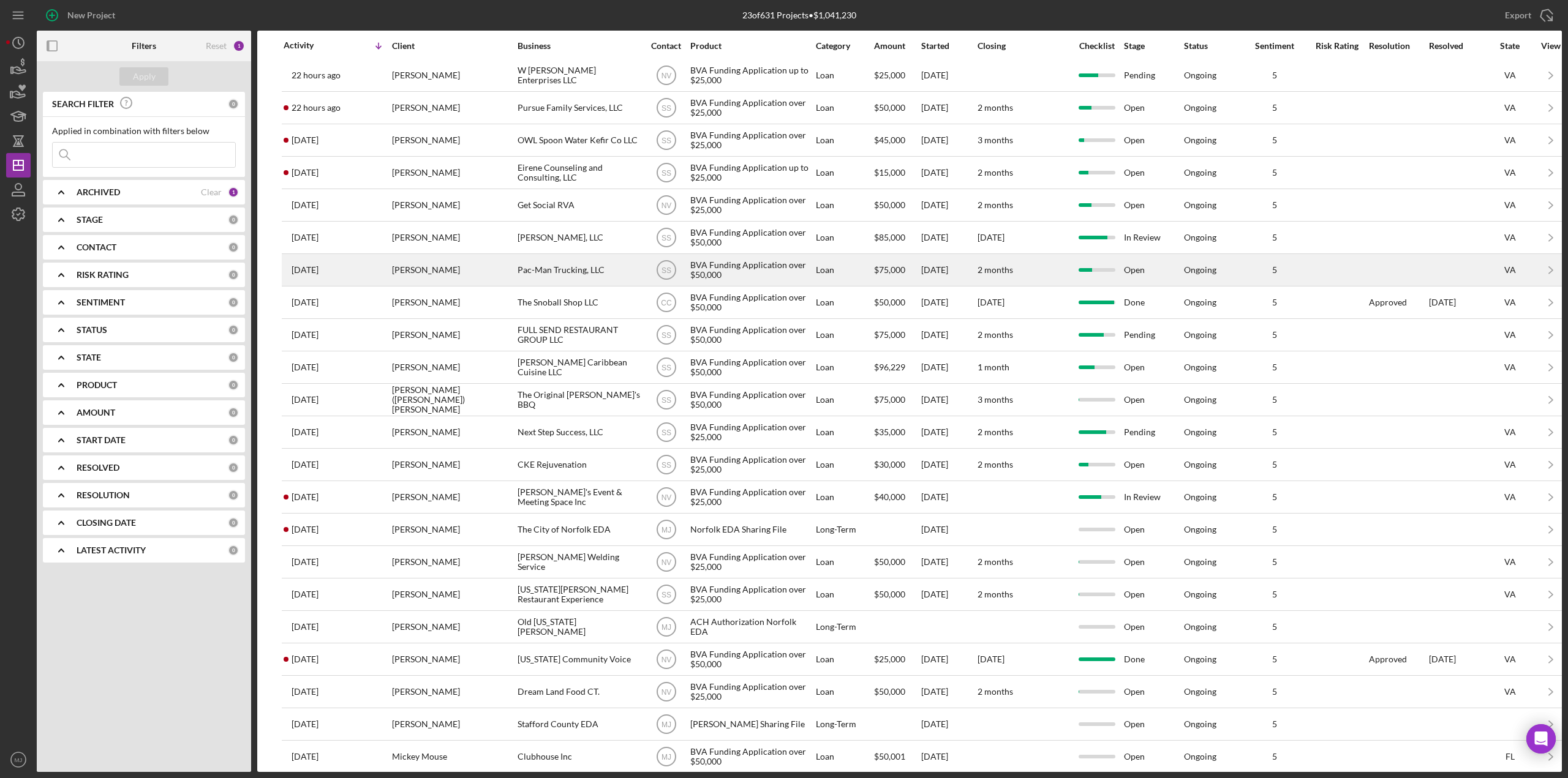 scroll, scrollTop: 53, scrollLeft: 0, axis: vertical 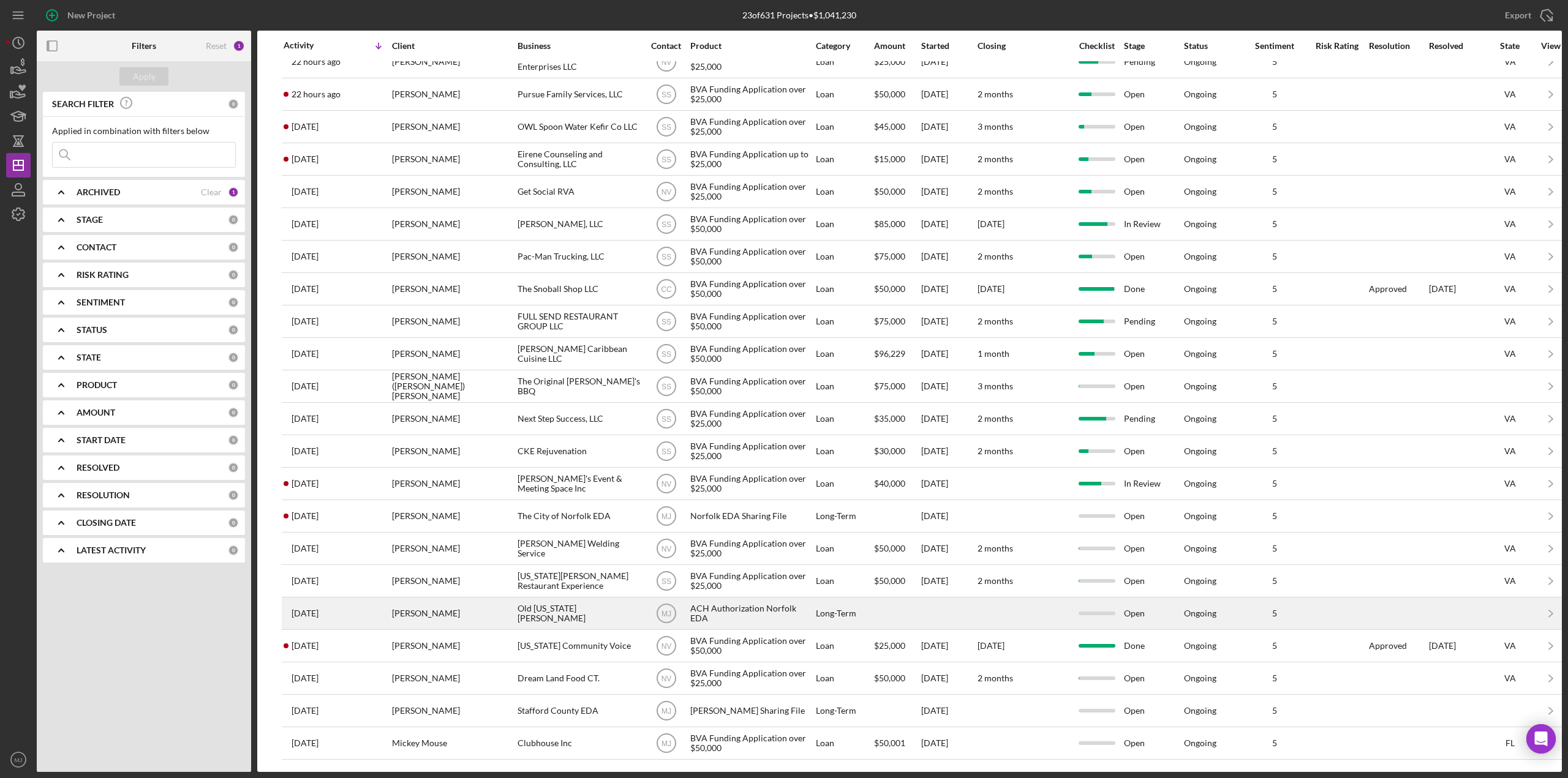 click on "Old Virginia Ham" at bounding box center [579, 613] 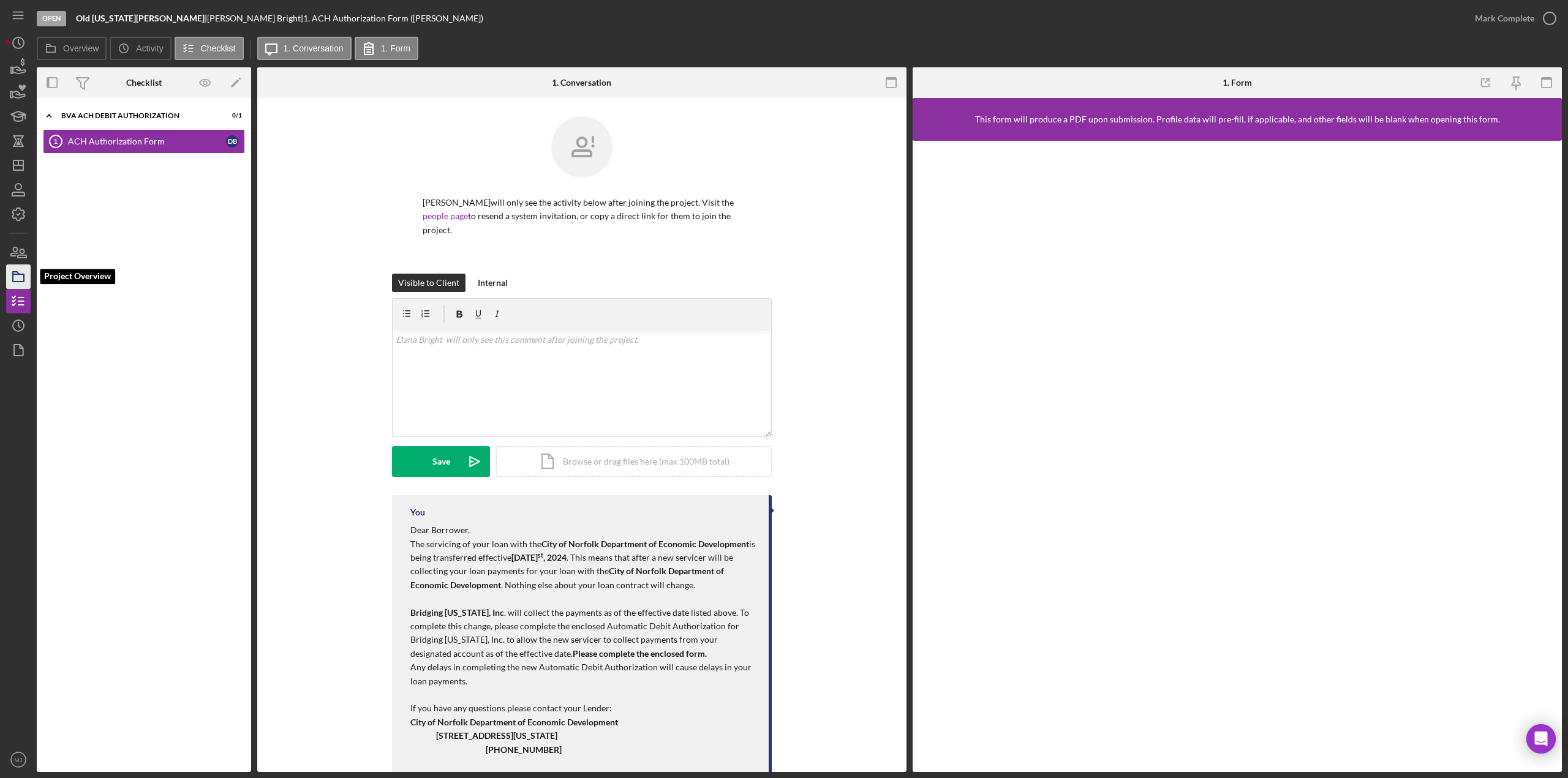 click 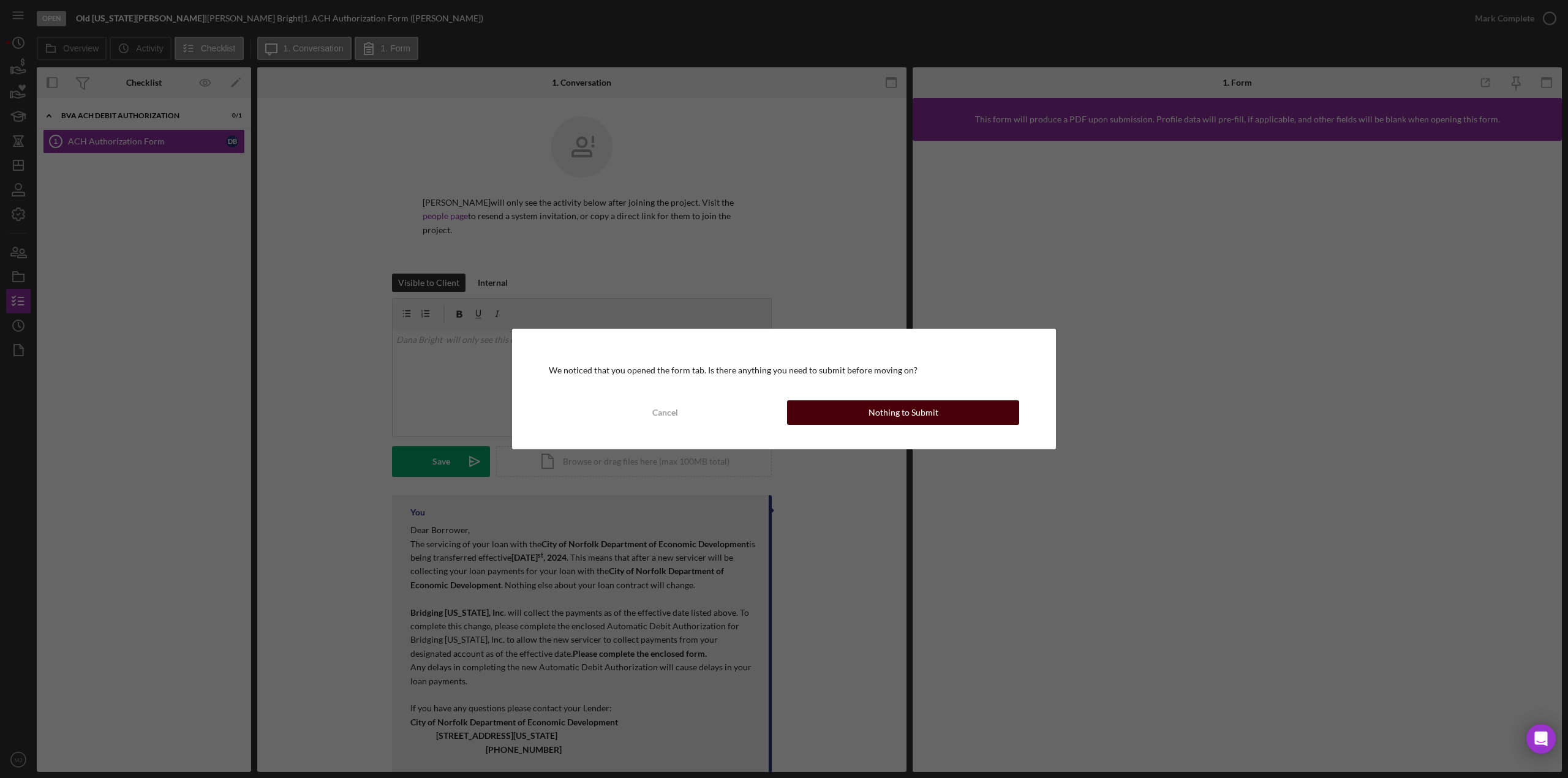 click on "Nothing to Submit" at bounding box center [903, 413] 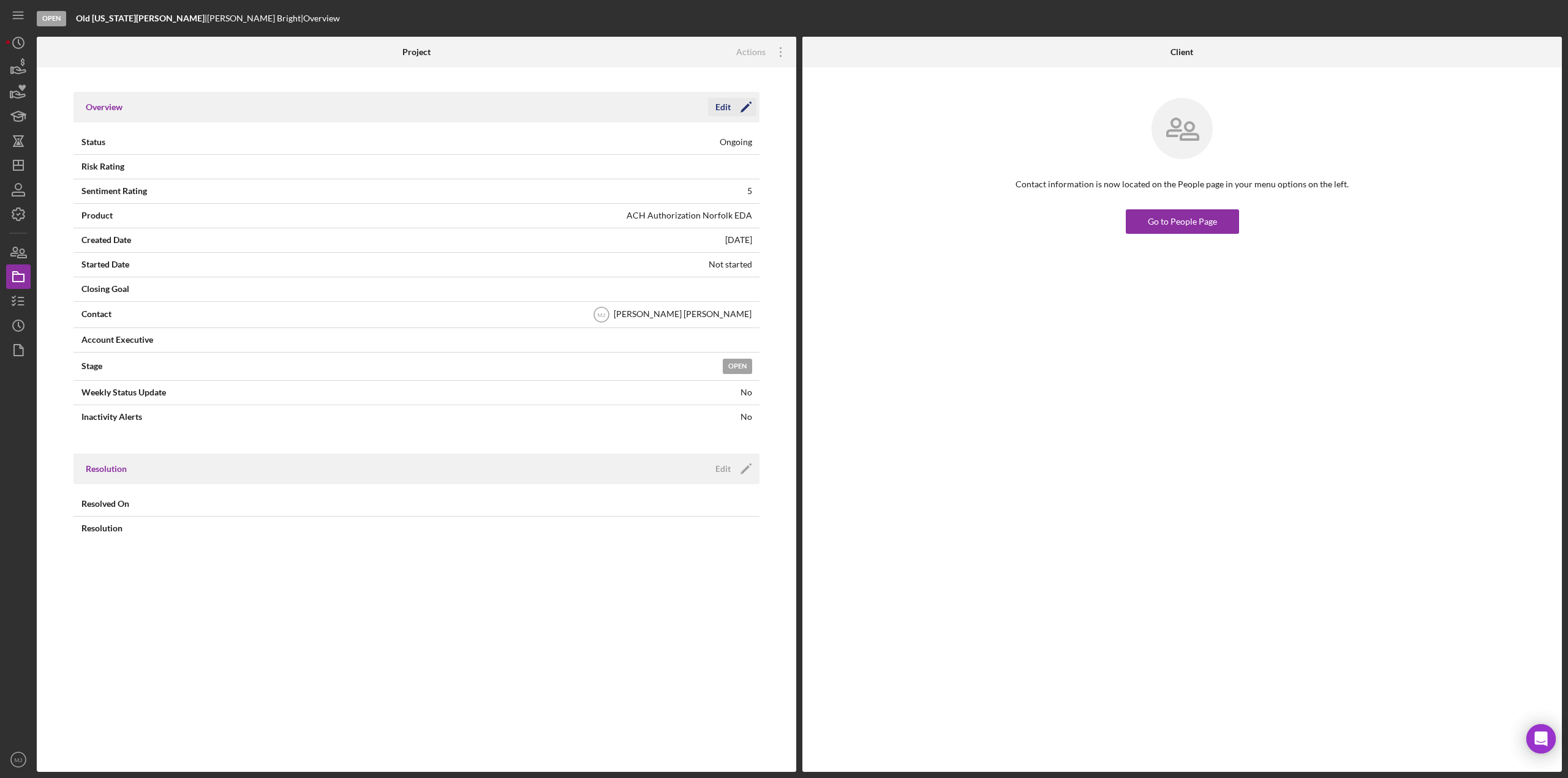 click on "Edit" at bounding box center [723, 107] 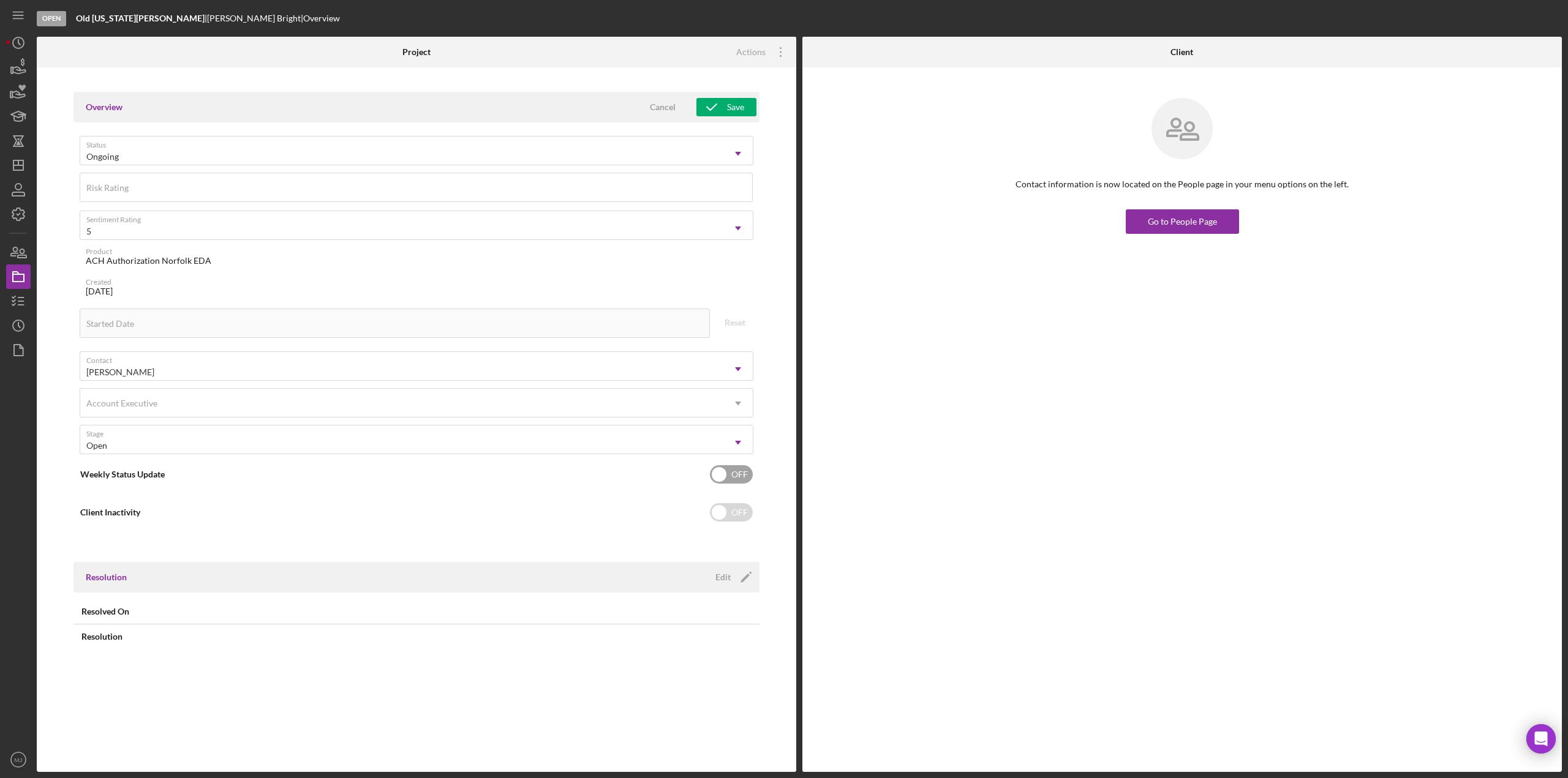 click at bounding box center (731, 474) 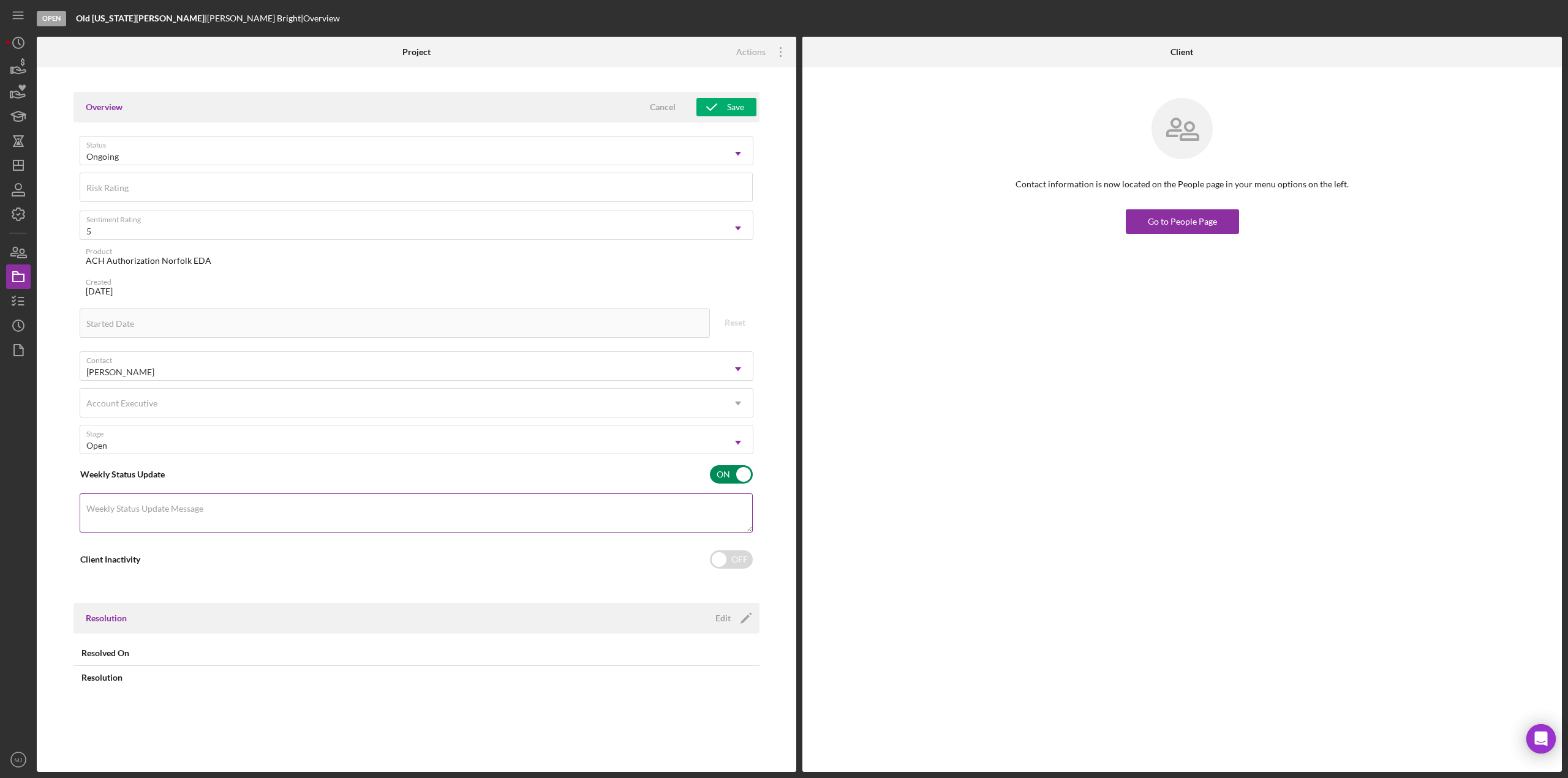 click on "Weekly Status Update Message" at bounding box center [417, 514] 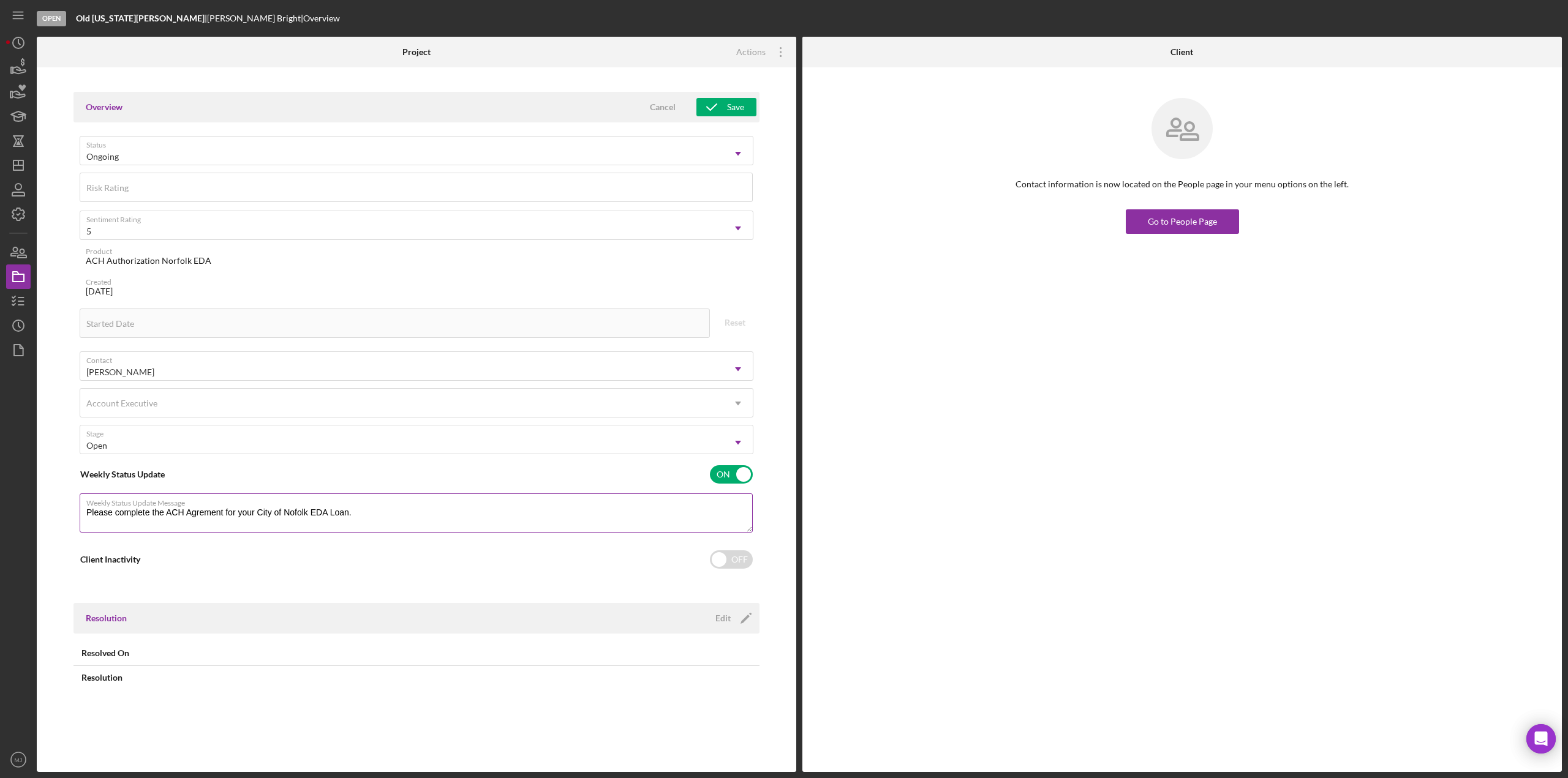 click on "Please complete the ACH Agrement for your City of Nofolk EDA Loan." at bounding box center (416, 513) 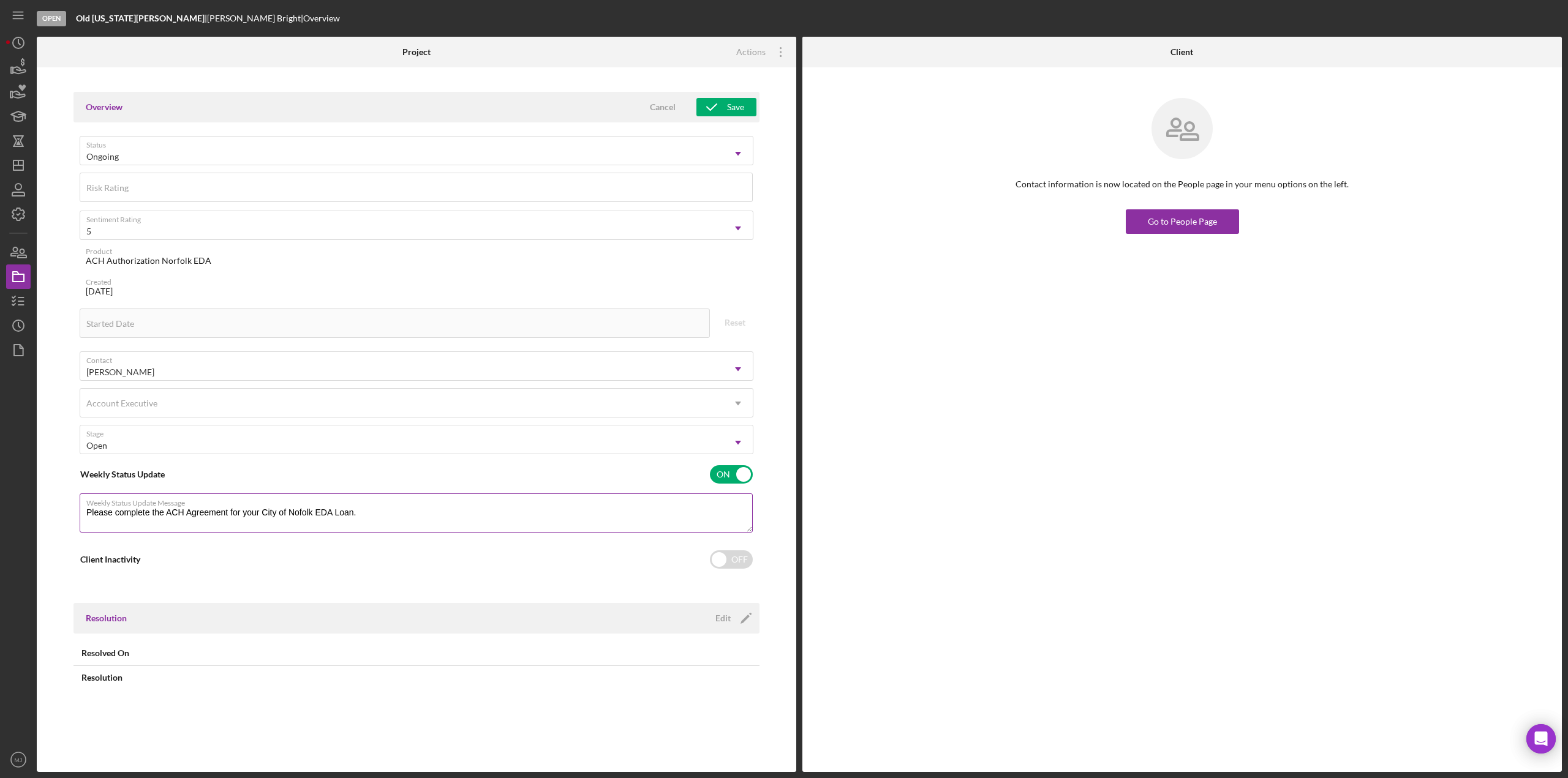 click on "Weekly Status Update Message" at bounding box center (420, 501) 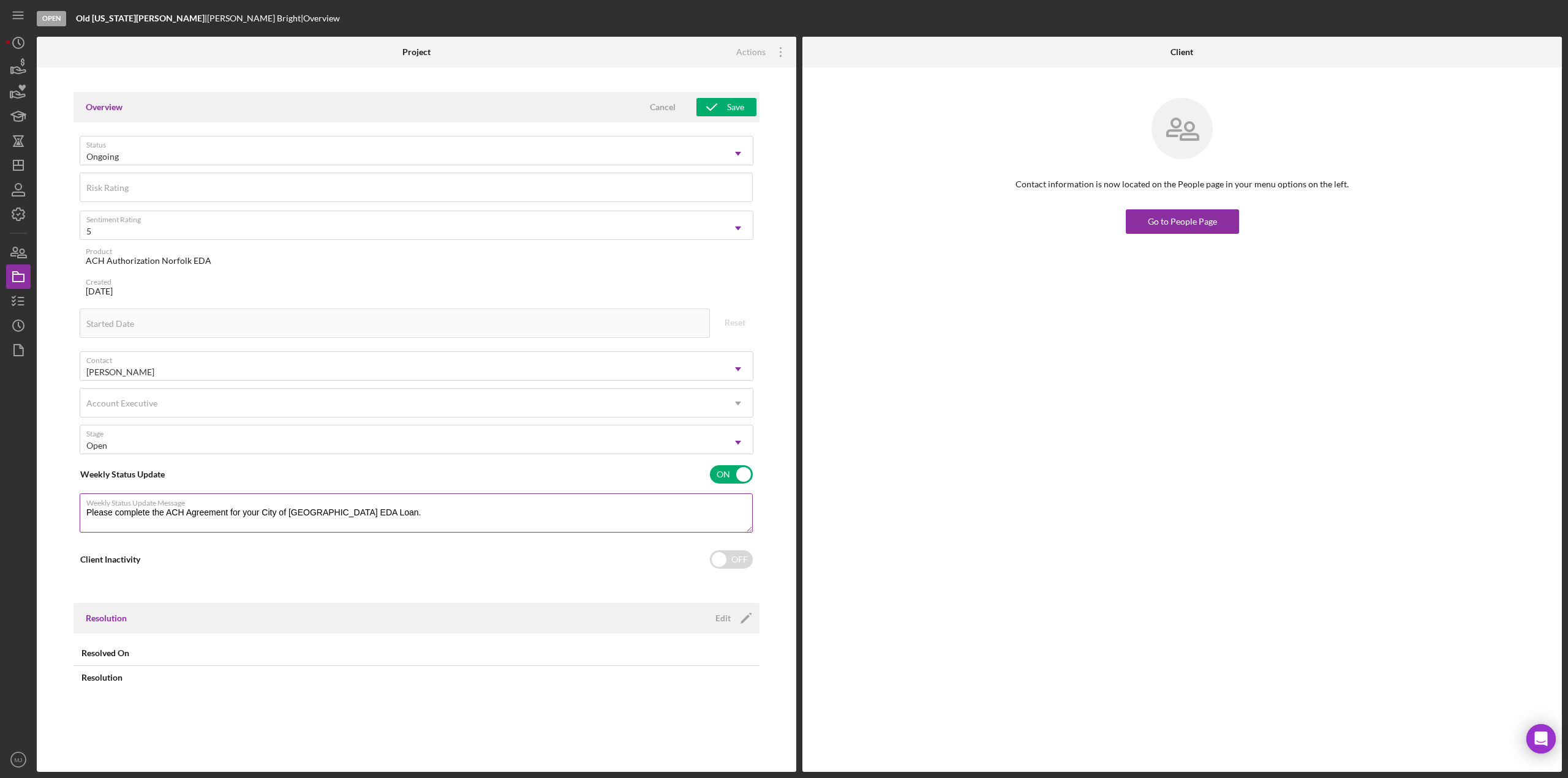 click on "Please complete the ACH Agreement for your City of Norfolk EDA Loan." at bounding box center (416, 513) 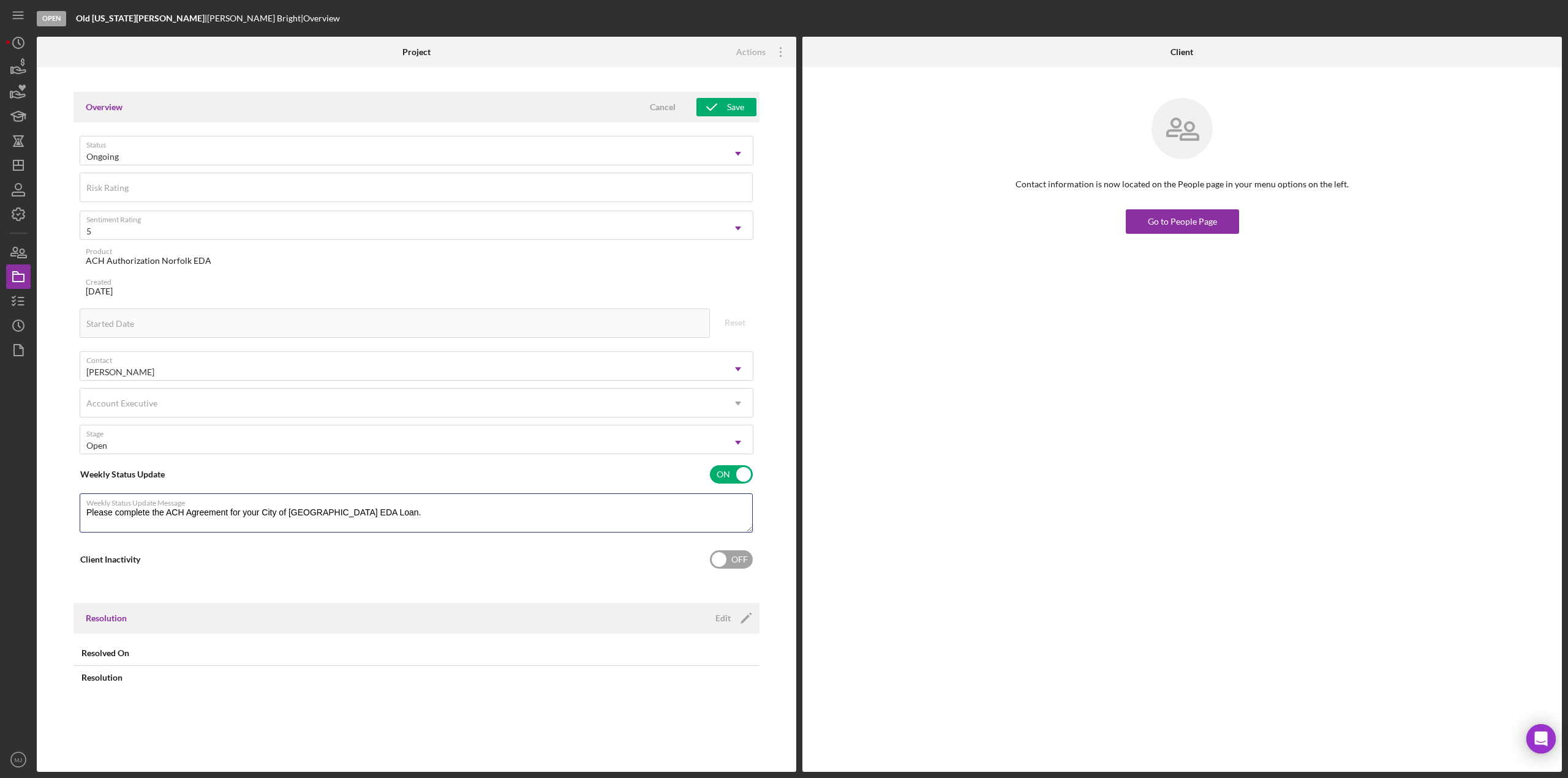 type on "Please complete the ACH Agreement for your City of Norfolk EDA Loan." 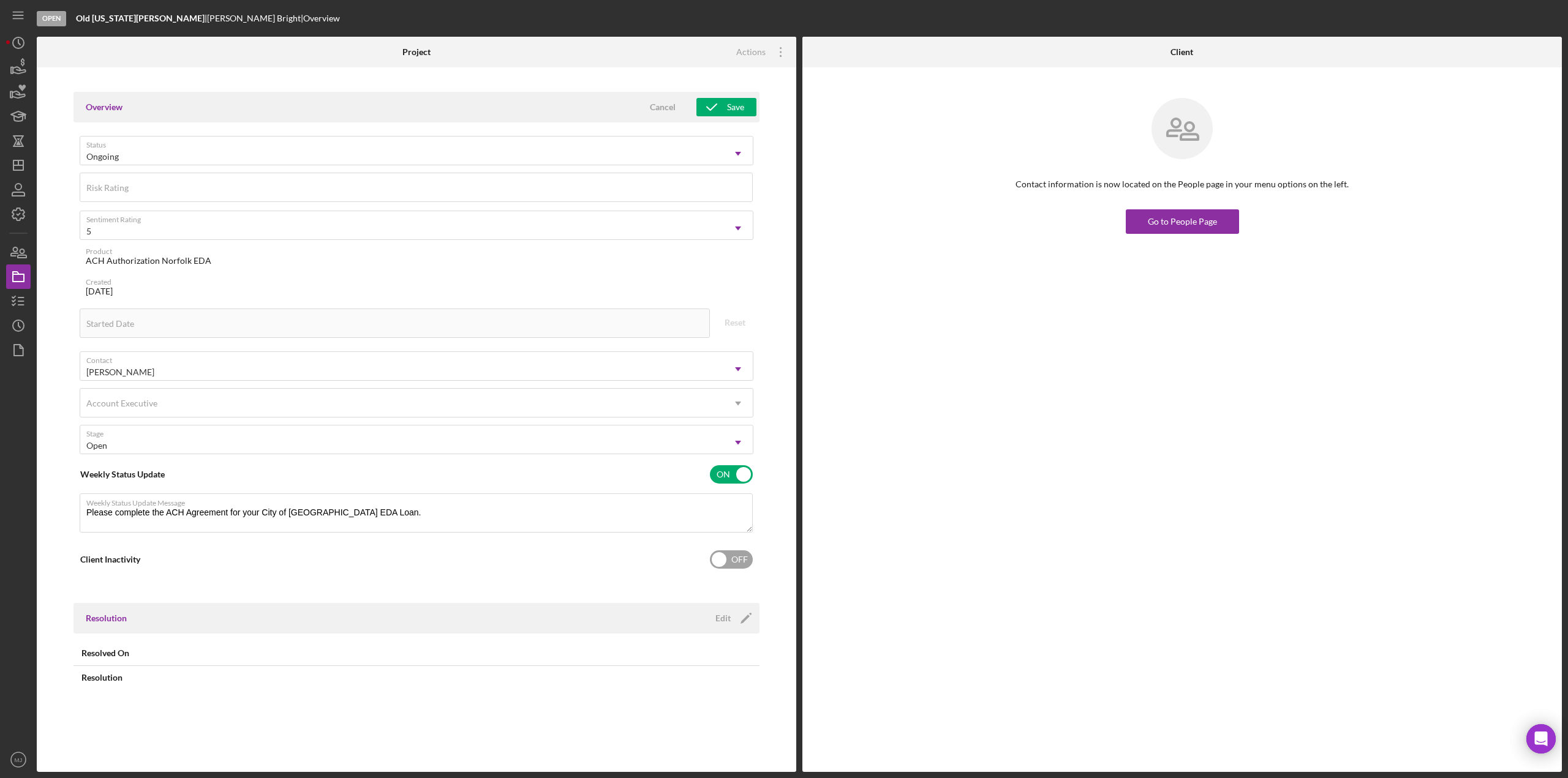 click at bounding box center [731, 559] 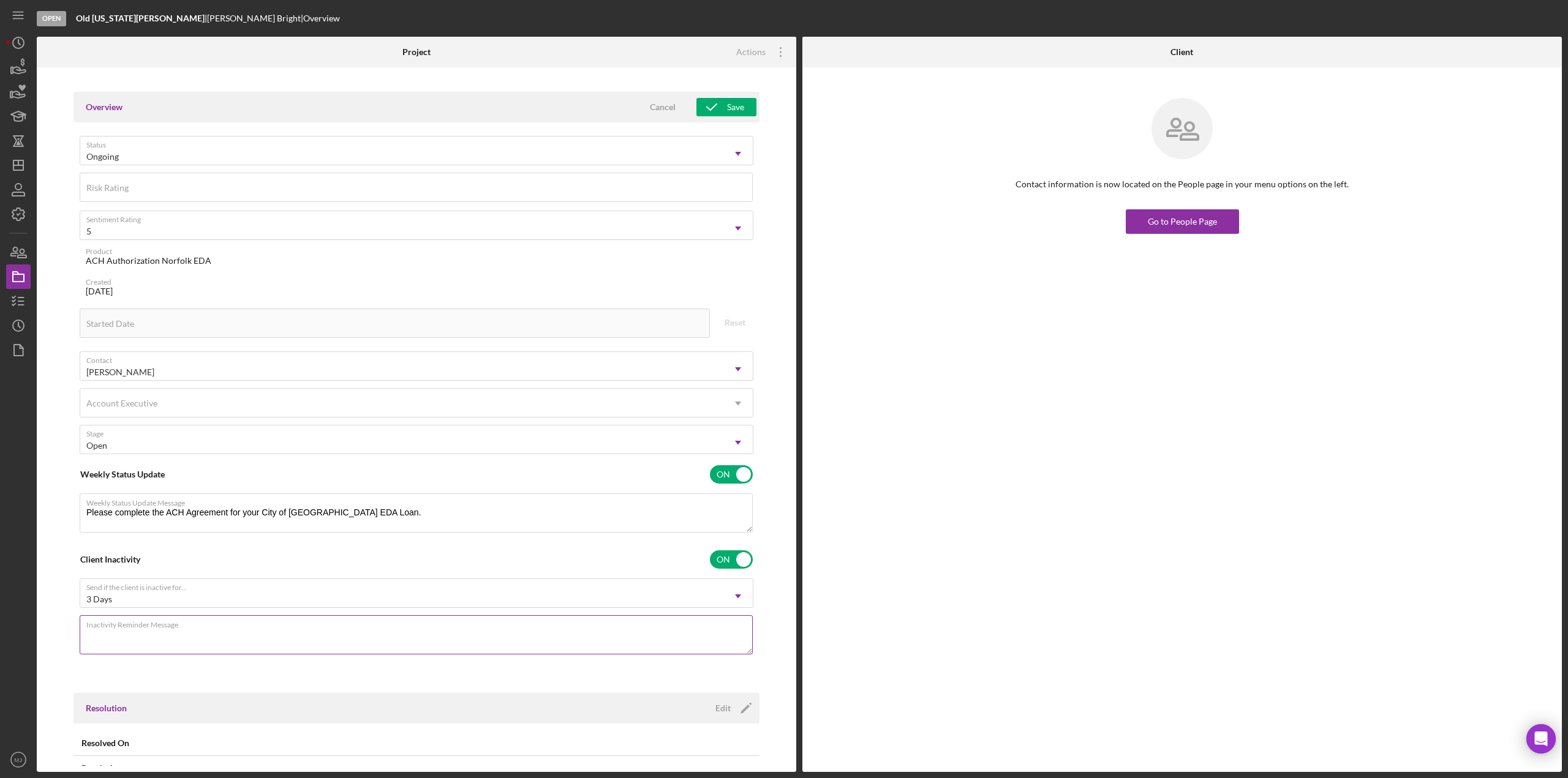 click on "Inactivity Reminder Message" at bounding box center [417, 635] 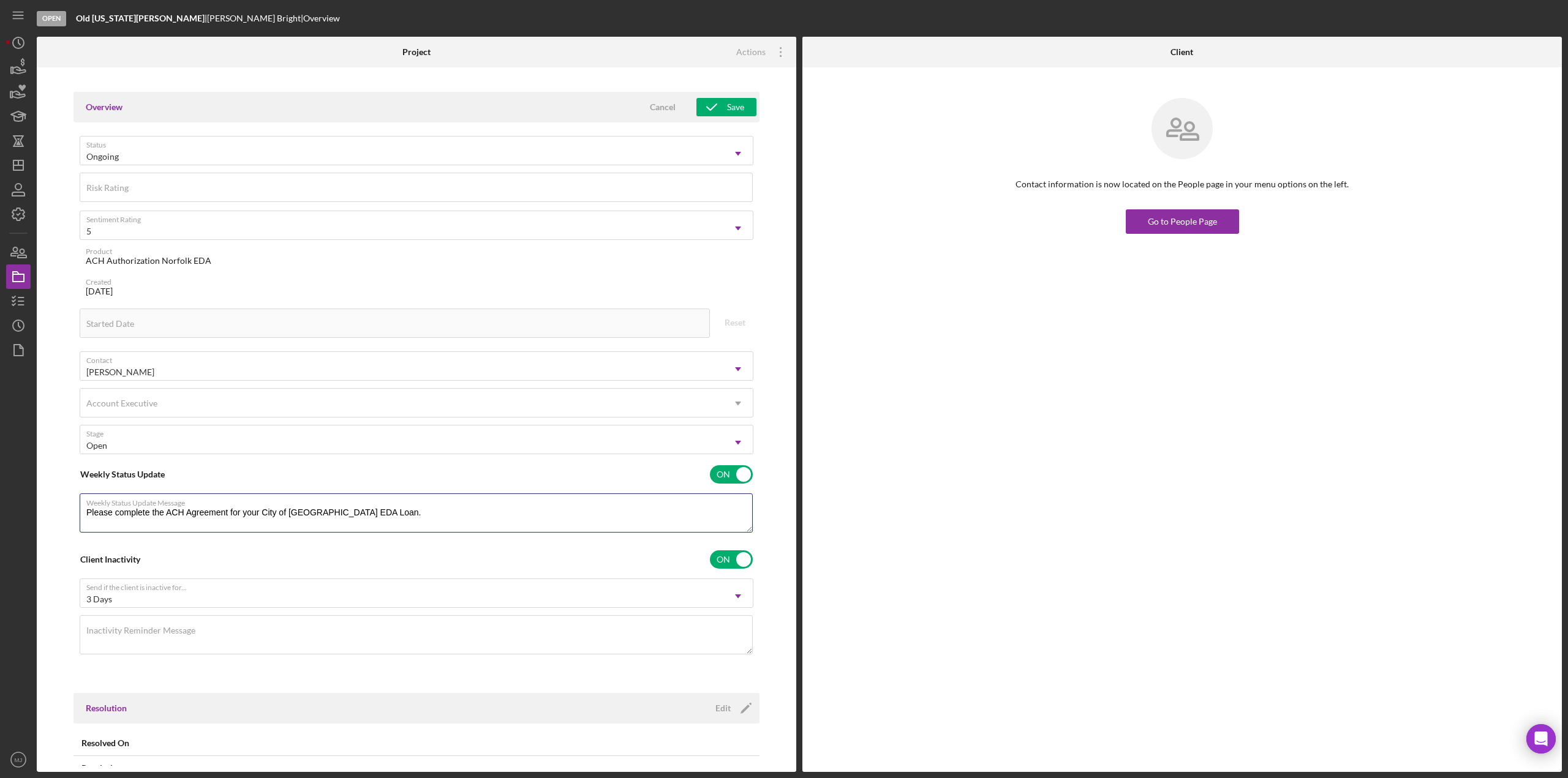 drag, startPoint x: 353, startPoint y: 514, endPoint x: 26, endPoint y: 520, distance: 327.055 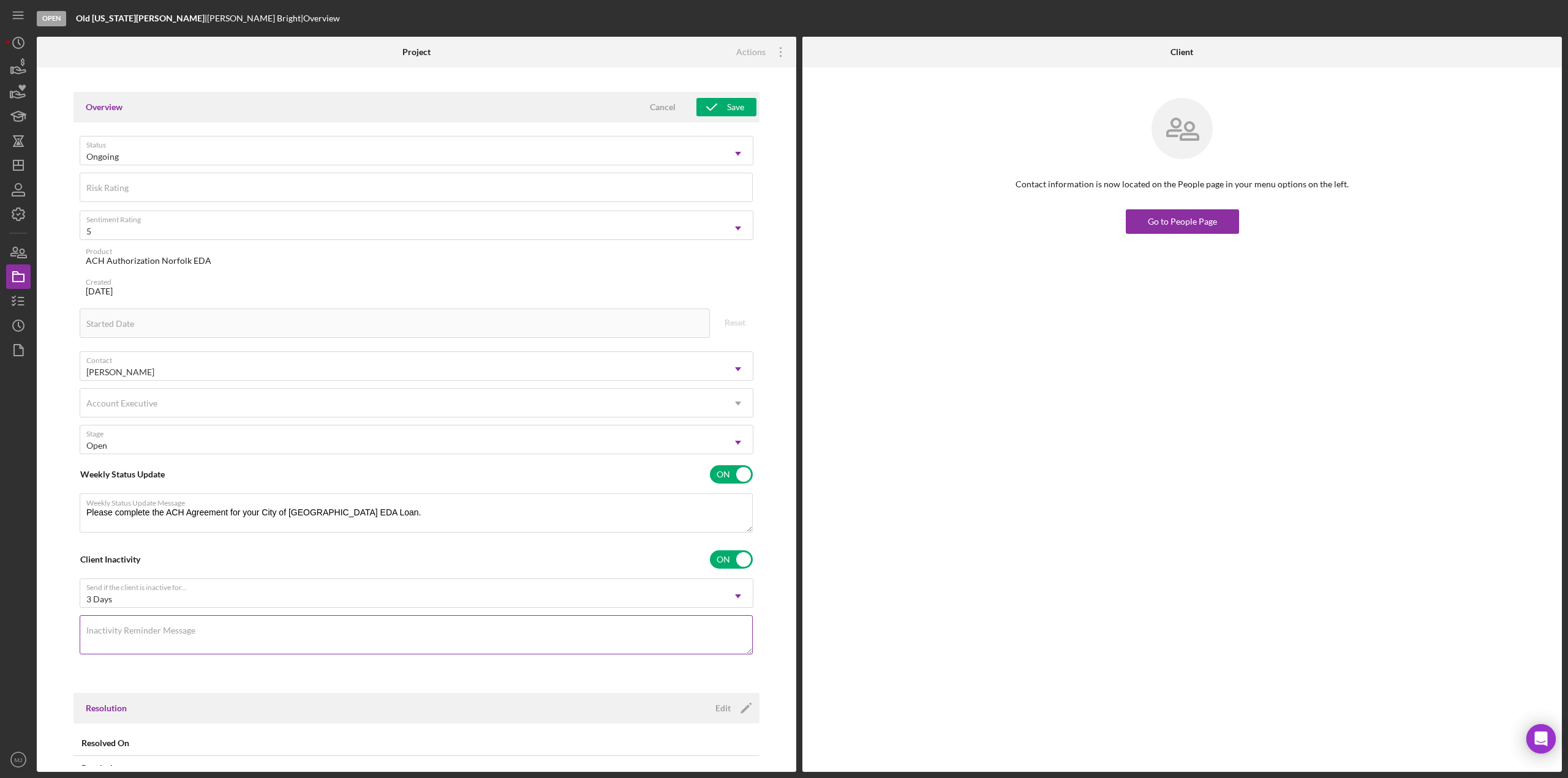 click on "Inactivity Reminder Message" at bounding box center (141, 630) 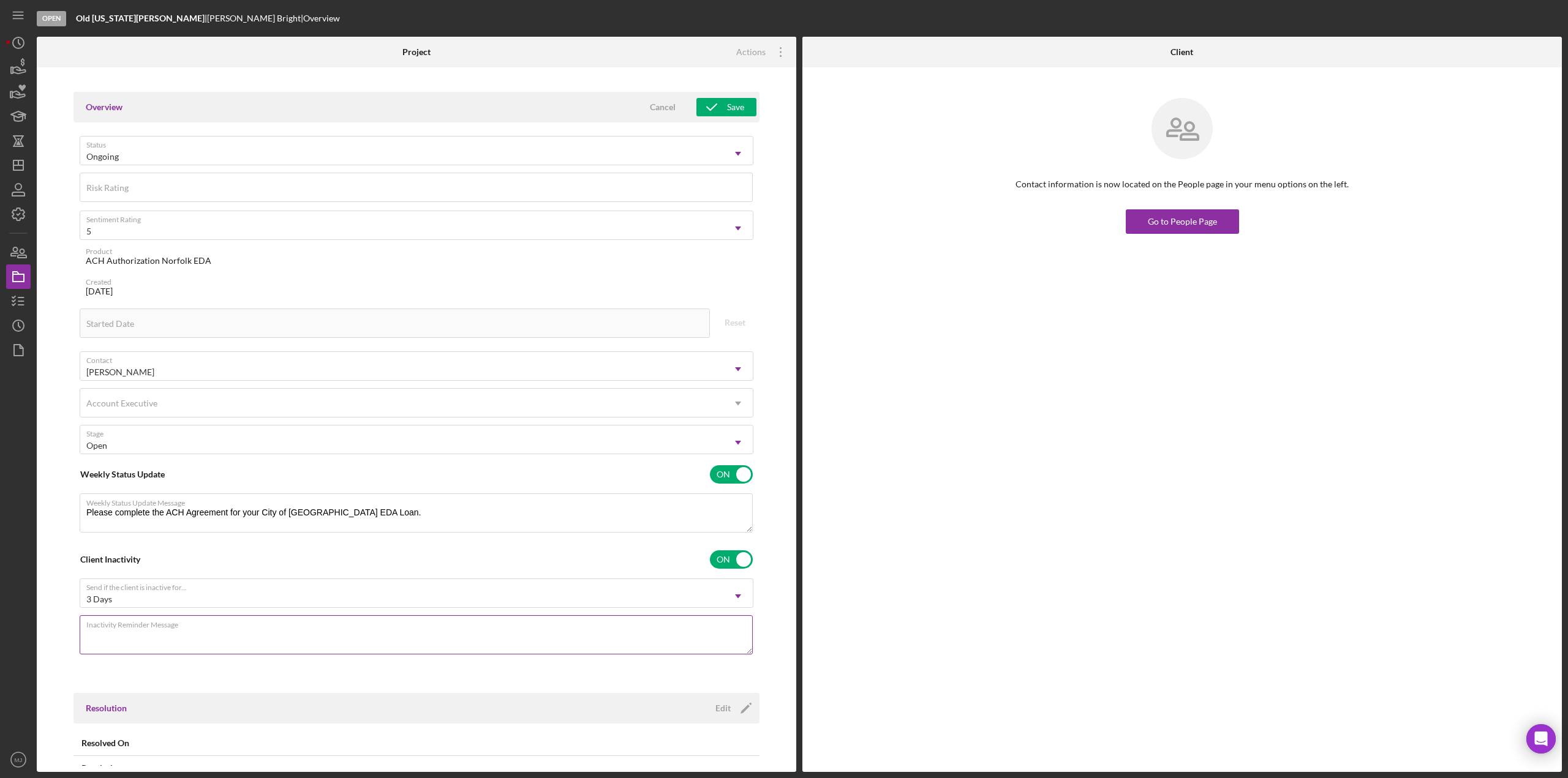 paste on "Please complete the ACH Agreement for your City of Norfolk EDA Loan." 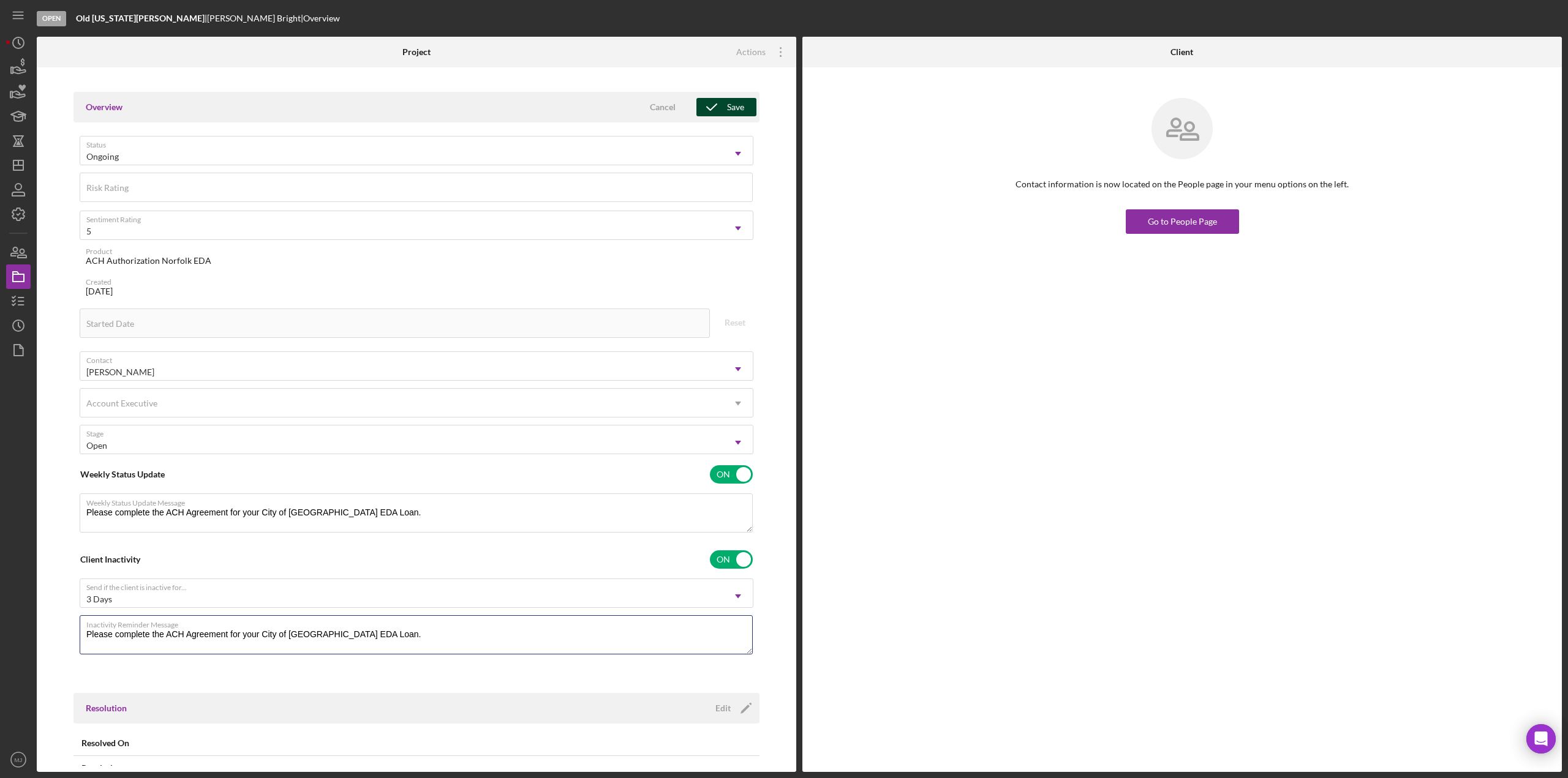 type on "Please complete the ACH Agreement for your City of Norfolk EDA Loan." 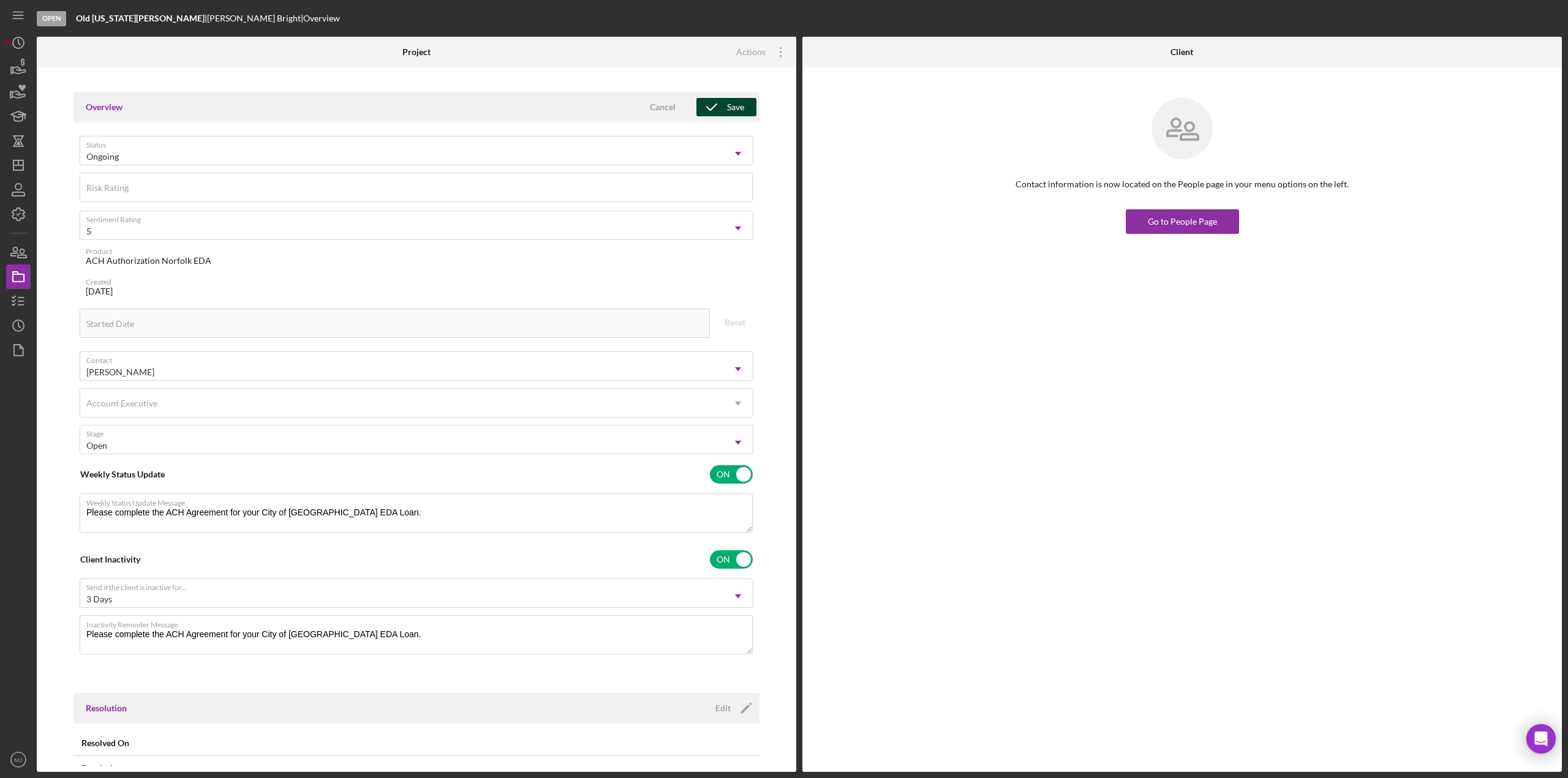 click 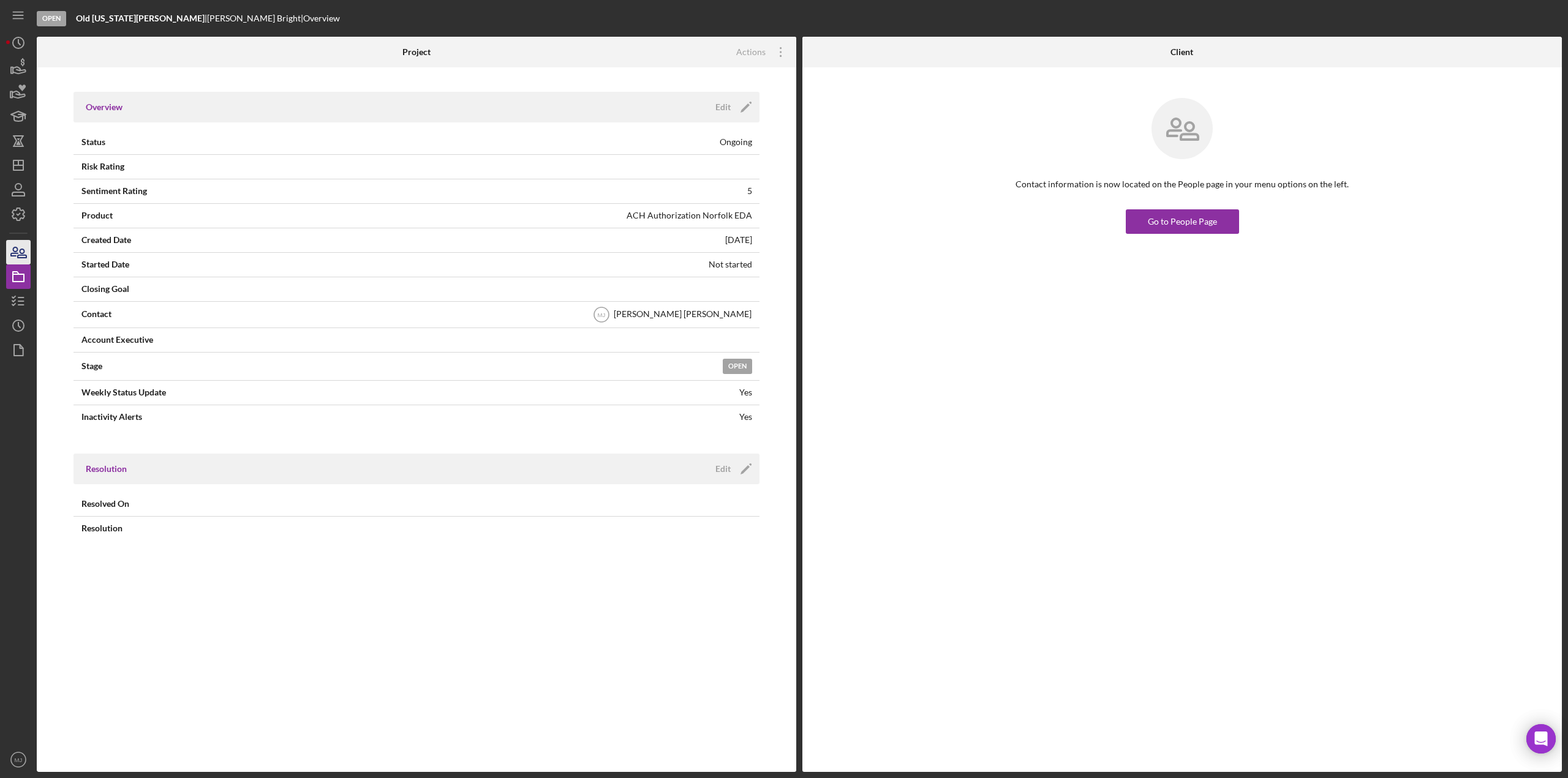 click 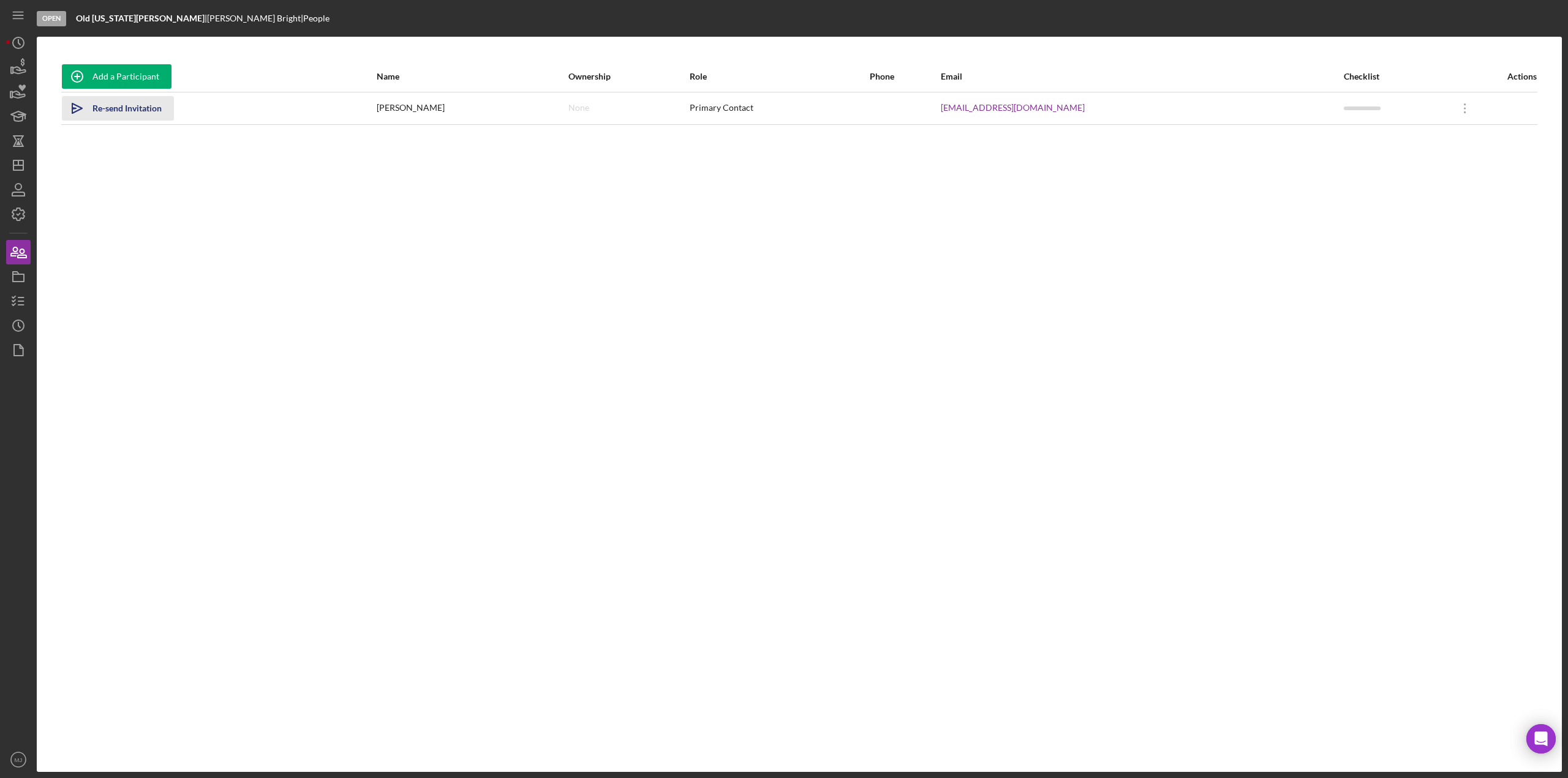 click on "Re-send Invitation" at bounding box center (127, 108) 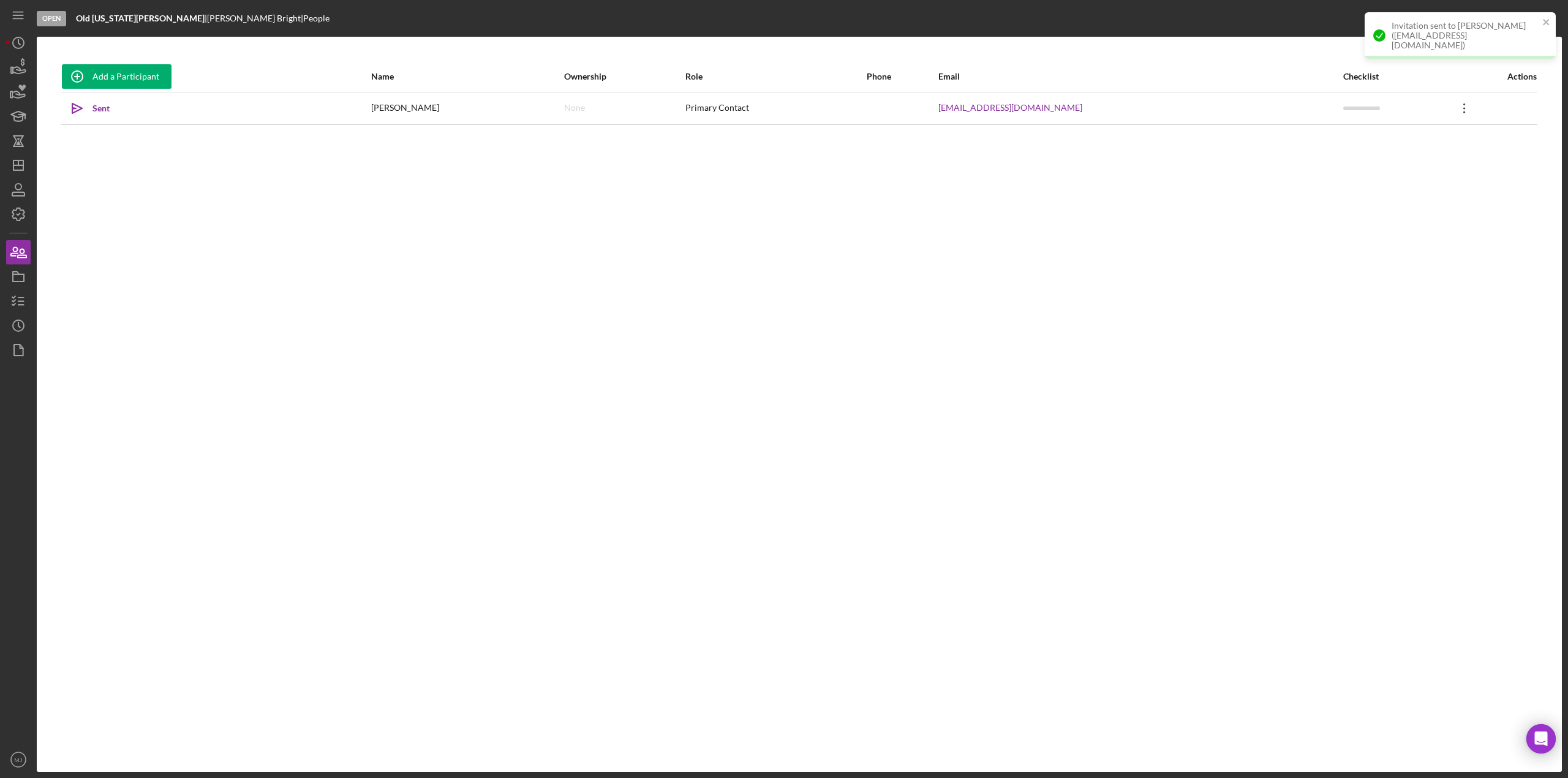click on "Icon/Overflow" 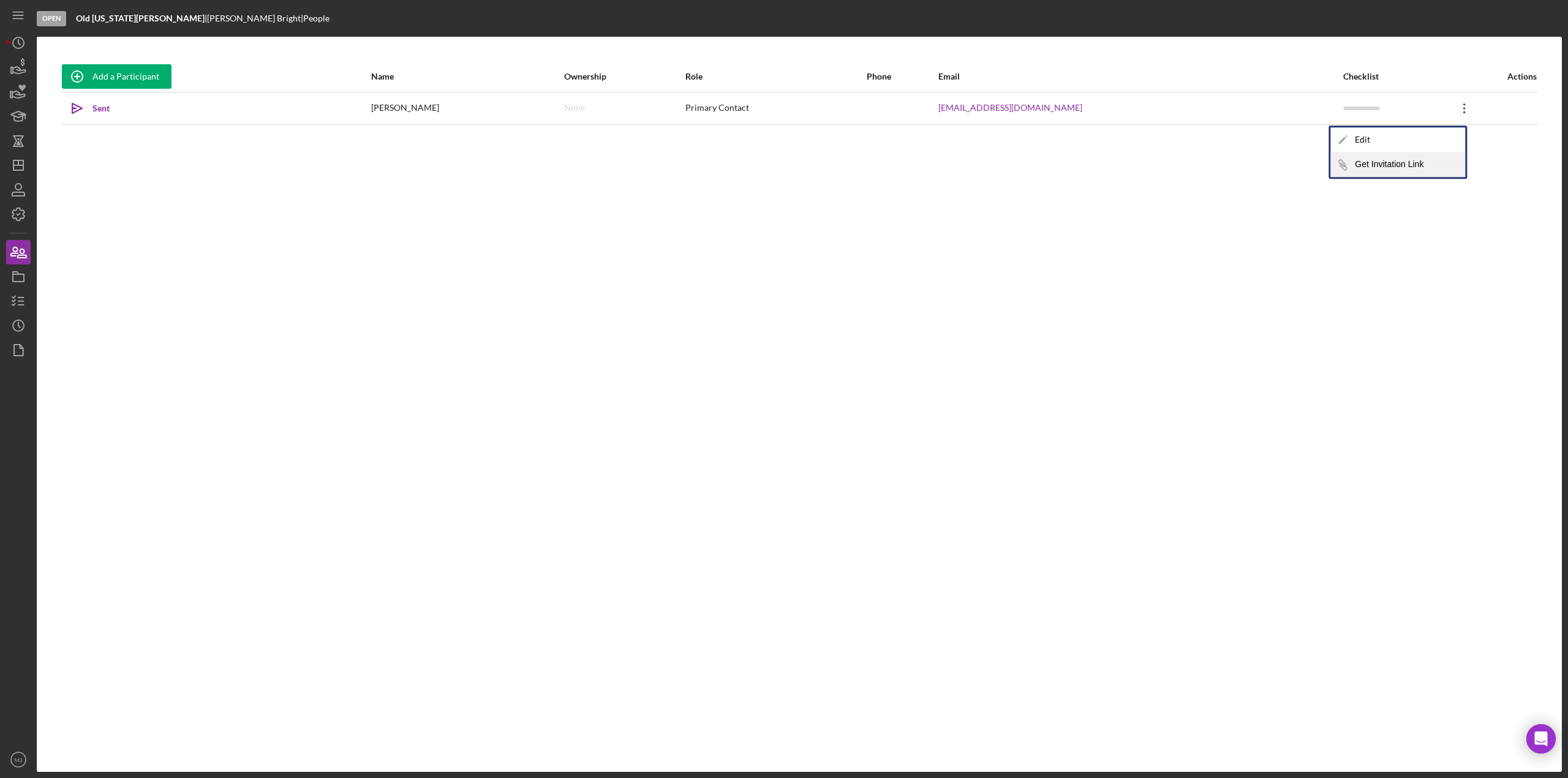 click on "Icon/Link  Get Invitation Link" at bounding box center (1398, 165) 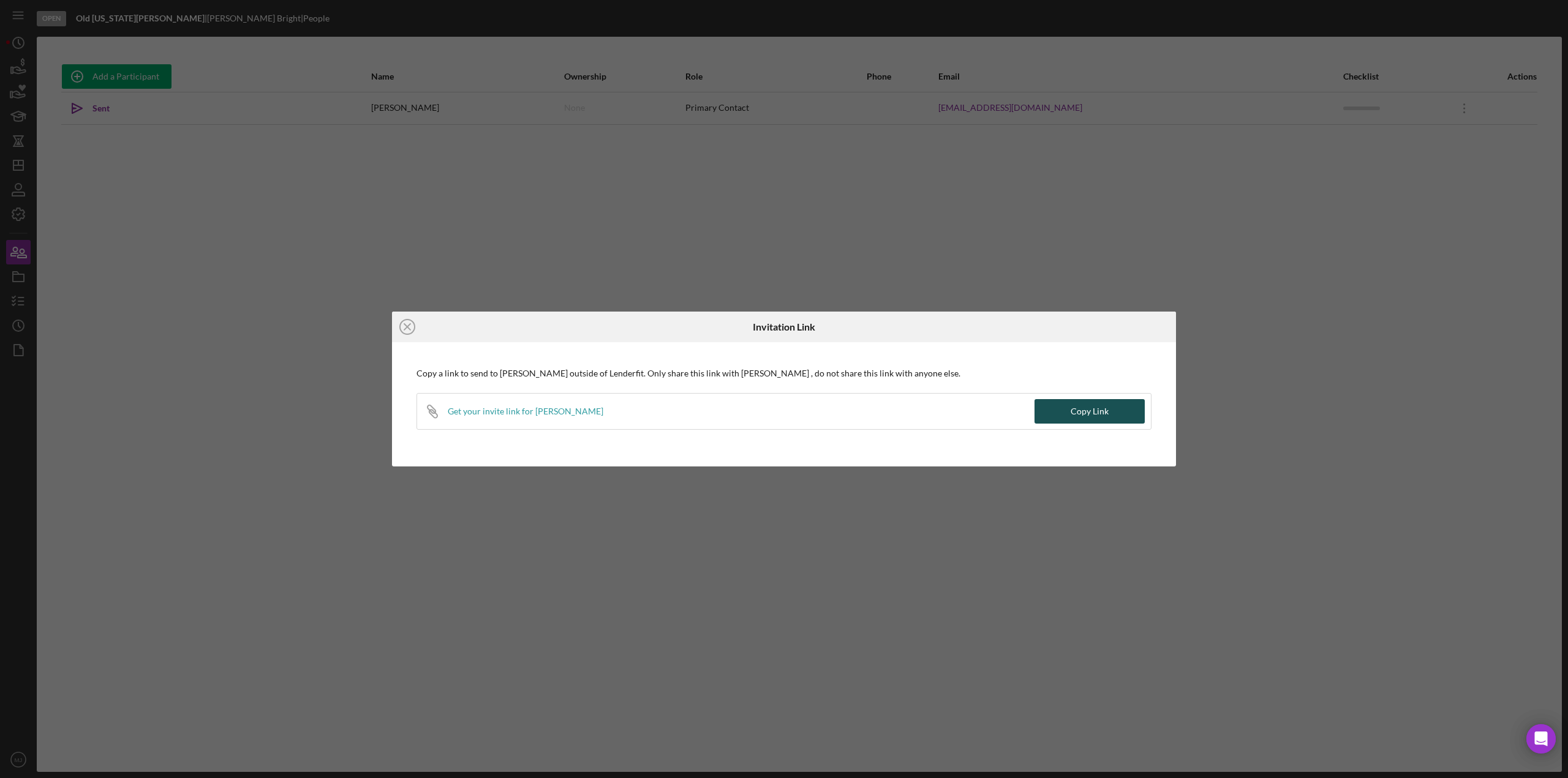 click on "Copy Link" at bounding box center [1090, 411] 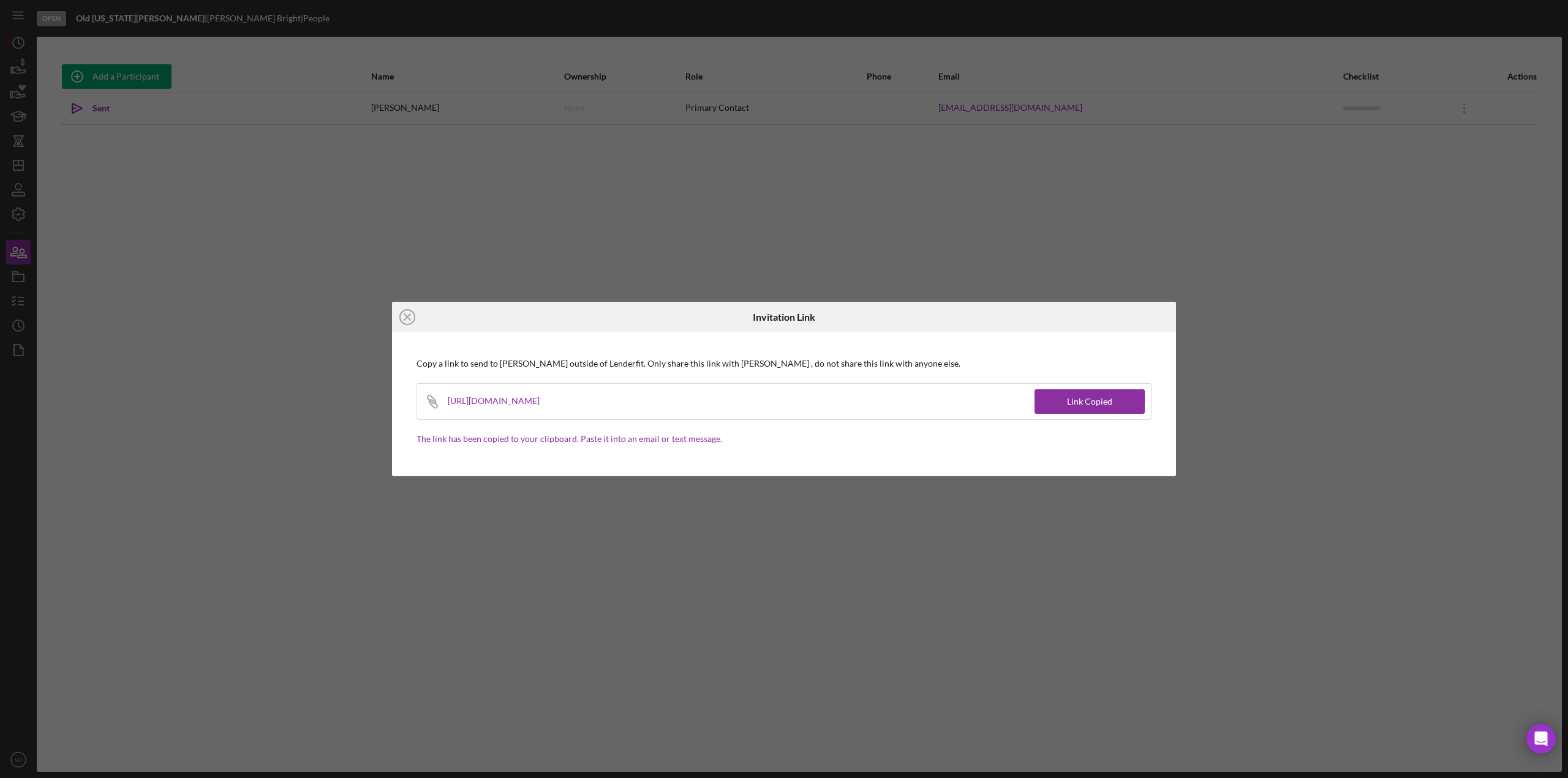 click on "Icon/Close Invitation Link Copy a link to send to Dana Bright  outside of Lenderfit. Only share this link with Dana Bright , do not share this link with anyone else. Icon/Link https://app.lenderfit.io/invite/945d539cb71c479cb2a6f26f09da5979 Link Copied The link has been copied to your clipboard. Paste it into an email or text message." at bounding box center [784, 389] 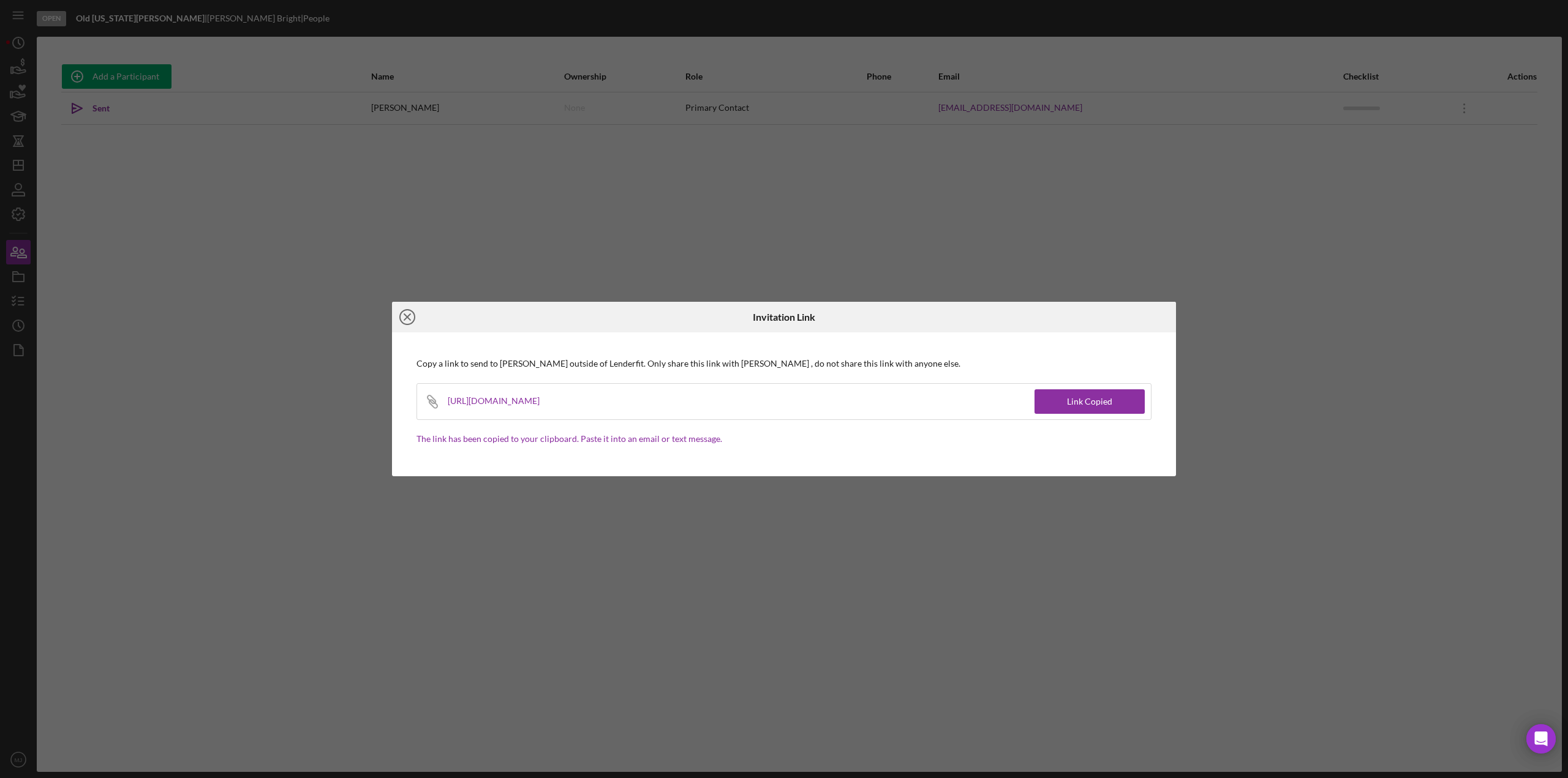 click on "Icon/Close" 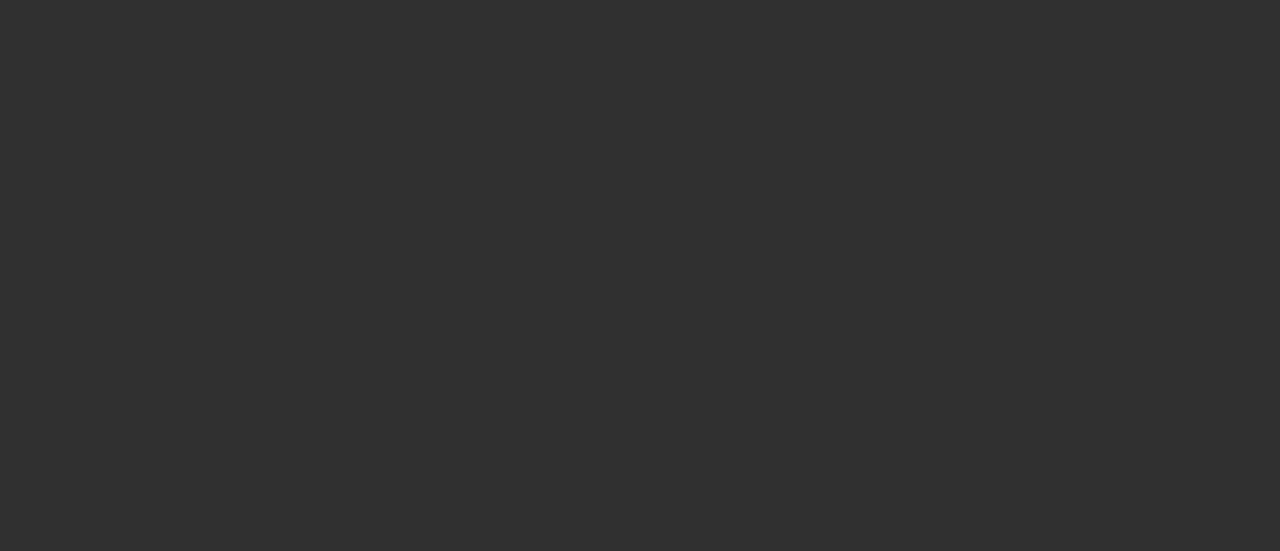 scroll, scrollTop: 0, scrollLeft: 0, axis: both 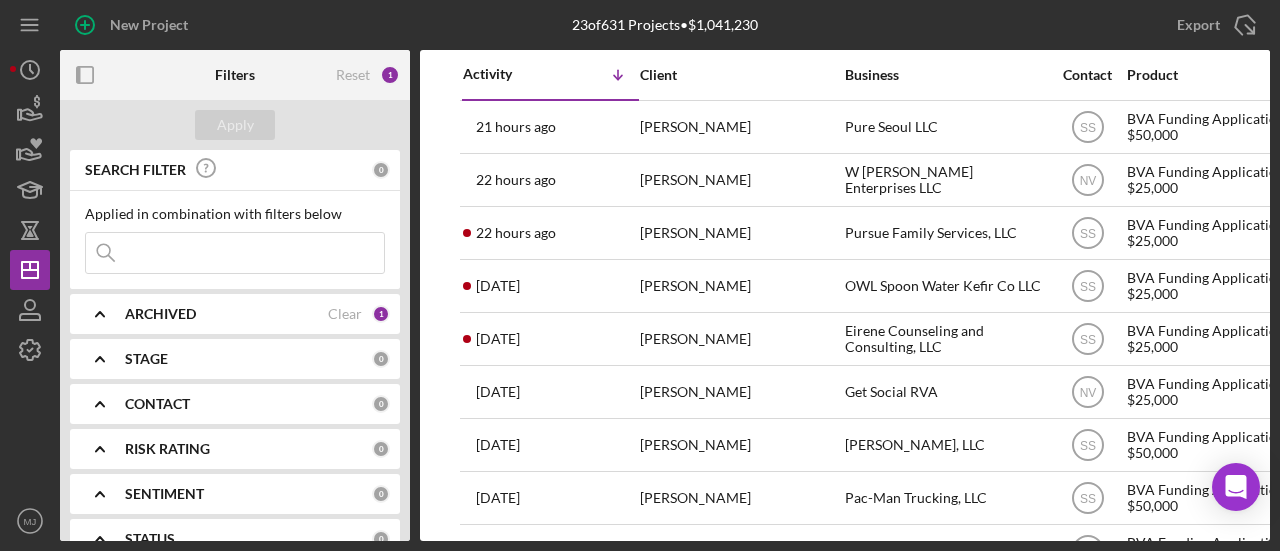click on "ARCHIVED   Clear 1" at bounding box center (257, 314) 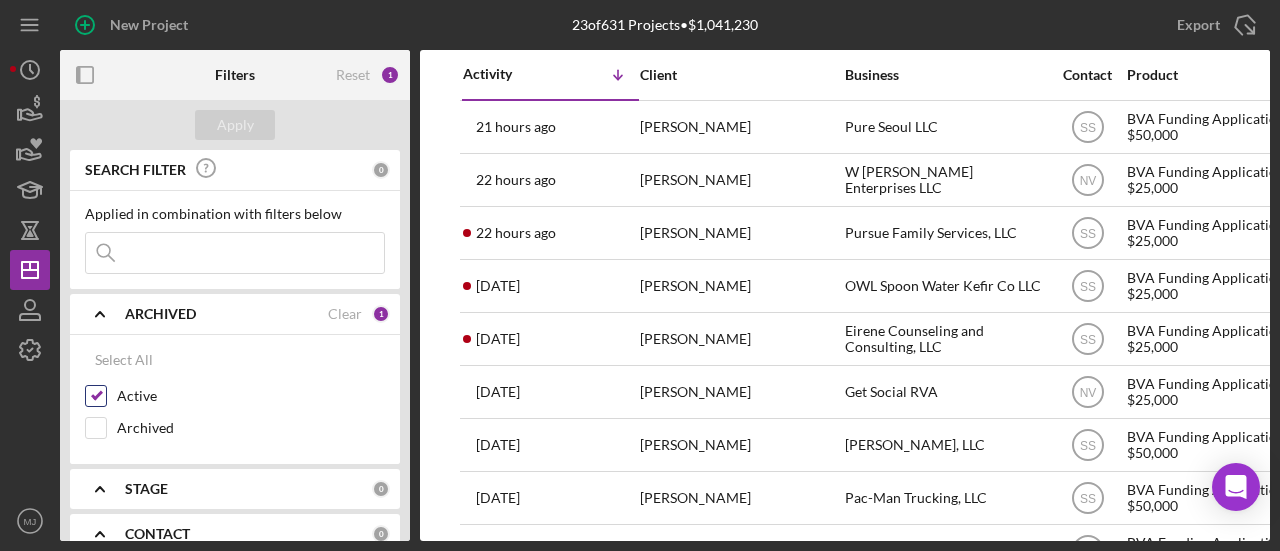 click on "Active" at bounding box center (96, 396) 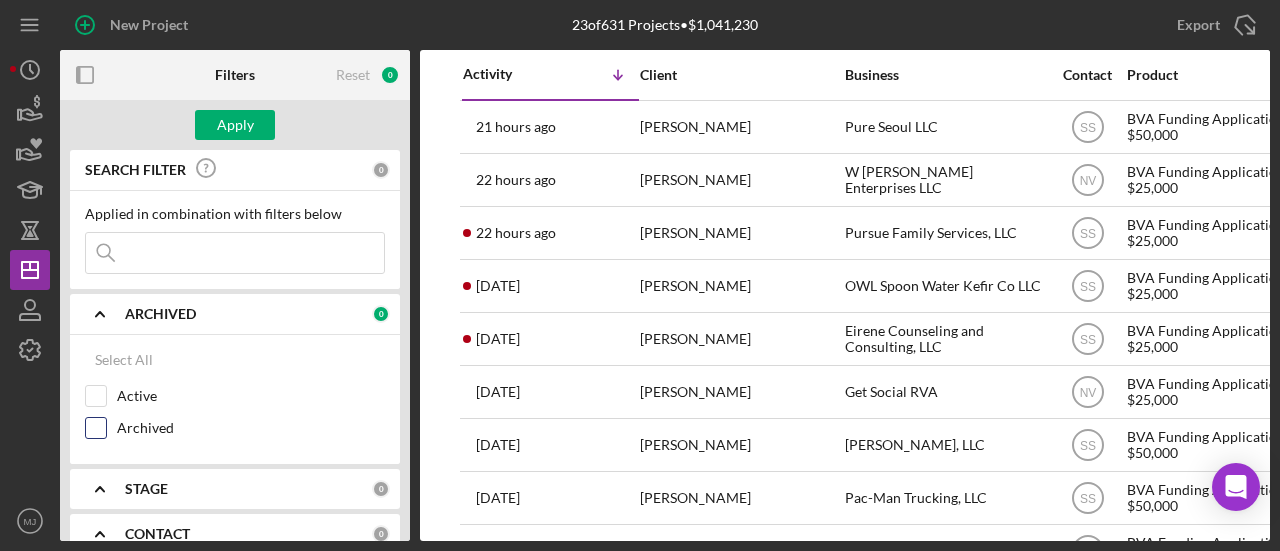 click on "Archived" at bounding box center (96, 428) 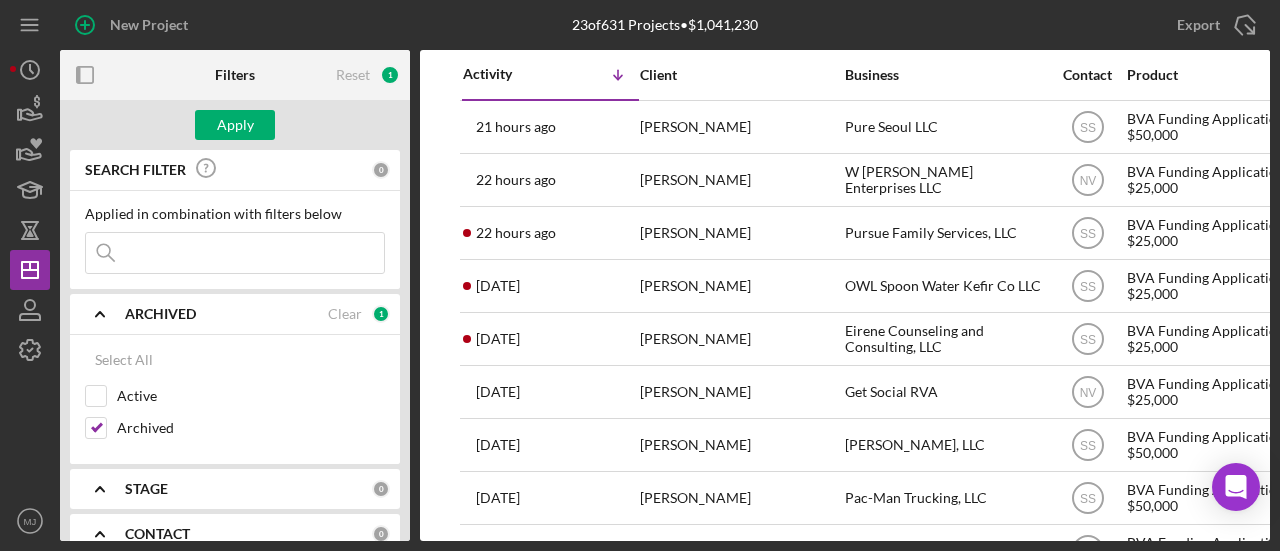 click at bounding box center [235, 253] 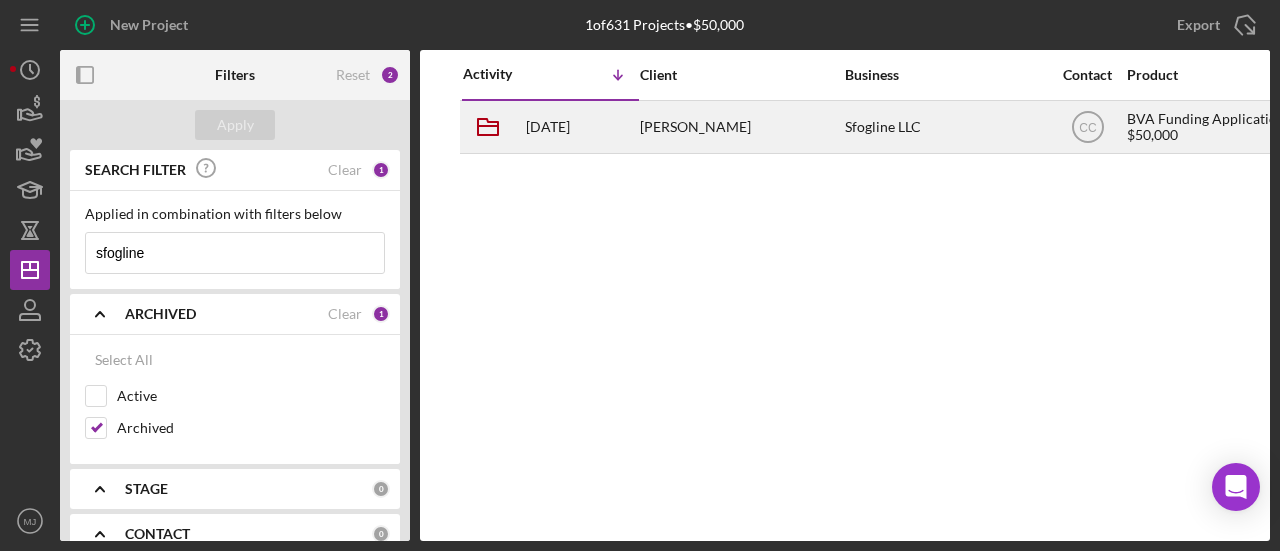 type on "sfogline" 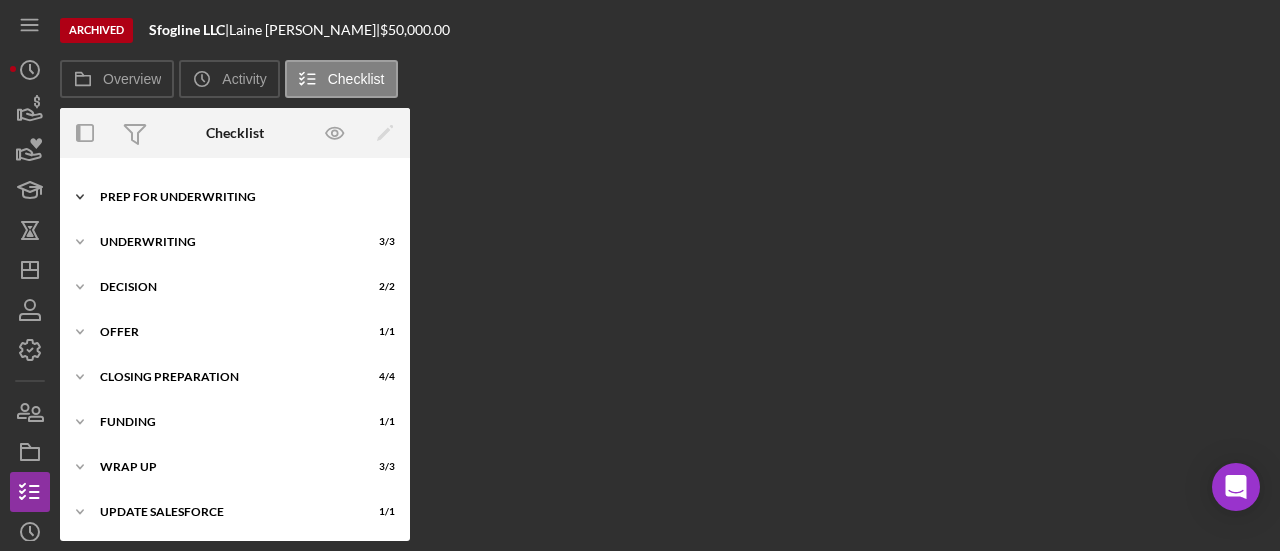 scroll, scrollTop: 126, scrollLeft: 0, axis: vertical 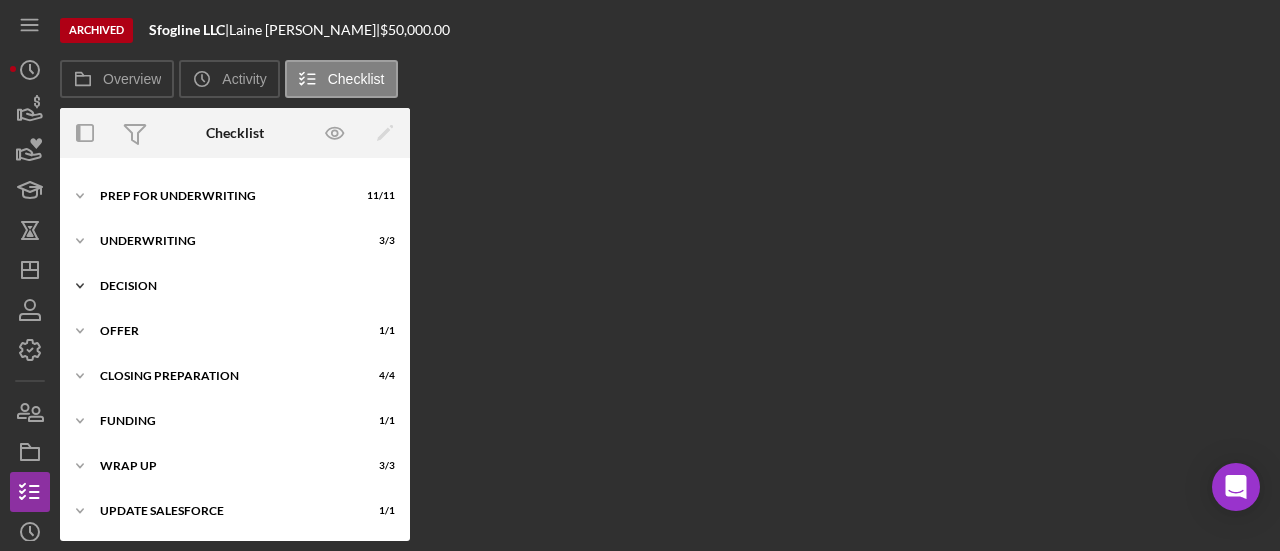 click on "Icon/Expander Decision 2 / 2" at bounding box center [235, 286] 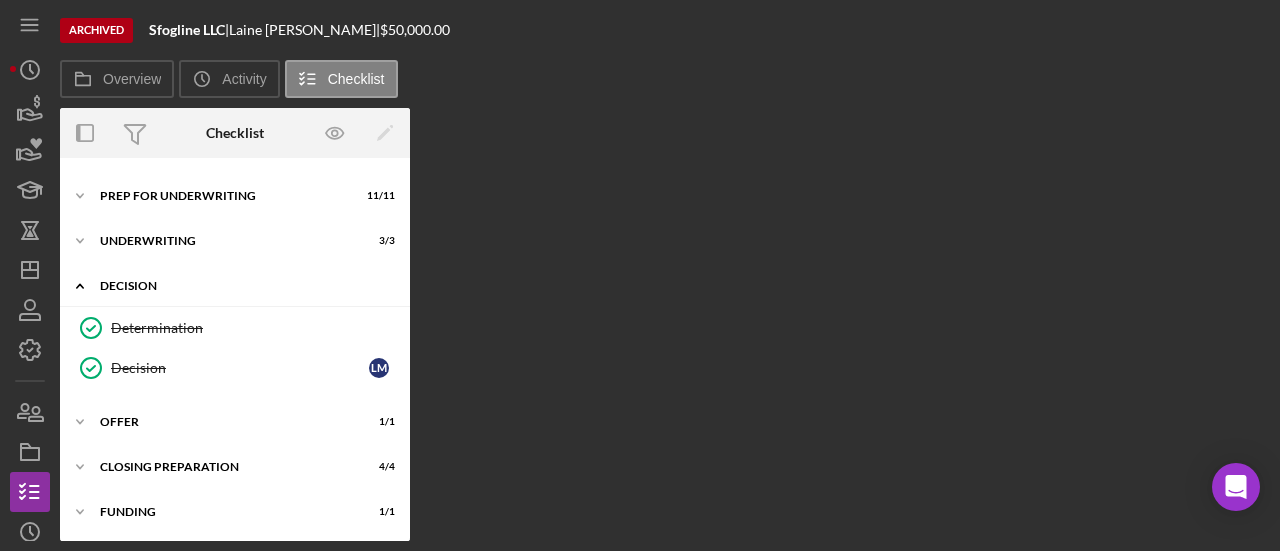 click on "Determination" at bounding box center [255, 328] 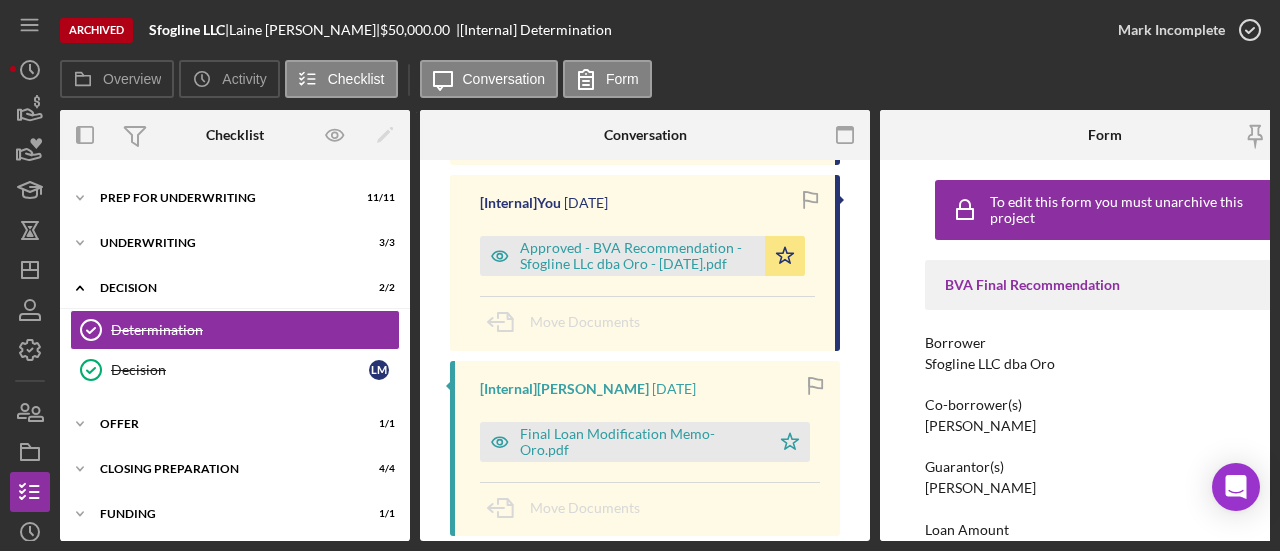 scroll, scrollTop: 500, scrollLeft: 0, axis: vertical 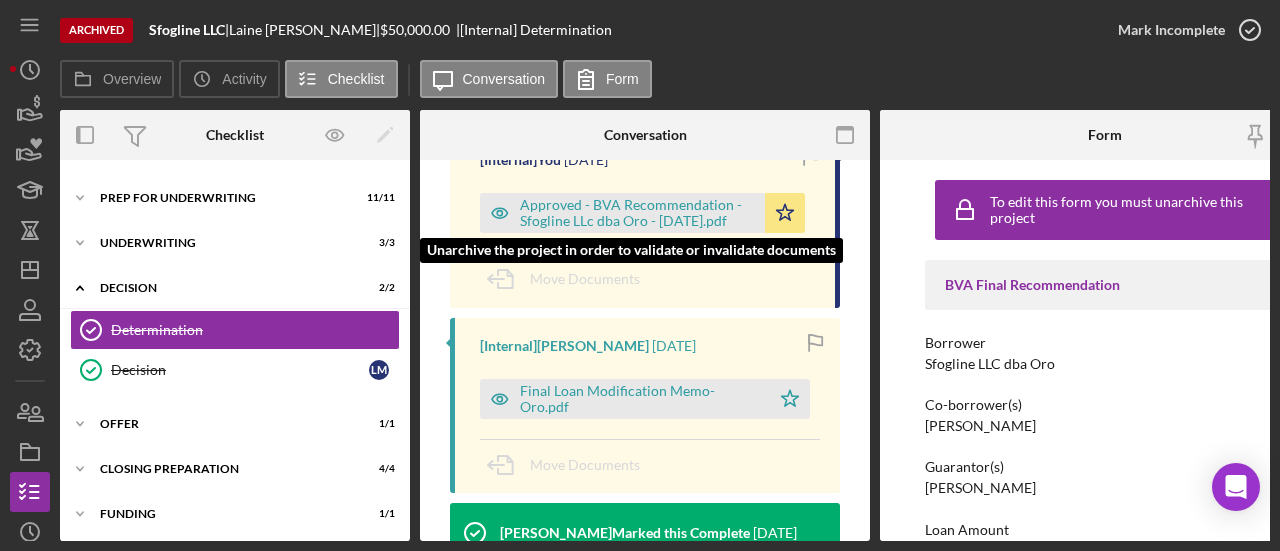 click on "Approved - BVA Recommendation -  Sfogline LLc dba Oro - 5.01.2025.pdf" at bounding box center [637, 213] 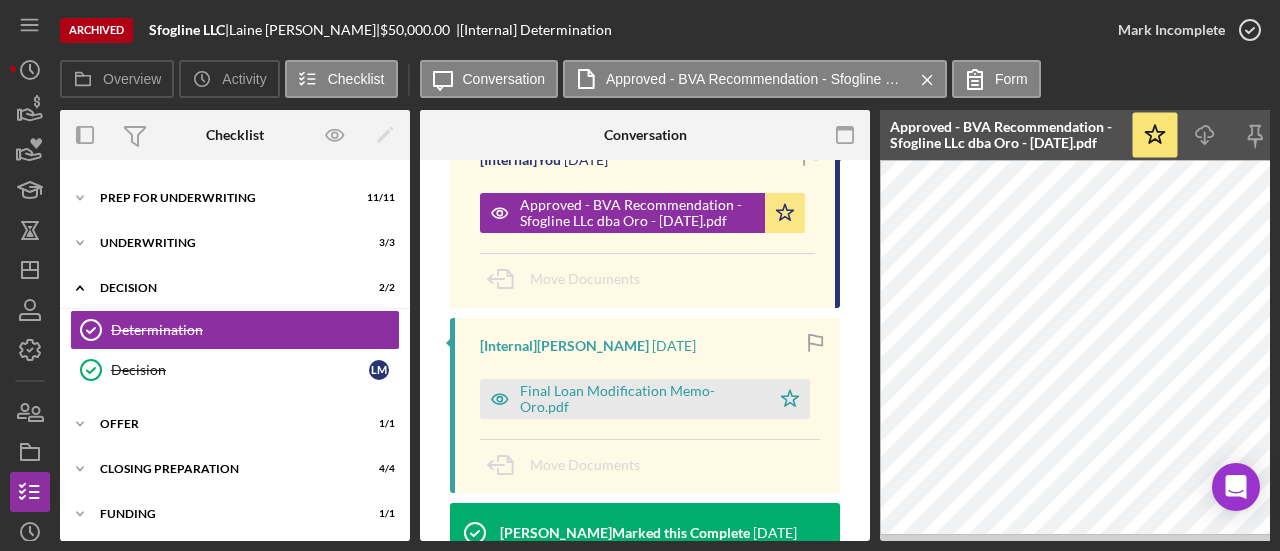 drag, startPoint x: 810, startPoint y: 533, endPoint x: 879, endPoint y: 531, distance: 69.02898 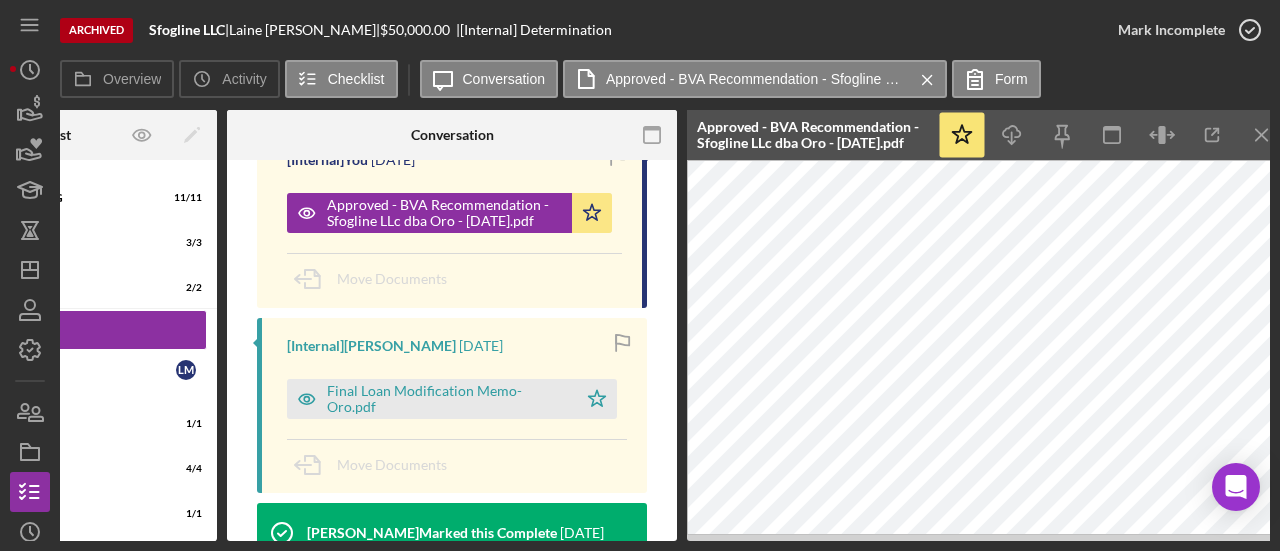 scroll, scrollTop: 0, scrollLeft: 196, axis: horizontal 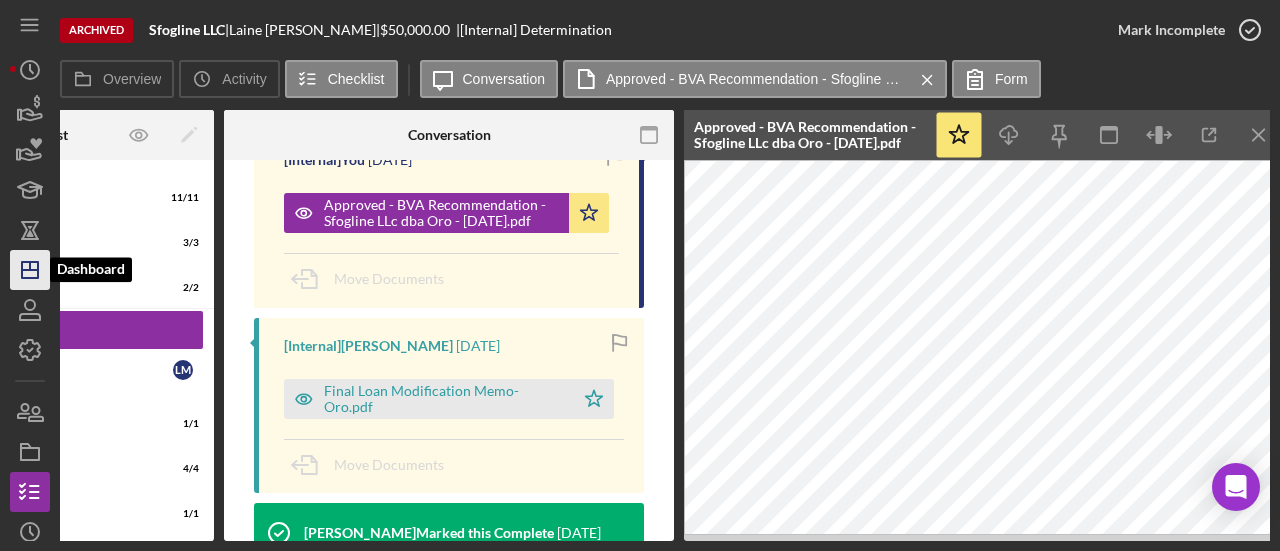 click on "Icon/Dashboard" 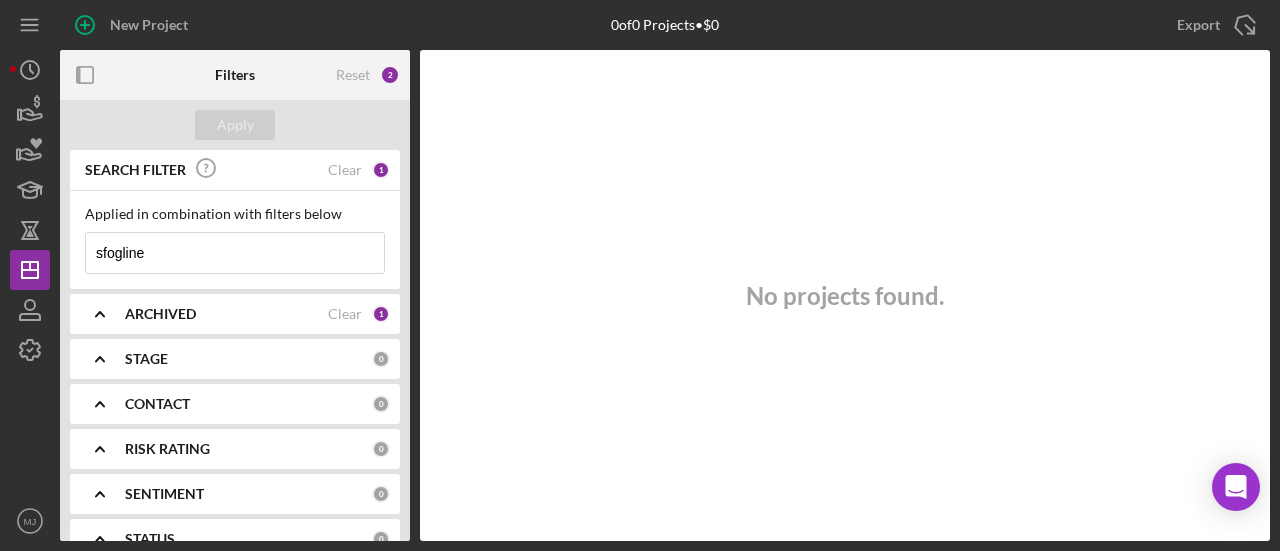 type 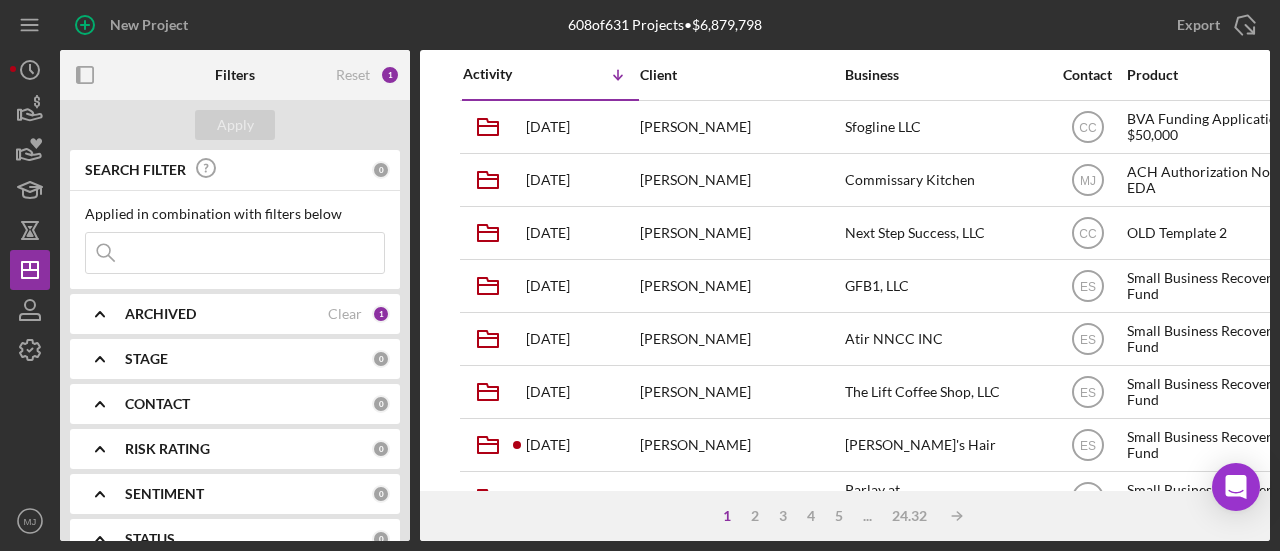 click on "ARCHIVED" at bounding box center [160, 314] 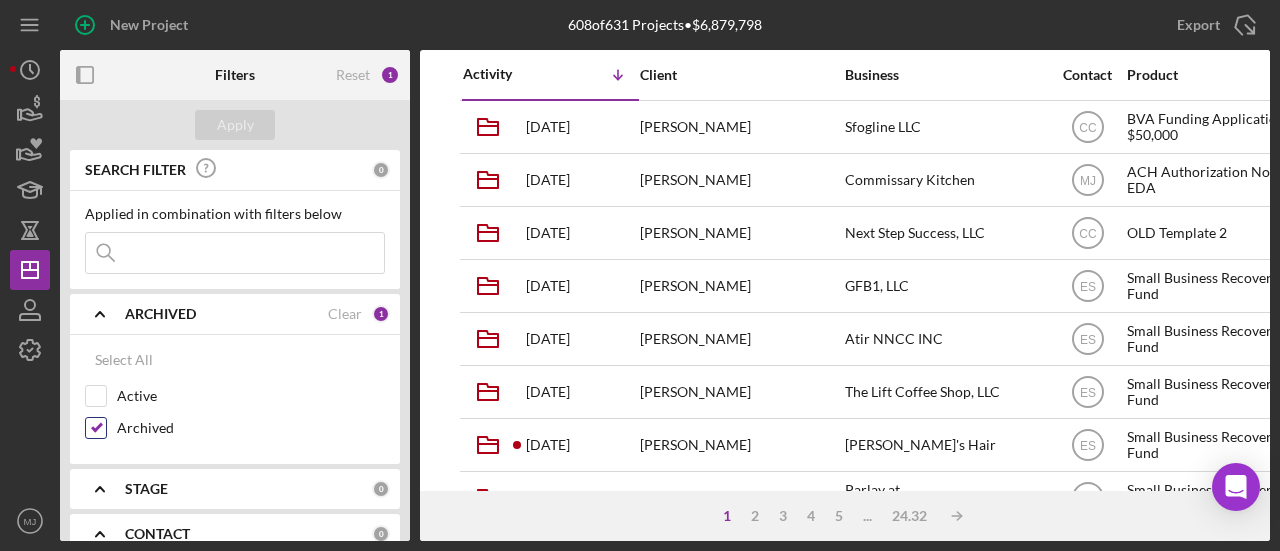 click on "Archived" at bounding box center [96, 428] 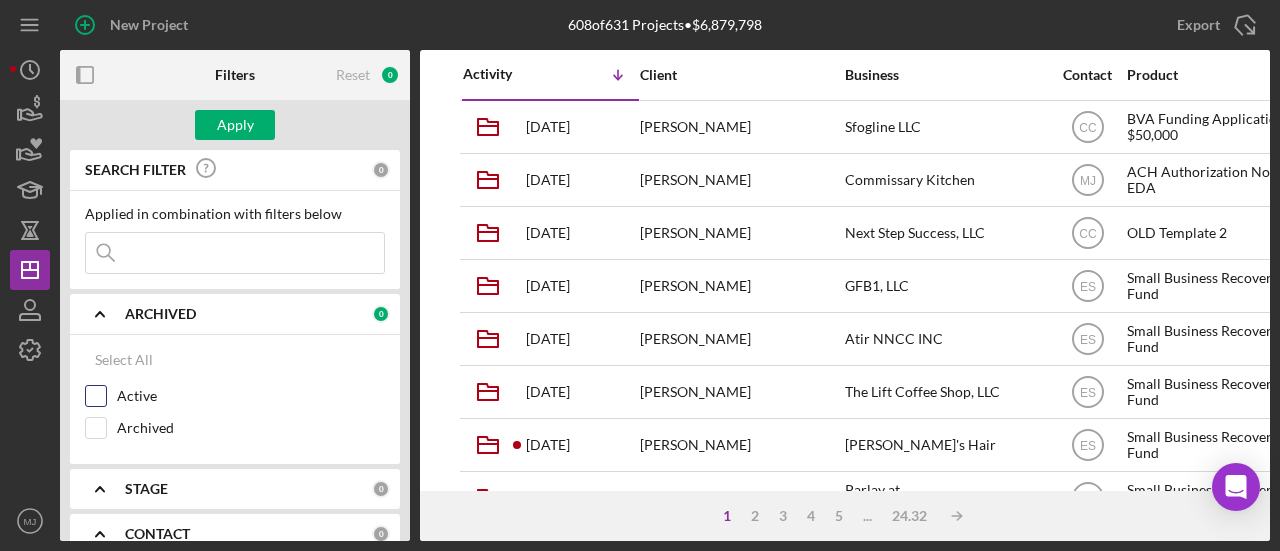 click on "Active" at bounding box center (96, 396) 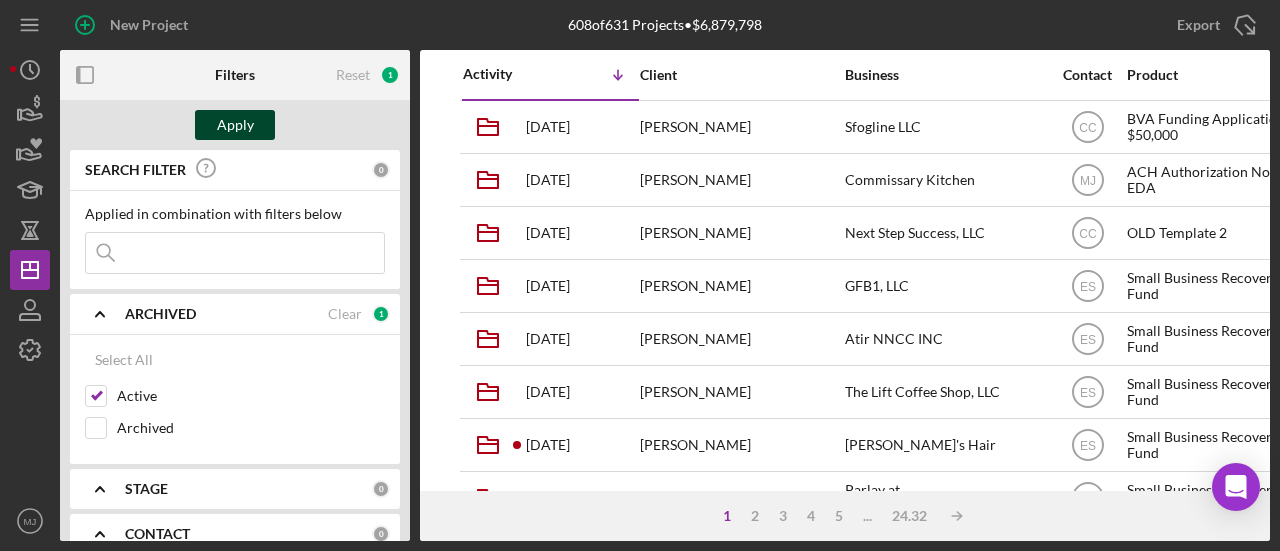 click on "Apply" at bounding box center [235, 125] 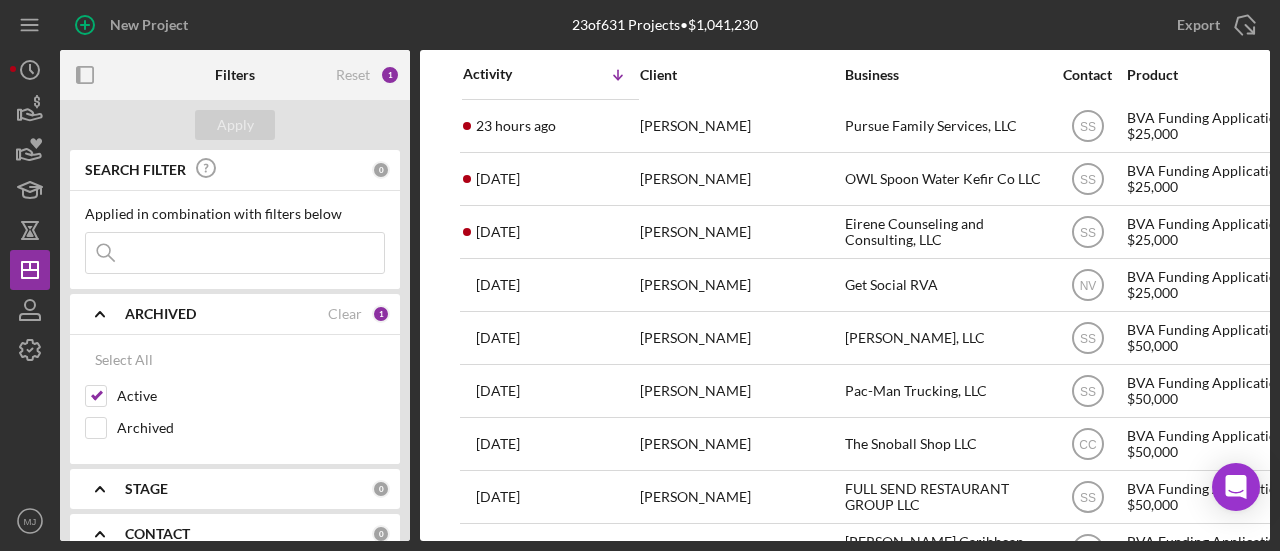 scroll, scrollTop: 106, scrollLeft: 0, axis: vertical 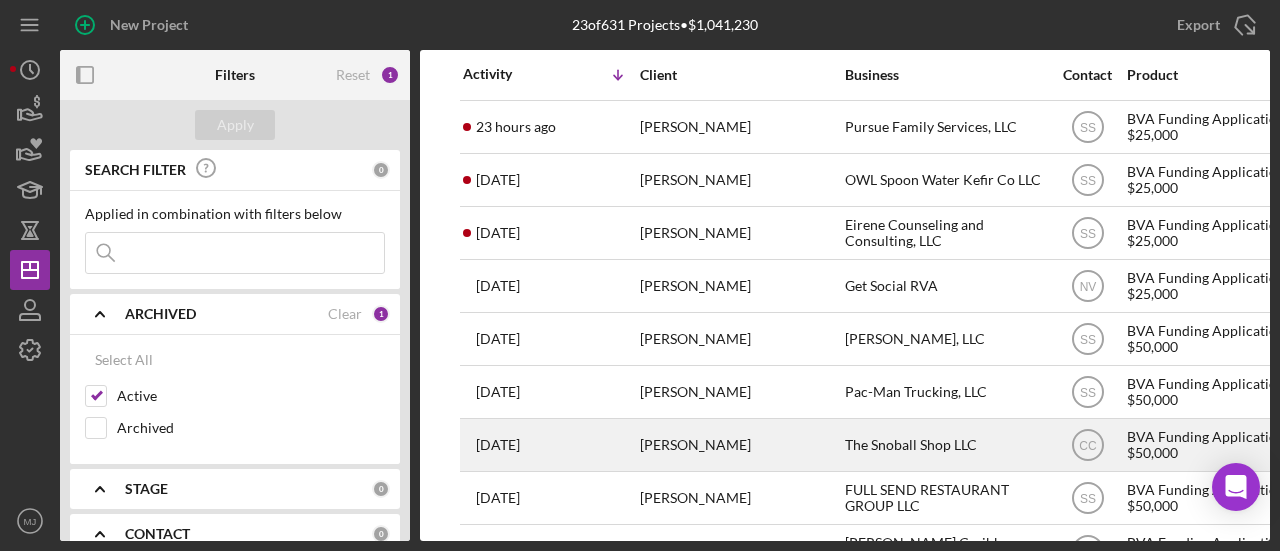 click on "[PERSON_NAME]" at bounding box center [740, 445] 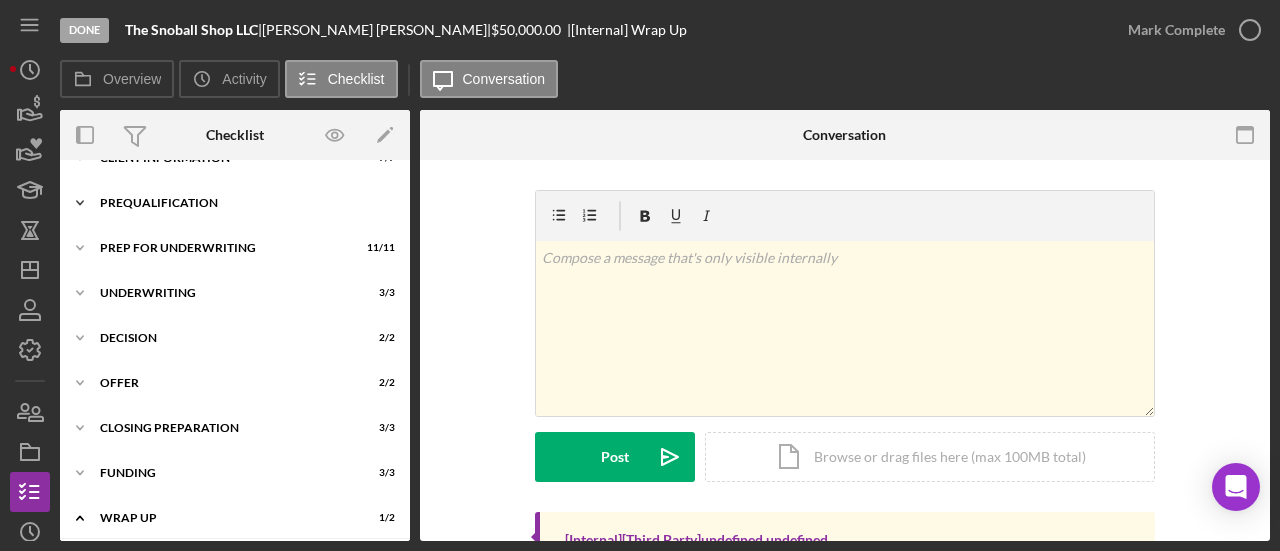 scroll, scrollTop: 0, scrollLeft: 0, axis: both 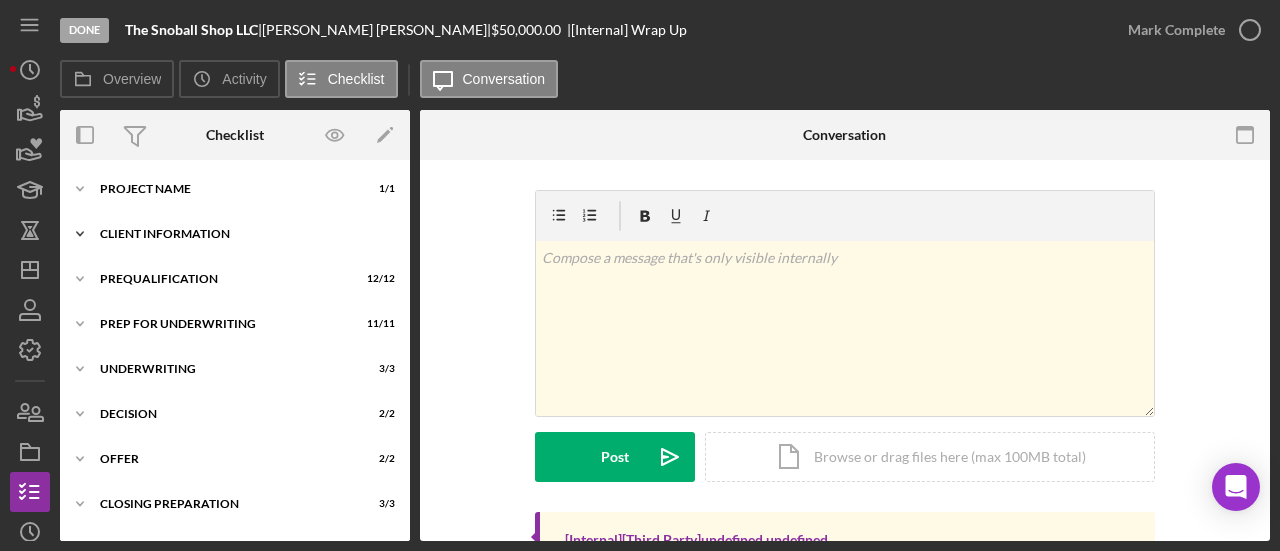click on "Icon/Expander Client Information 7 / 7" at bounding box center (235, 234) 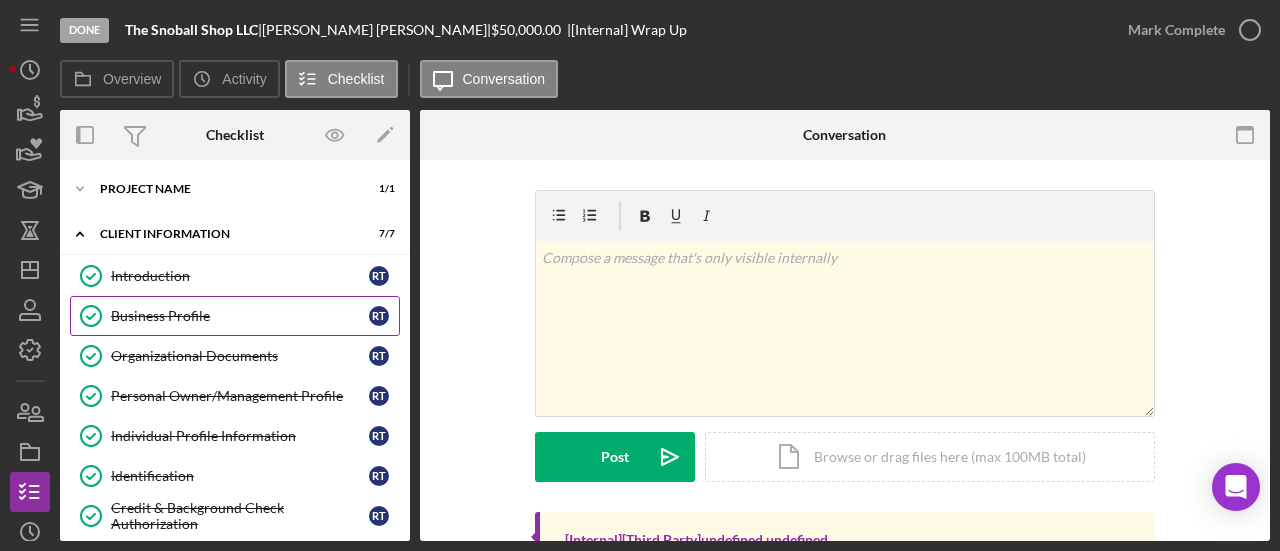 click on "Business Profile Business Profile R T" at bounding box center [235, 316] 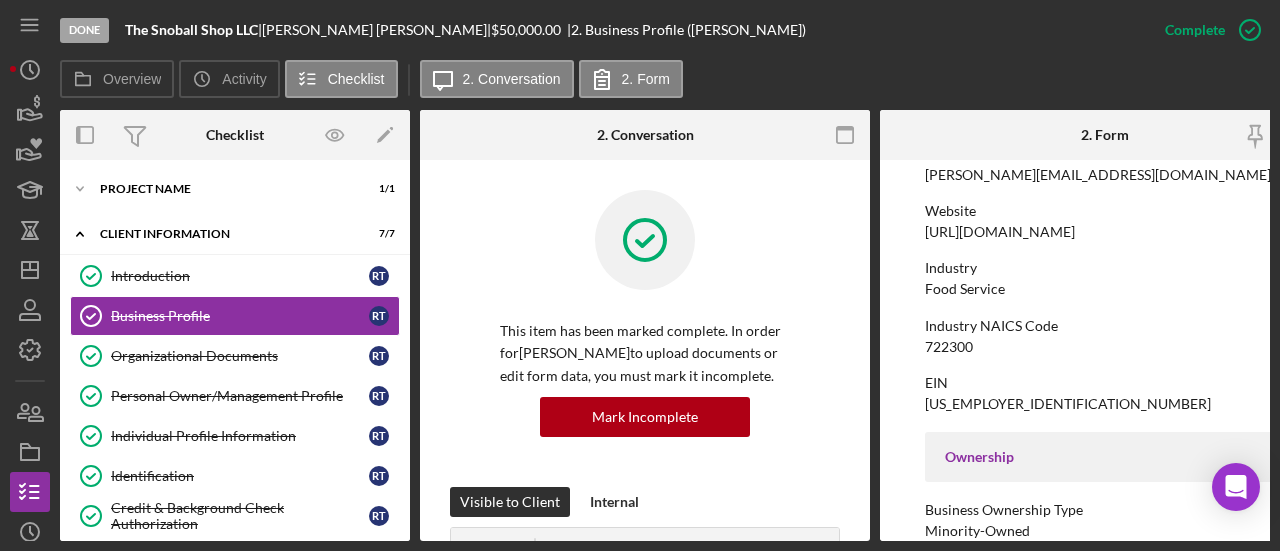 scroll, scrollTop: 300, scrollLeft: 0, axis: vertical 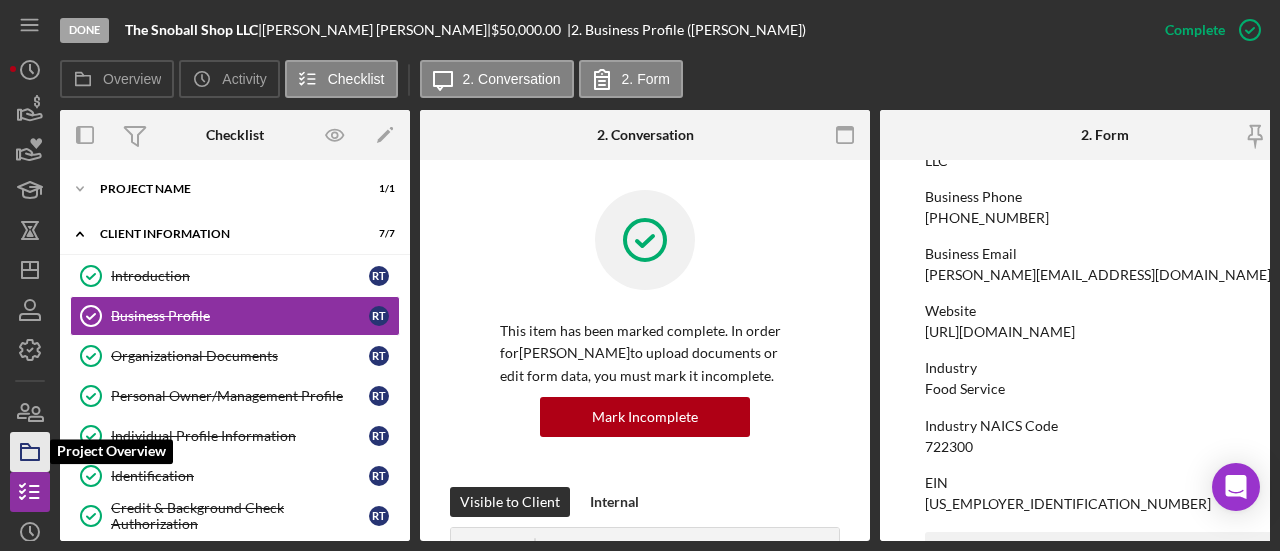 click 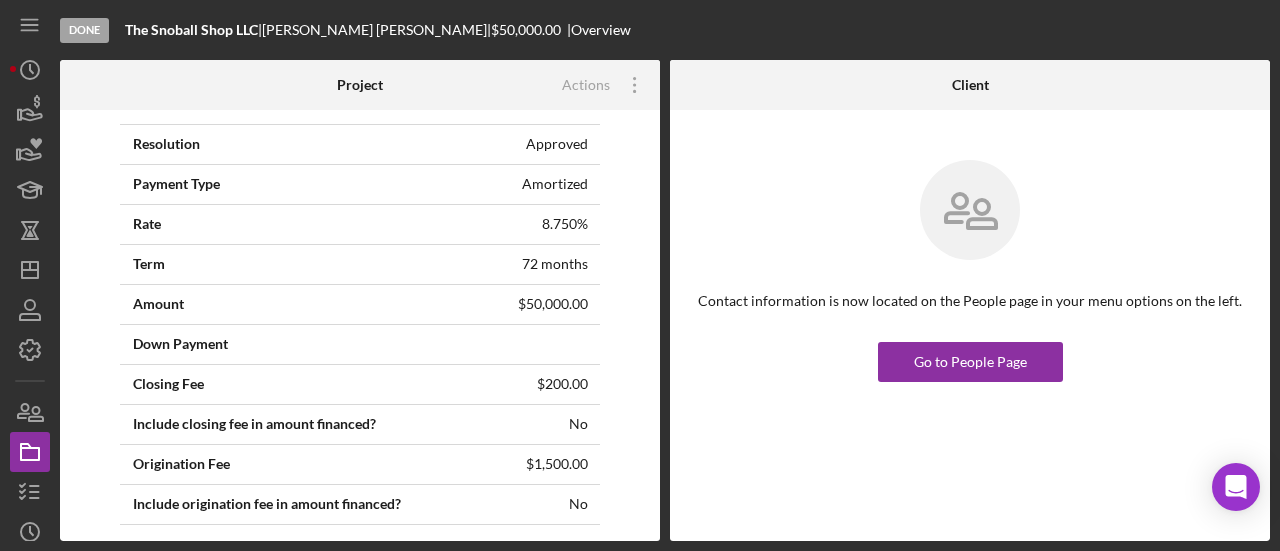 scroll, scrollTop: 1765, scrollLeft: 0, axis: vertical 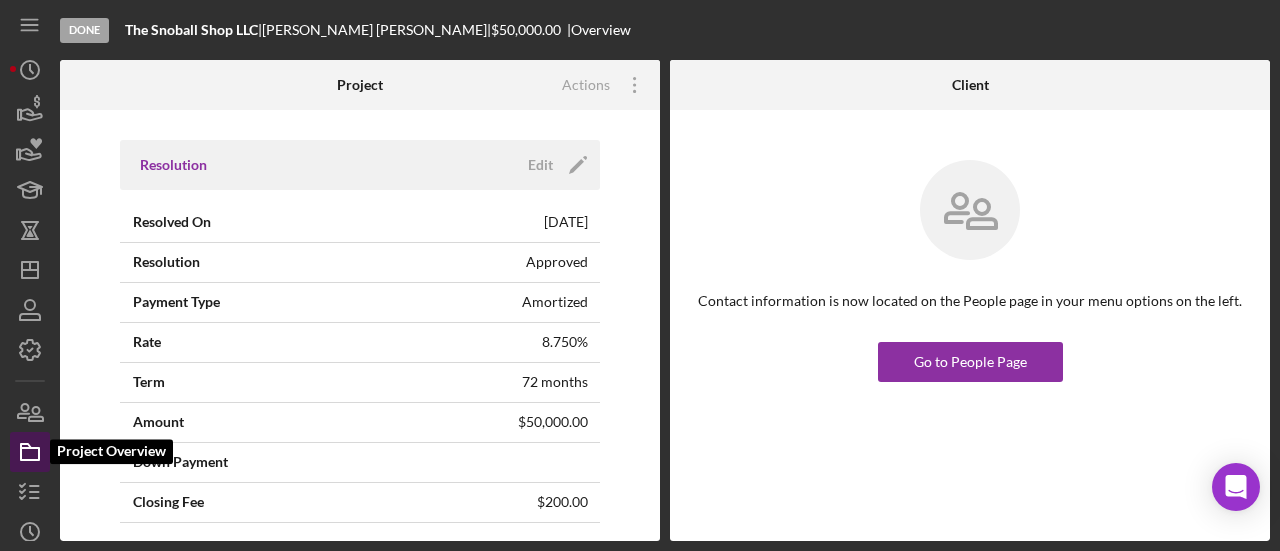click 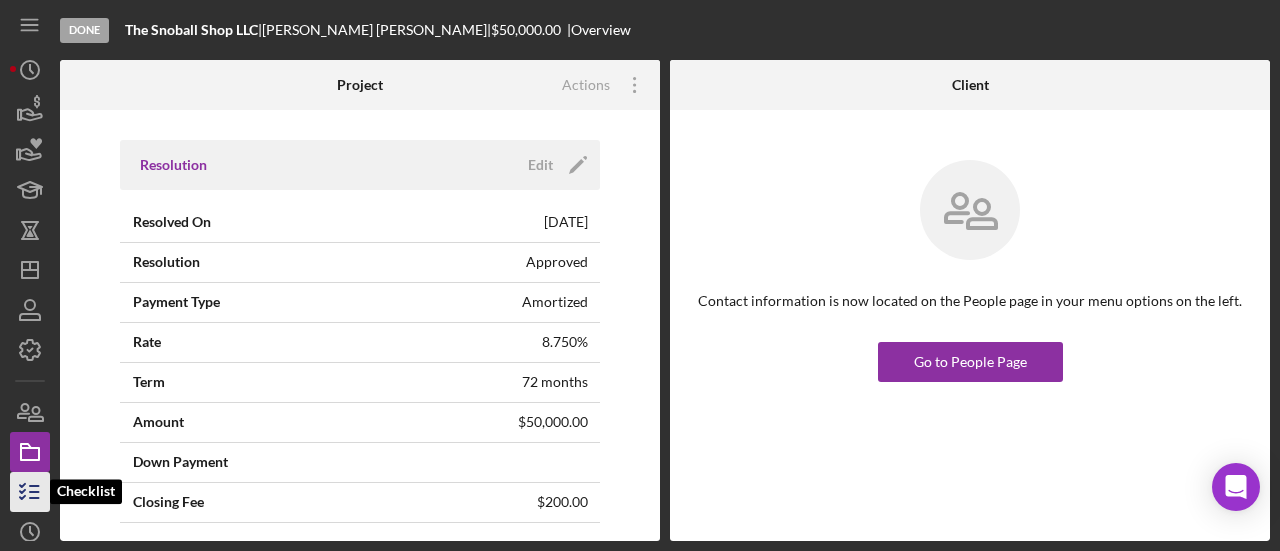 click 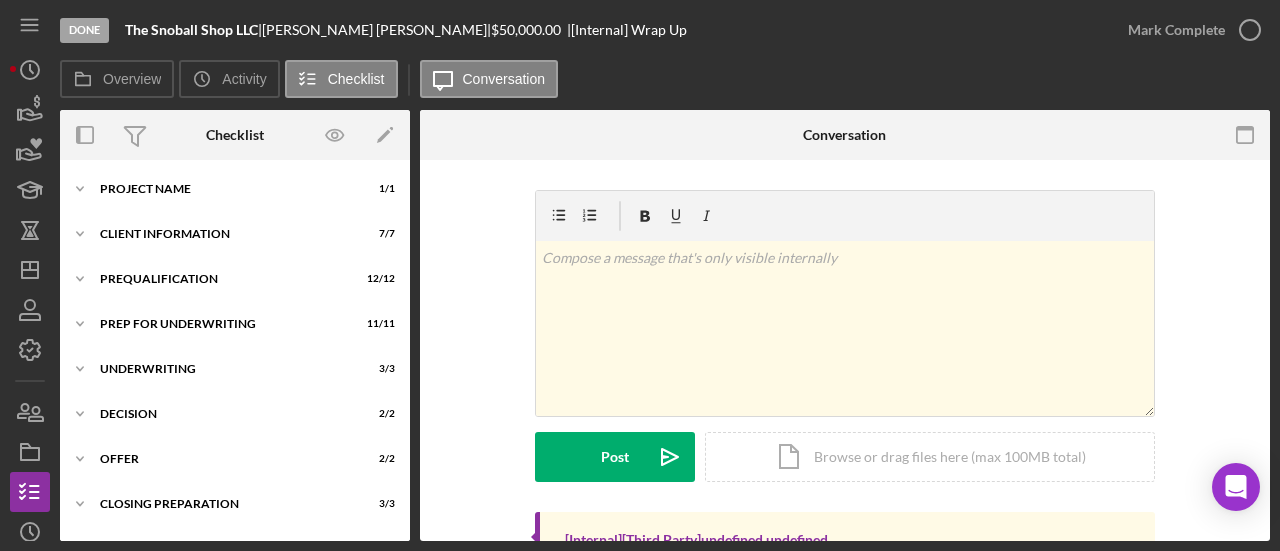 scroll, scrollTop: 173, scrollLeft: 0, axis: vertical 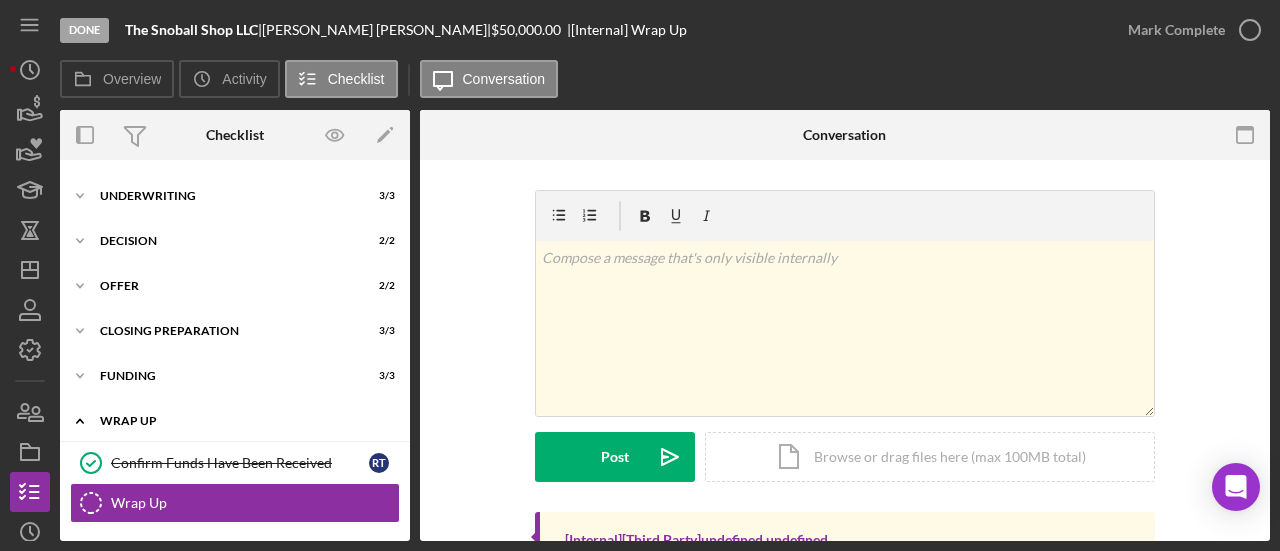 click on "Wrap Up" at bounding box center (242, 421) 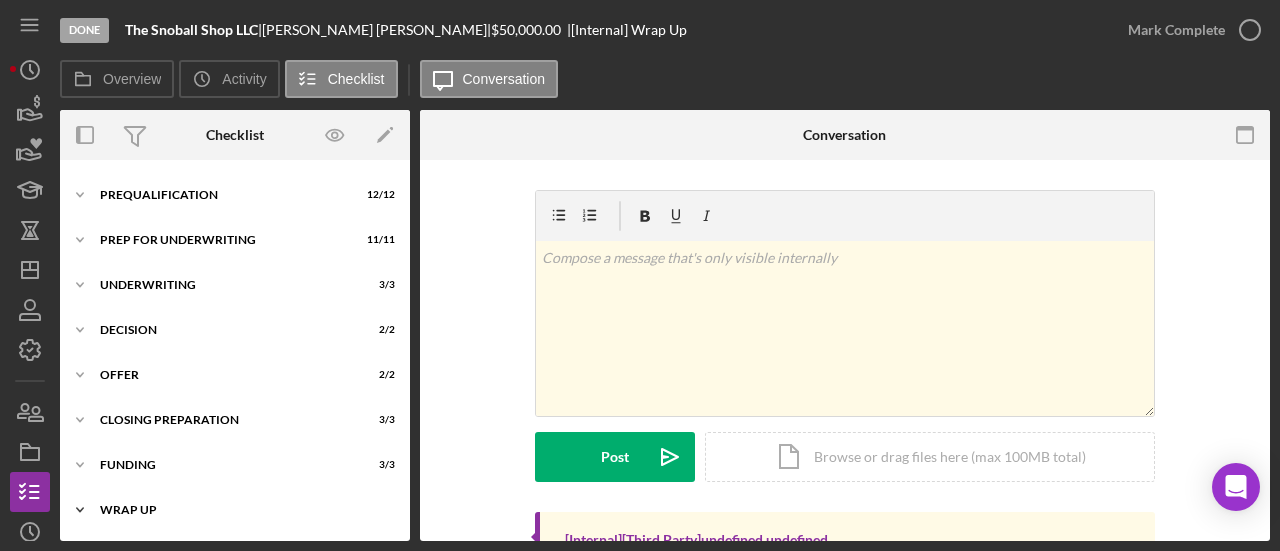 click on "Closing Preparation" at bounding box center [222, 420] 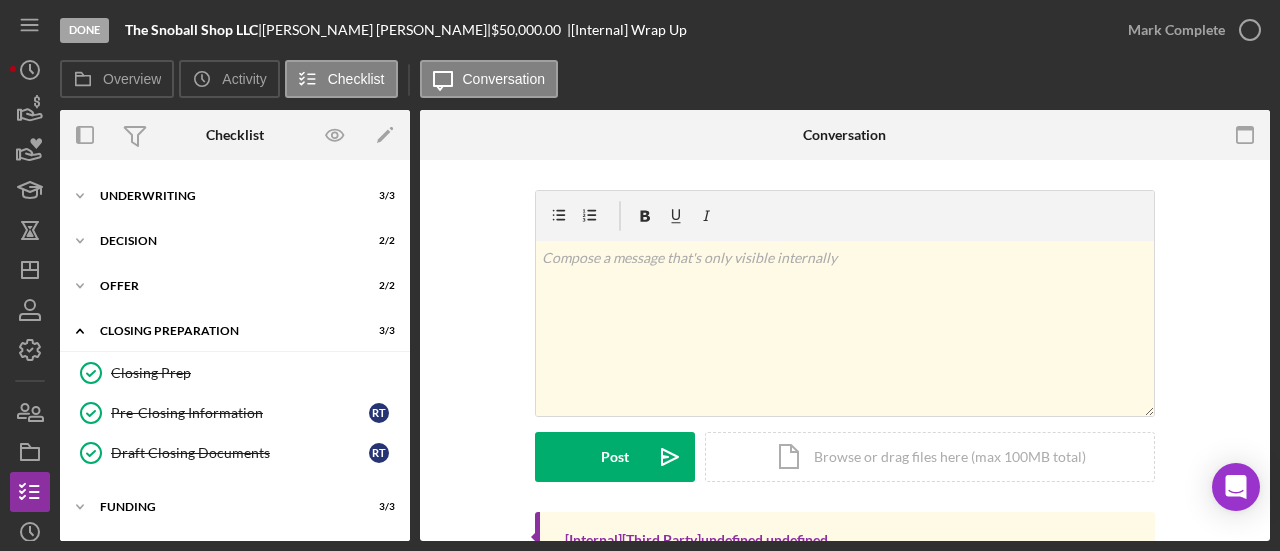scroll, scrollTop: 212, scrollLeft: 0, axis: vertical 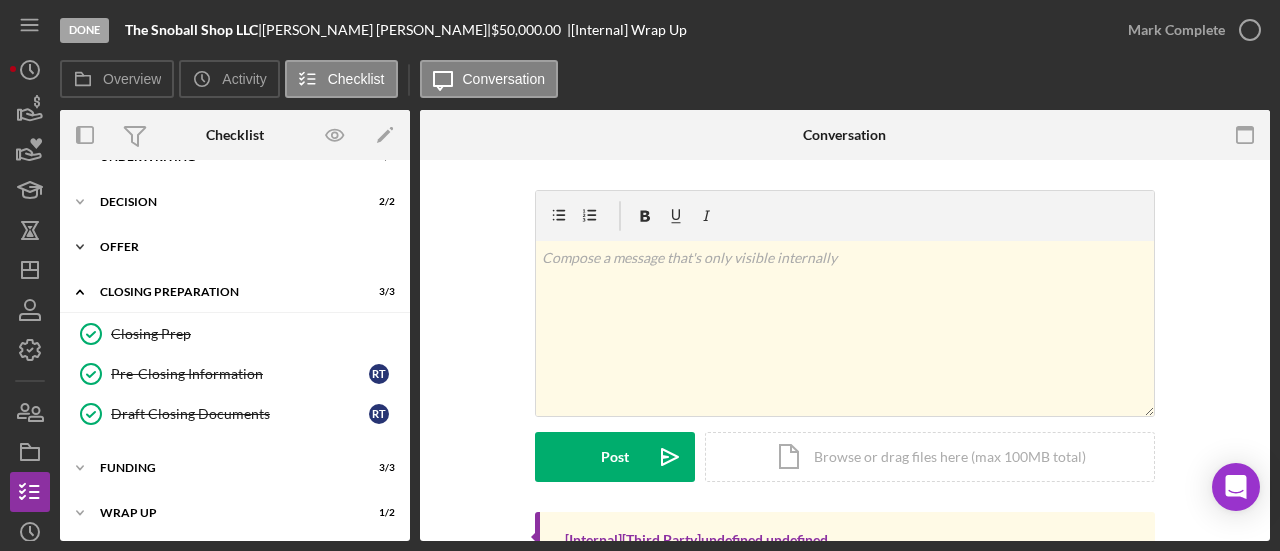 click on "Offer" at bounding box center [242, 247] 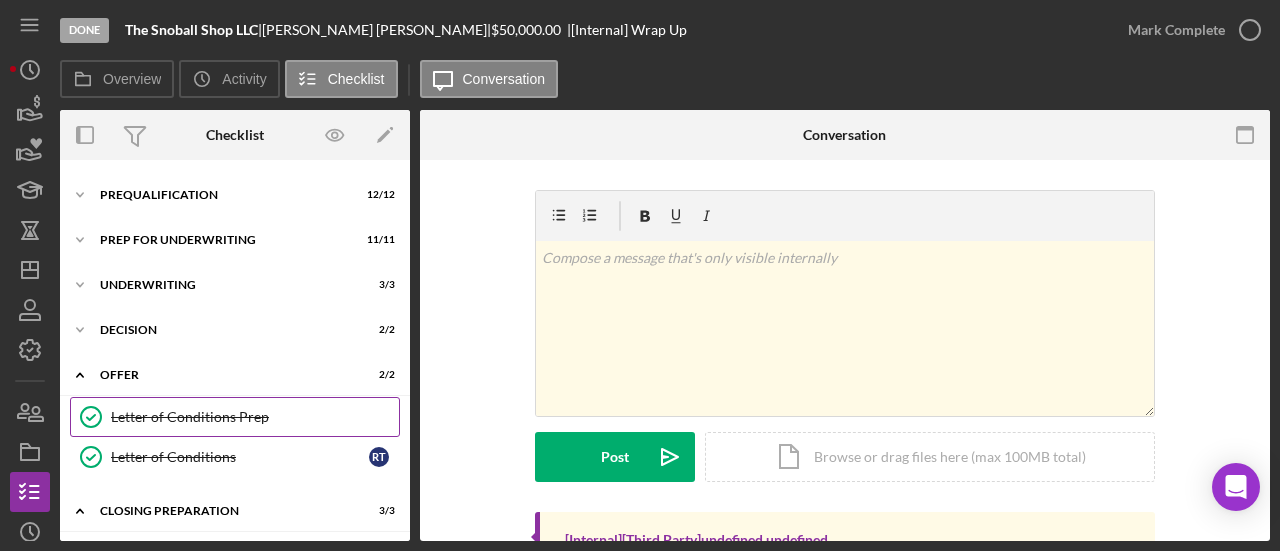 scroll, scrollTop: 12, scrollLeft: 0, axis: vertical 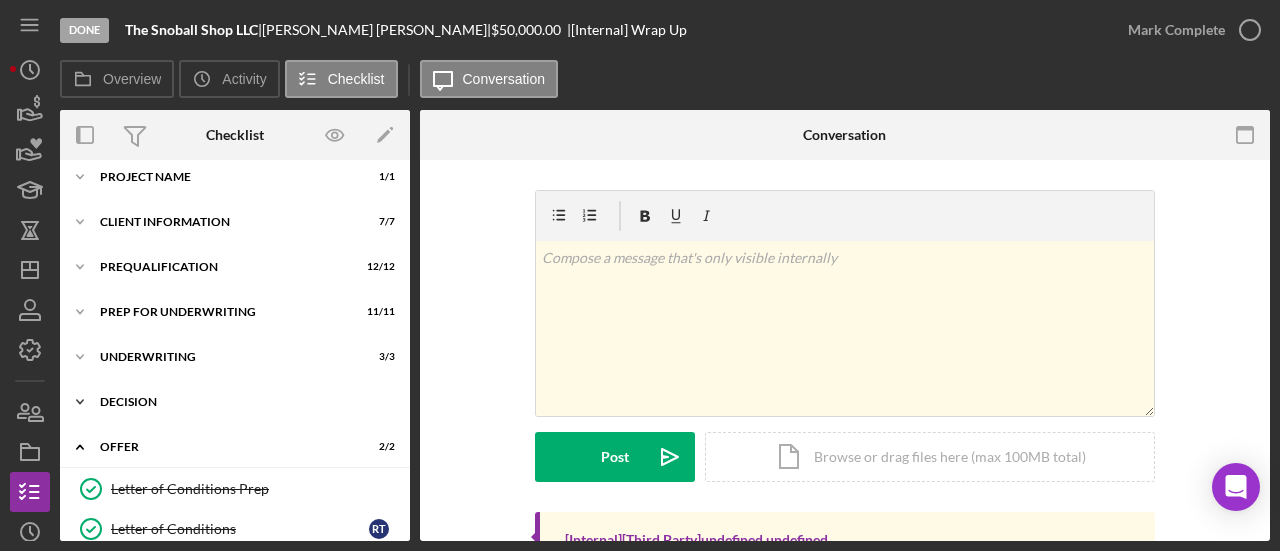 click on "Decision" at bounding box center [242, 402] 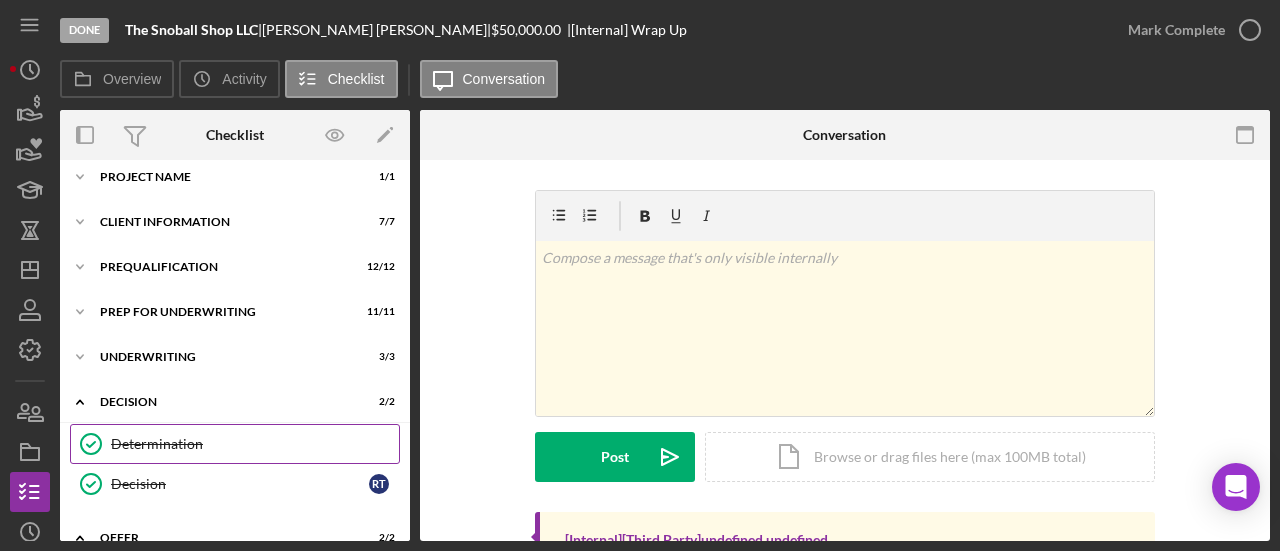 click on "Determination Determination" at bounding box center [235, 444] 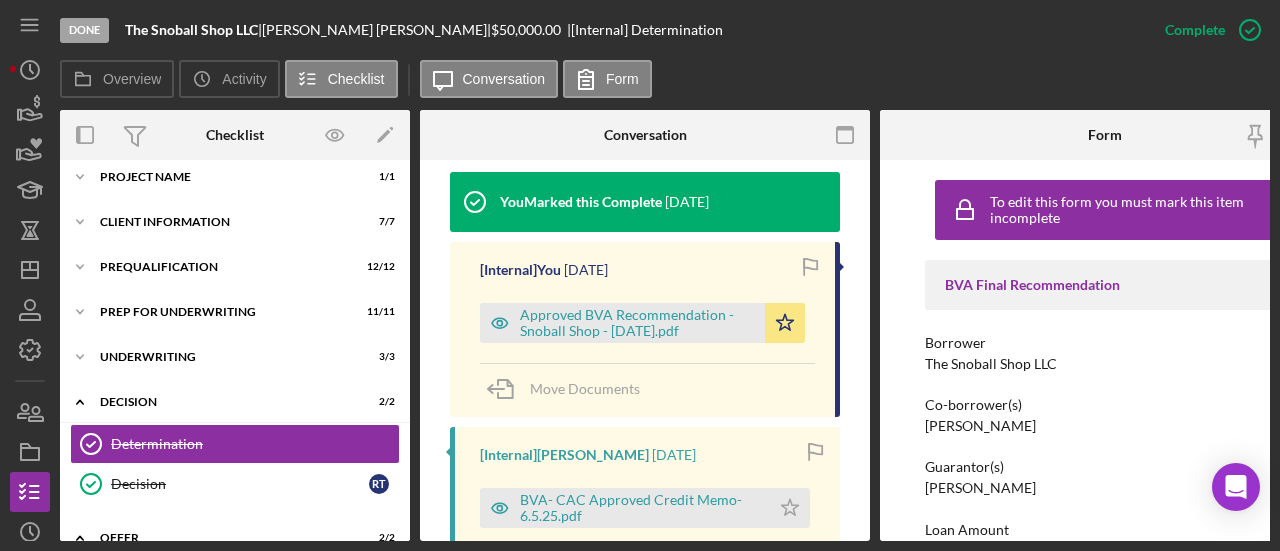 scroll, scrollTop: 700, scrollLeft: 0, axis: vertical 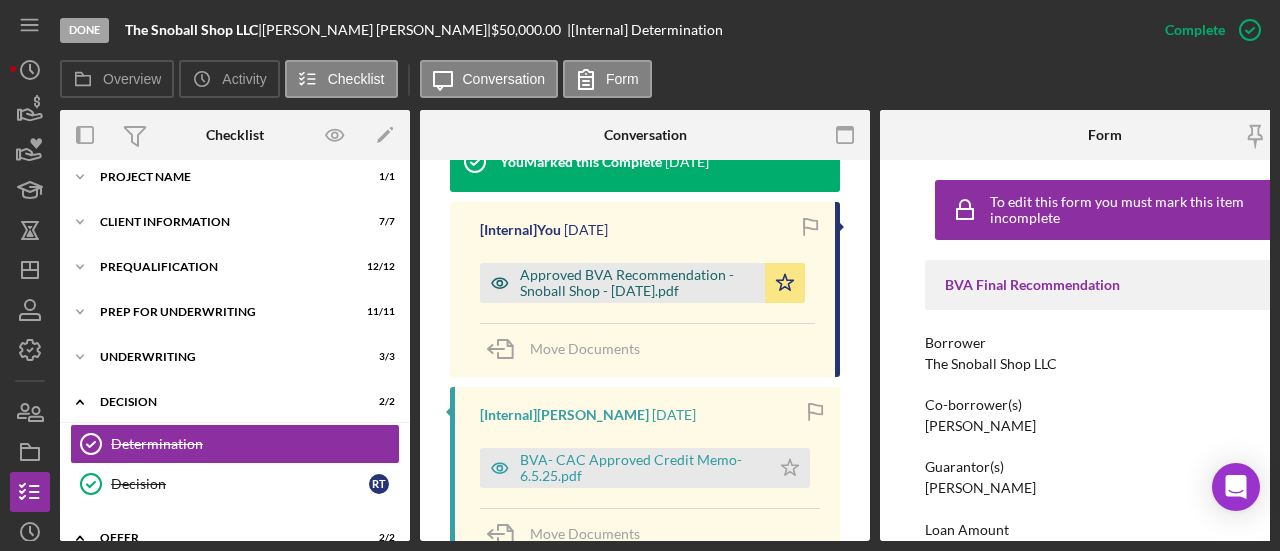 click on "Approved BVA Recommendation - Snoball Shop - 6.05.2025.pdf" at bounding box center [637, 283] 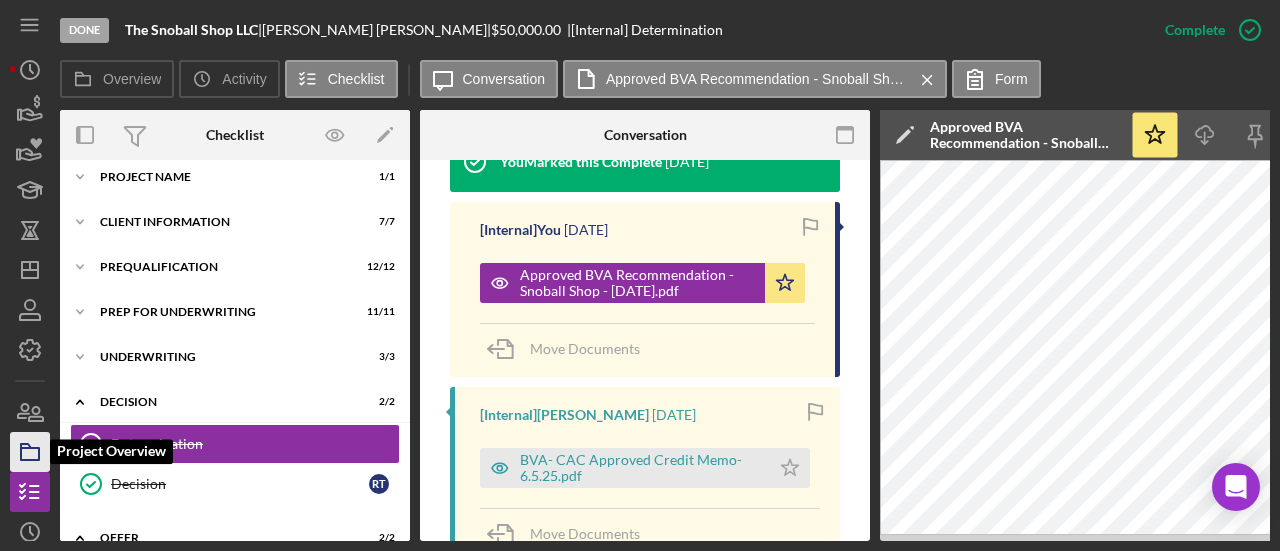 click 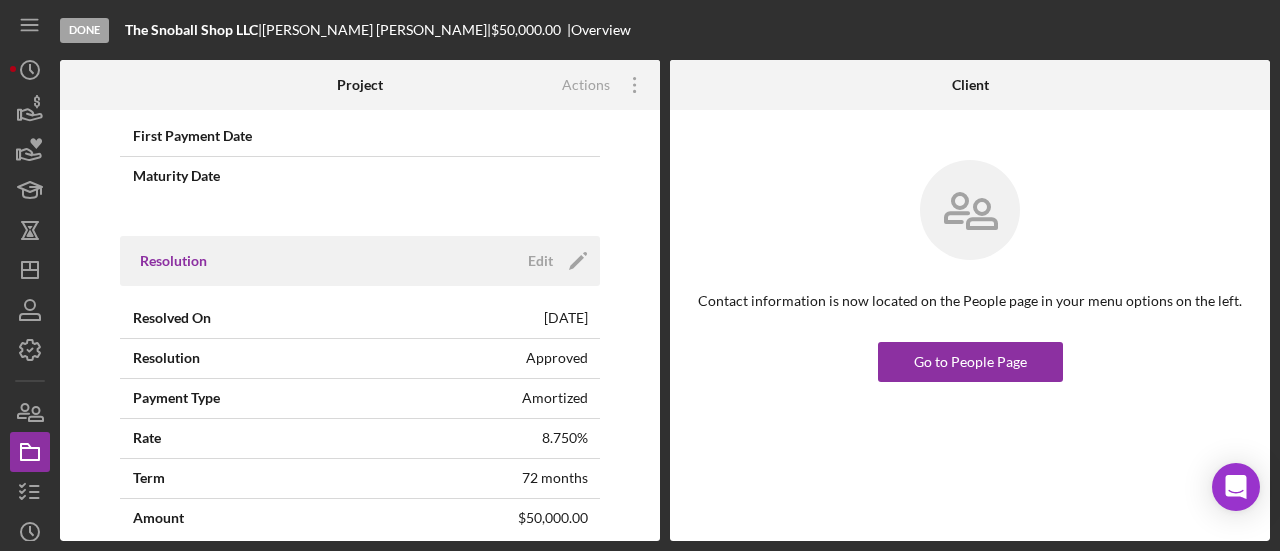 scroll, scrollTop: 1700, scrollLeft: 0, axis: vertical 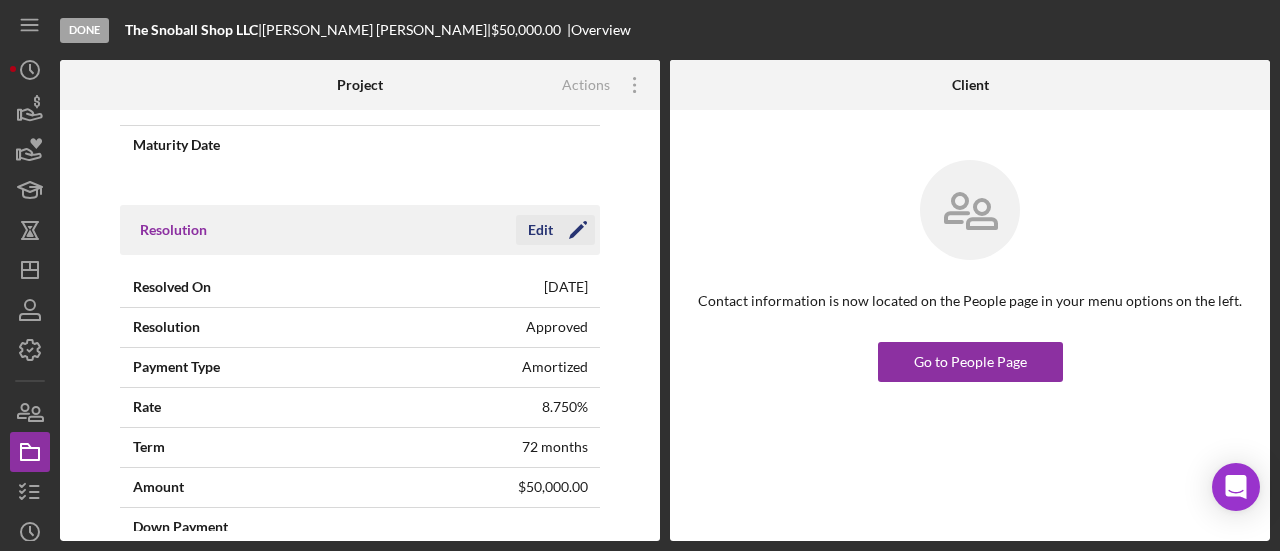 click on "Icon/Edit" 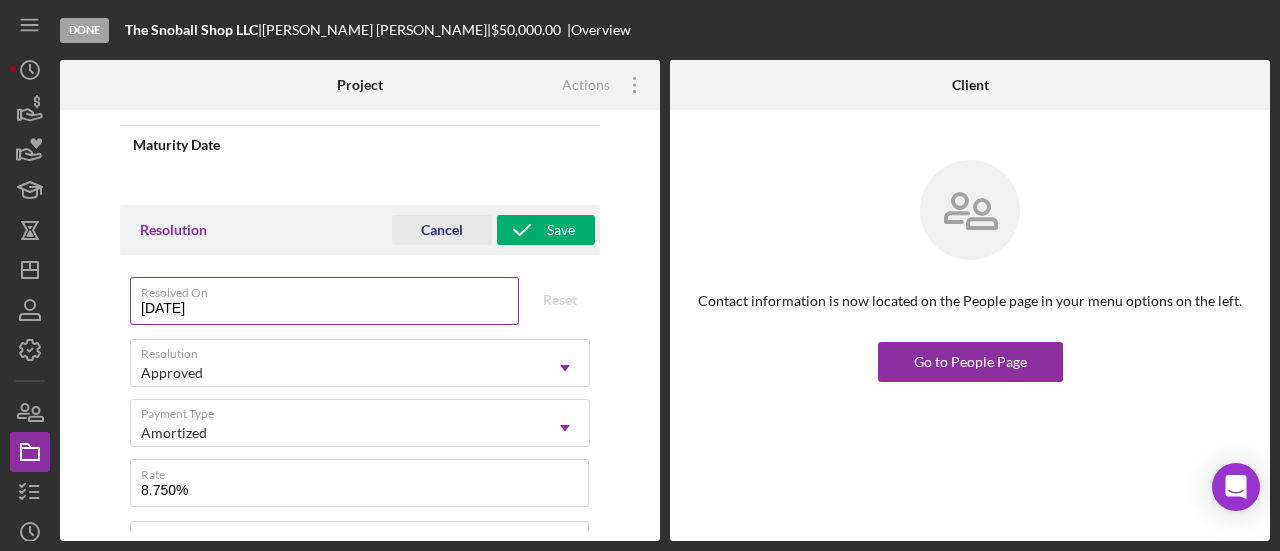 click on "06/25/2025" at bounding box center [324, 301] 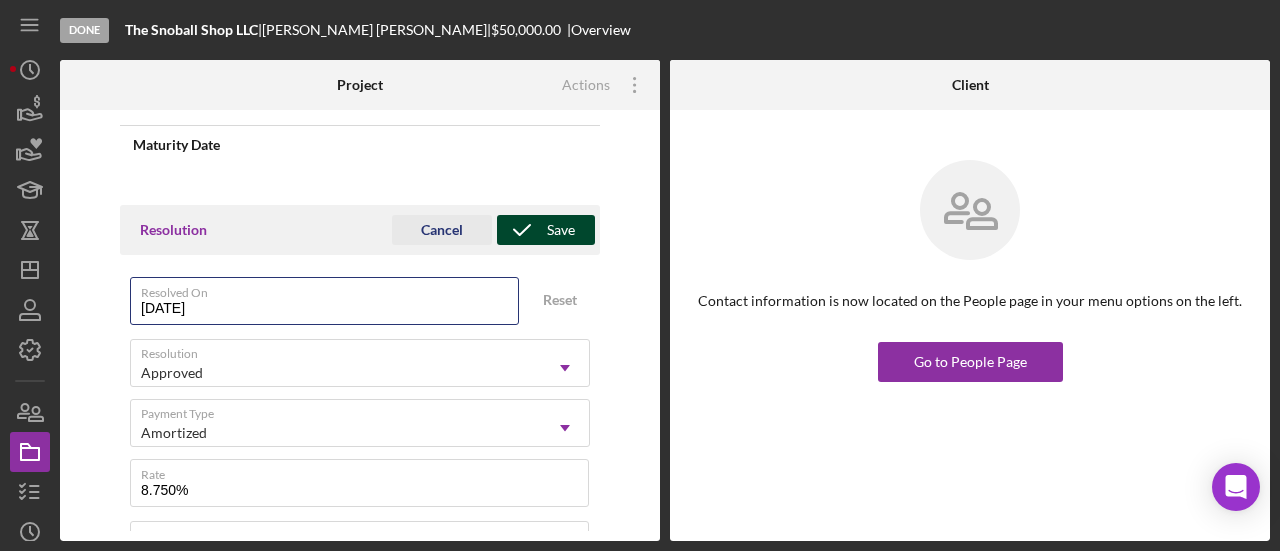 type on "06/05/2025" 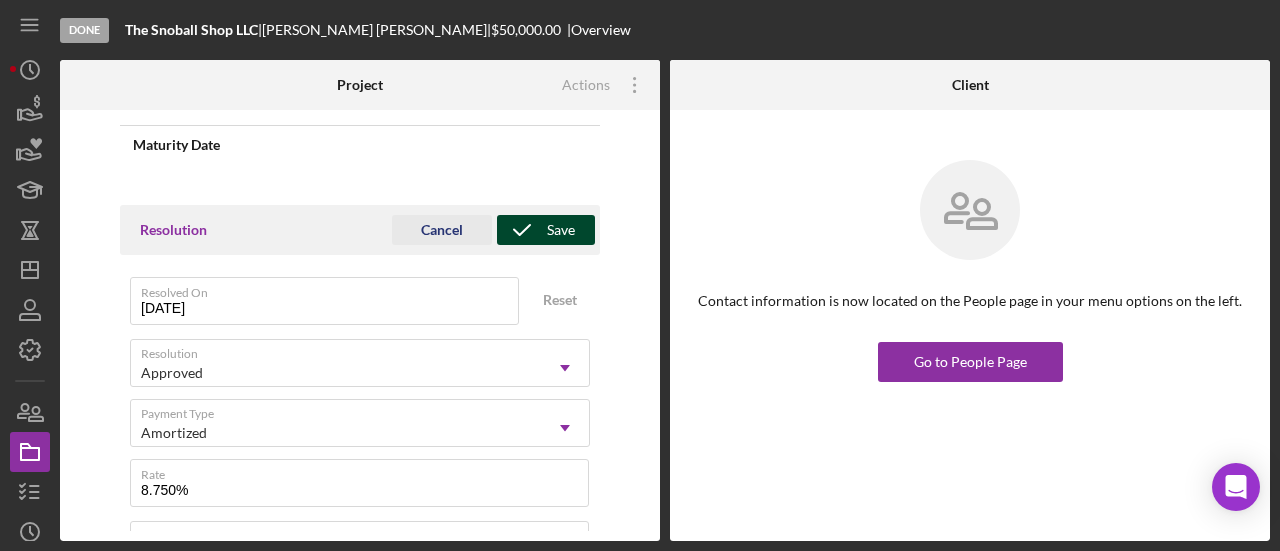click on "Save" at bounding box center (561, 230) 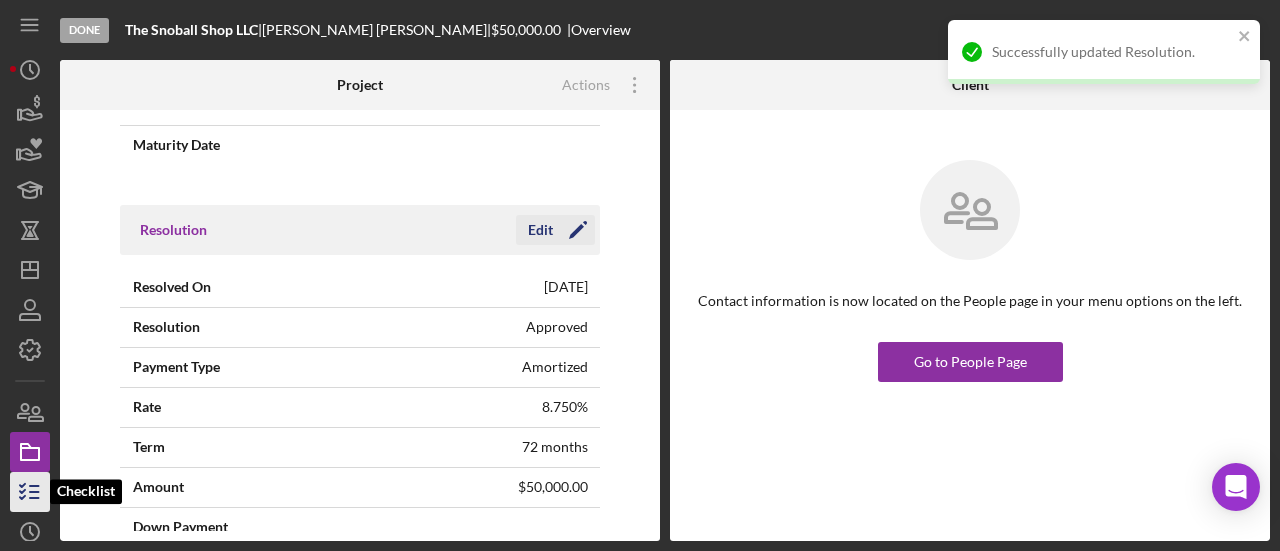 click 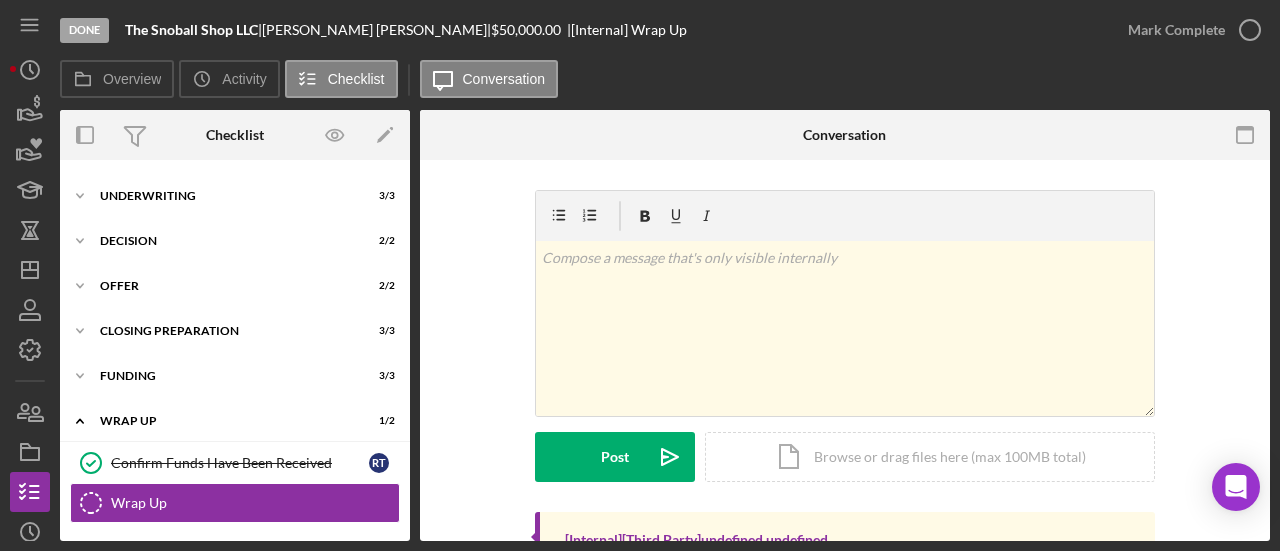 scroll, scrollTop: 173, scrollLeft: 0, axis: vertical 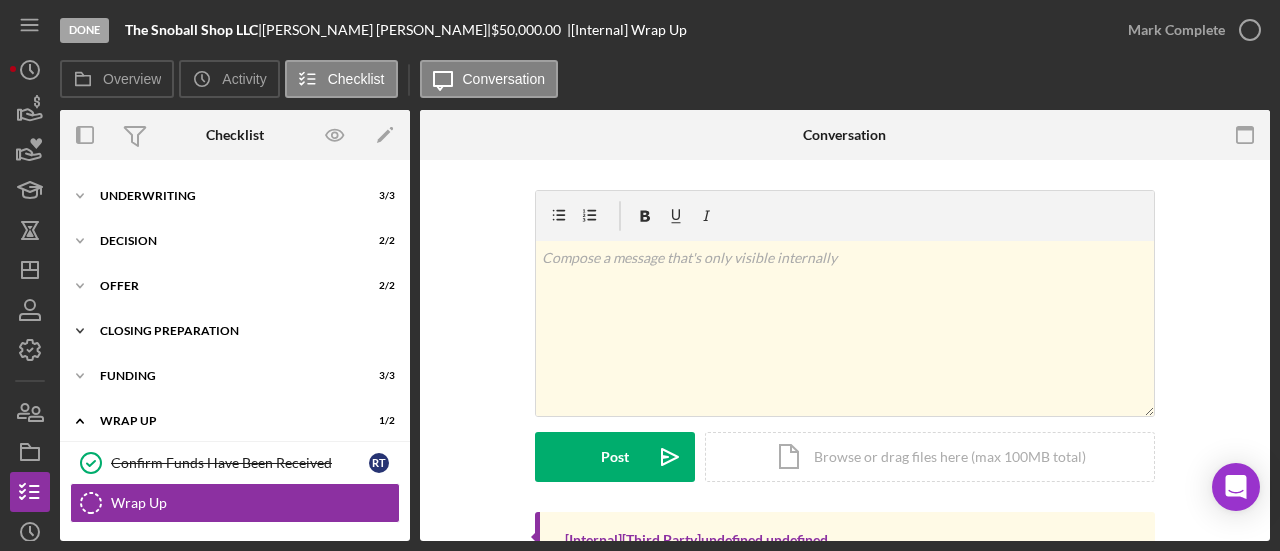 click on "Icon/Expander Closing Preparation 3 / 3" at bounding box center (235, 331) 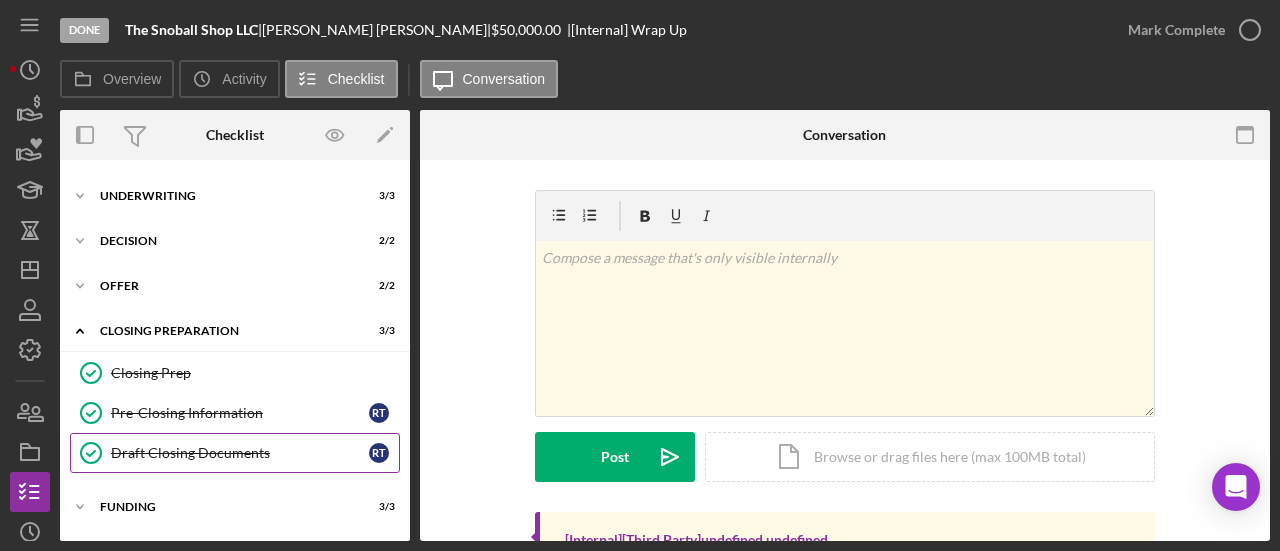 click on "Draft Closing Documents Draft Closing Documents R T" at bounding box center (235, 453) 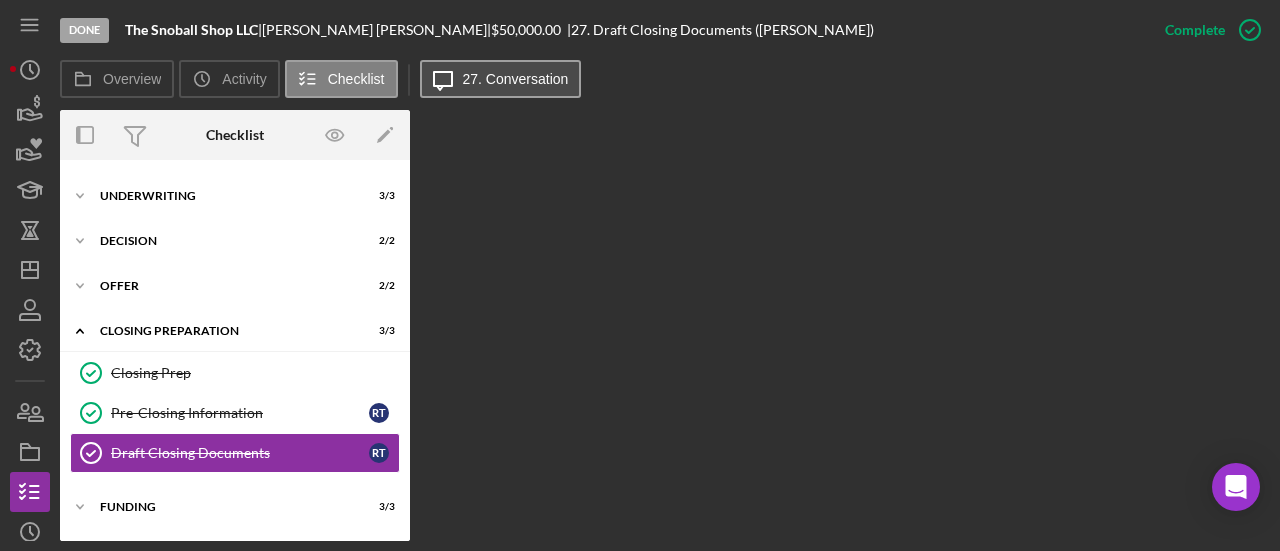 click on "27. Conversation" at bounding box center [516, 79] 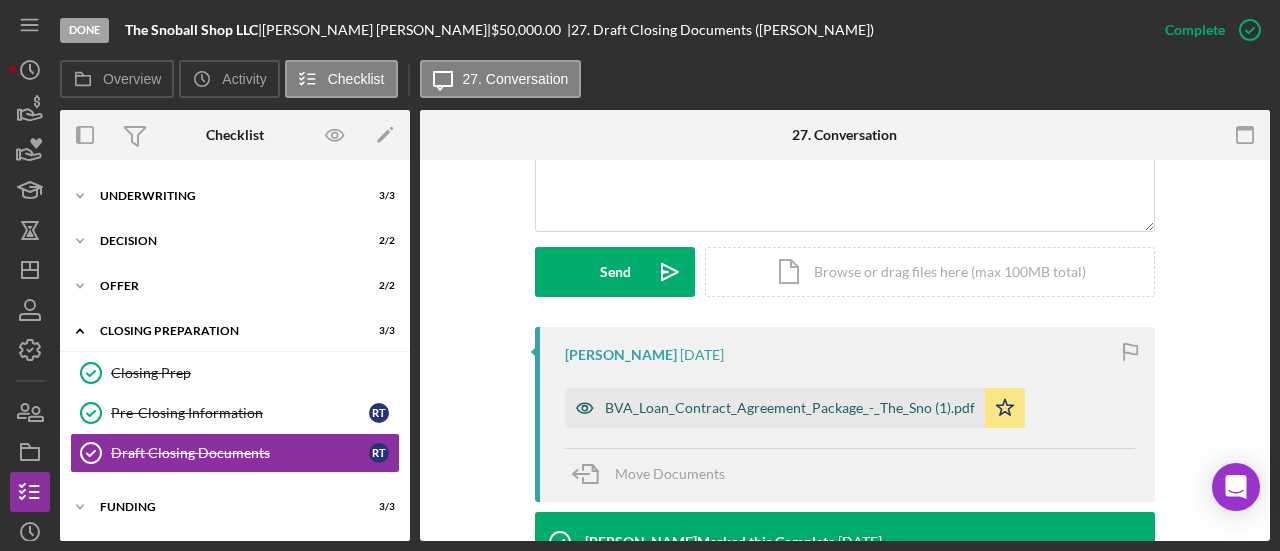 click on "BVA_Loan_Contract_Agreement_Package_-_The_Sno (1).pdf" at bounding box center [790, 408] 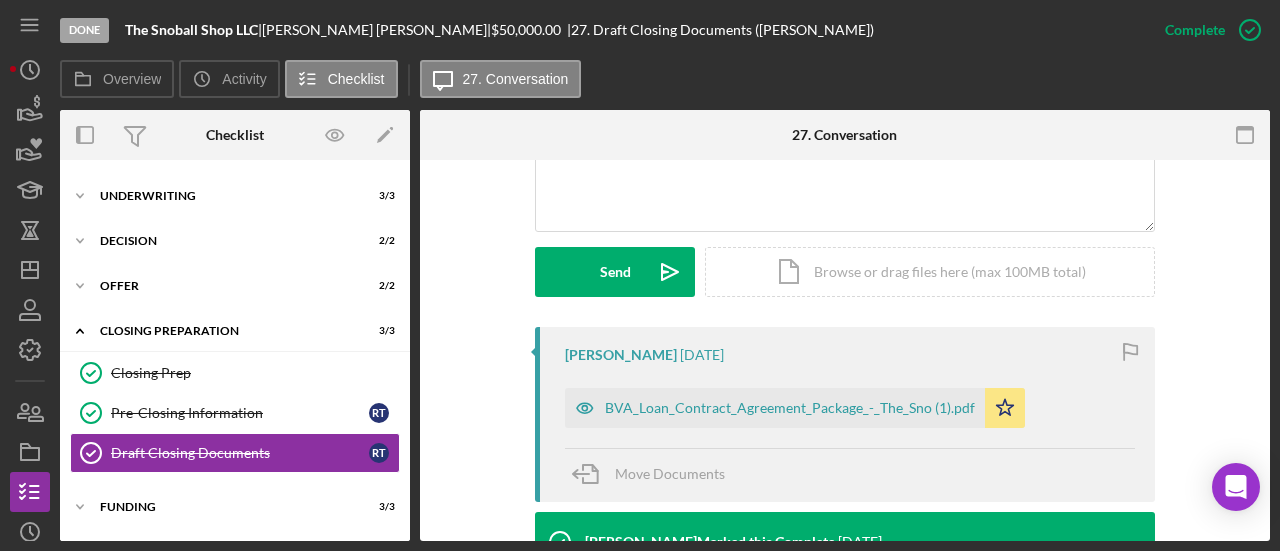 scroll, scrollTop: 522, scrollLeft: 0, axis: vertical 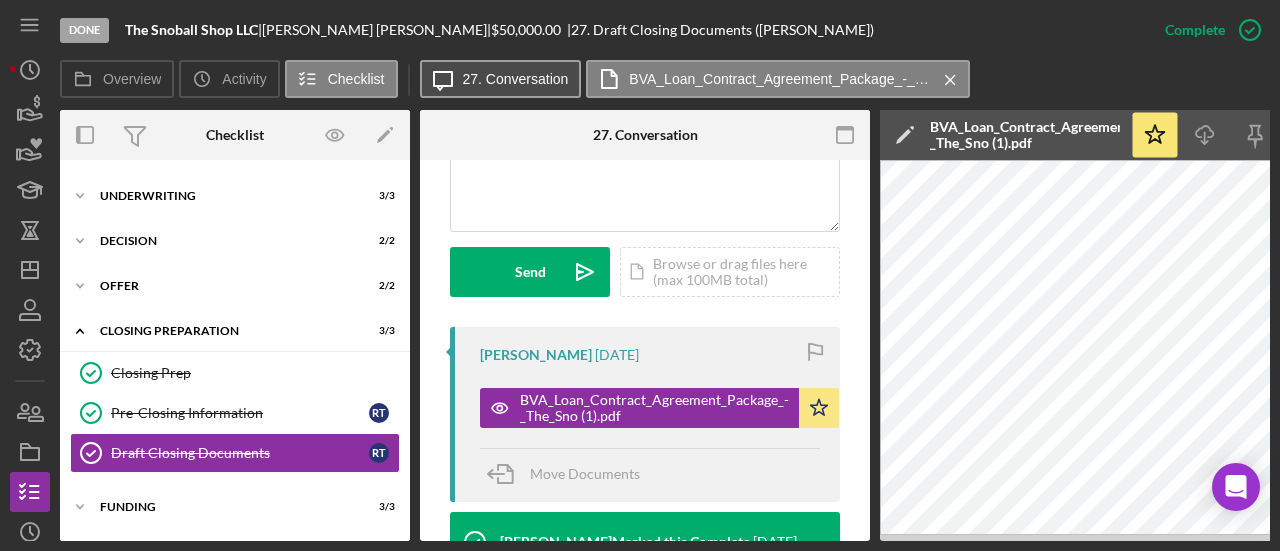 click on "27. Conversation" at bounding box center (516, 79) 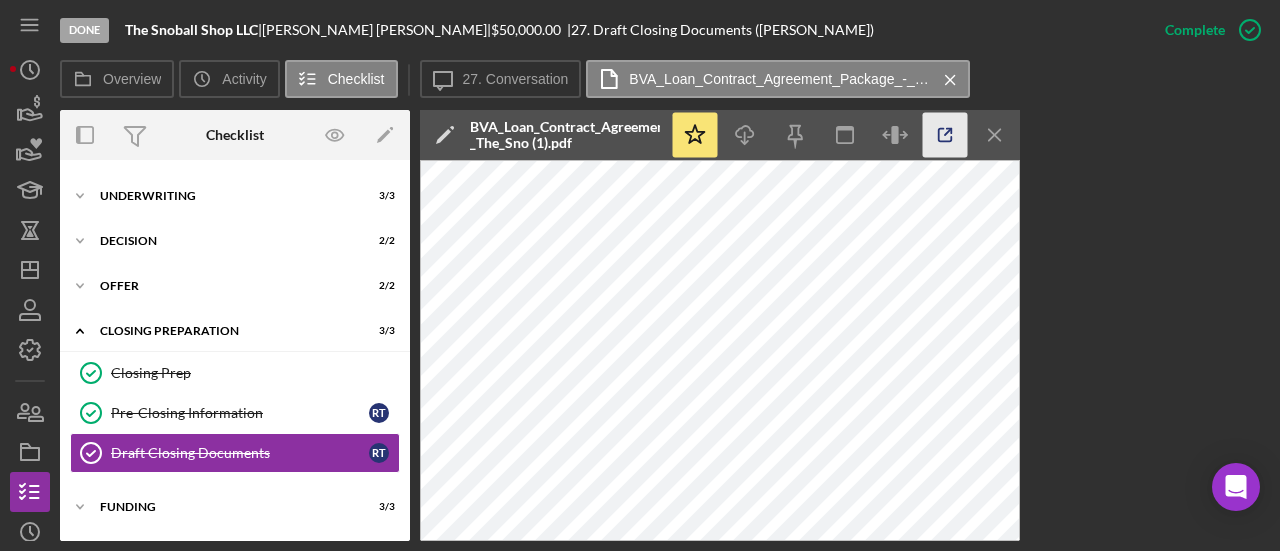 click 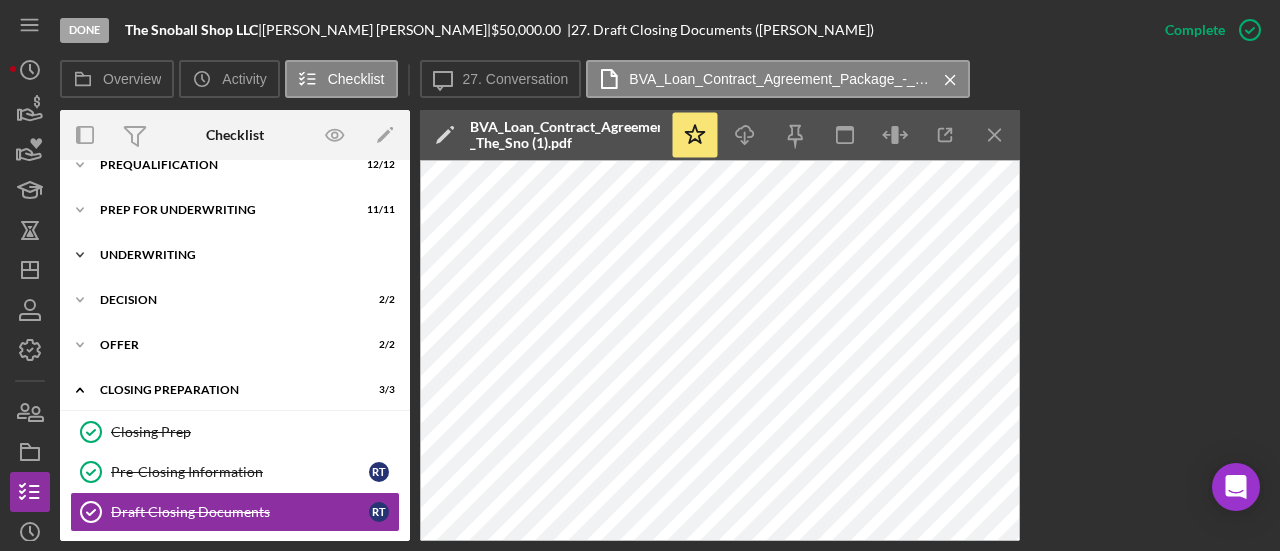 scroll, scrollTop: 0, scrollLeft: 0, axis: both 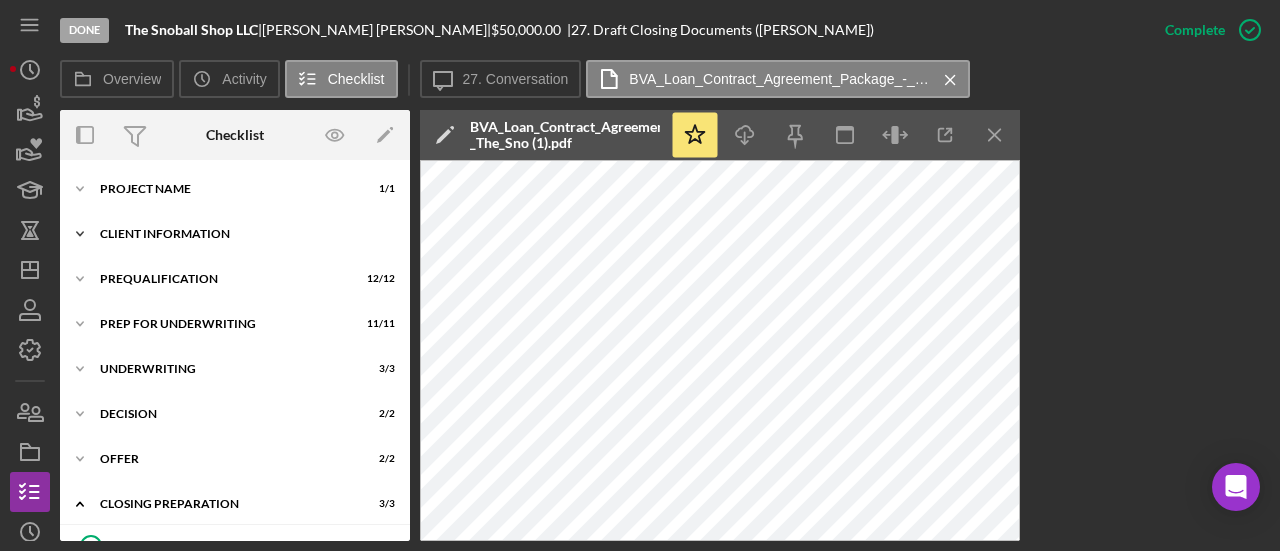 click on "Client Information" at bounding box center [242, 234] 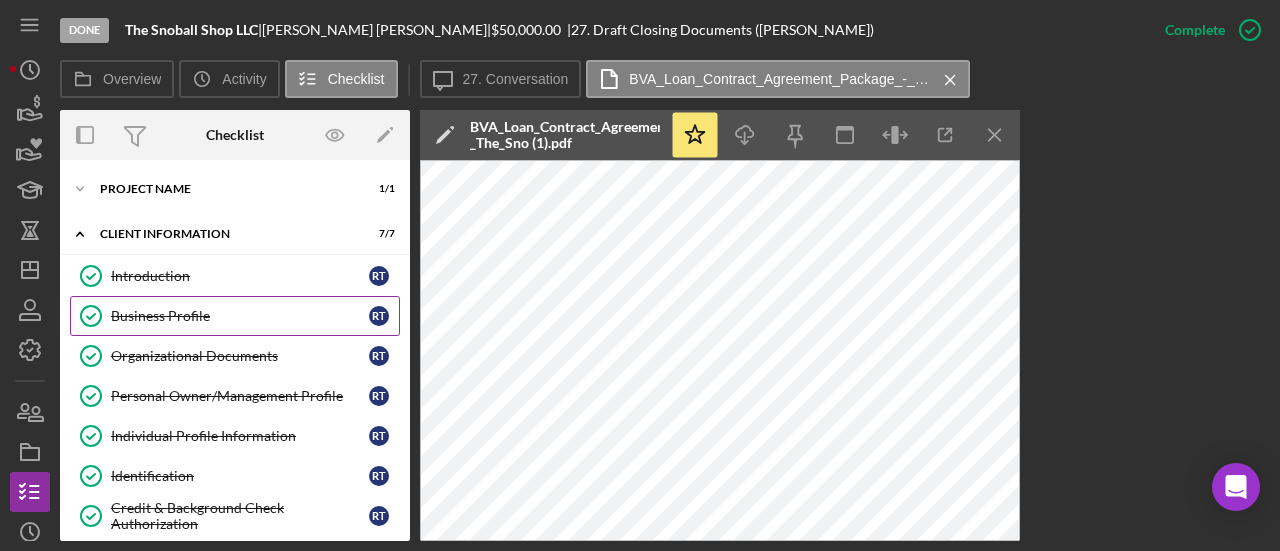 click on "Business Profile Business Profile R T" at bounding box center (235, 316) 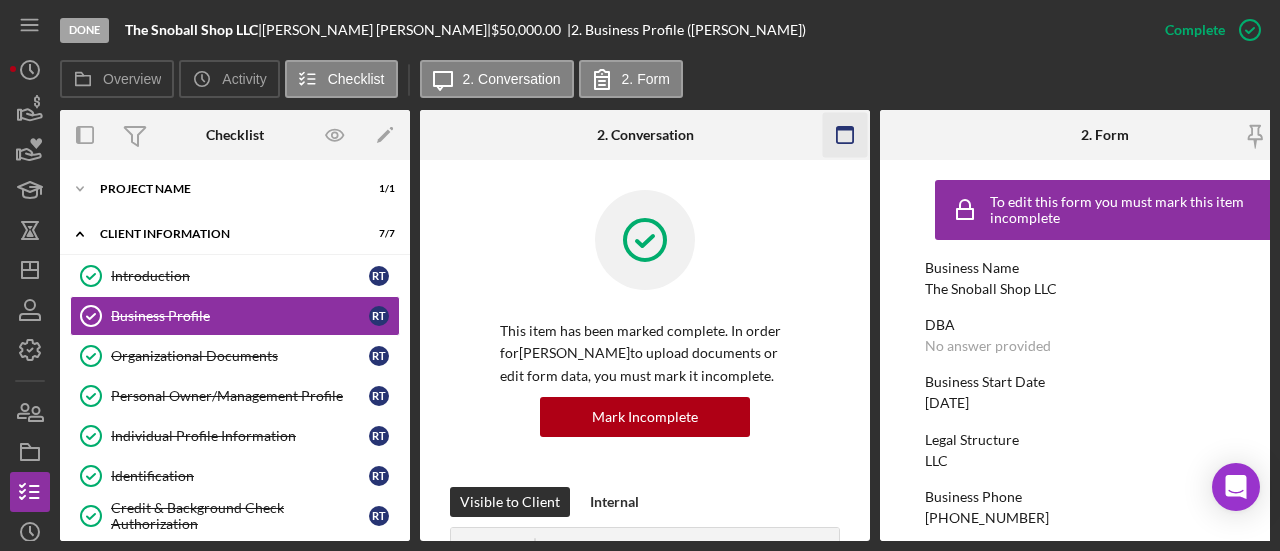 click 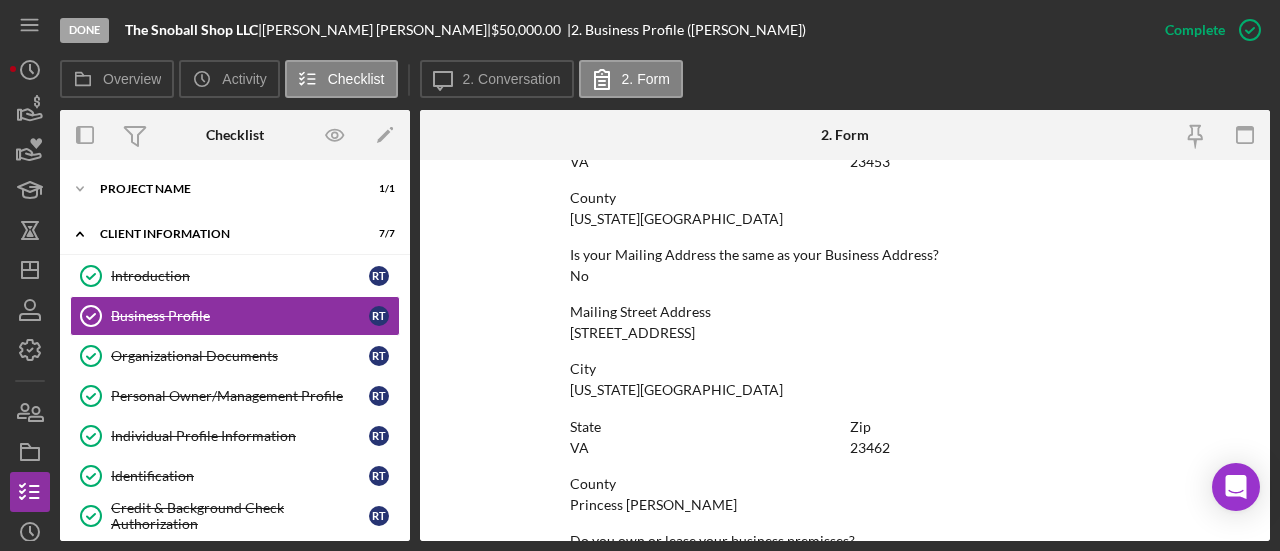 scroll, scrollTop: 1000, scrollLeft: 0, axis: vertical 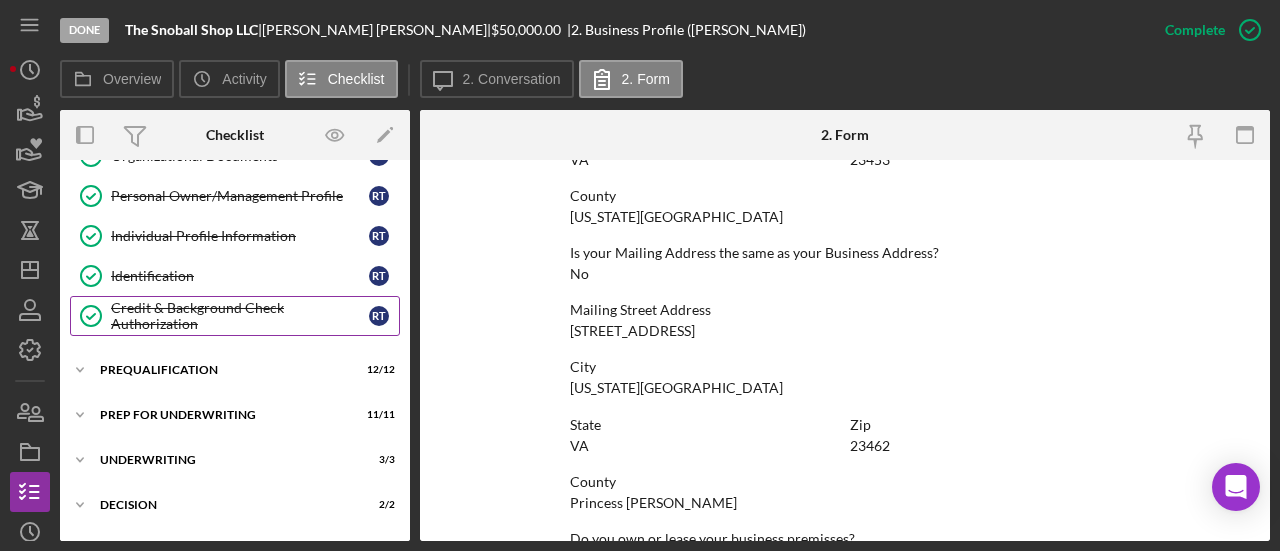 click on "Credit & Background Check Authorization" at bounding box center [240, 316] 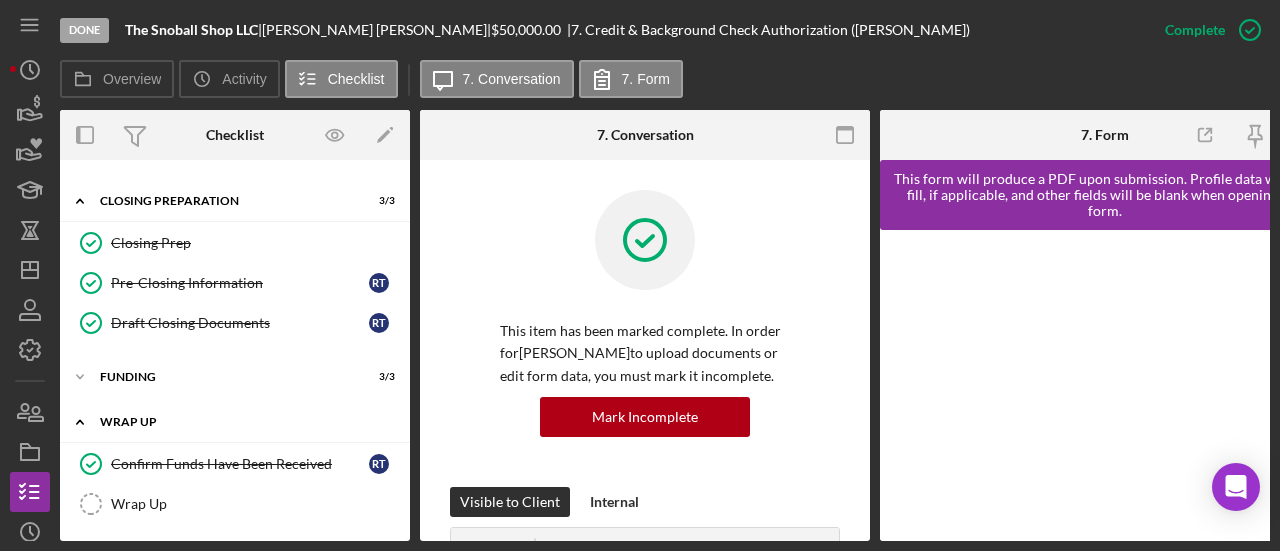 scroll, scrollTop: 294, scrollLeft: 0, axis: vertical 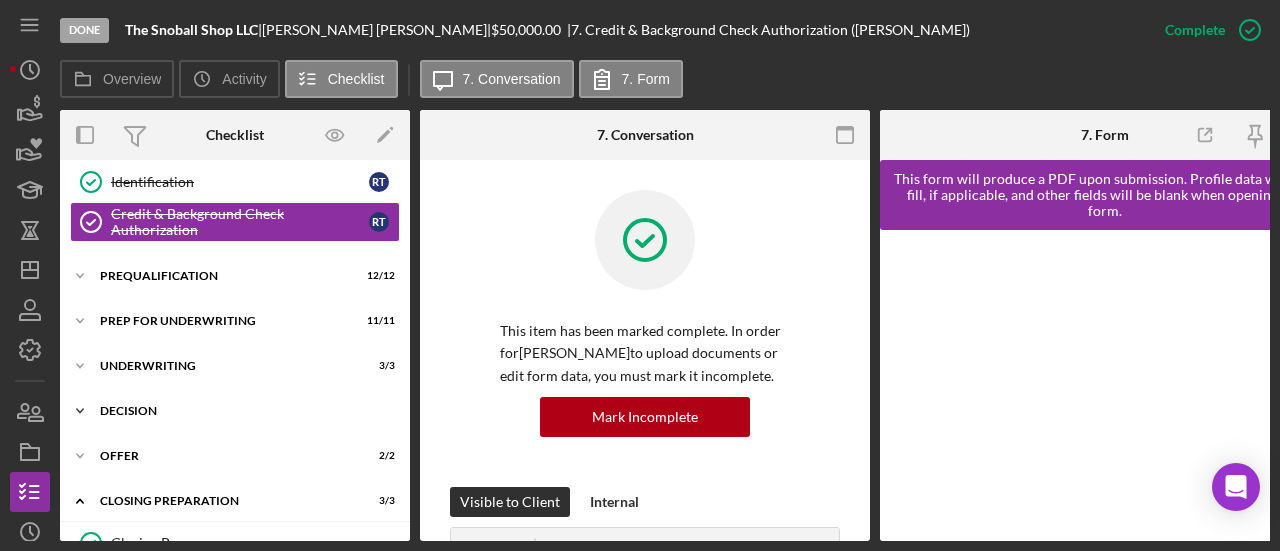 click on "Icon/Expander Decision 2 / 2" at bounding box center [235, 411] 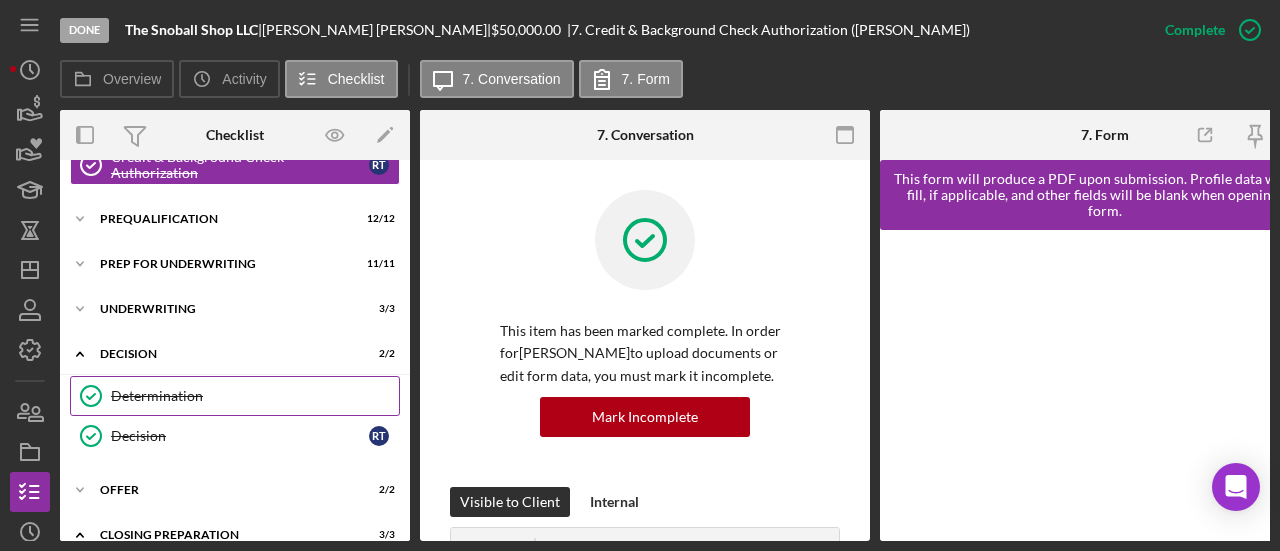 scroll, scrollTop: 394, scrollLeft: 0, axis: vertical 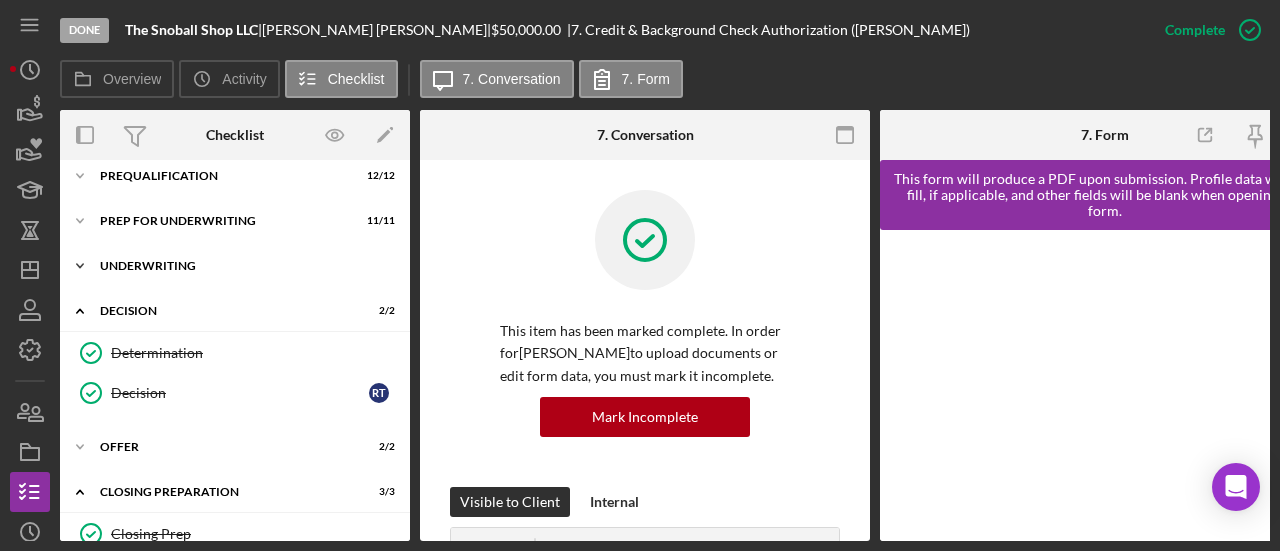click on "Underwriting" at bounding box center [242, 266] 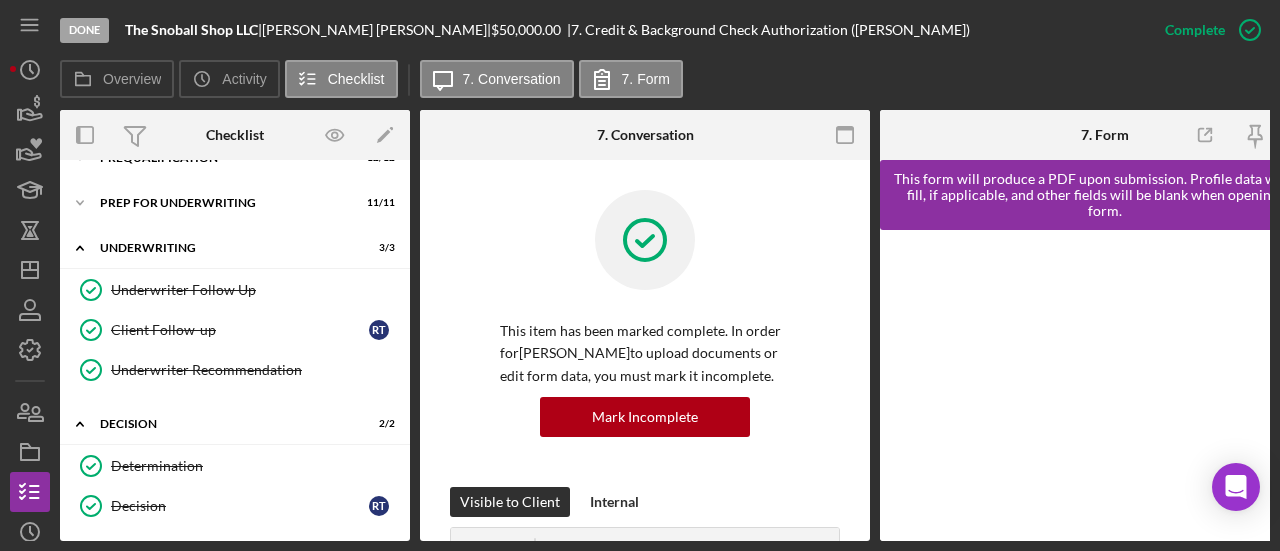scroll, scrollTop: 212, scrollLeft: 0, axis: vertical 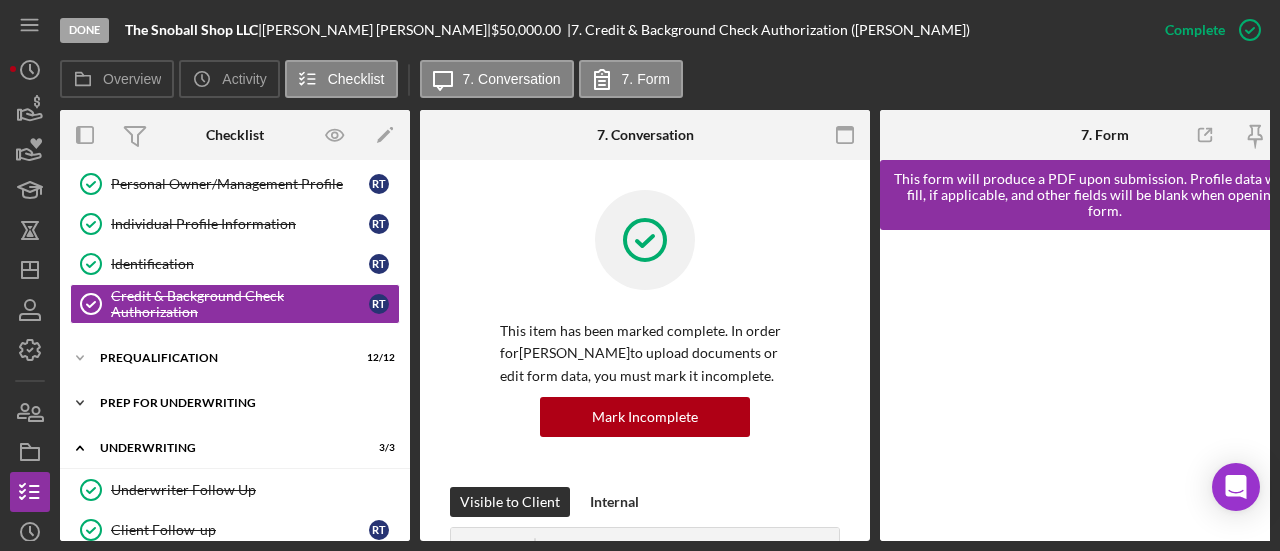 click on "Prep for Underwriting" at bounding box center [242, 403] 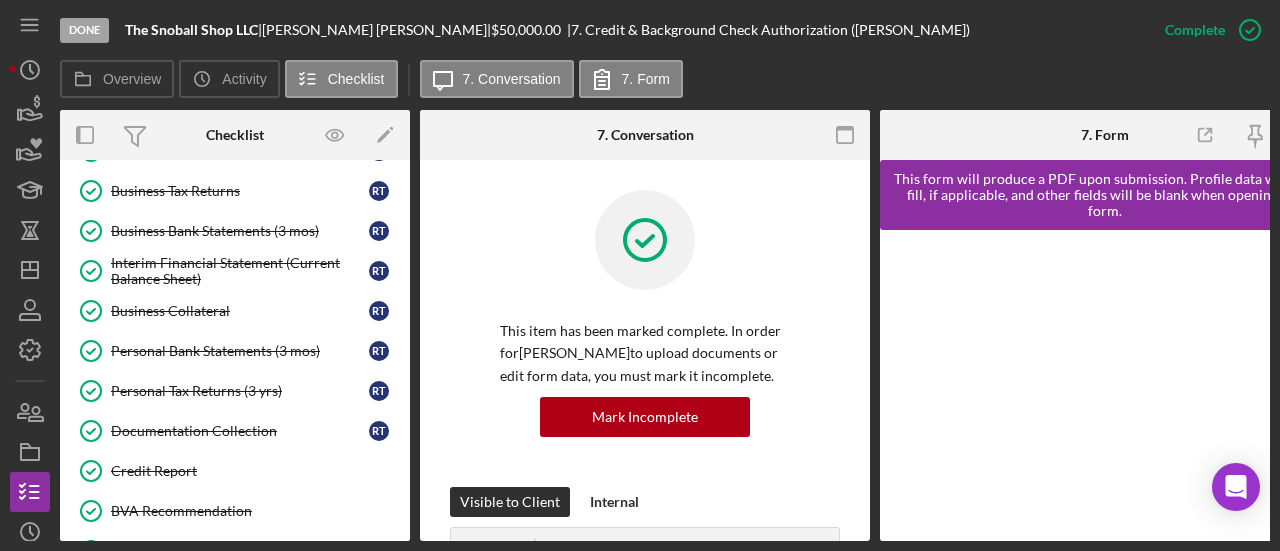 scroll, scrollTop: 712, scrollLeft: 0, axis: vertical 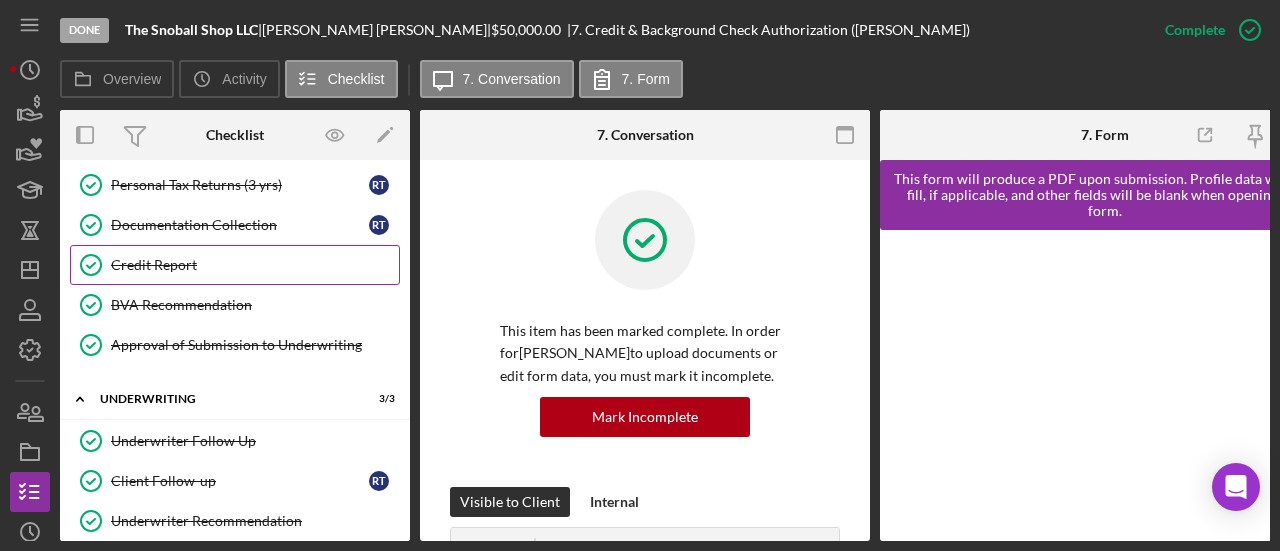 click on "Credit Report" at bounding box center (255, 265) 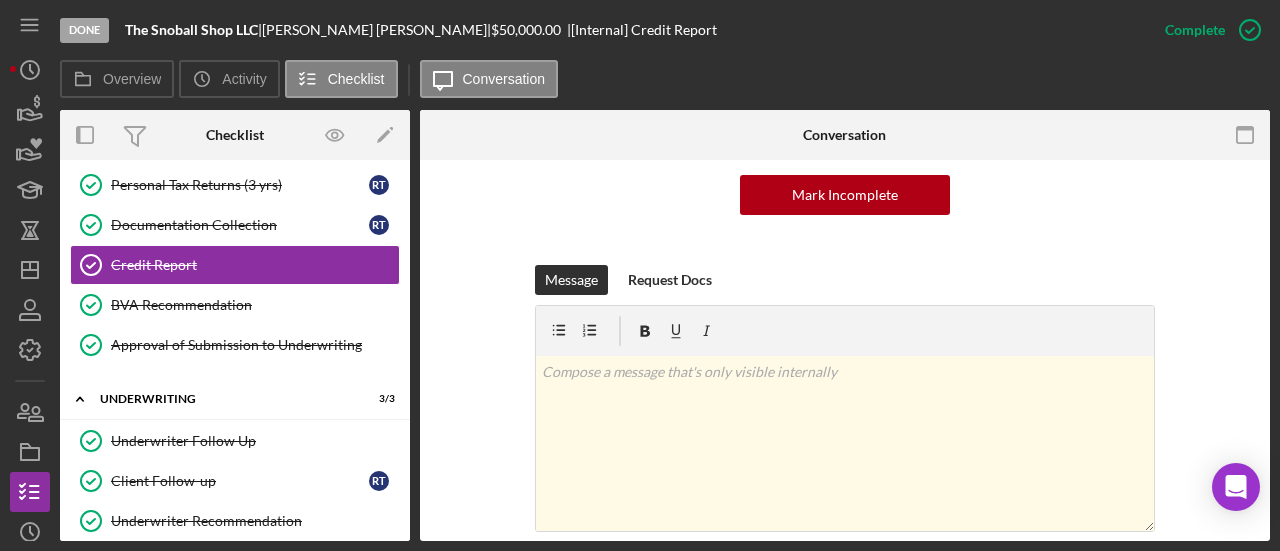 scroll, scrollTop: 500, scrollLeft: 0, axis: vertical 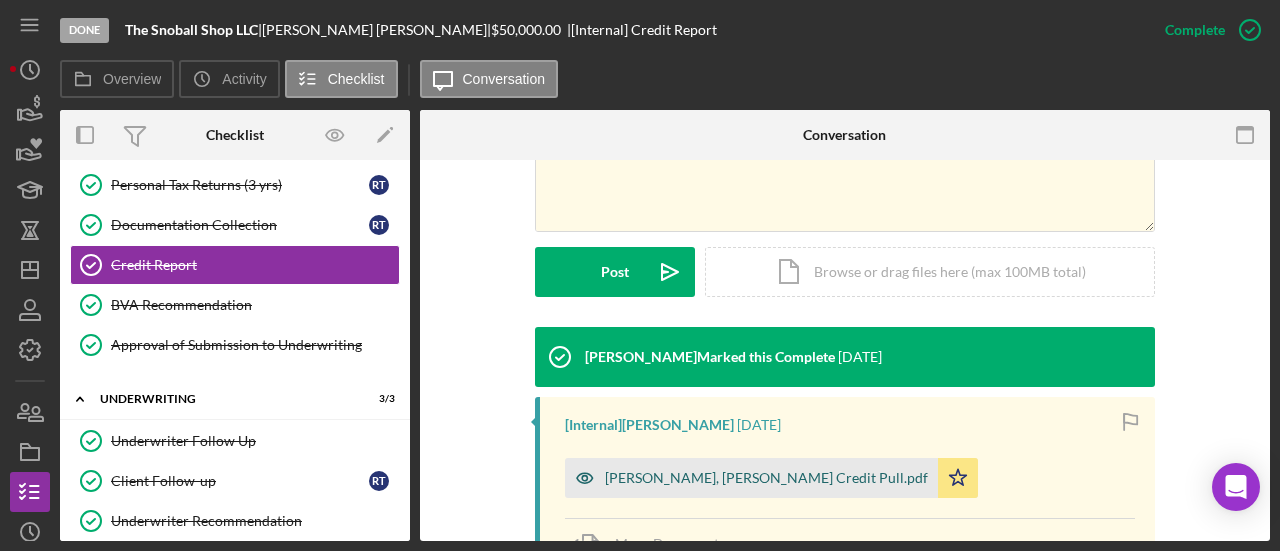 click on "Turner, Ryan_Hard Credit Pull.pdf" at bounding box center [766, 478] 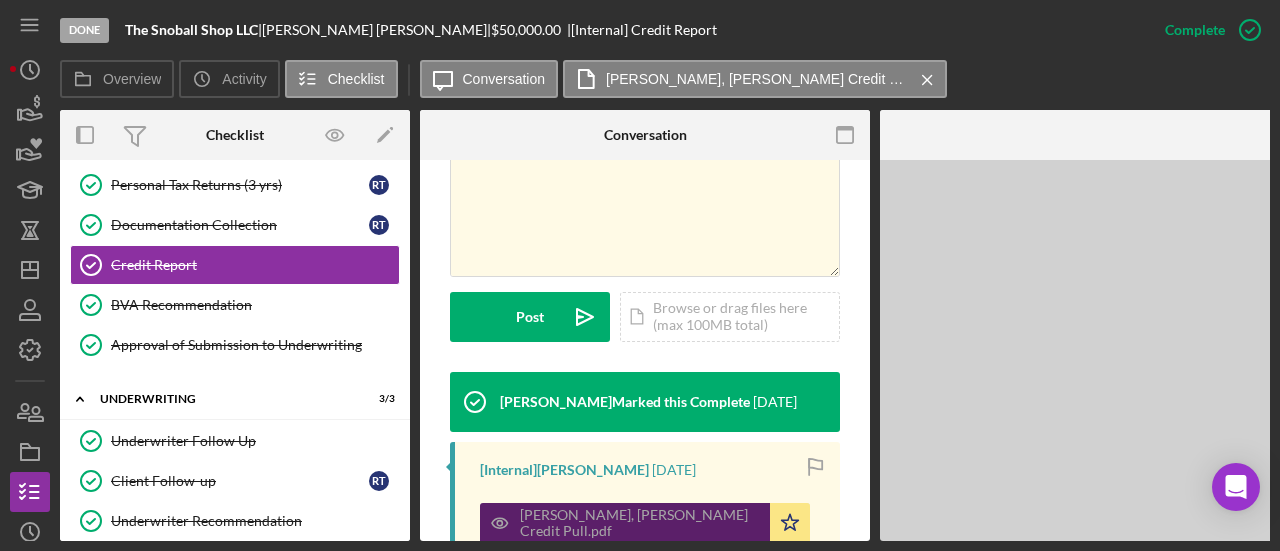 scroll, scrollTop: 522, scrollLeft: 0, axis: vertical 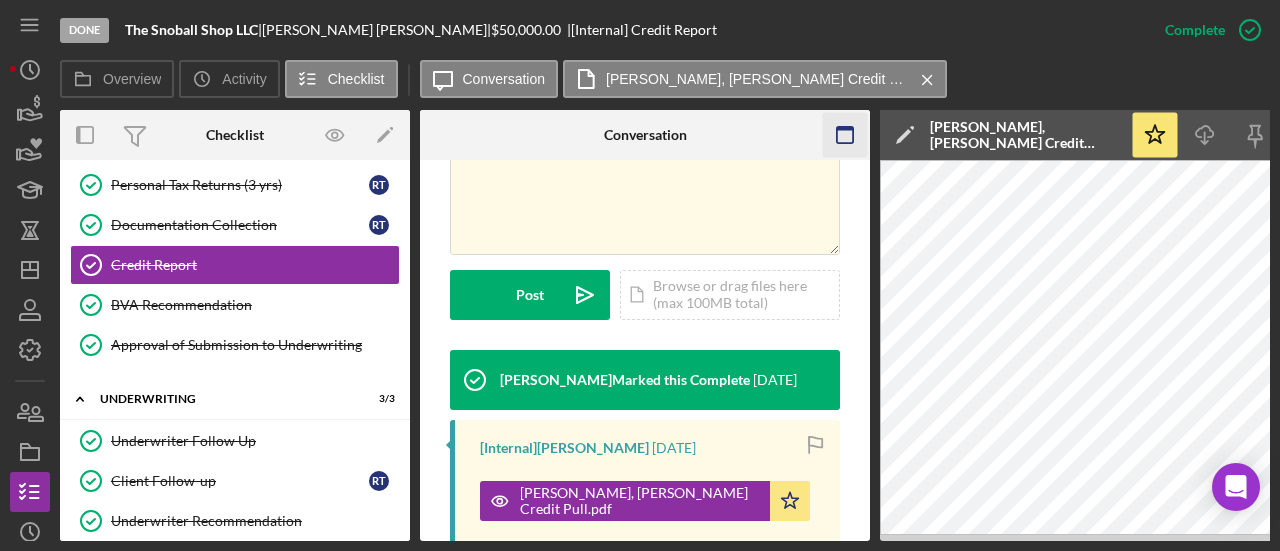 click 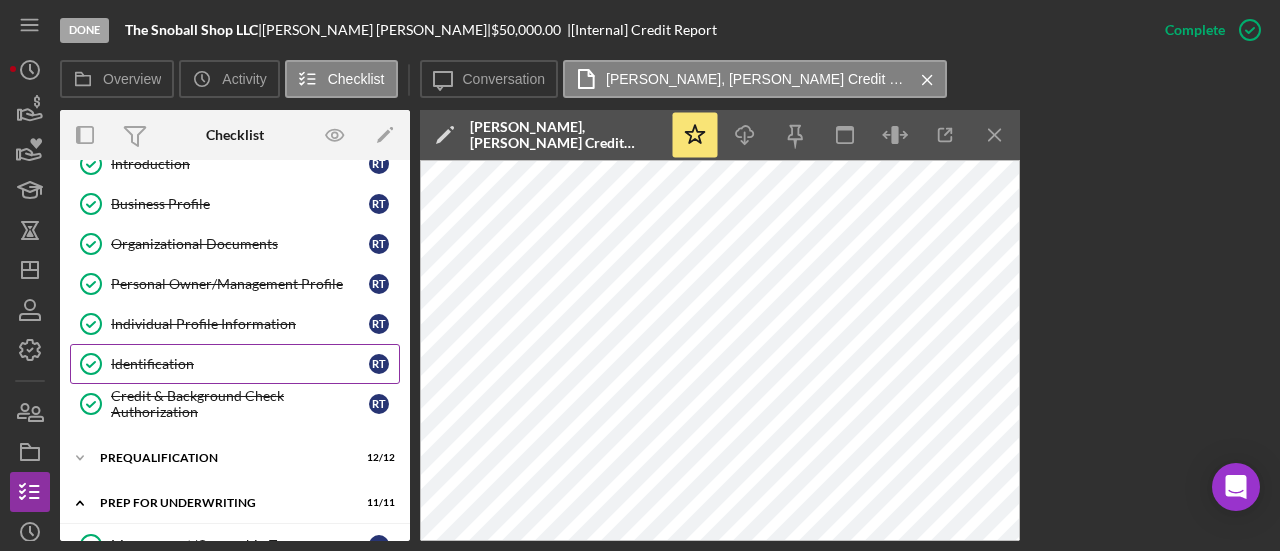 scroll, scrollTop: 0, scrollLeft: 0, axis: both 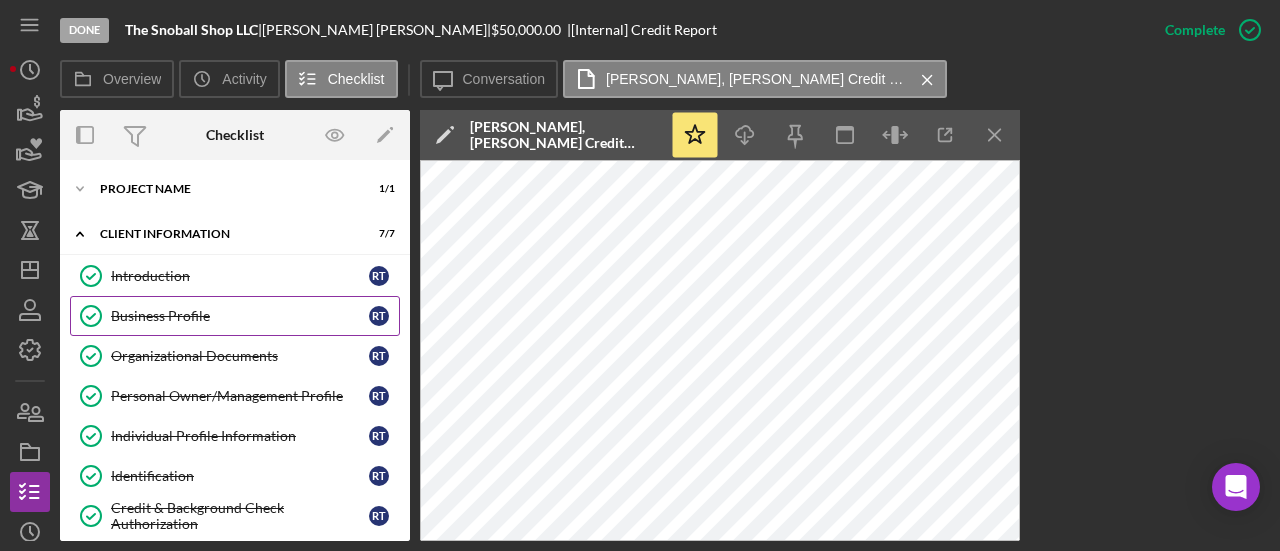 click on "Business Profile" at bounding box center [240, 316] 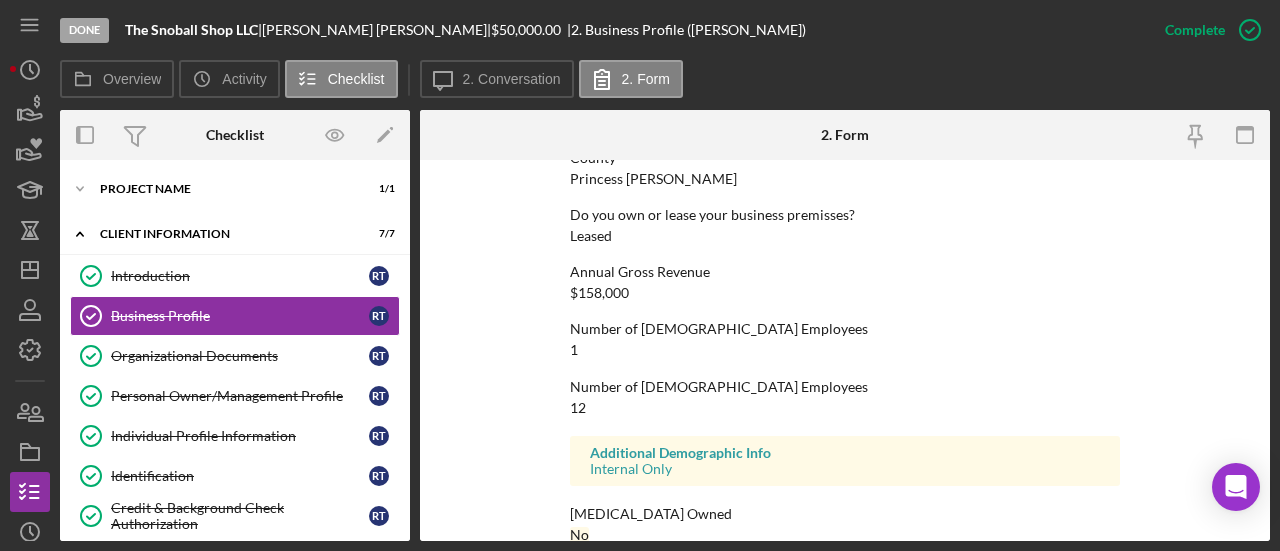scroll, scrollTop: 1355, scrollLeft: 0, axis: vertical 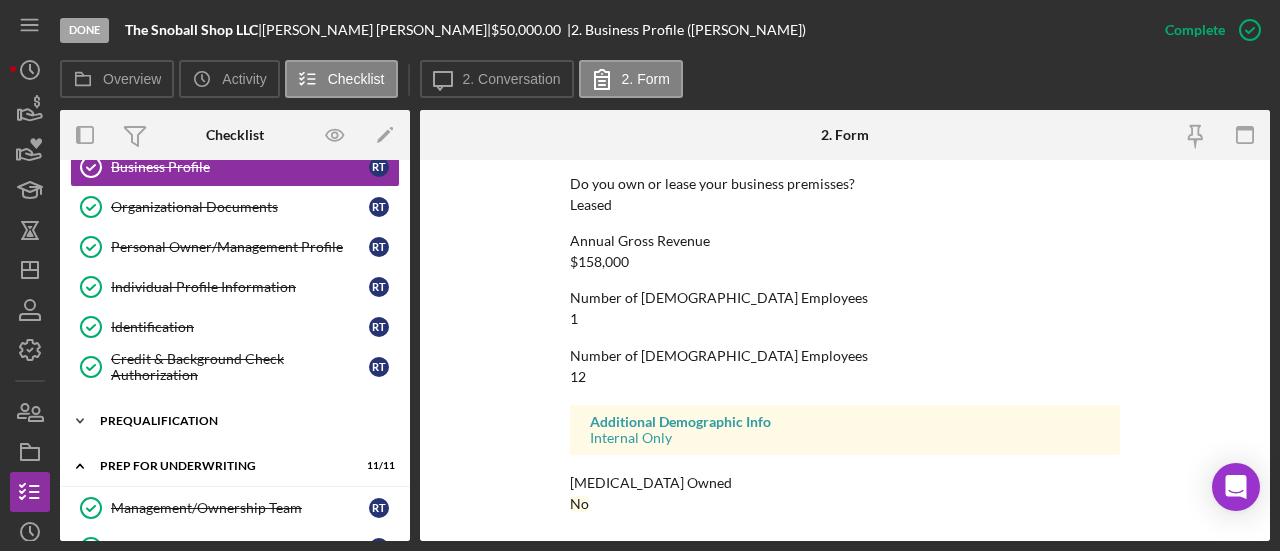 click on "Prequalification" at bounding box center [242, 421] 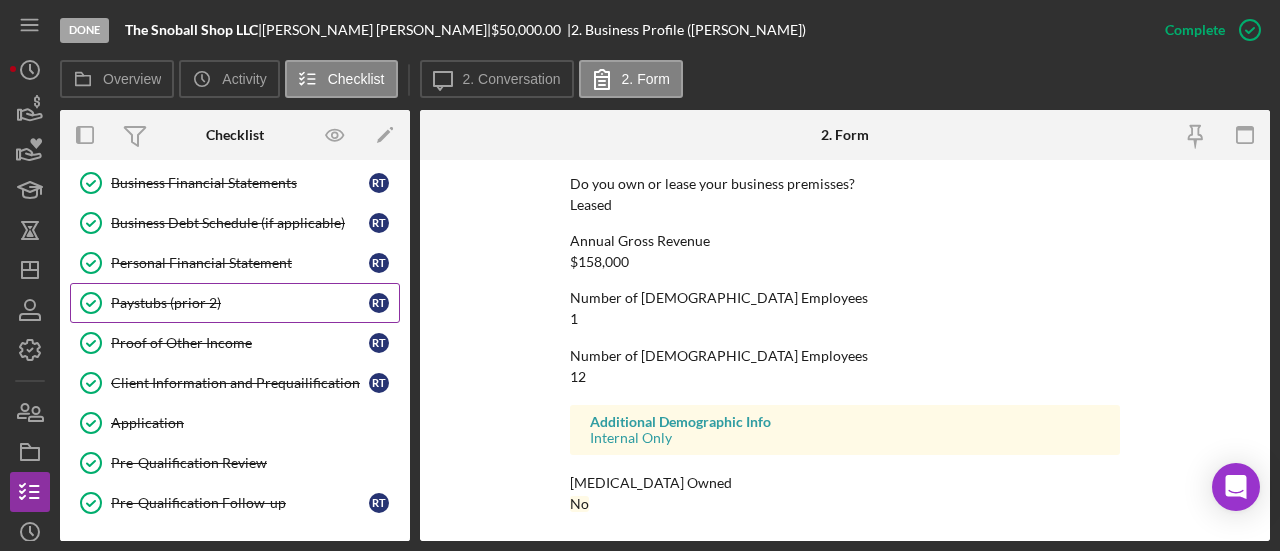 scroll, scrollTop: 649, scrollLeft: 0, axis: vertical 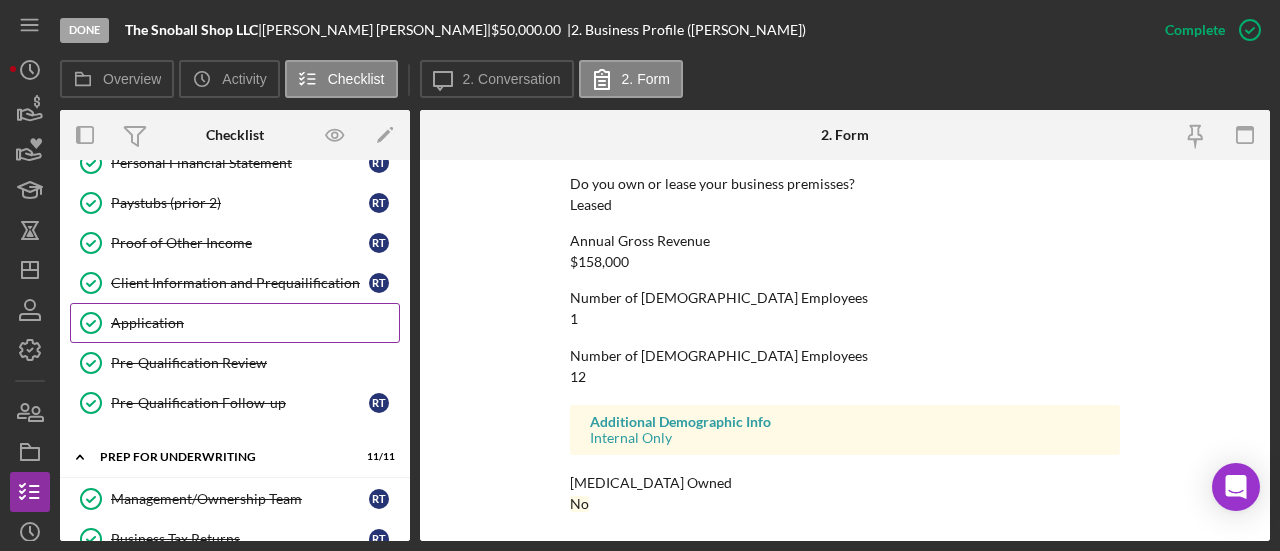 click on "Application" at bounding box center (255, 323) 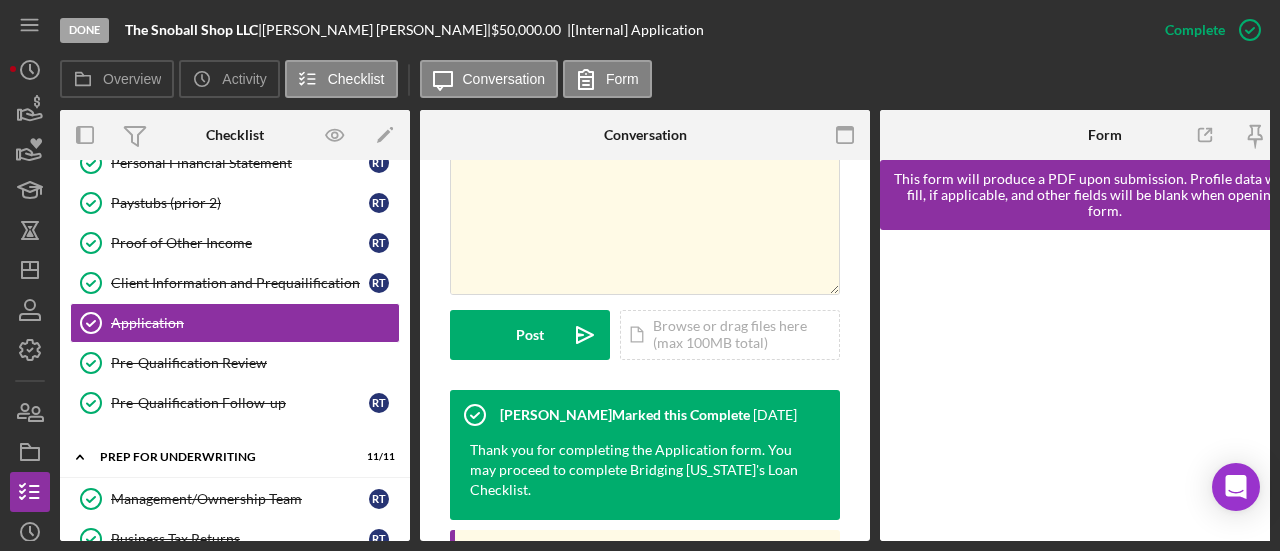 scroll, scrollTop: 535, scrollLeft: 0, axis: vertical 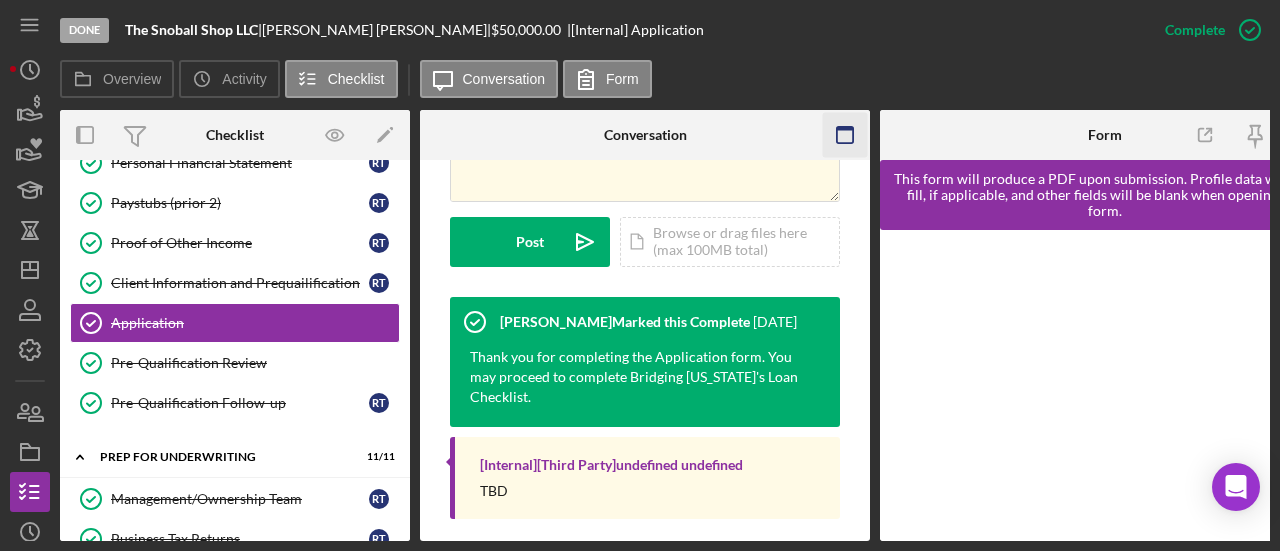 click 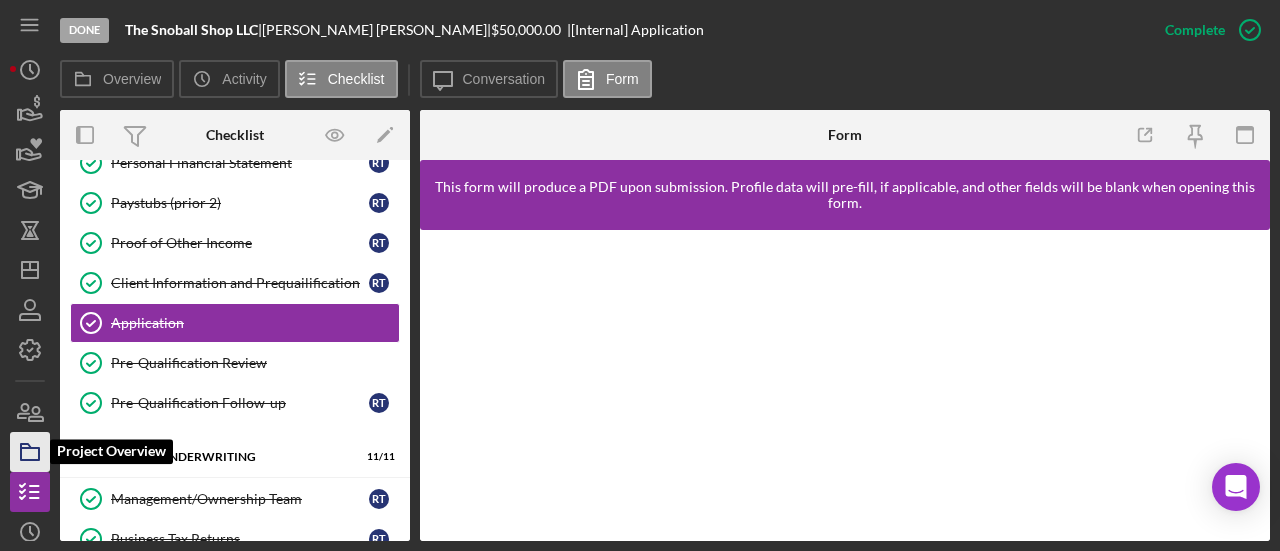 click 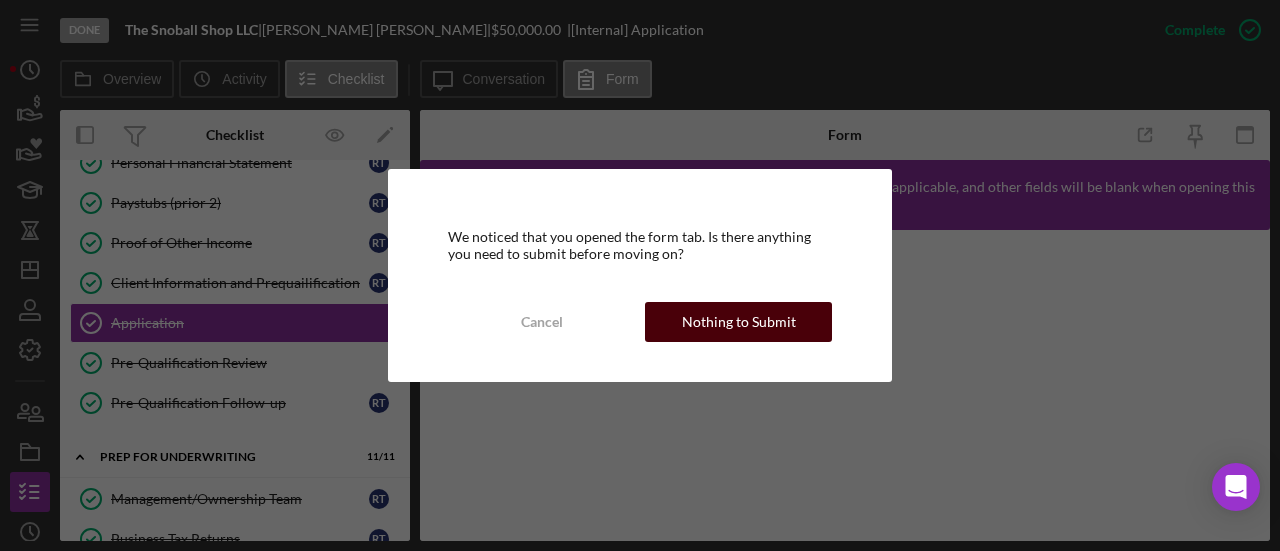 click on "Nothing to Submit" at bounding box center [739, 322] 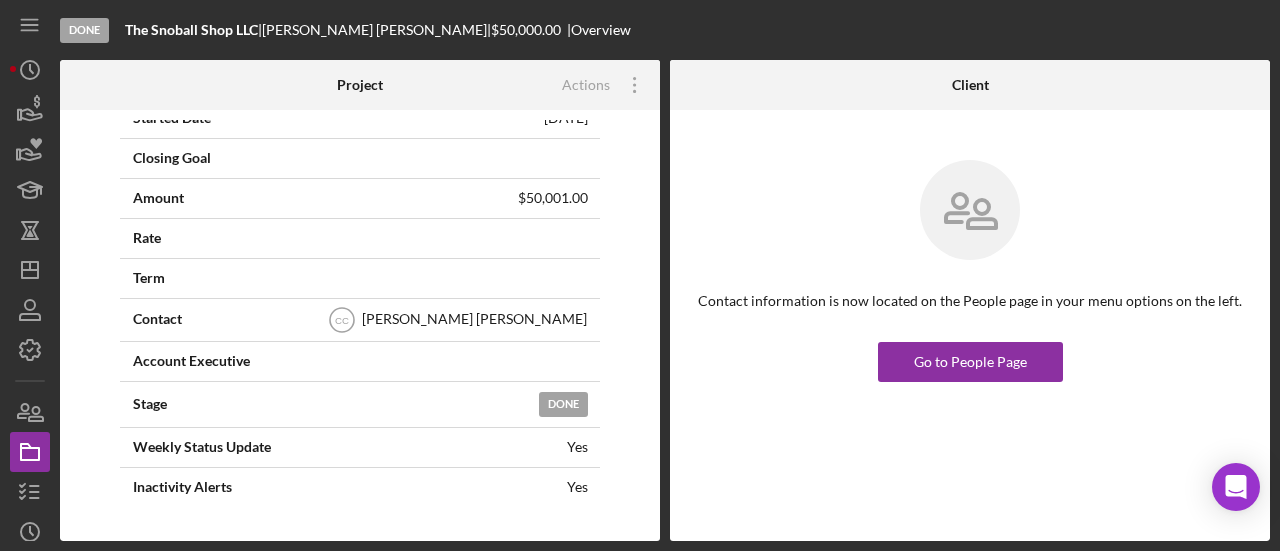 scroll, scrollTop: 400, scrollLeft: 0, axis: vertical 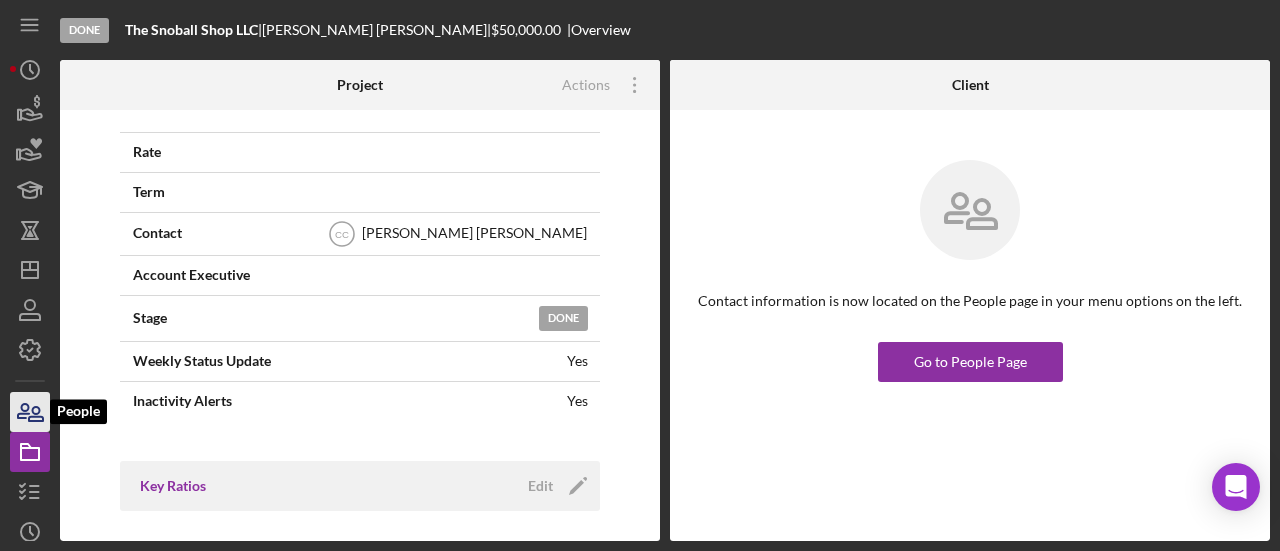 click 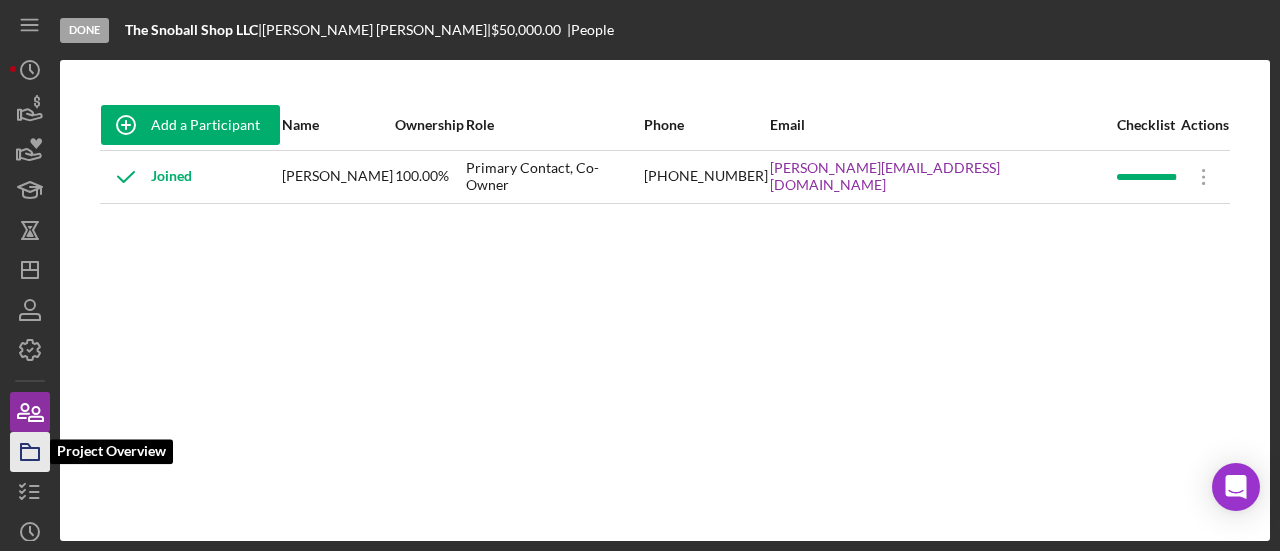click 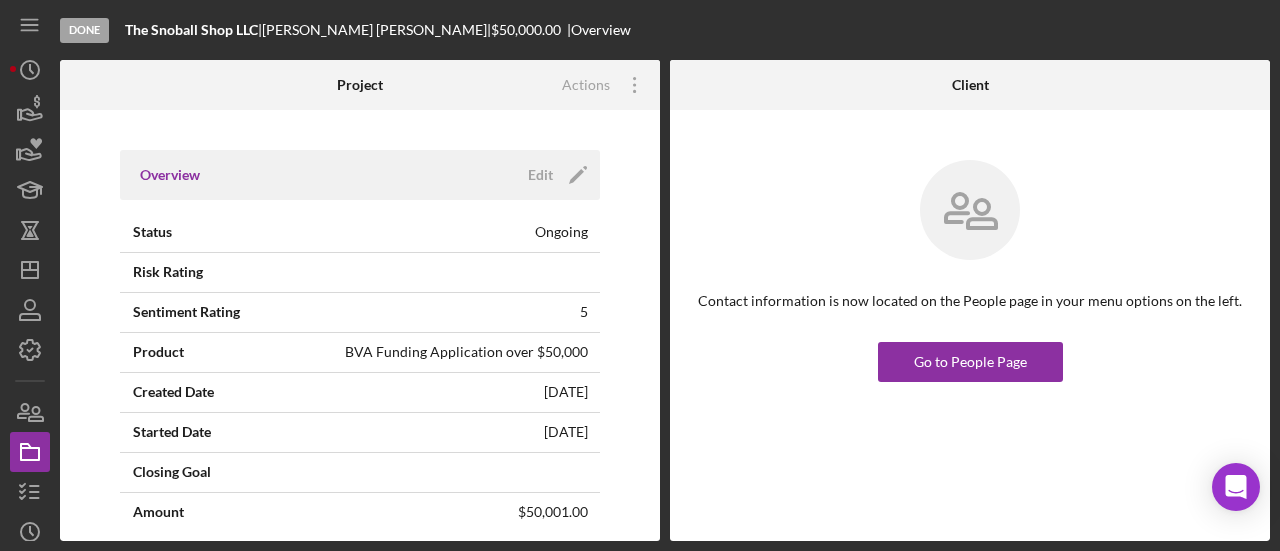scroll, scrollTop: 200, scrollLeft: 0, axis: vertical 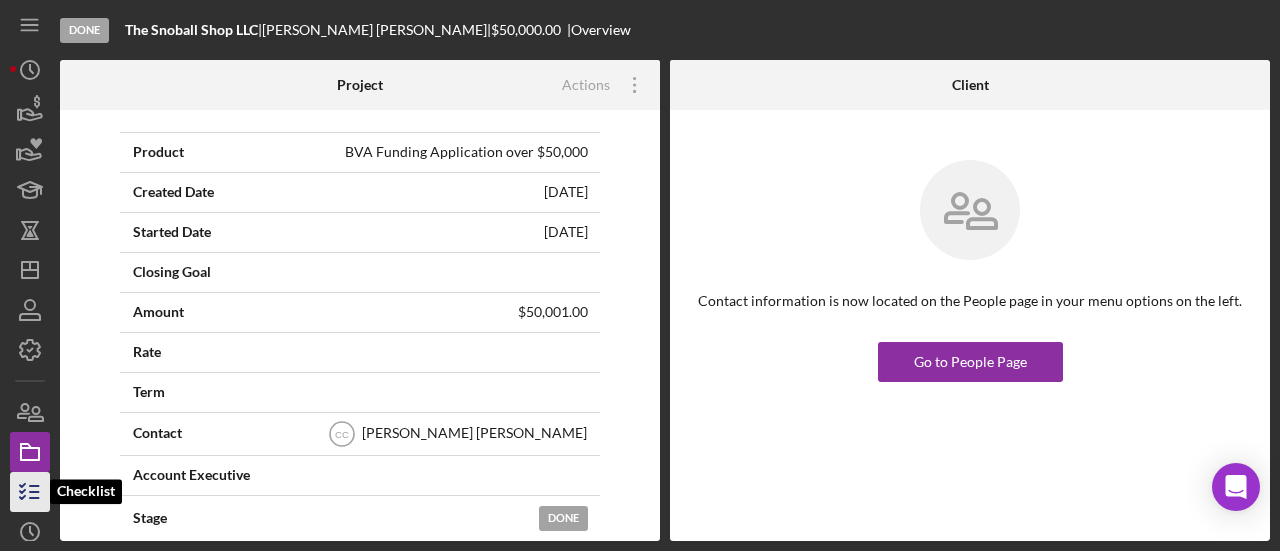 click 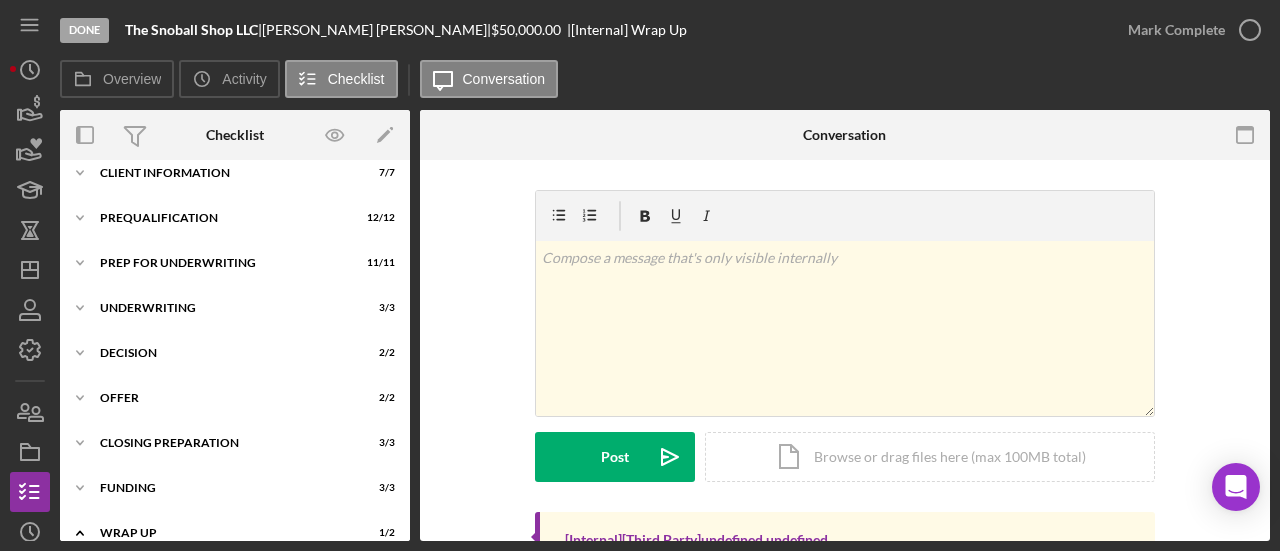 scroll, scrollTop: 0, scrollLeft: 0, axis: both 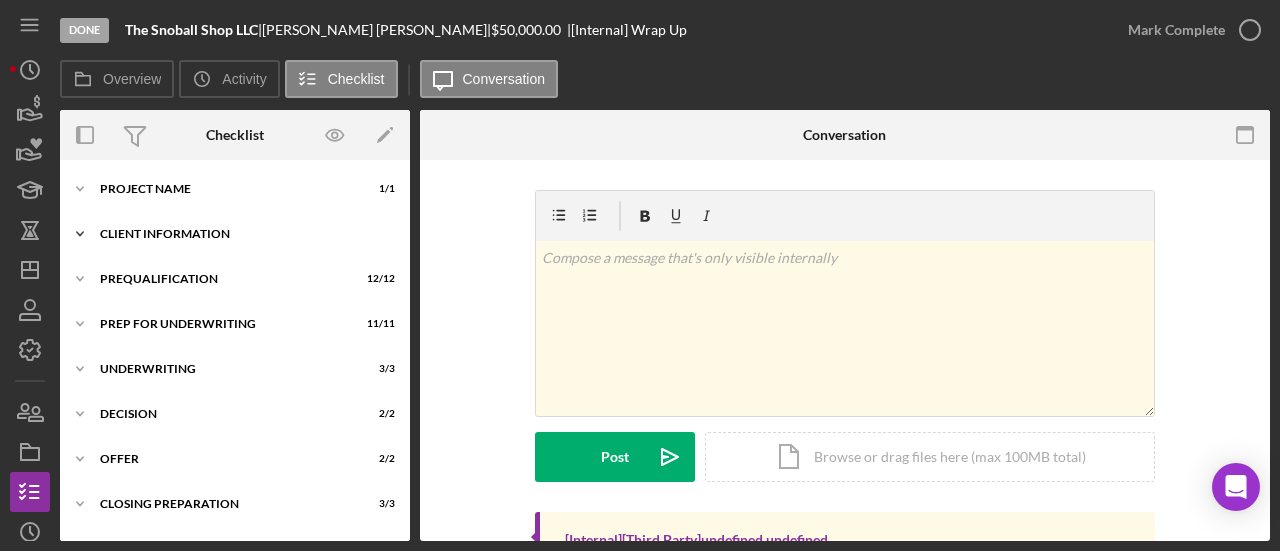 click on "Icon/Expander Client Information 7 / 7" at bounding box center (235, 234) 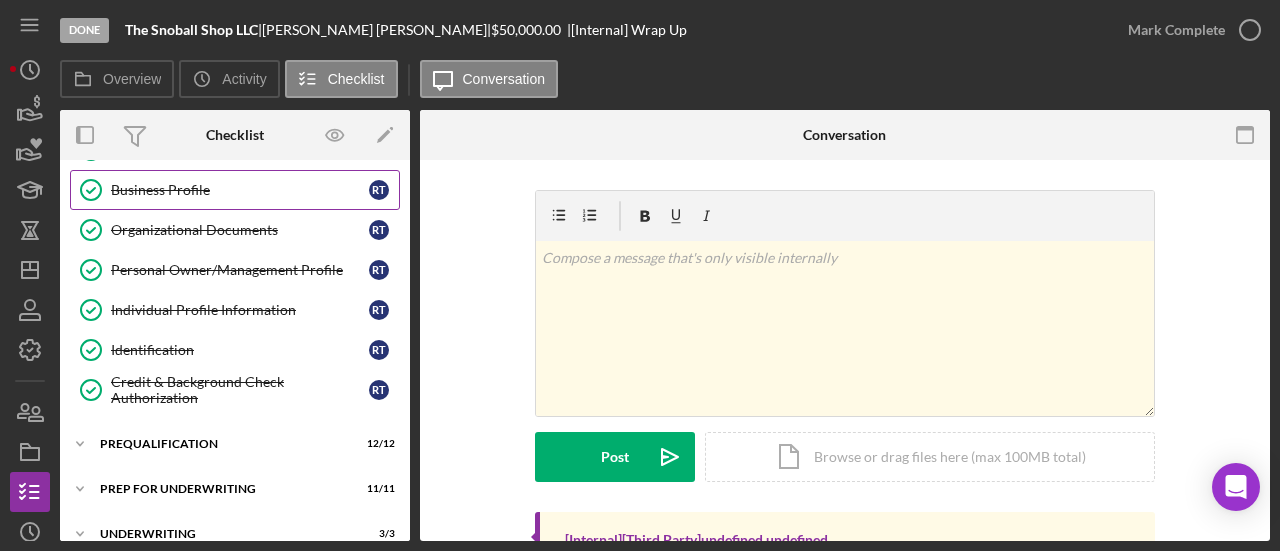scroll, scrollTop: 0, scrollLeft: 0, axis: both 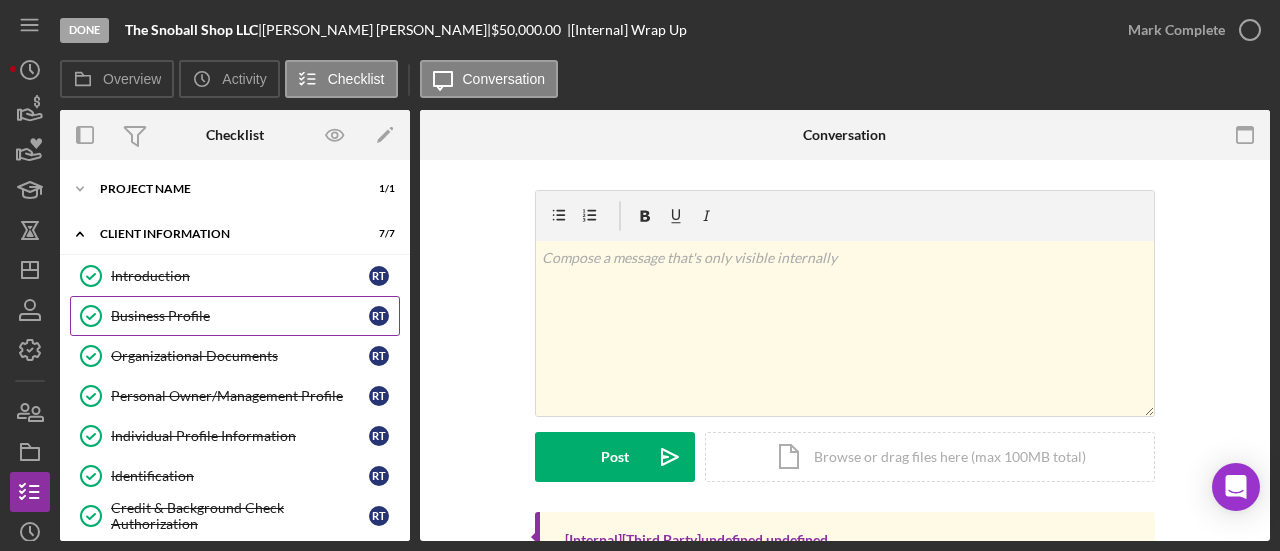 click on "Business Profile" at bounding box center (240, 316) 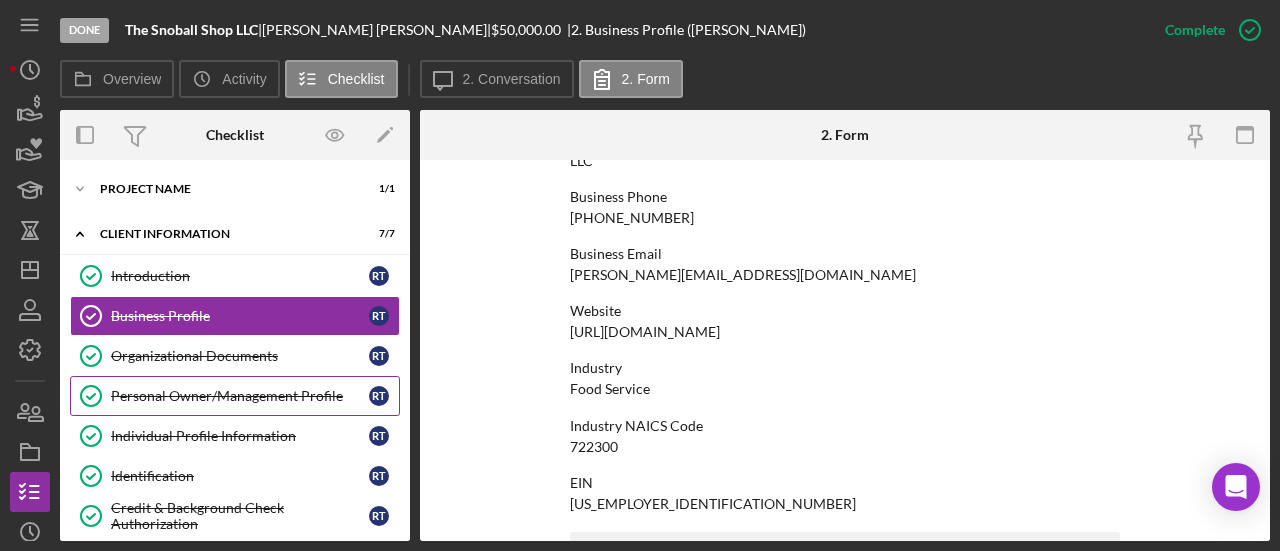 scroll, scrollTop: 500, scrollLeft: 0, axis: vertical 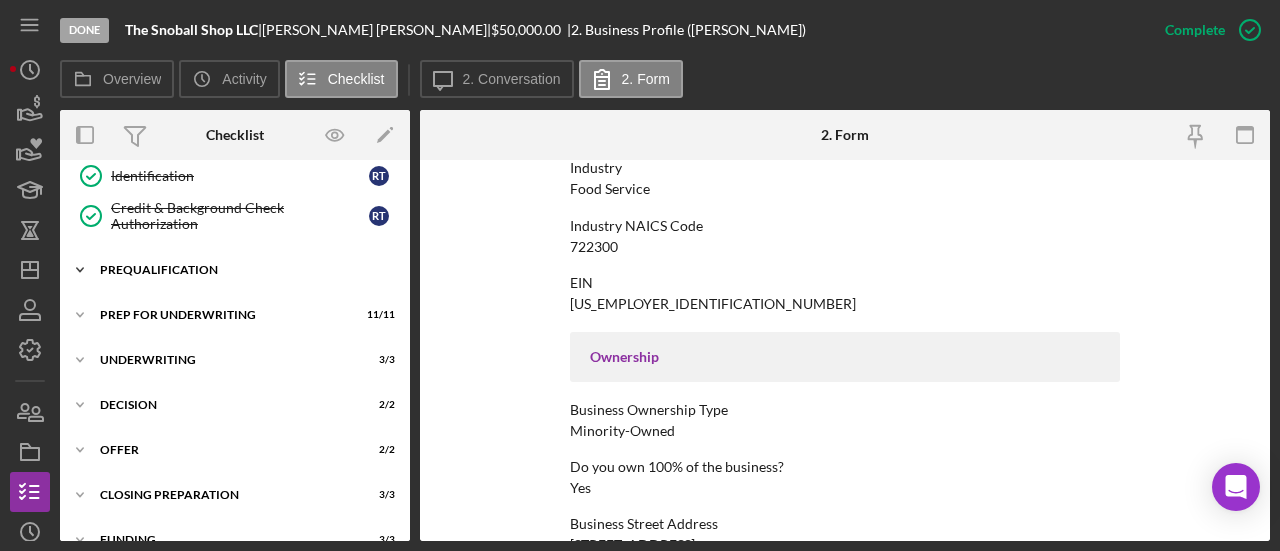 click on "Prequalification" at bounding box center [242, 270] 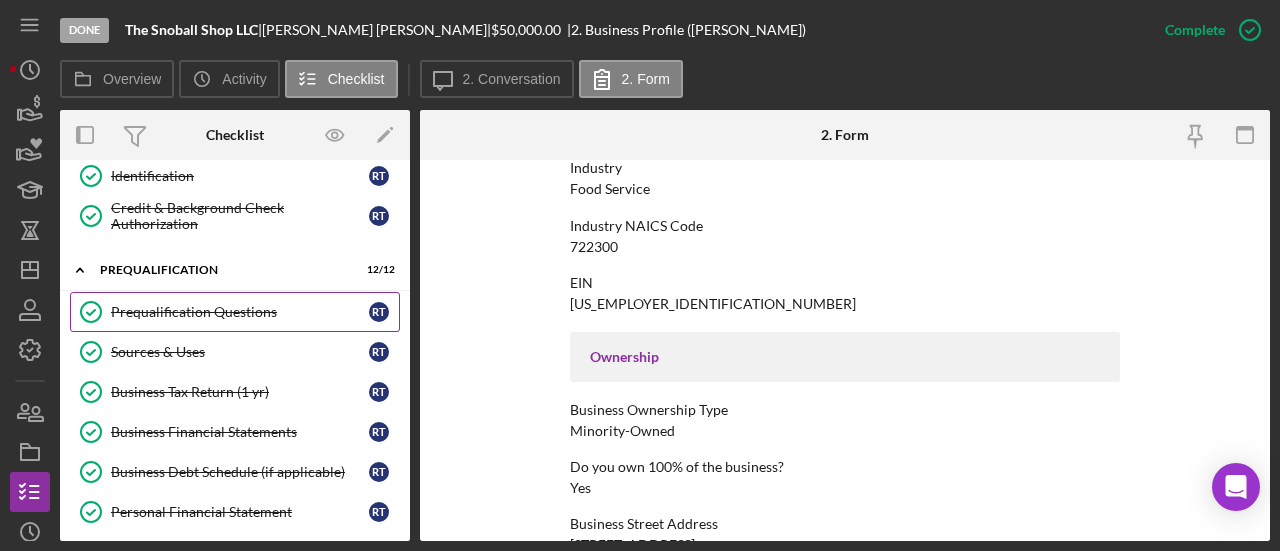 click on "Prequalification Questions" at bounding box center (240, 312) 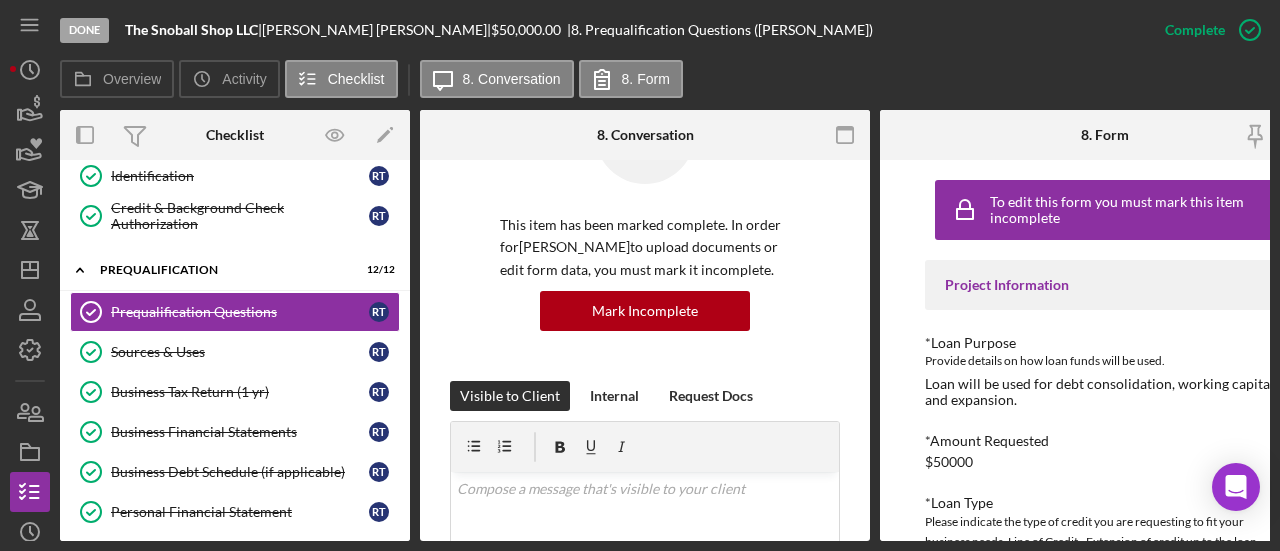scroll, scrollTop: 300, scrollLeft: 0, axis: vertical 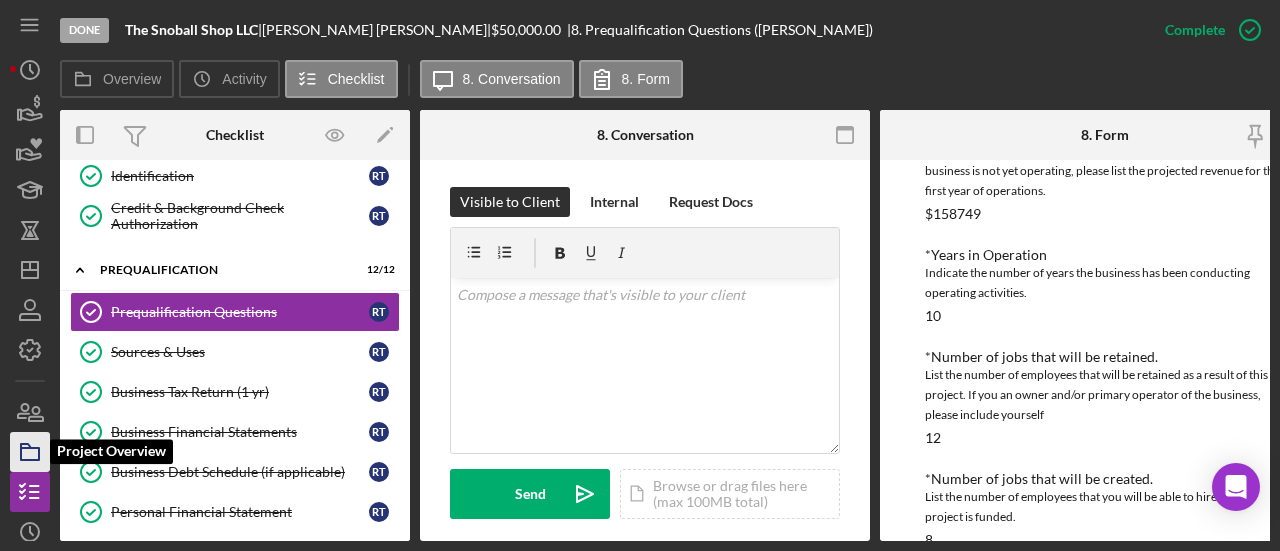 click 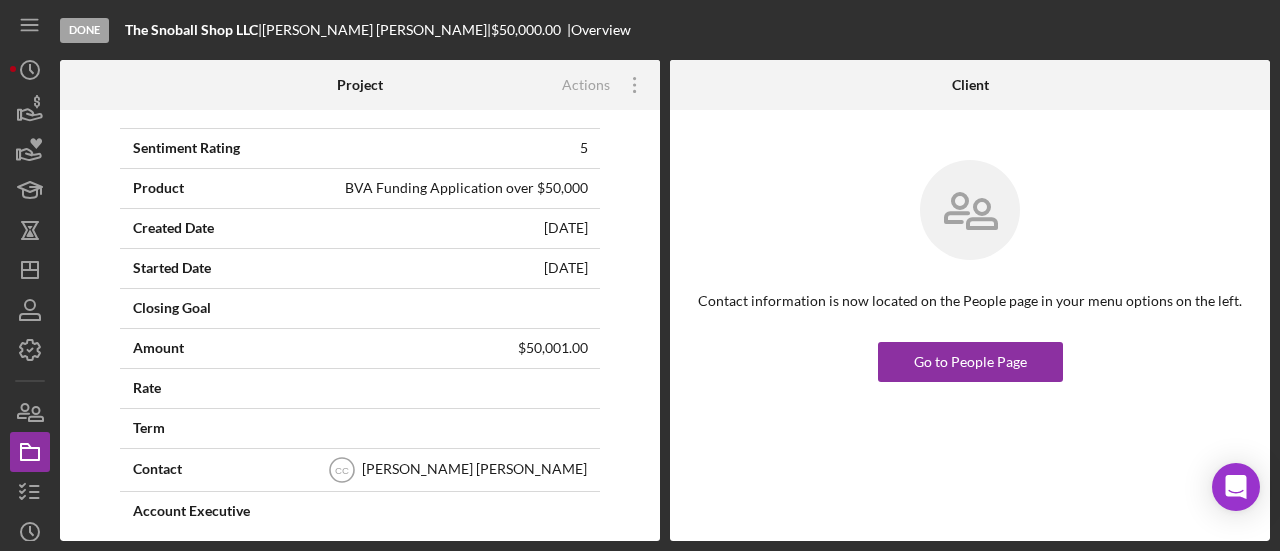scroll, scrollTop: 200, scrollLeft: 0, axis: vertical 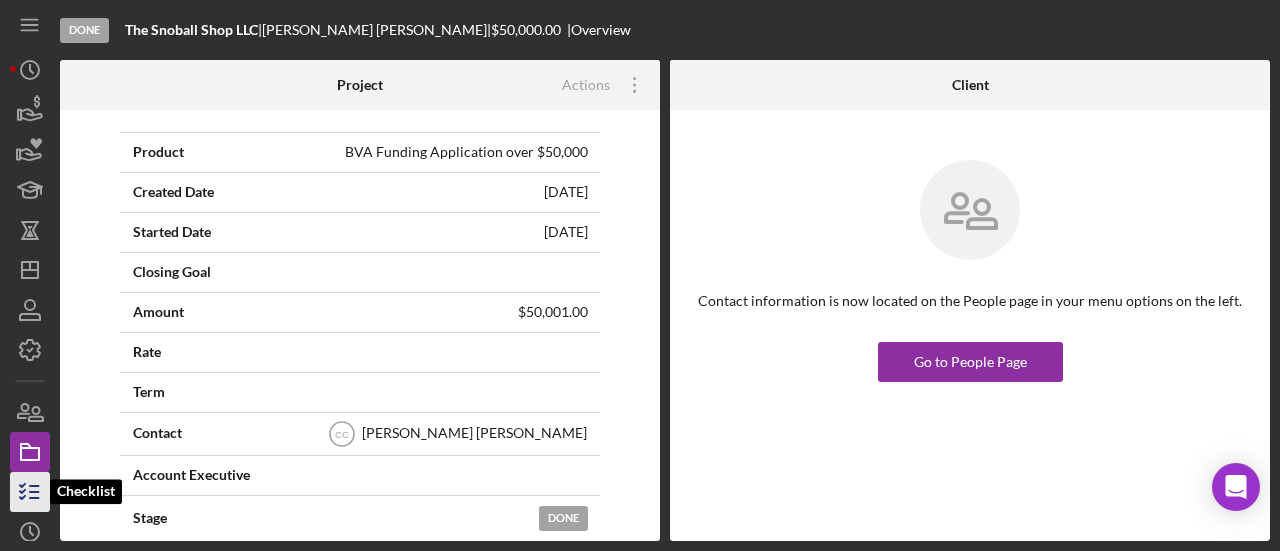 click 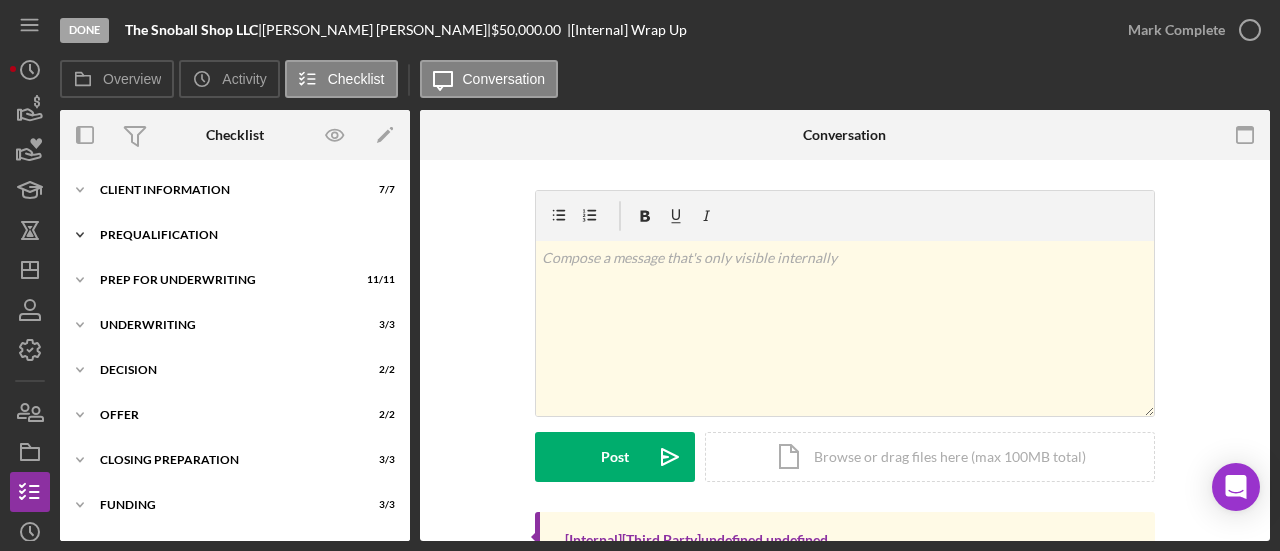 scroll, scrollTop: 0, scrollLeft: 0, axis: both 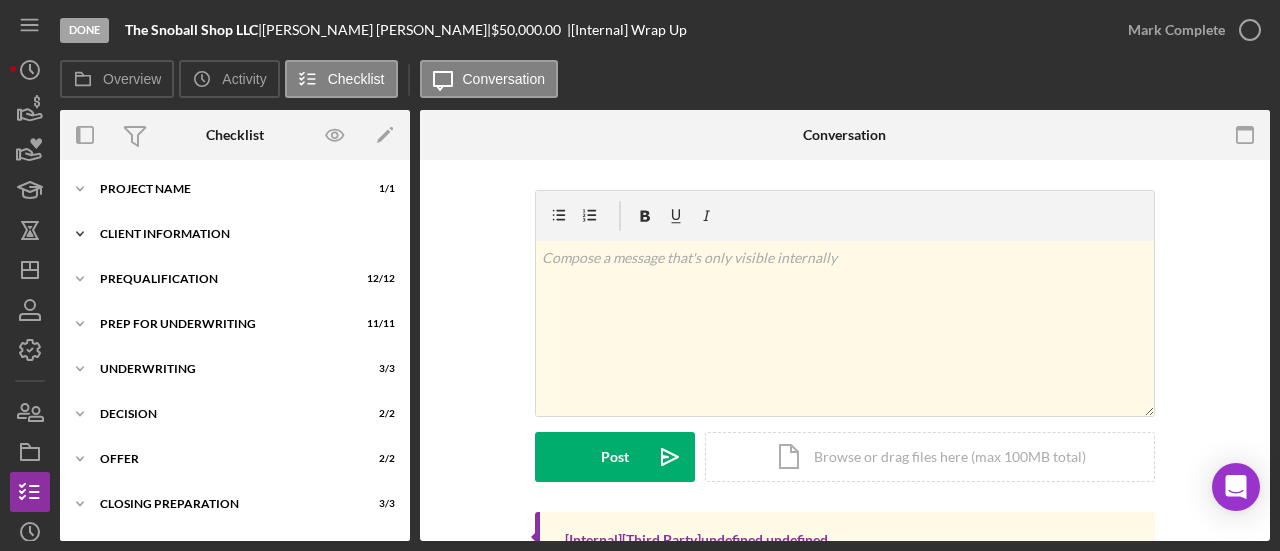 click on "Client Information" at bounding box center (242, 234) 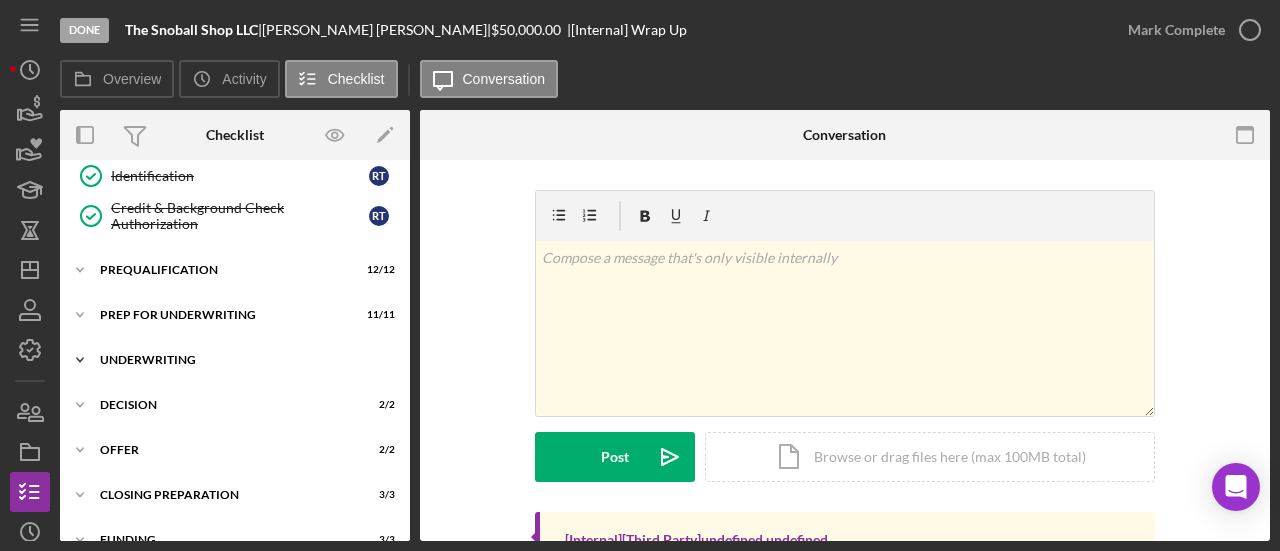 scroll, scrollTop: 0, scrollLeft: 0, axis: both 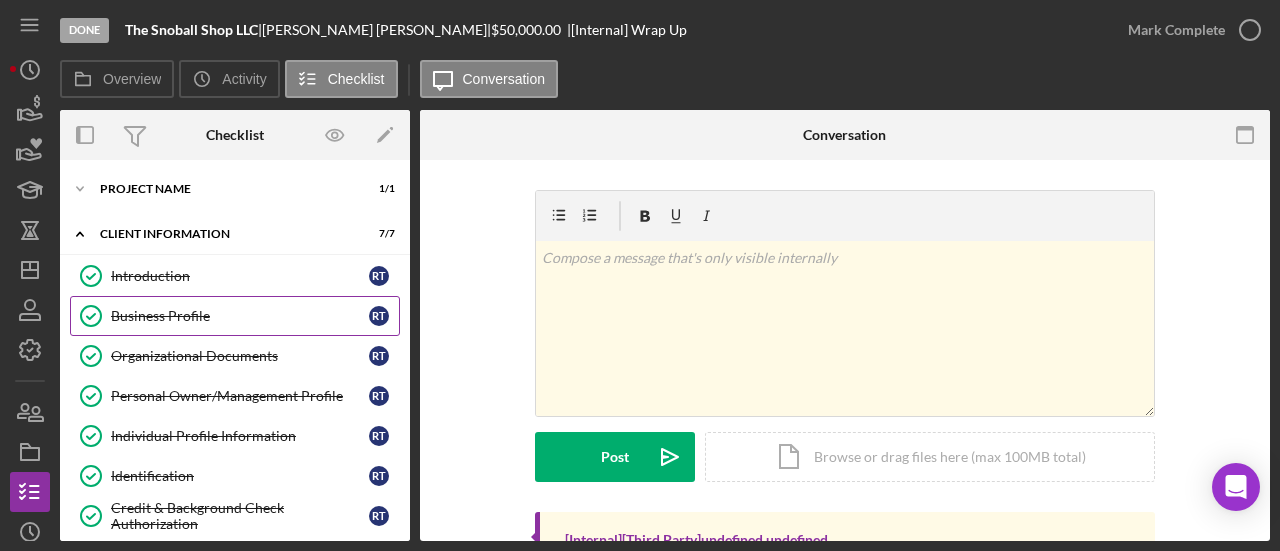 click on "Business Profile" at bounding box center [240, 316] 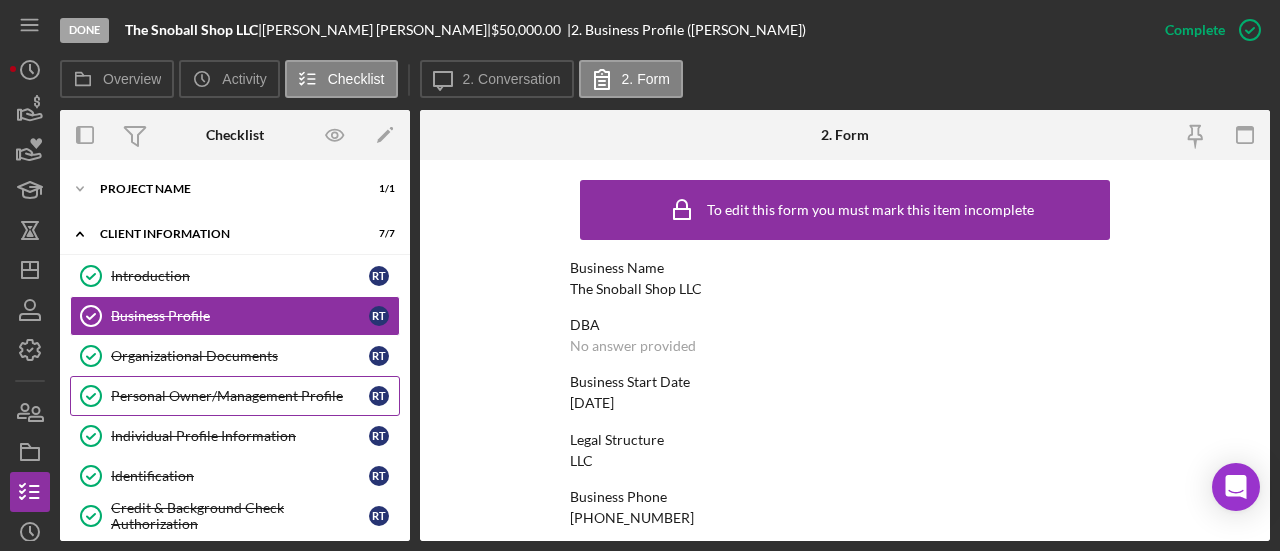 click on "Personal Owner/Management Profile" at bounding box center [240, 396] 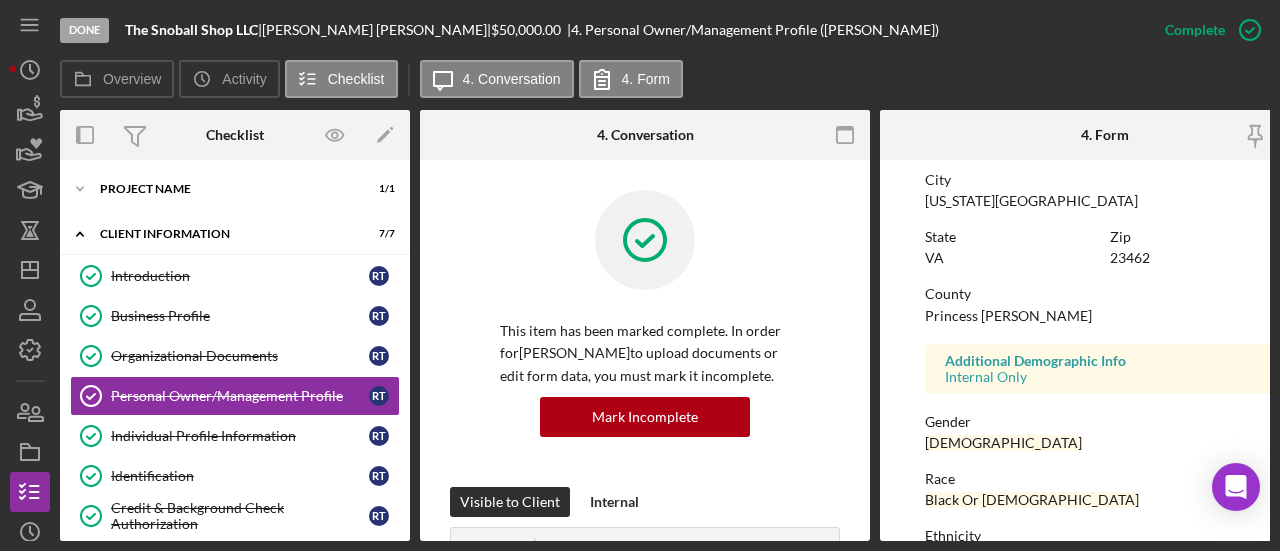 scroll, scrollTop: 574, scrollLeft: 0, axis: vertical 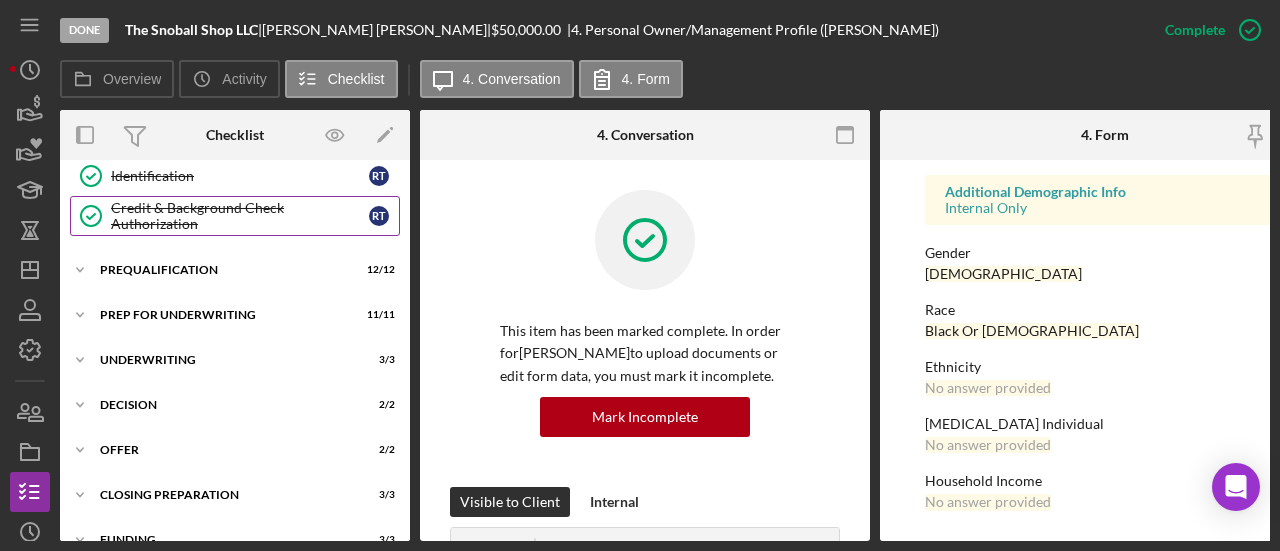 click on "Credit & Background Check Authorization" at bounding box center (240, 216) 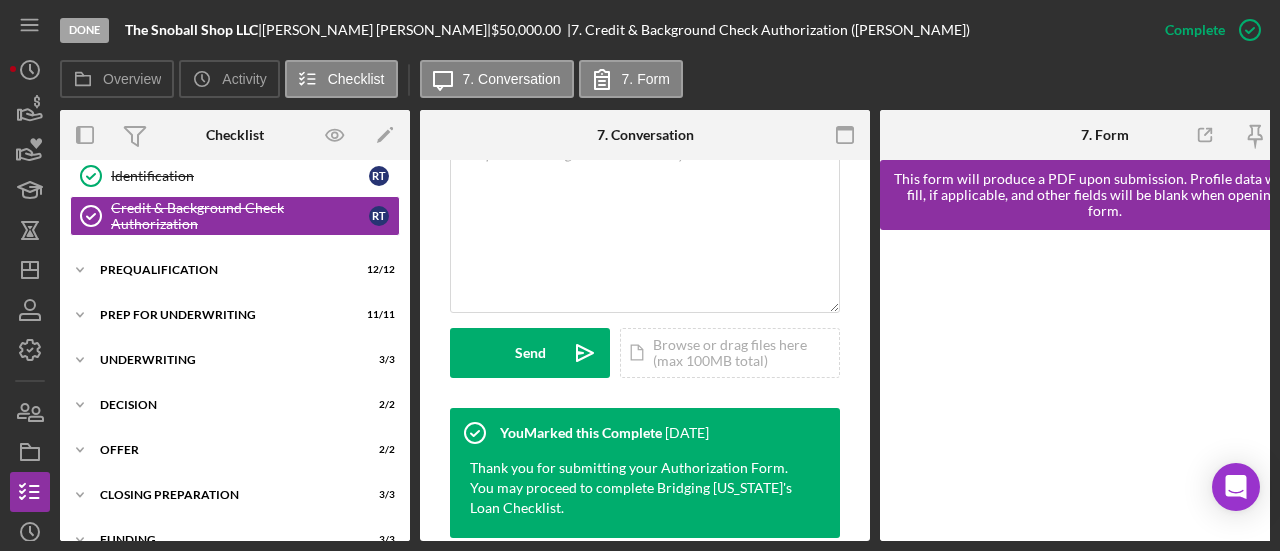 scroll, scrollTop: 600, scrollLeft: 0, axis: vertical 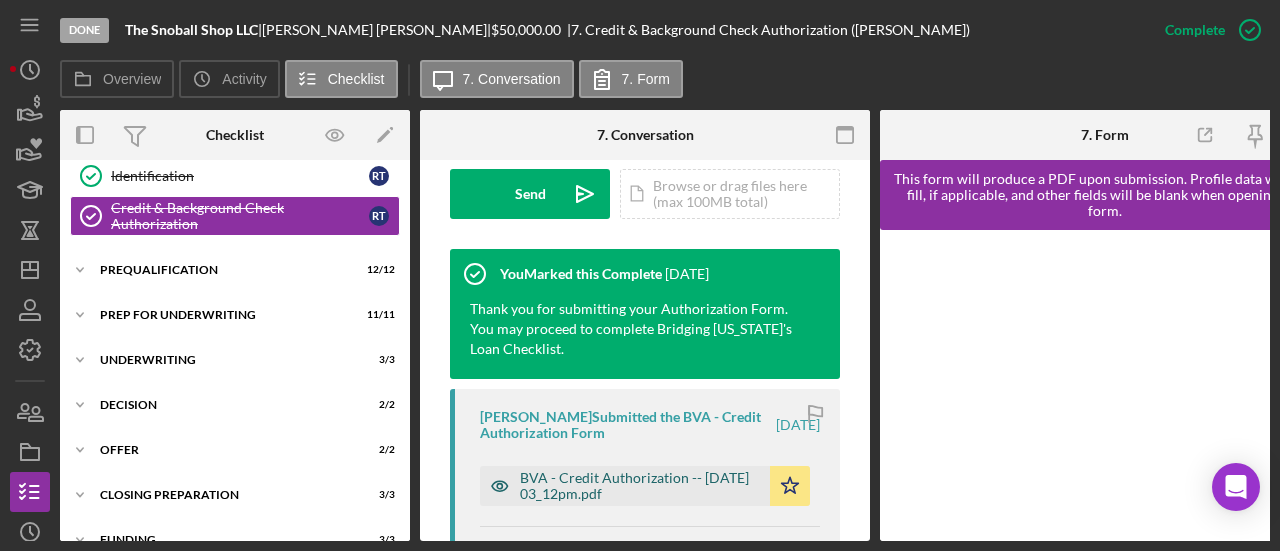 click on "BVA - Credit Authorization -- 2024-10-22 03_12pm.pdf" at bounding box center (640, 486) 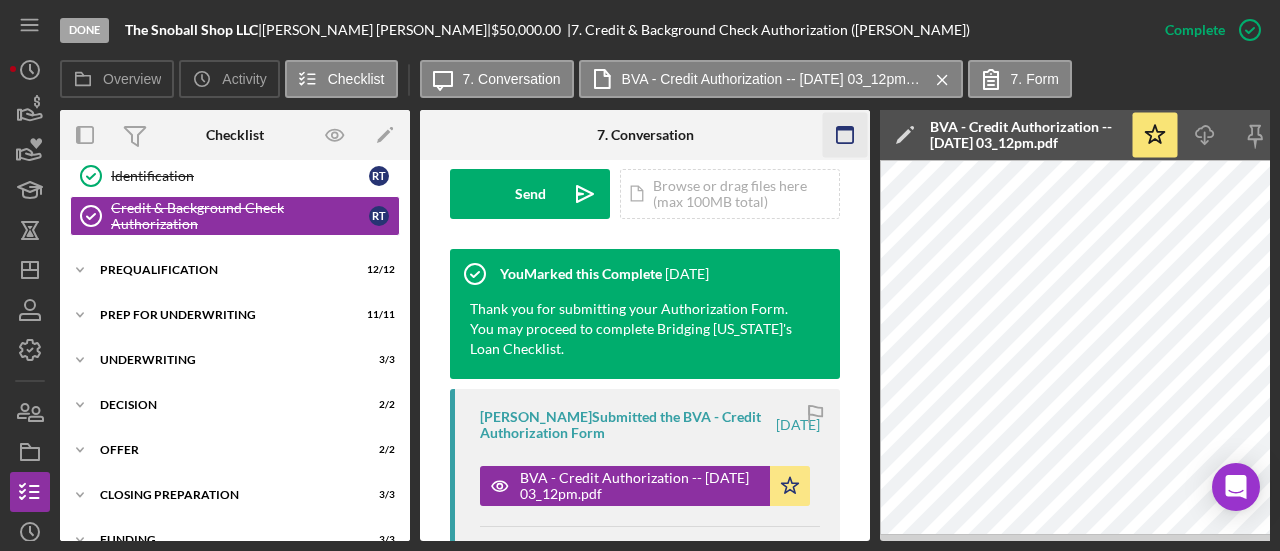 click 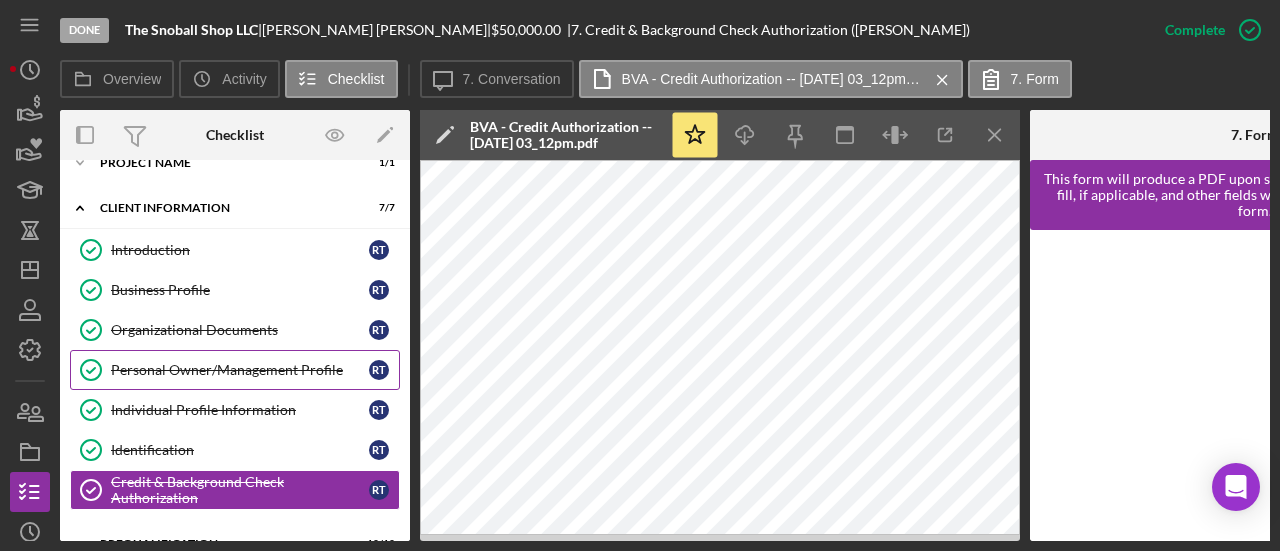 scroll, scrollTop: 0, scrollLeft: 0, axis: both 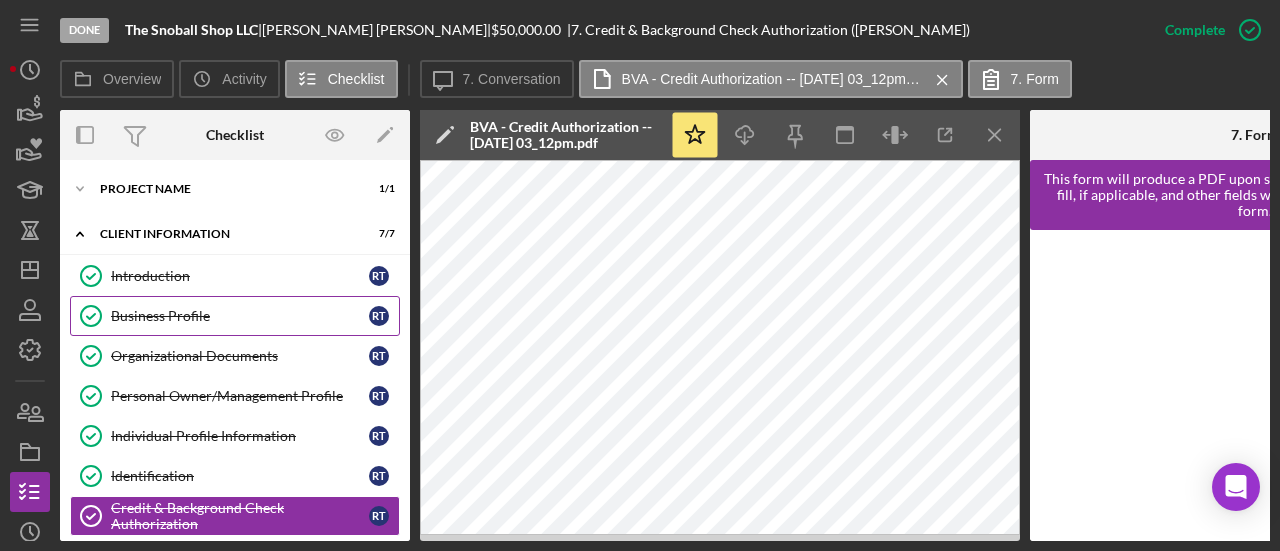 click on "Business Profile" at bounding box center (240, 316) 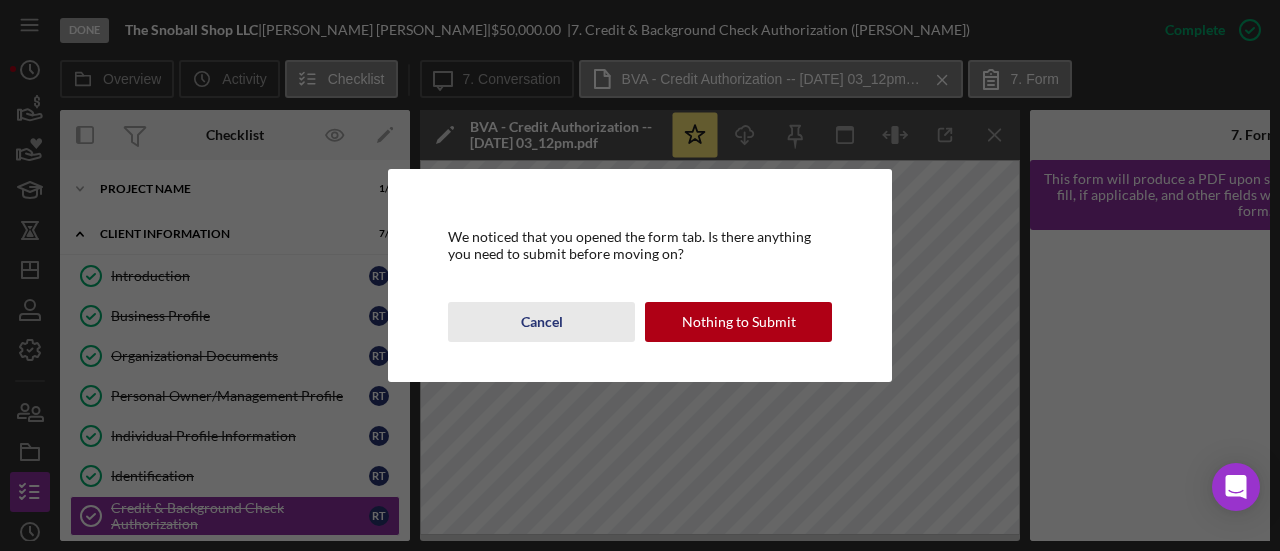 click on "Cancel" at bounding box center (542, 322) 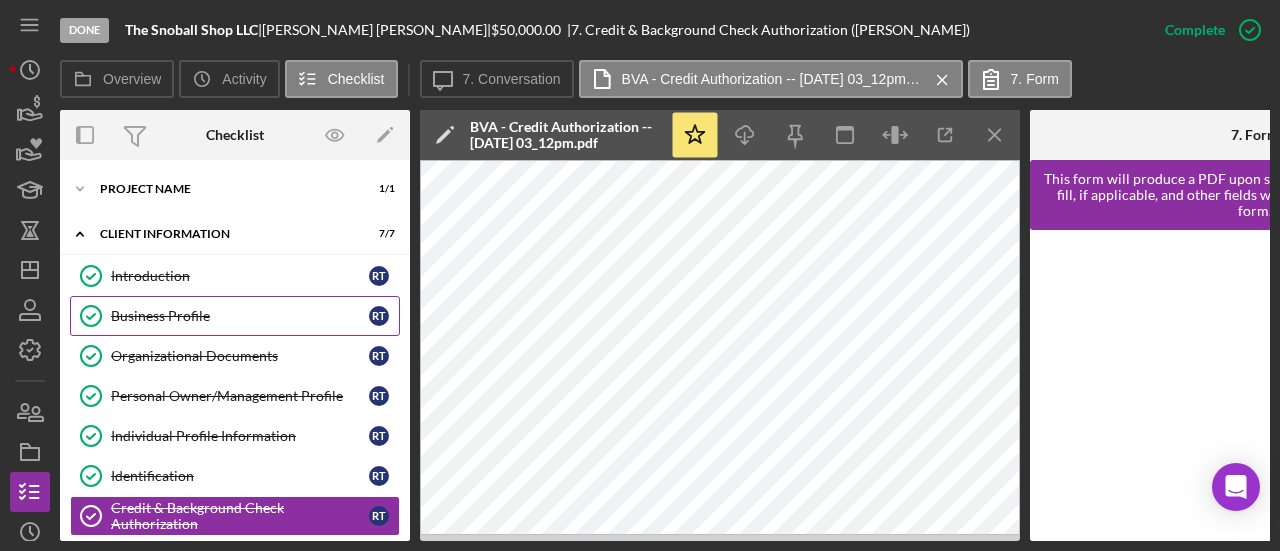 click on "Business Profile Business Profile R T" at bounding box center [235, 316] 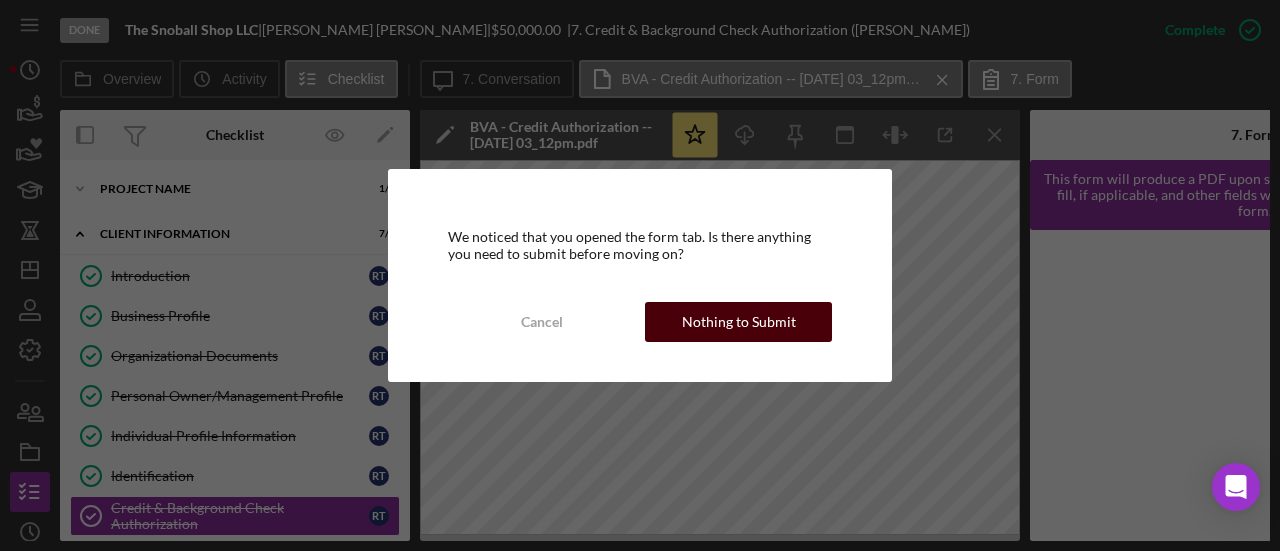 click on "Nothing to Submit" at bounding box center (739, 322) 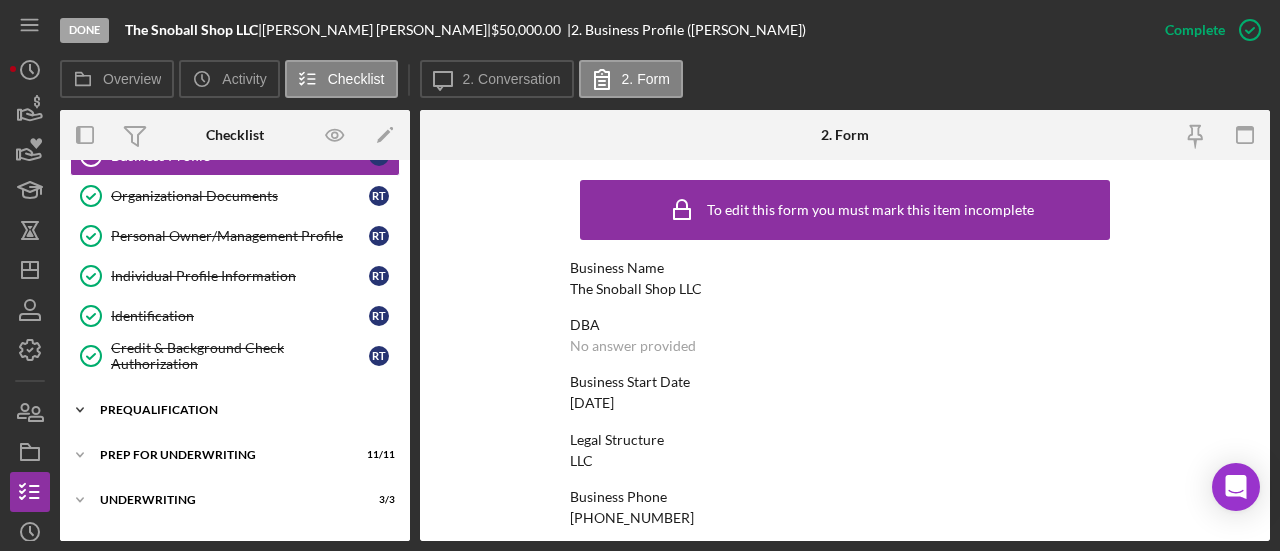 scroll, scrollTop: 200, scrollLeft: 0, axis: vertical 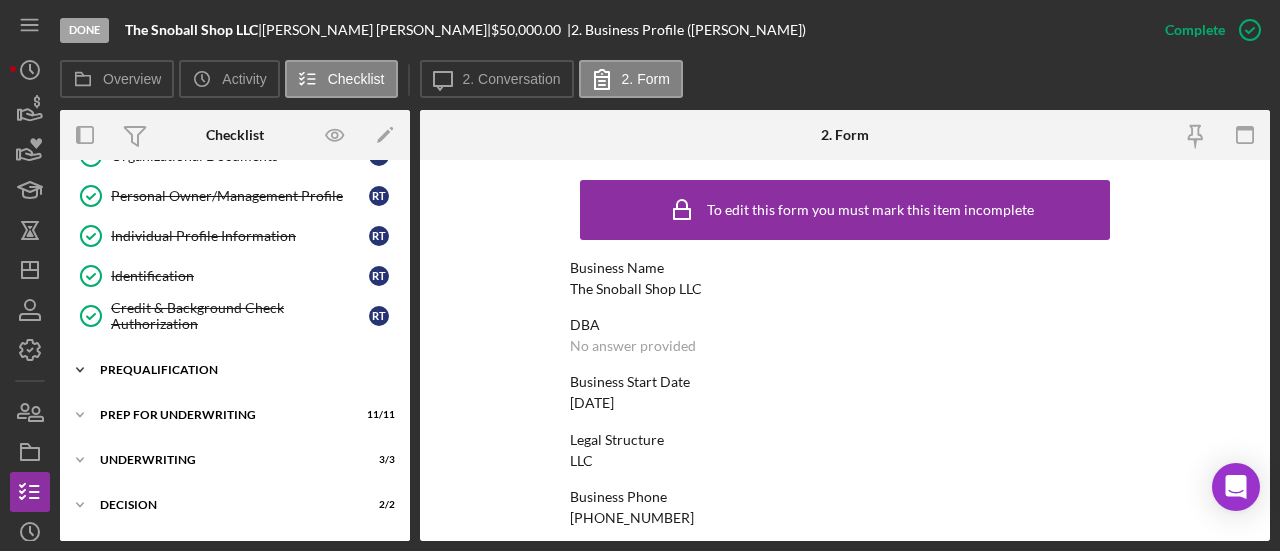 click on "Icon/Expander Prequalification 12 / 12" at bounding box center [235, 370] 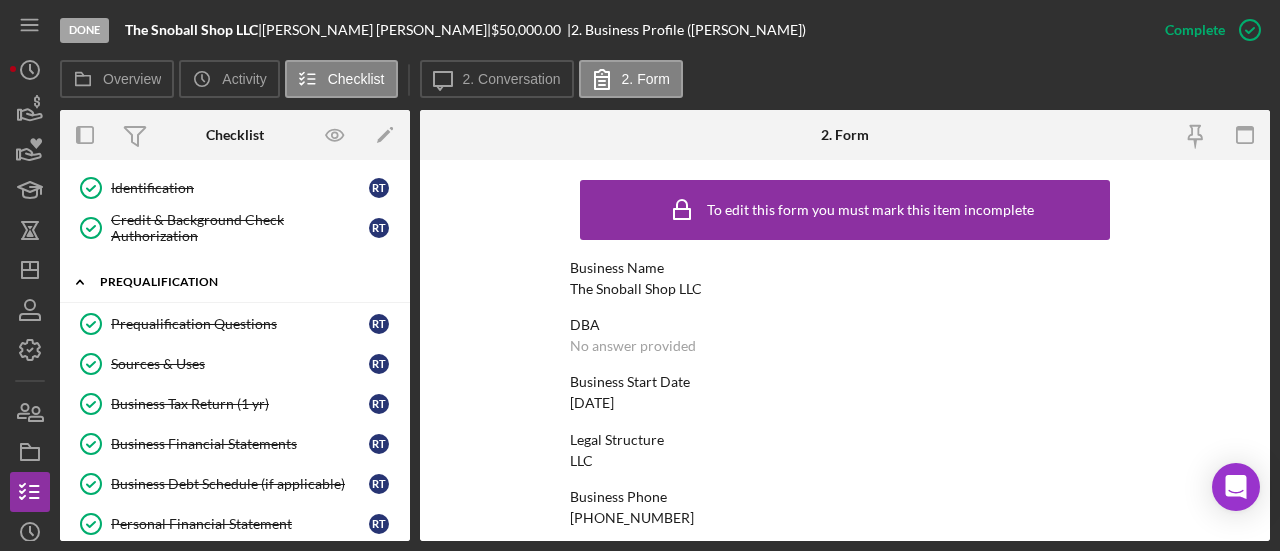 scroll, scrollTop: 100, scrollLeft: 0, axis: vertical 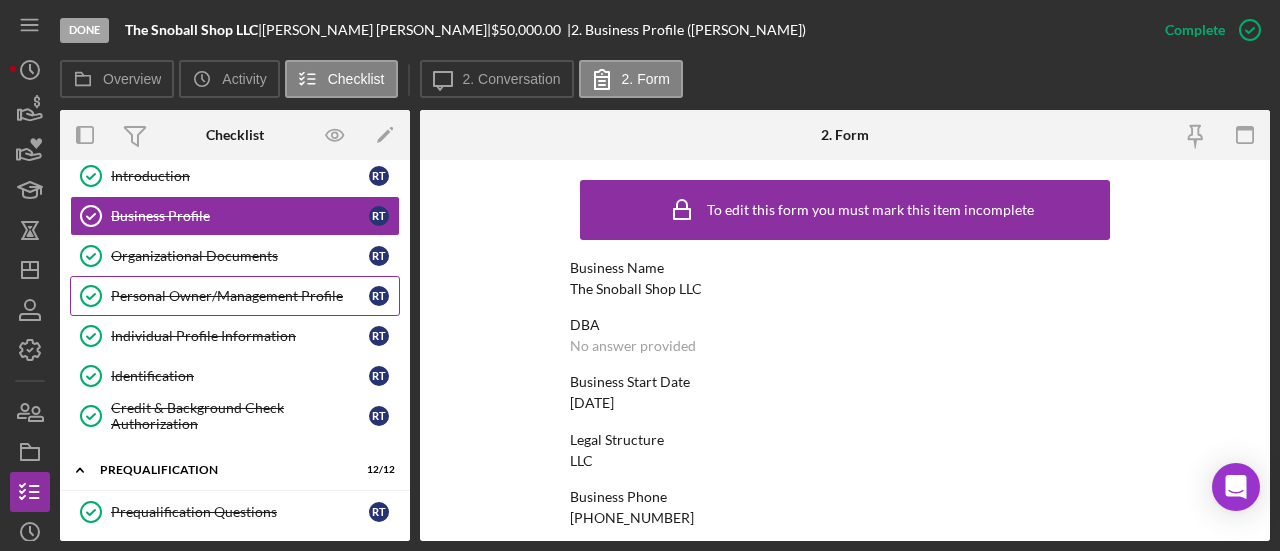 click on "Personal Owner/Management Profile" at bounding box center [240, 296] 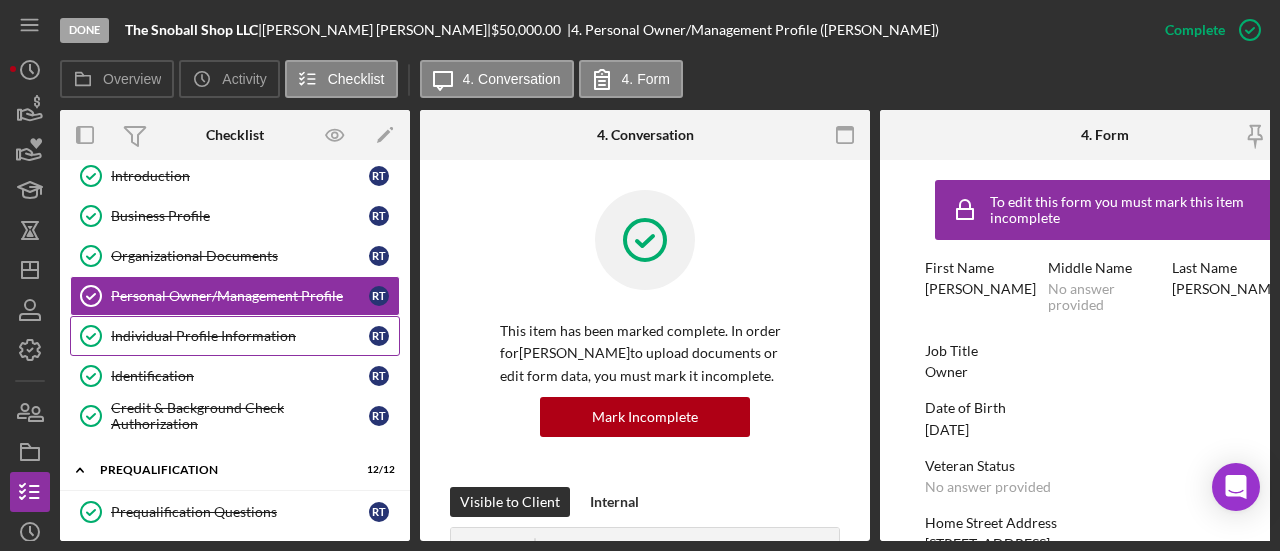 click on "Individual Profile Information" at bounding box center (240, 336) 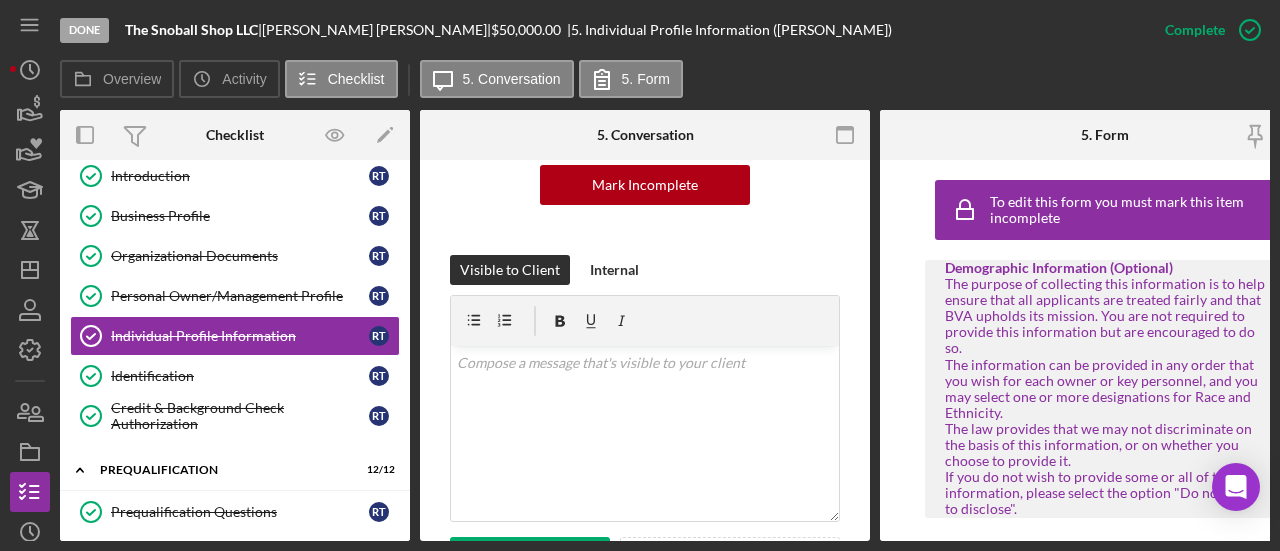 scroll, scrollTop: 400, scrollLeft: 0, axis: vertical 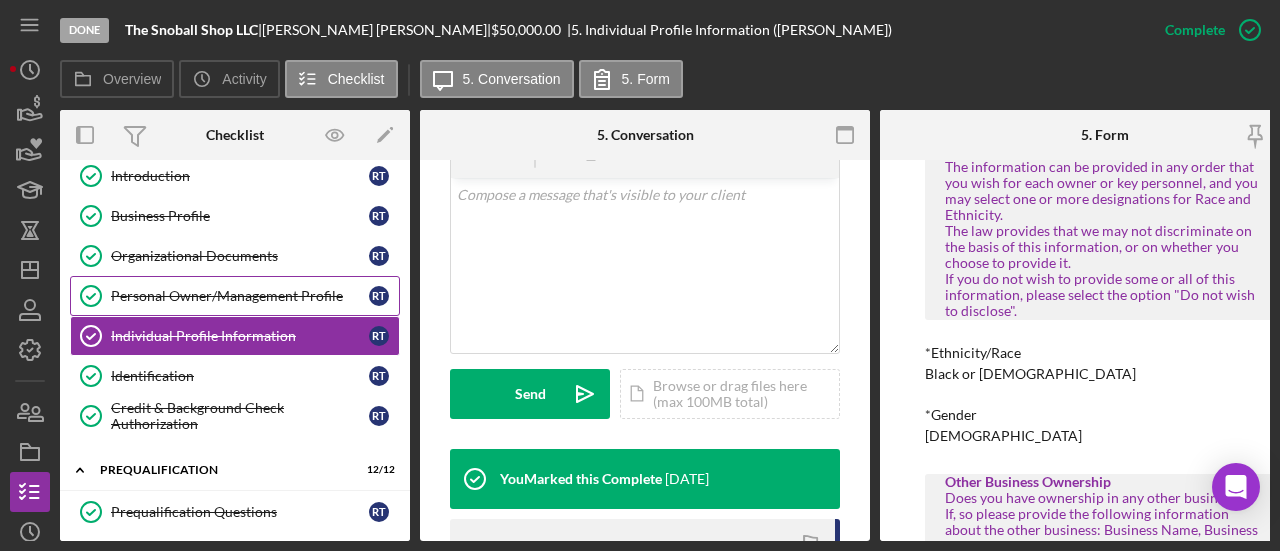 click on "Personal Owner/Management Profile" at bounding box center [240, 296] 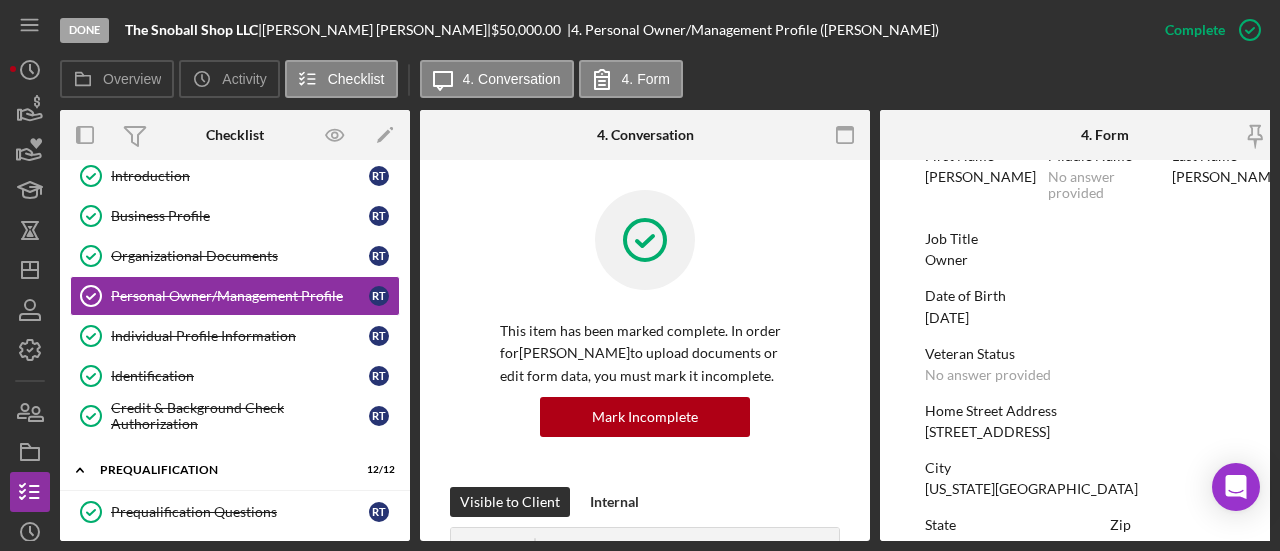 scroll, scrollTop: 200, scrollLeft: 0, axis: vertical 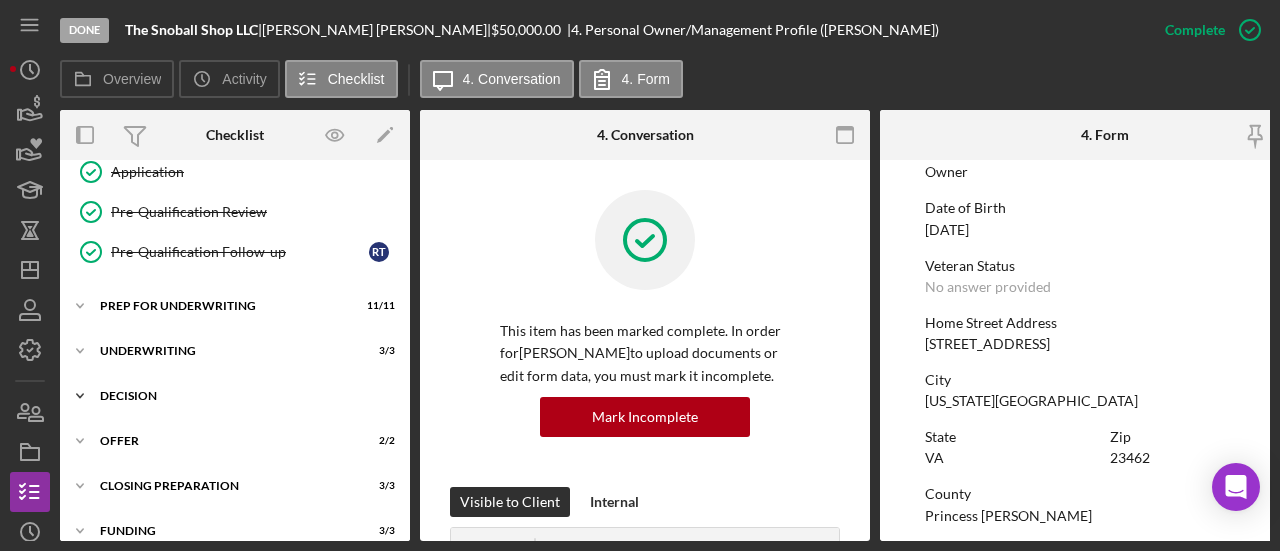 click on "Decision" at bounding box center (242, 396) 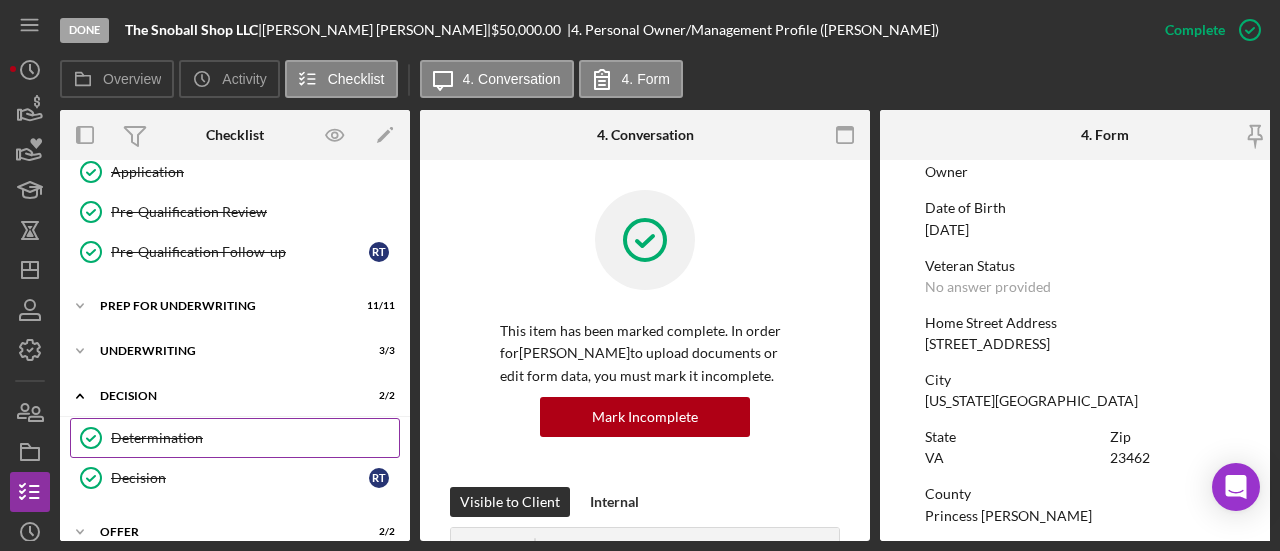 click on "Determination" at bounding box center (255, 438) 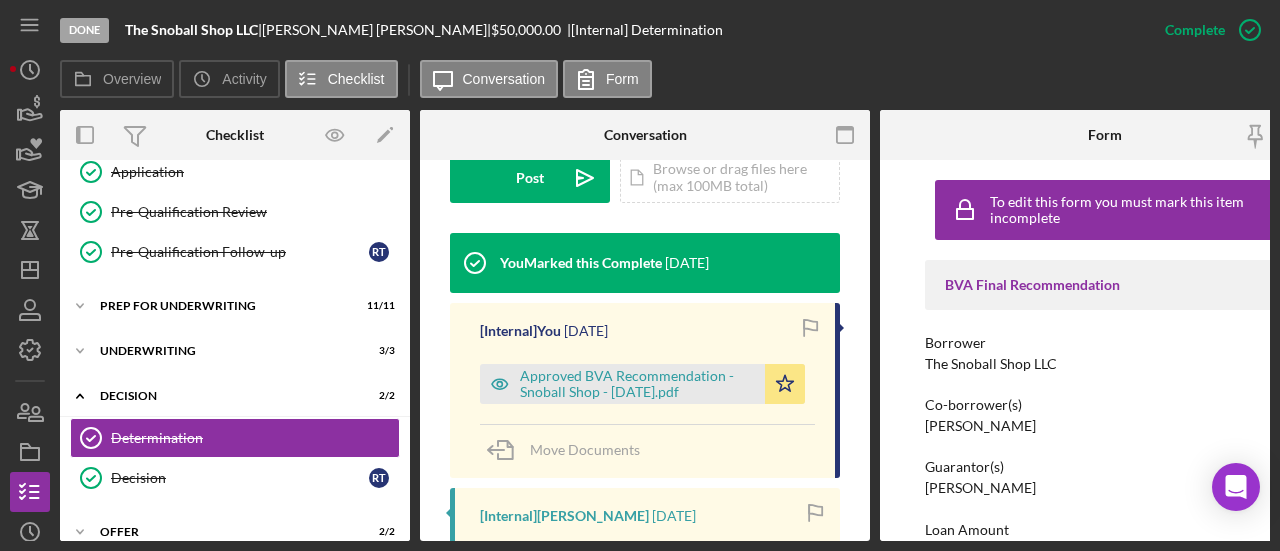 scroll, scrollTop: 600, scrollLeft: 0, axis: vertical 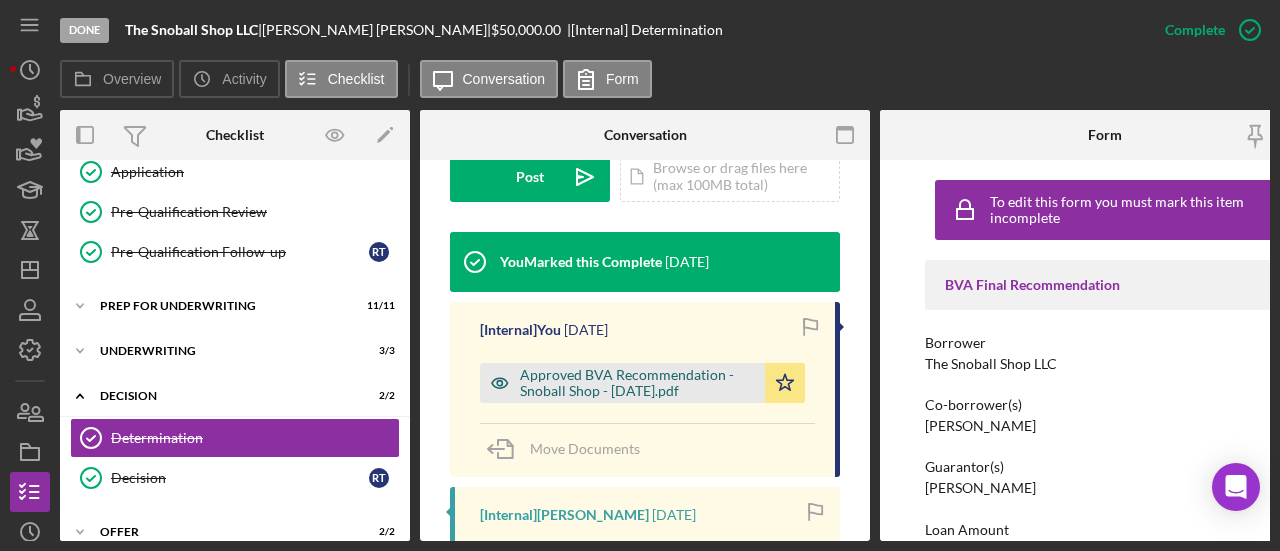 click on "Approved BVA Recommendation - Snoball Shop - 6.05.2025.pdf" at bounding box center (637, 383) 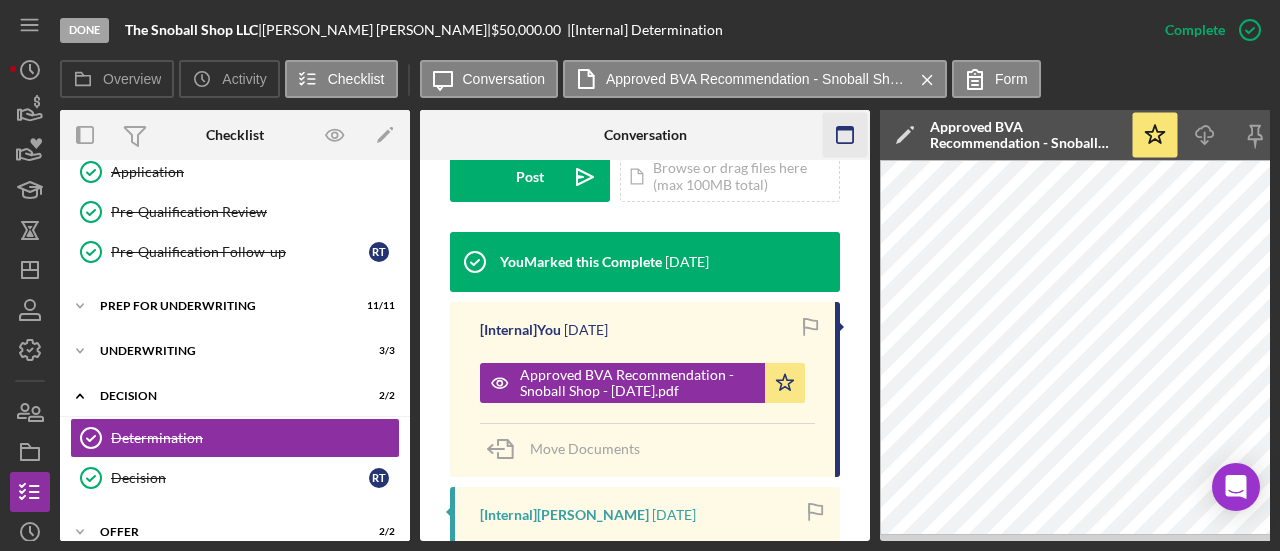 click 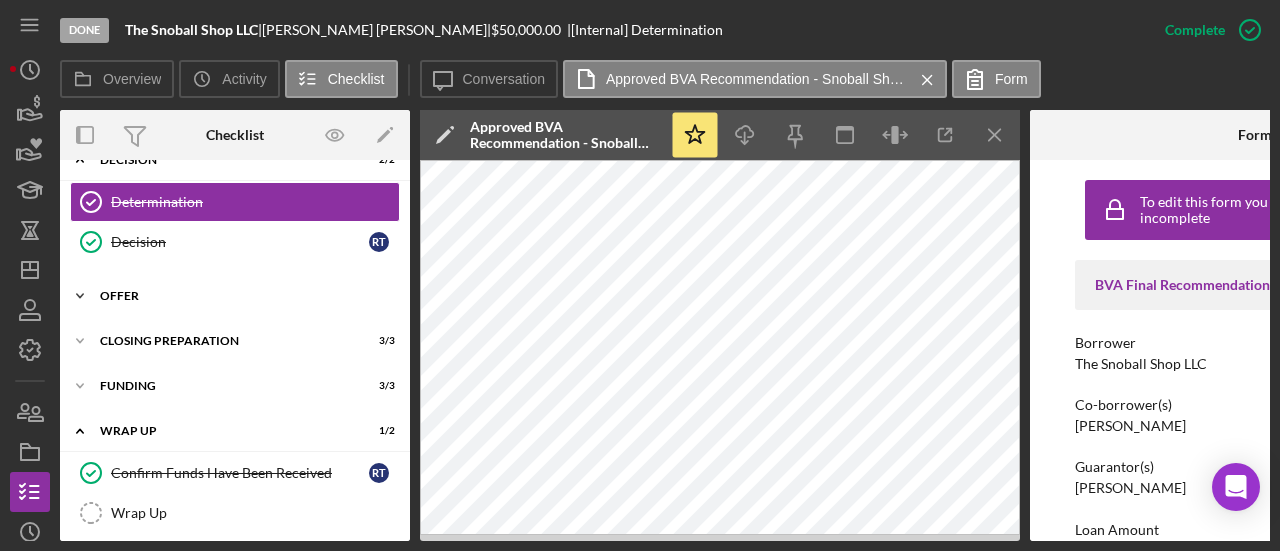 scroll, scrollTop: 1037, scrollLeft: 0, axis: vertical 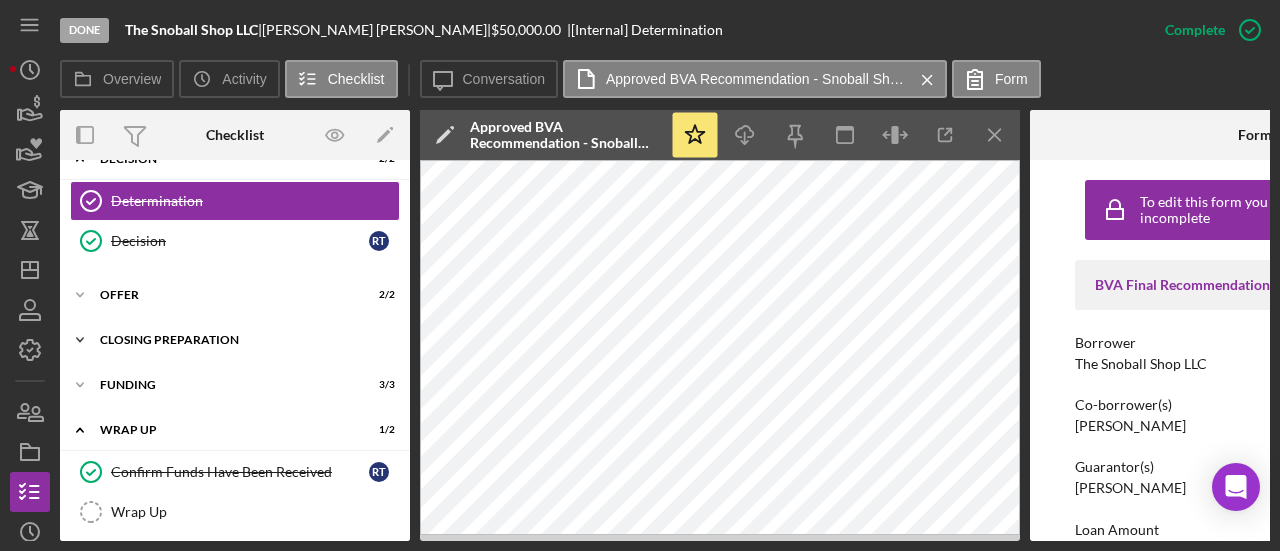 click on "Icon/Expander Closing Preparation 3 / 3" at bounding box center [235, 340] 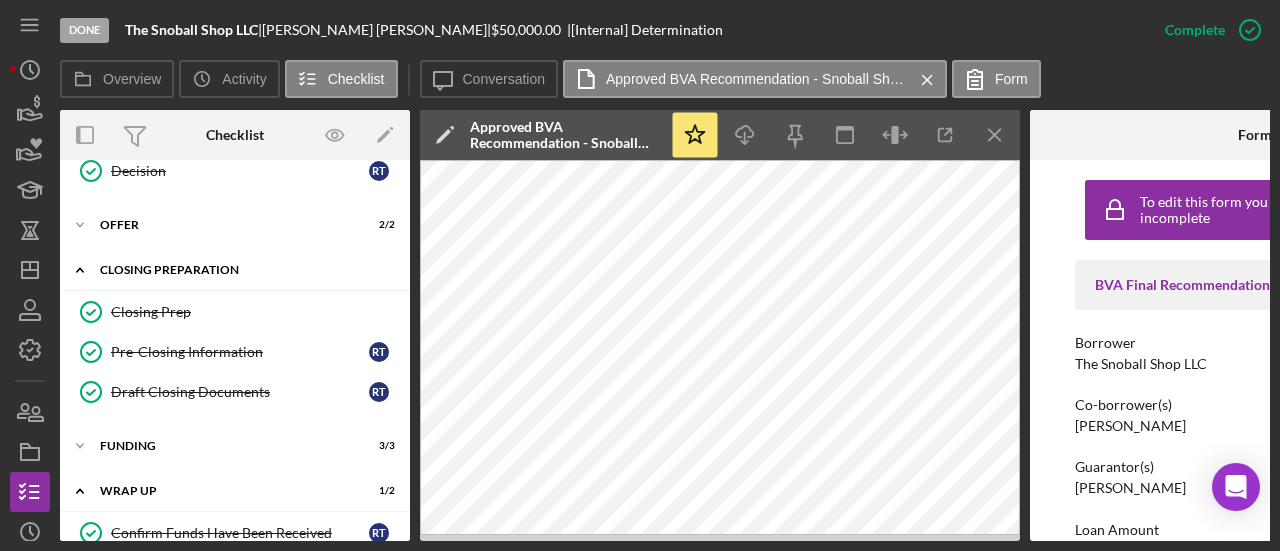 scroll, scrollTop: 1137, scrollLeft: 0, axis: vertical 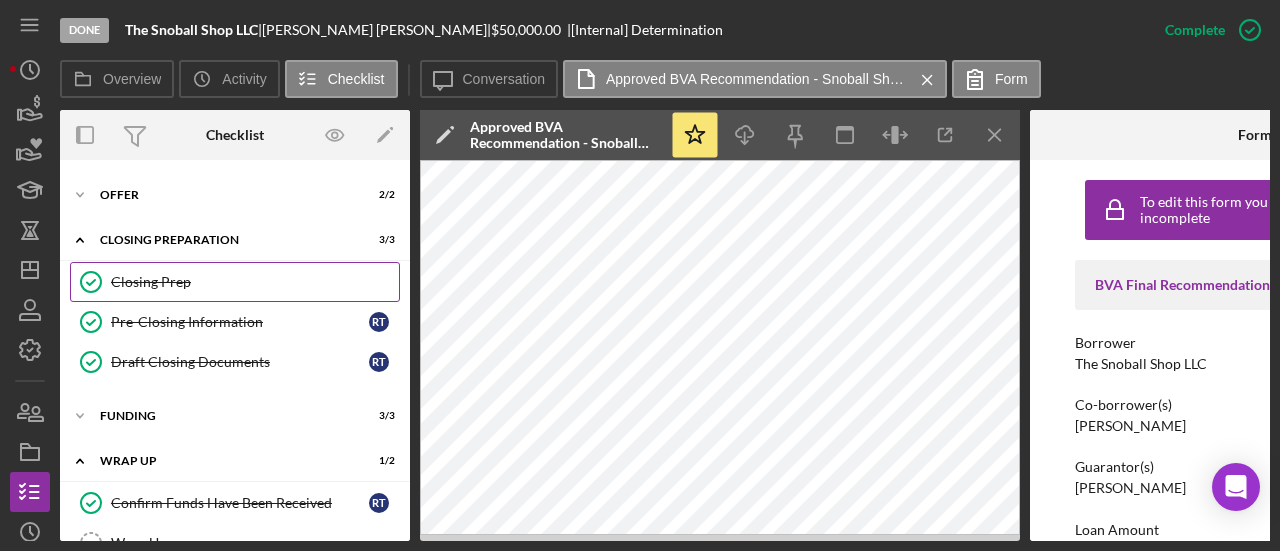 click on "Closing Prep Closing Prep" at bounding box center (235, 282) 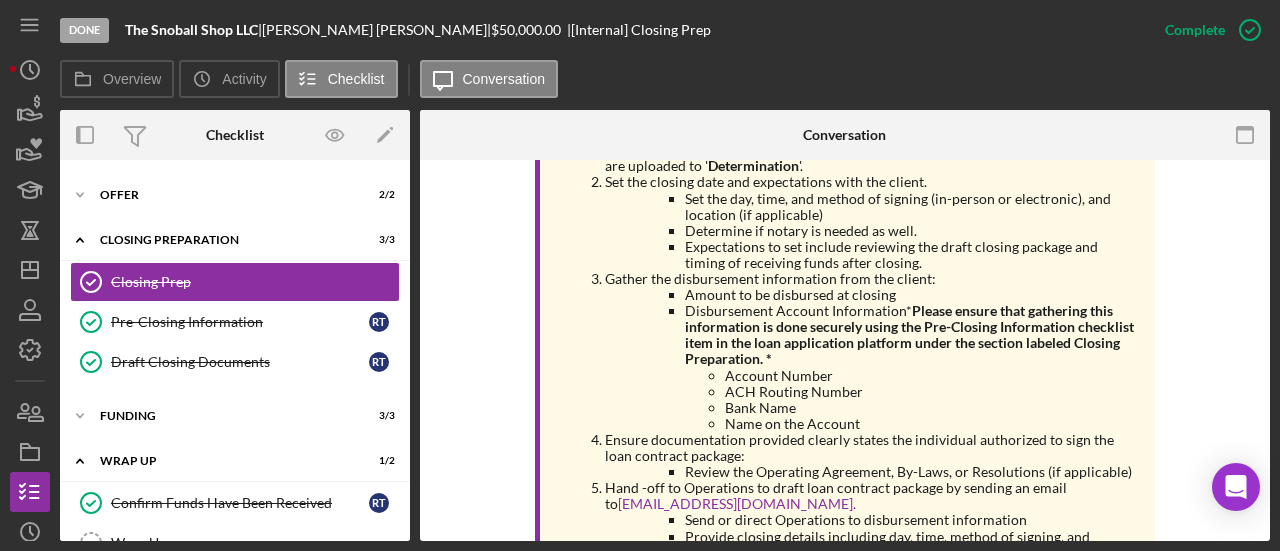scroll, scrollTop: 1000, scrollLeft: 0, axis: vertical 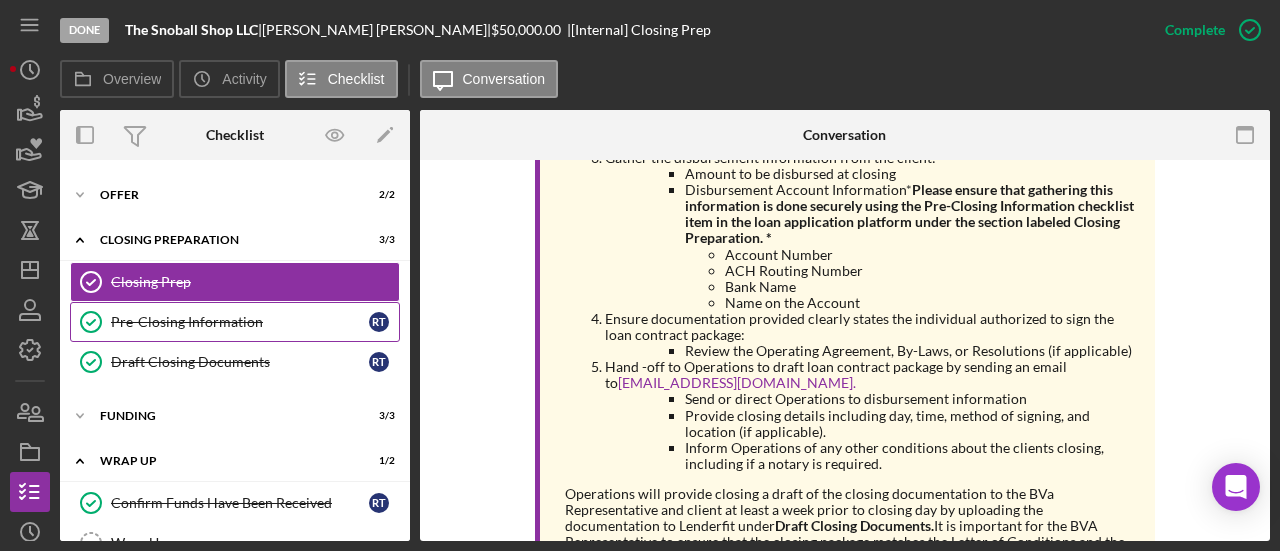 click on "Pre-Closing Information" at bounding box center [240, 322] 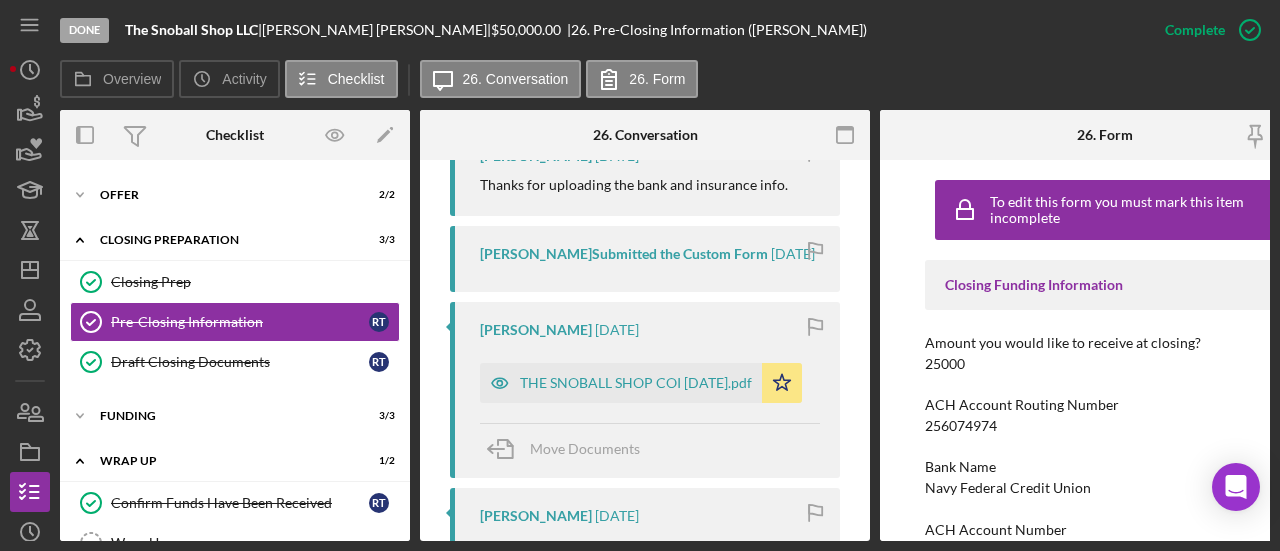 scroll, scrollTop: 1300, scrollLeft: 0, axis: vertical 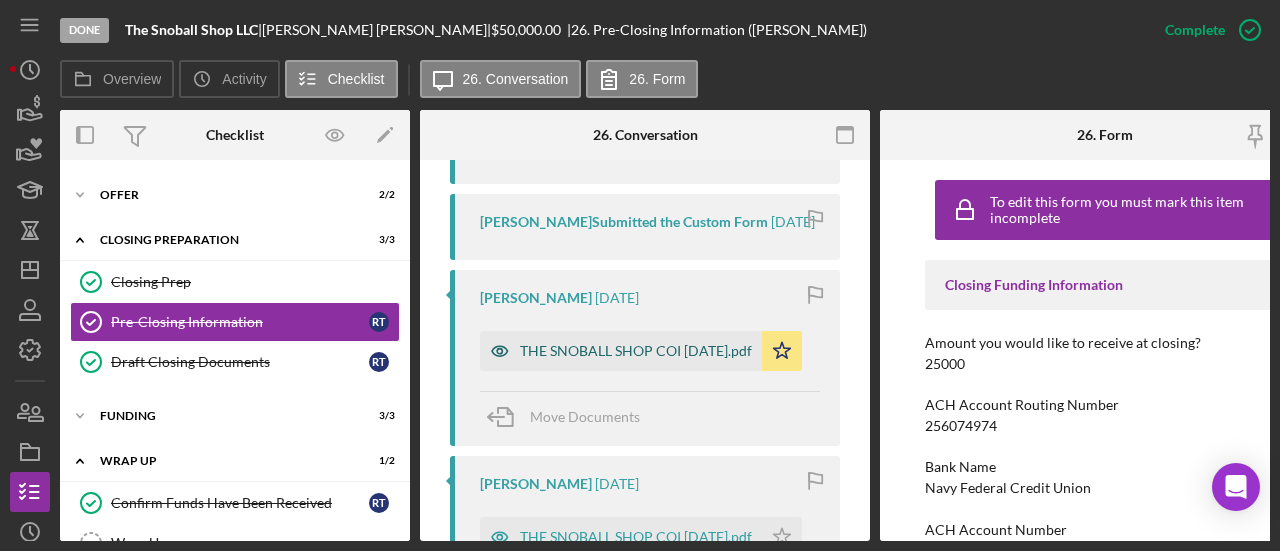 click on "THE SNOBALL SHOP COI 06 17 2025.pdf" at bounding box center (636, 351) 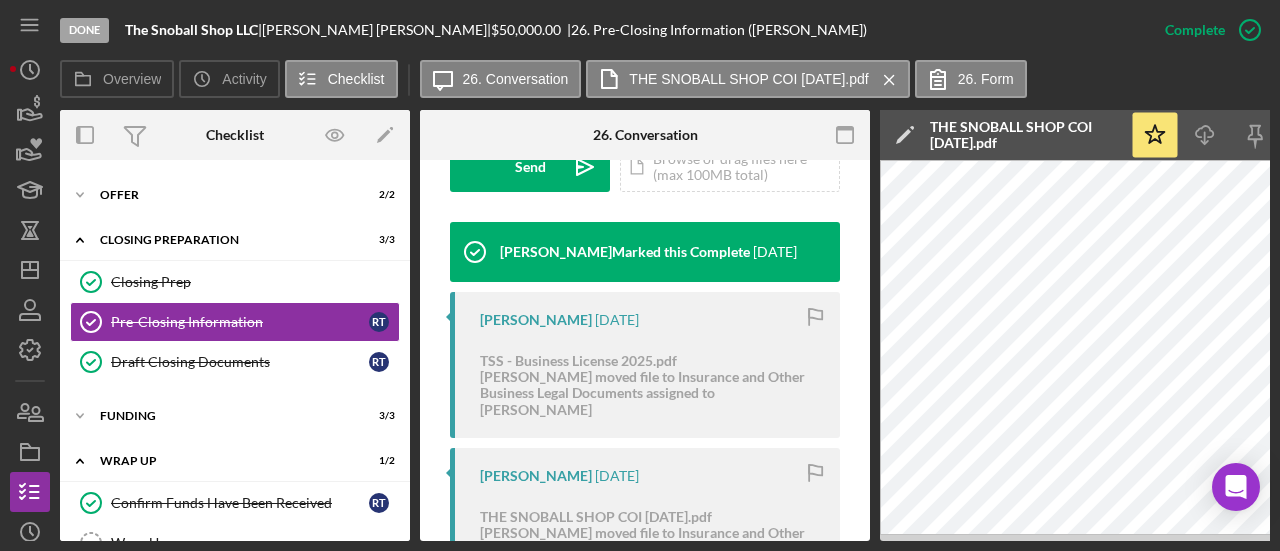 scroll, scrollTop: 1027, scrollLeft: 0, axis: vertical 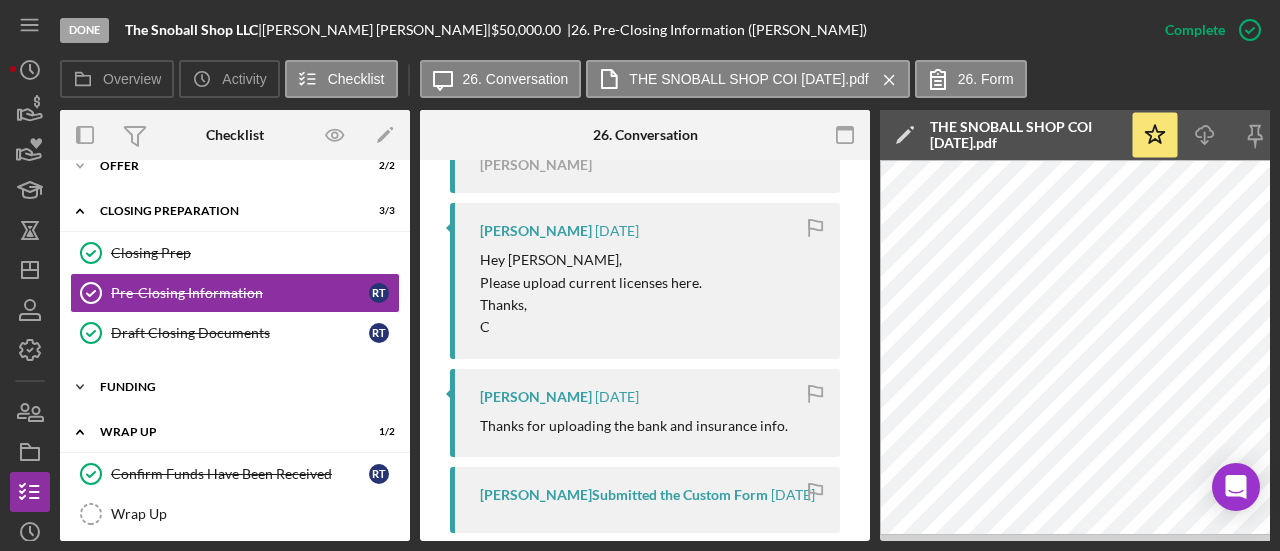 click on "Funding" at bounding box center [242, 387] 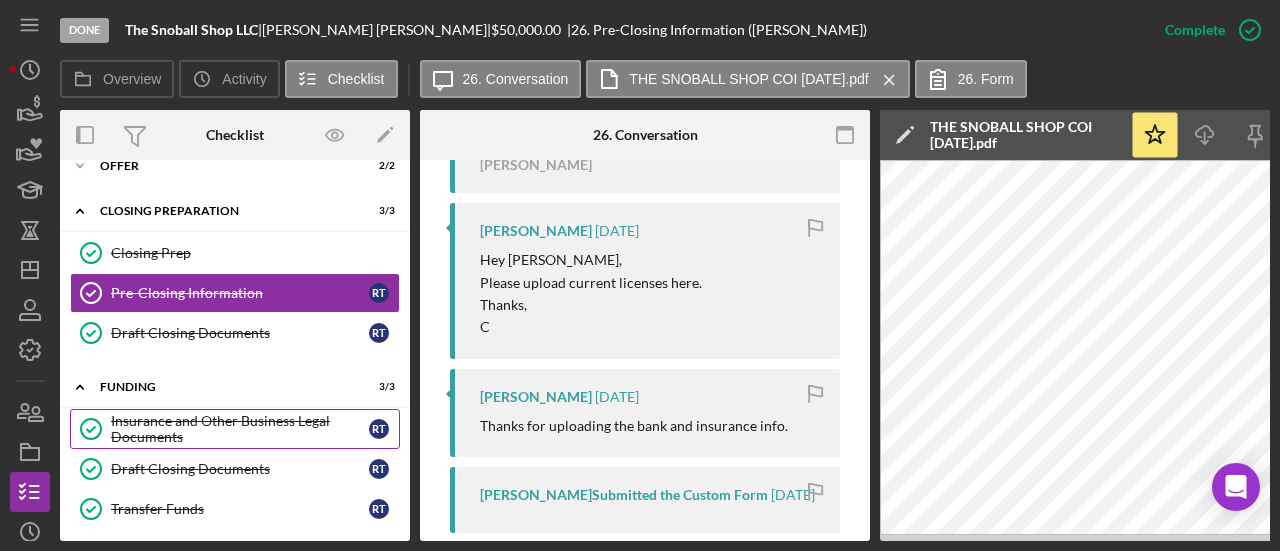 click on "Insurance and Other Business Legal Documents" at bounding box center [240, 429] 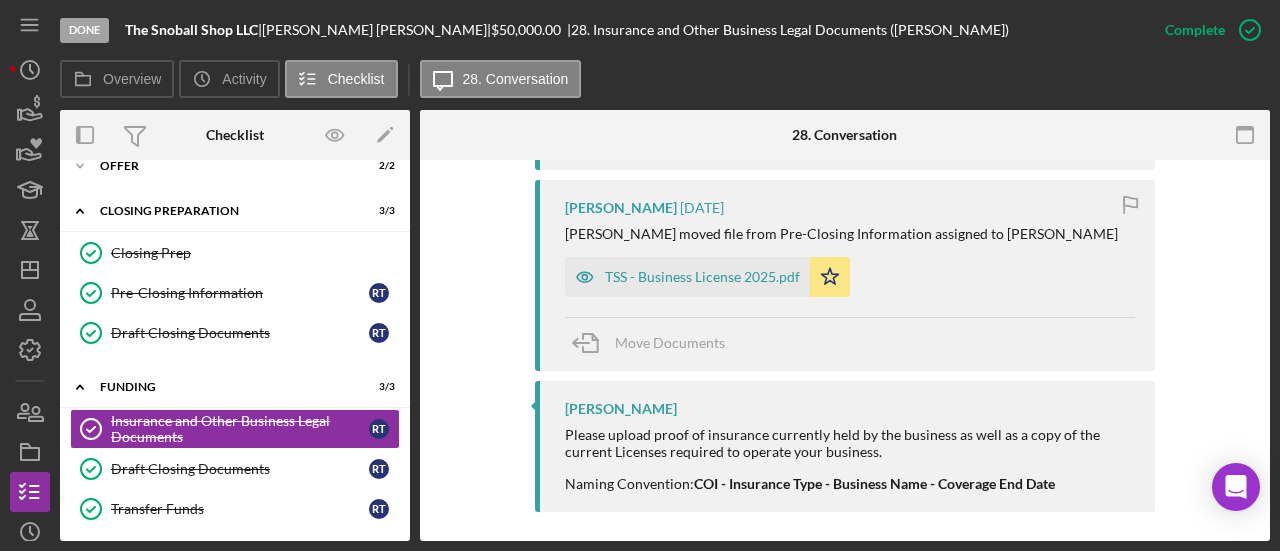 scroll, scrollTop: 926, scrollLeft: 0, axis: vertical 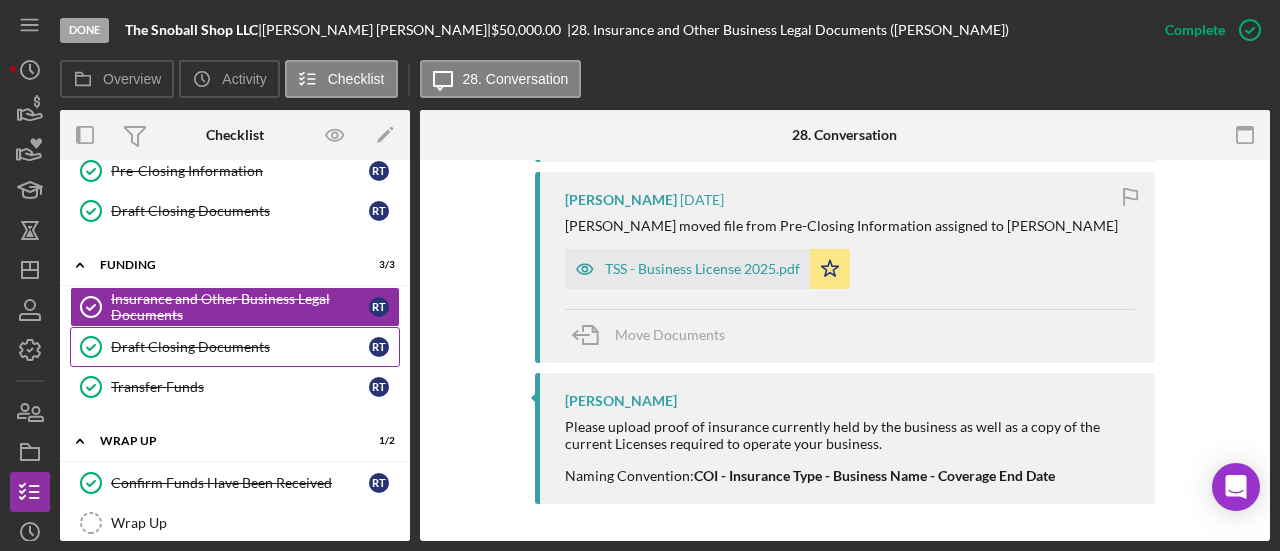 click on "Draft Closing Documents" at bounding box center [240, 347] 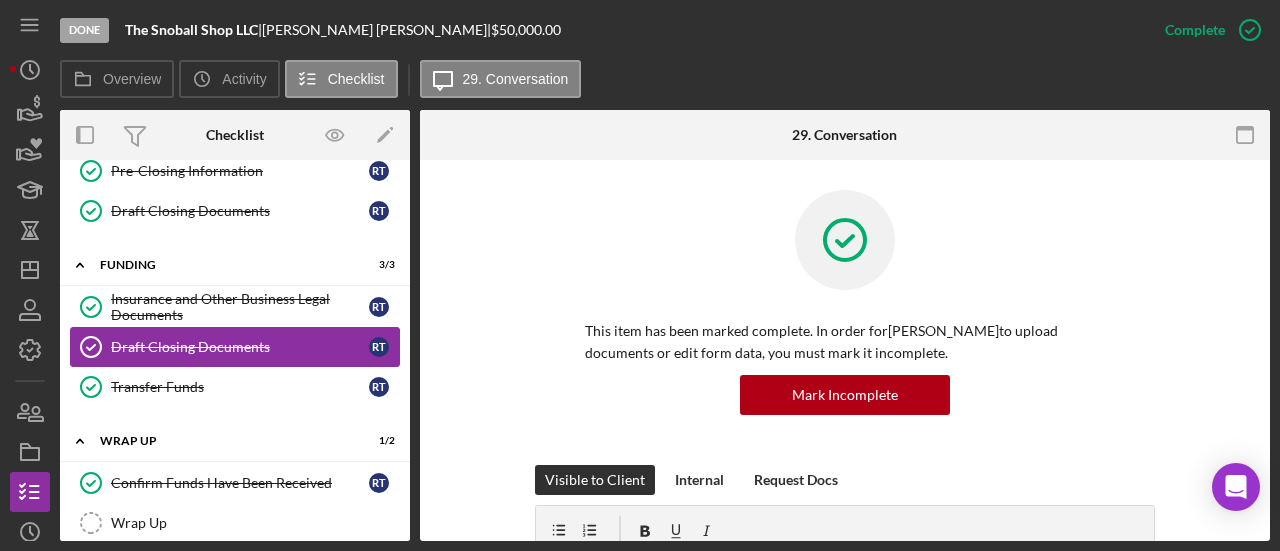 scroll, scrollTop: 1288, scrollLeft: 0, axis: vertical 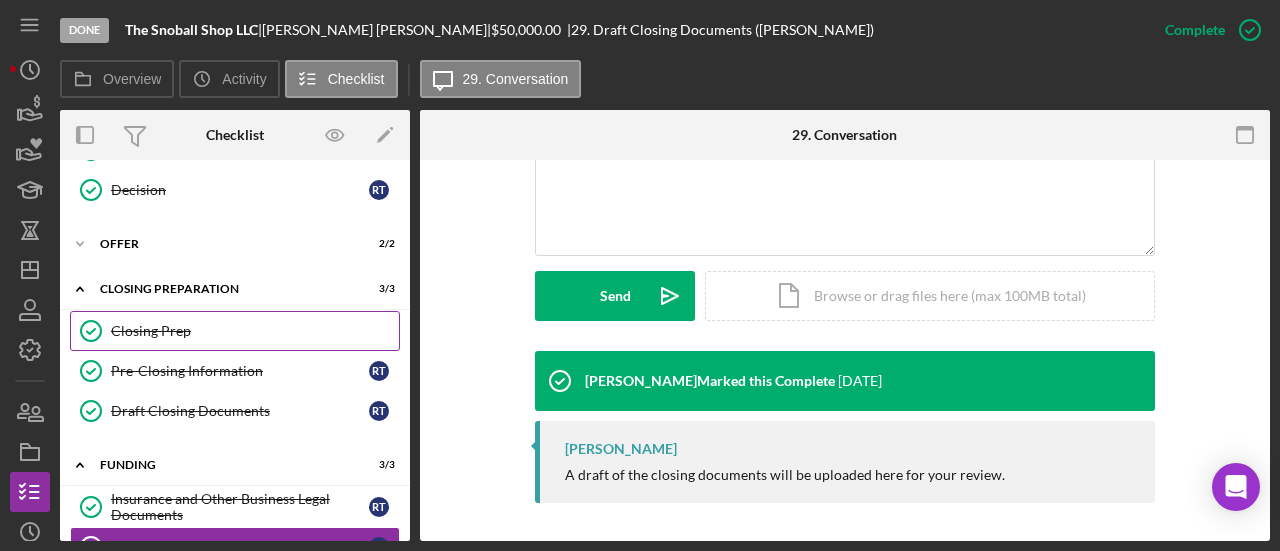 click on "Closing Prep" at bounding box center [255, 331] 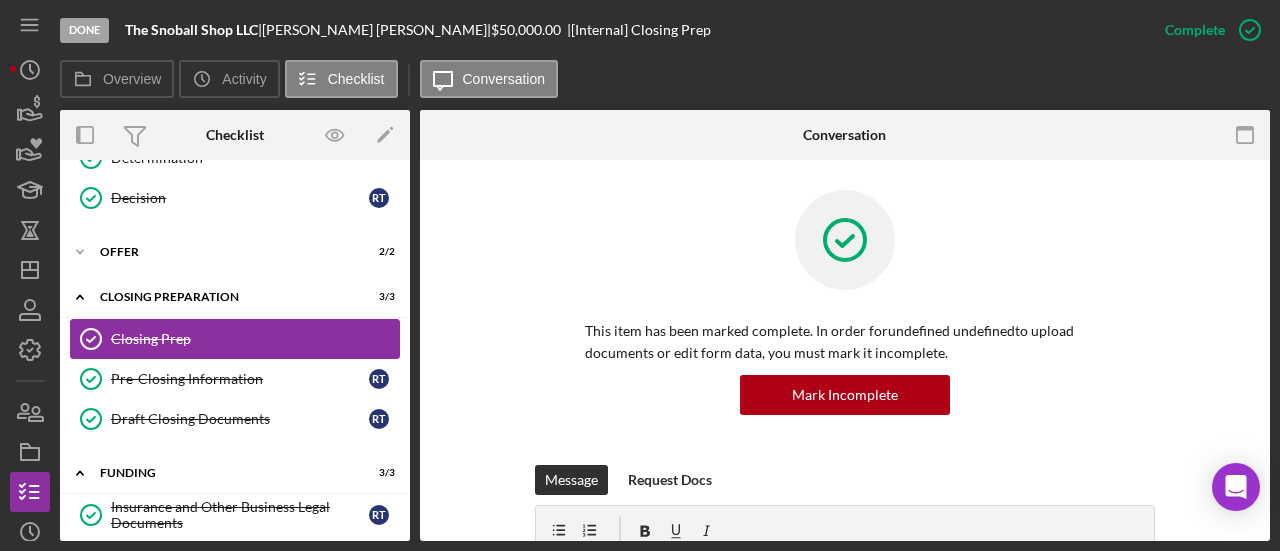 scroll, scrollTop: 1088, scrollLeft: 0, axis: vertical 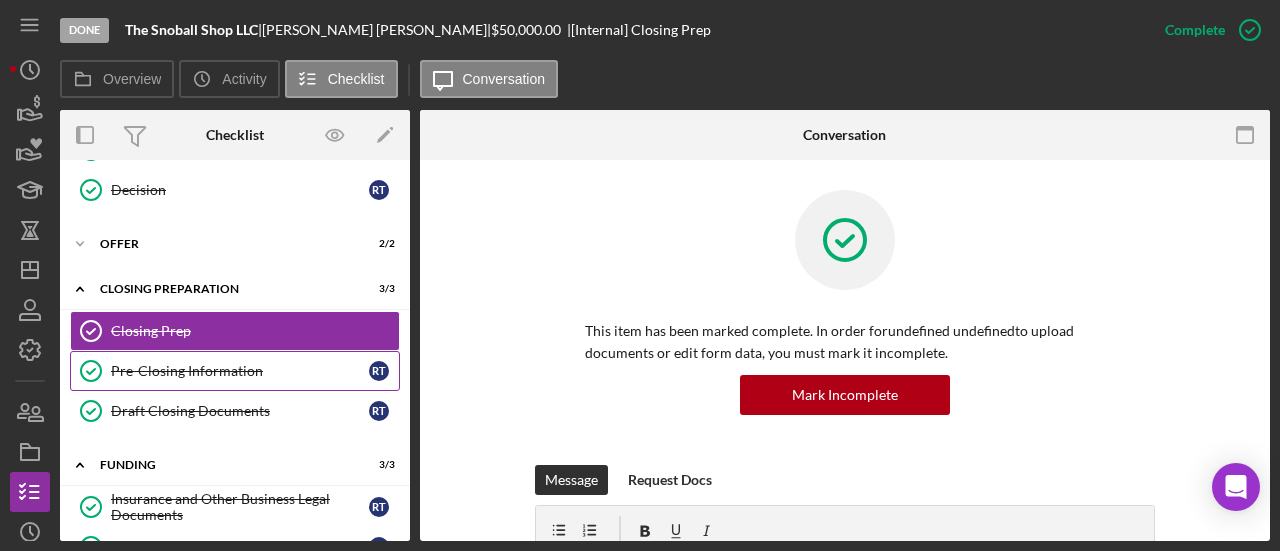click on "Pre-Closing Information" at bounding box center (240, 371) 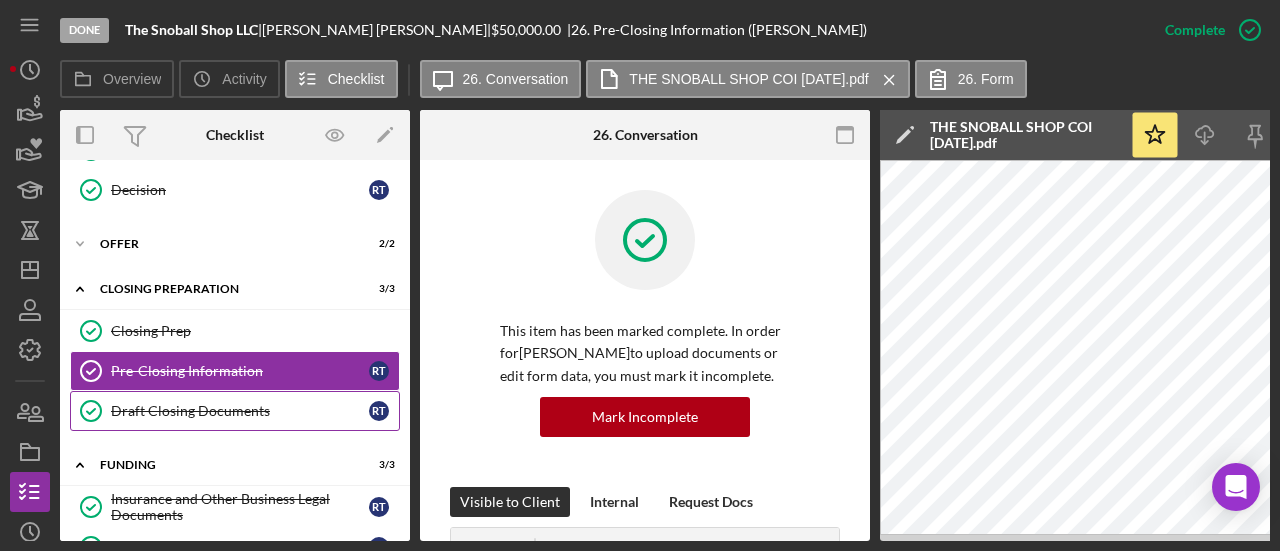 click on "Draft Closing Documents Draft Closing Documents R T" at bounding box center [235, 411] 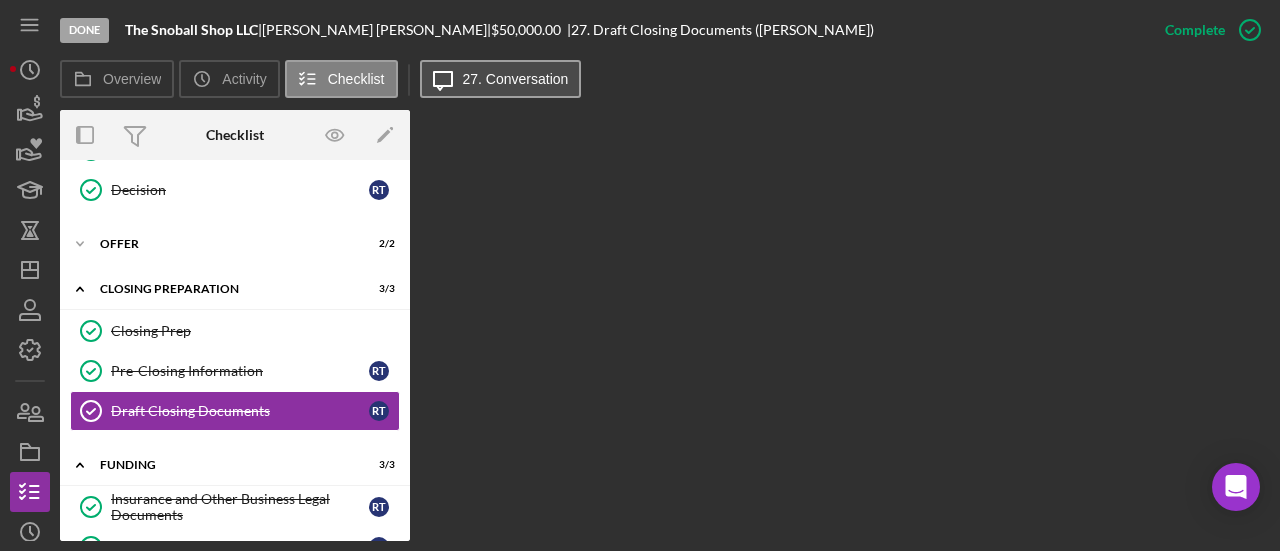 click on "Icon/Message 27. Conversation" at bounding box center [501, 79] 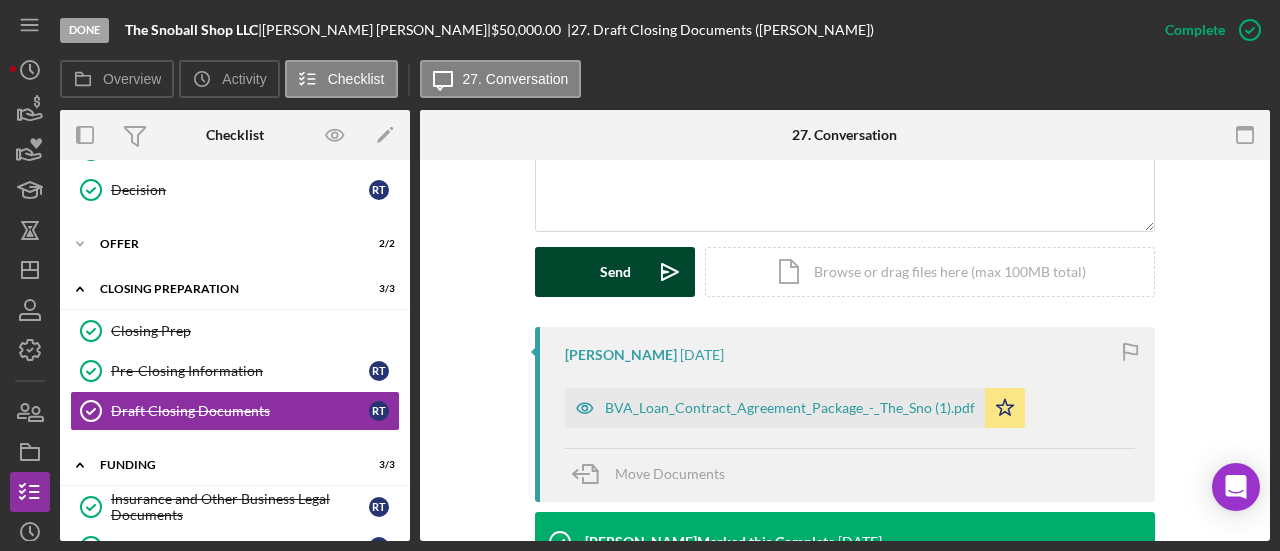 scroll, scrollTop: 600, scrollLeft: 0, axis: vertical 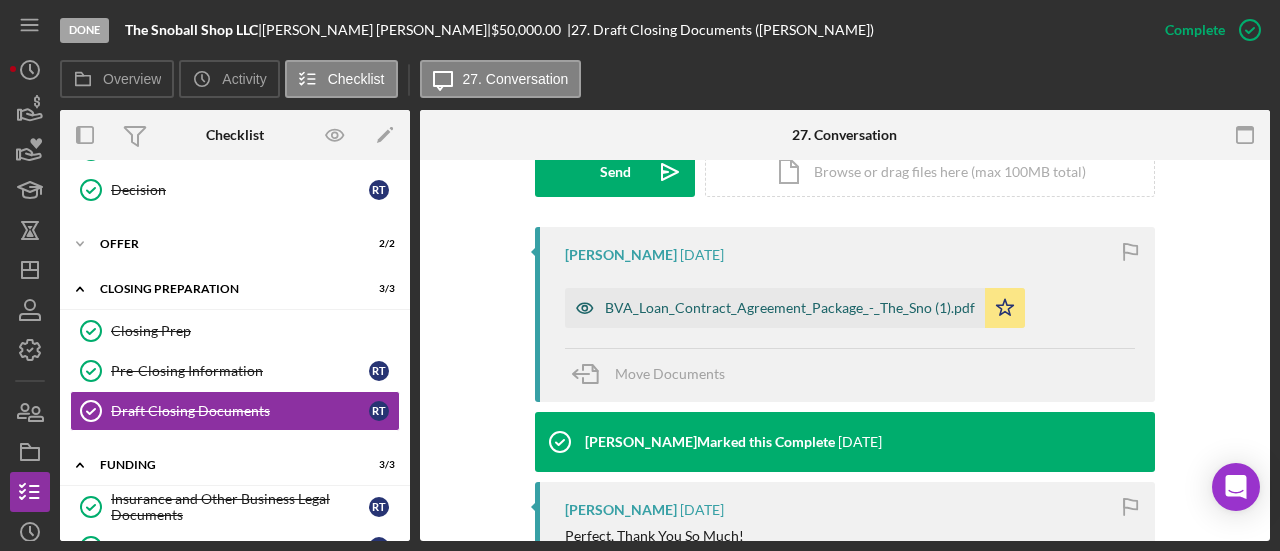 click on "BVA_Loan_Contract_Agreement_Package_-_The_Sno (1).pdf" at bounding box center [775, 308] 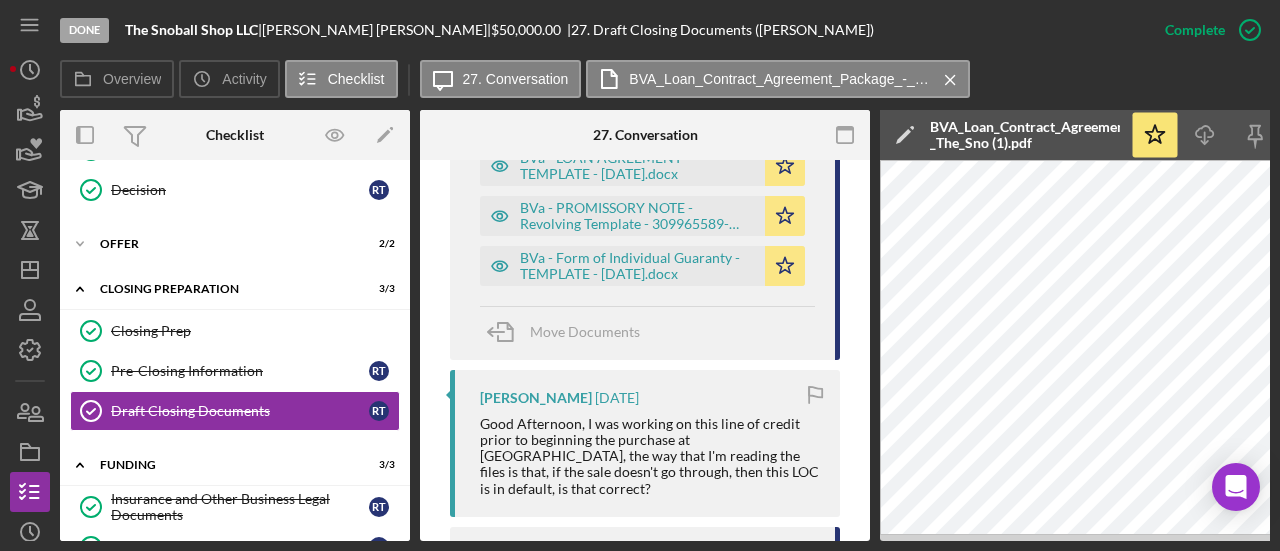 scroll, scrollTop: 1587, scrollLeft: 0, axis: vertical 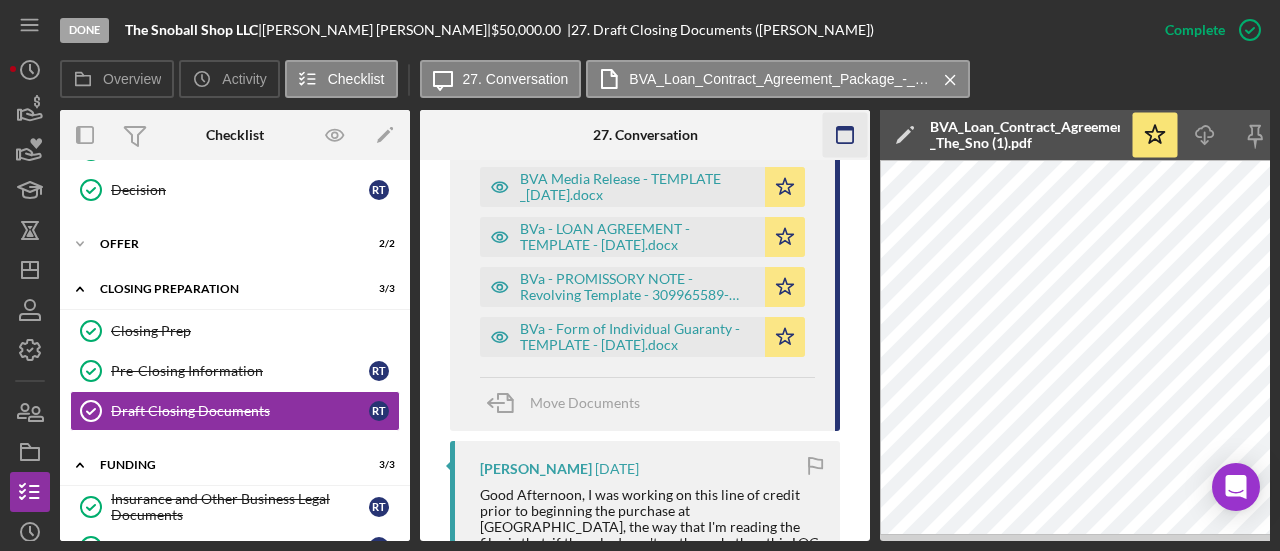 click 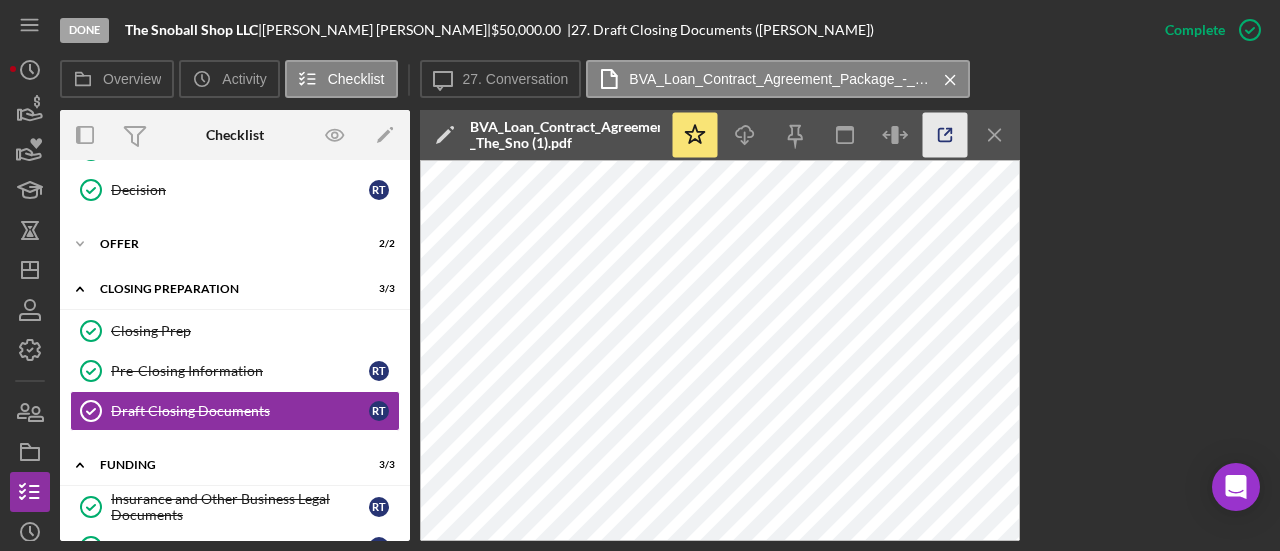 click 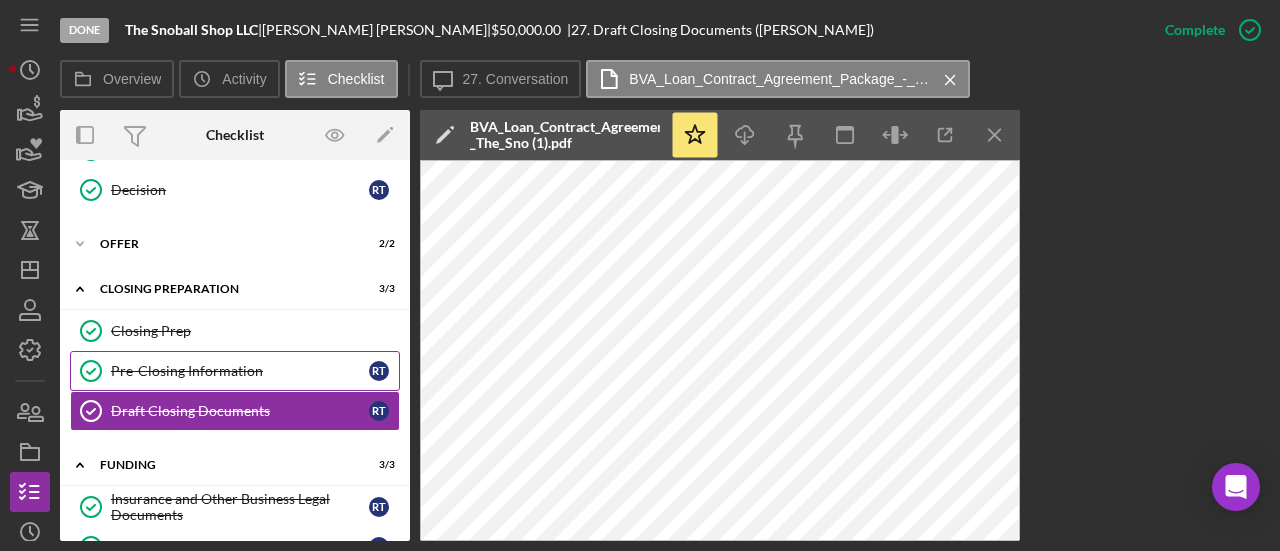 scroll, scrollTop: 888, scrollLeft: 0, axis: vertical 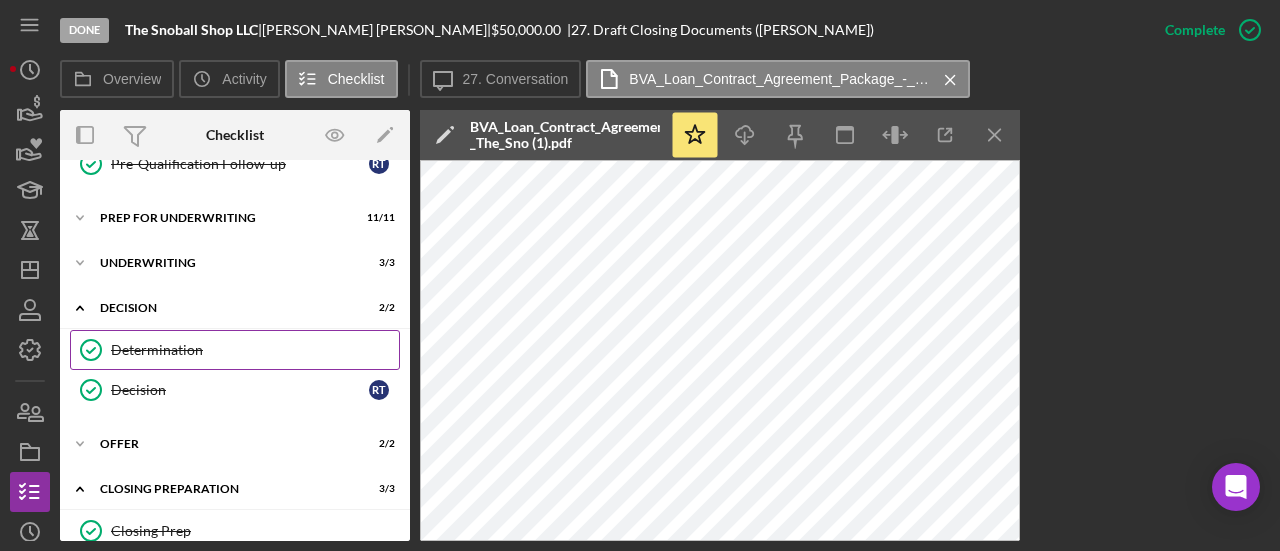 click on "Determination Determination" at bounding box center (235, 350) 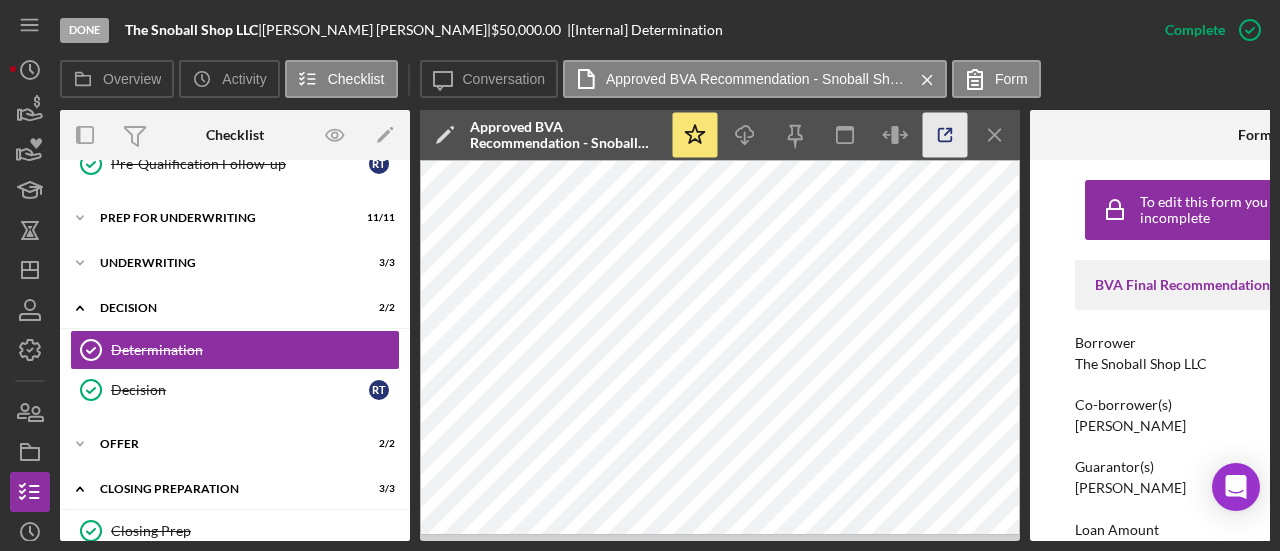 click 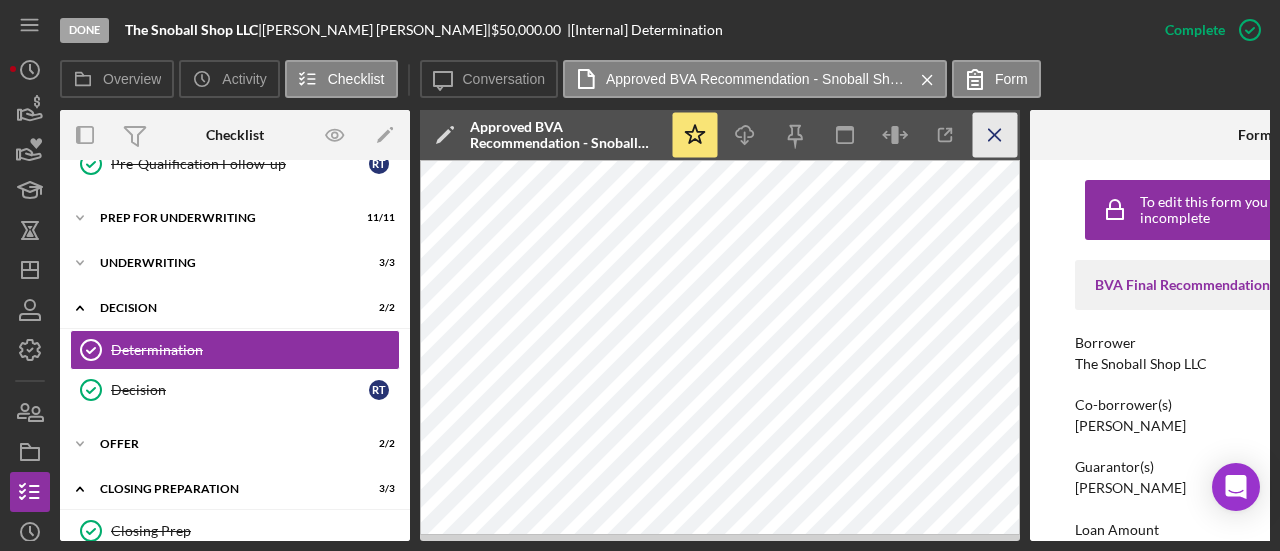 click on "Icon/Menu Close" 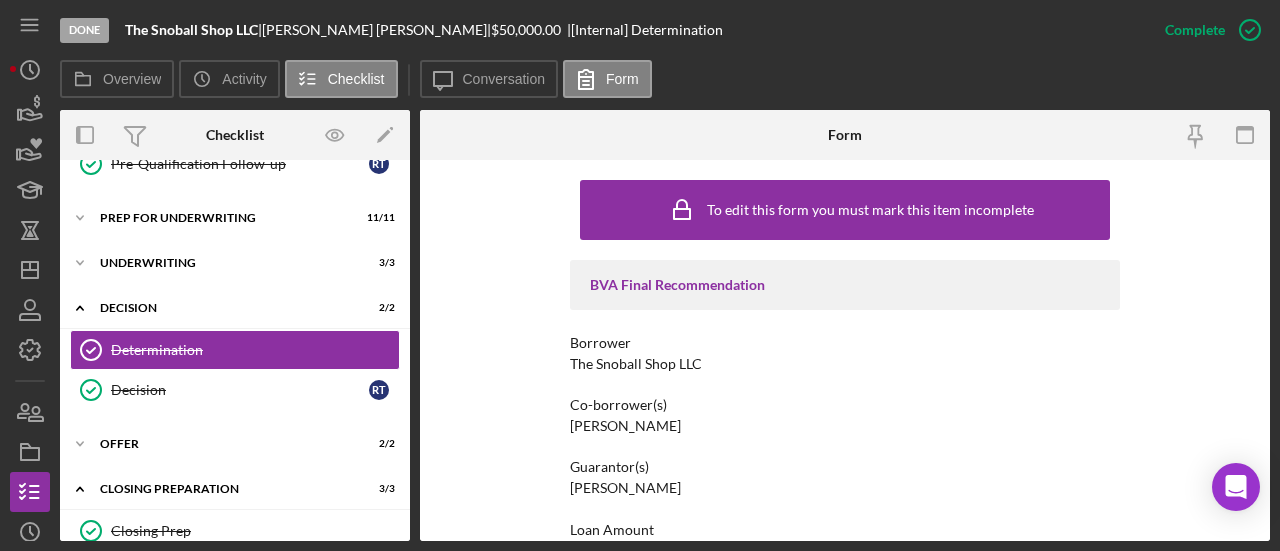 drag, startPoint x: 274, startPoint y: 453, endPoint x: 932, endPoint y: 422, distance: 658.72986 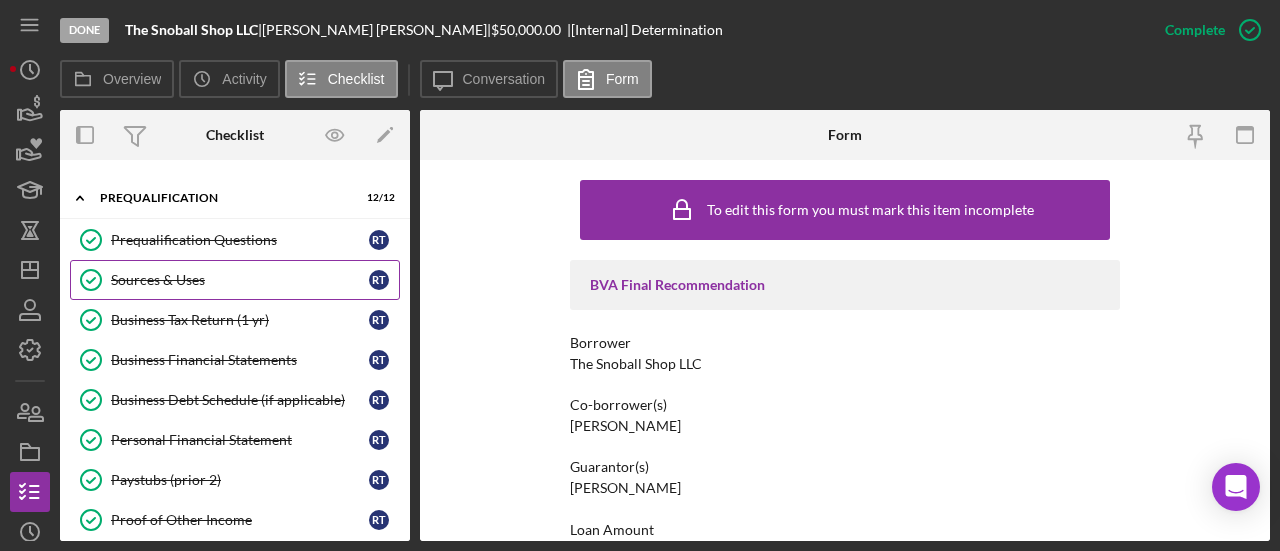 scroll, scrollTop: 400, scrollLeft: 0, axis: vertical 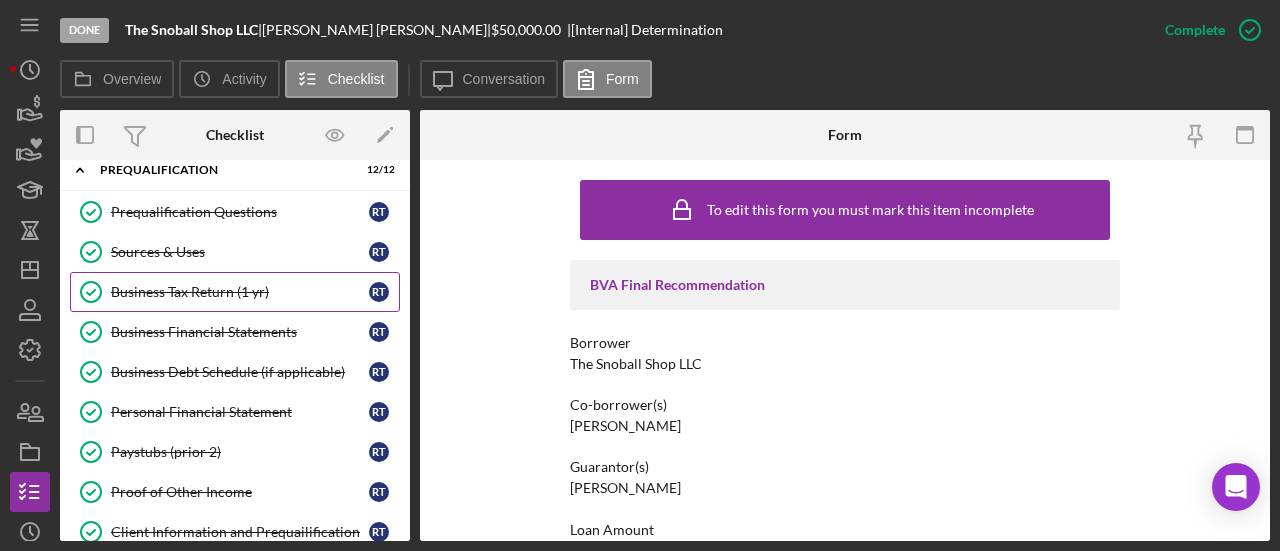 click on "Business Tax Return (1 yr)" at bounding box center (240, 292) 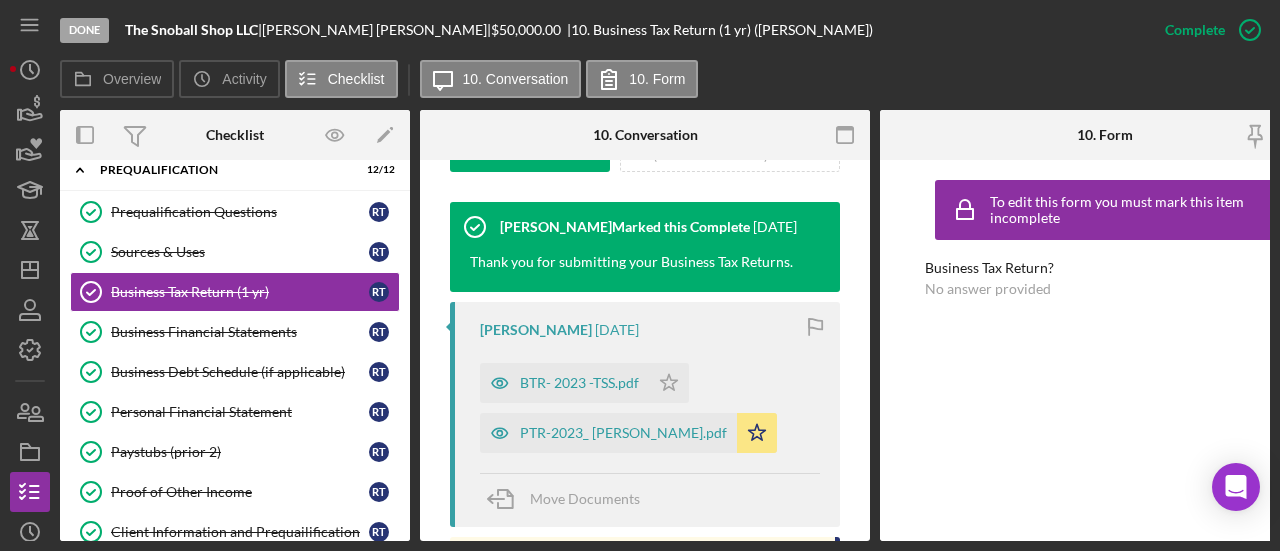 scroll, scrollTop: 800, scrollLeft: 0, axis: vertical 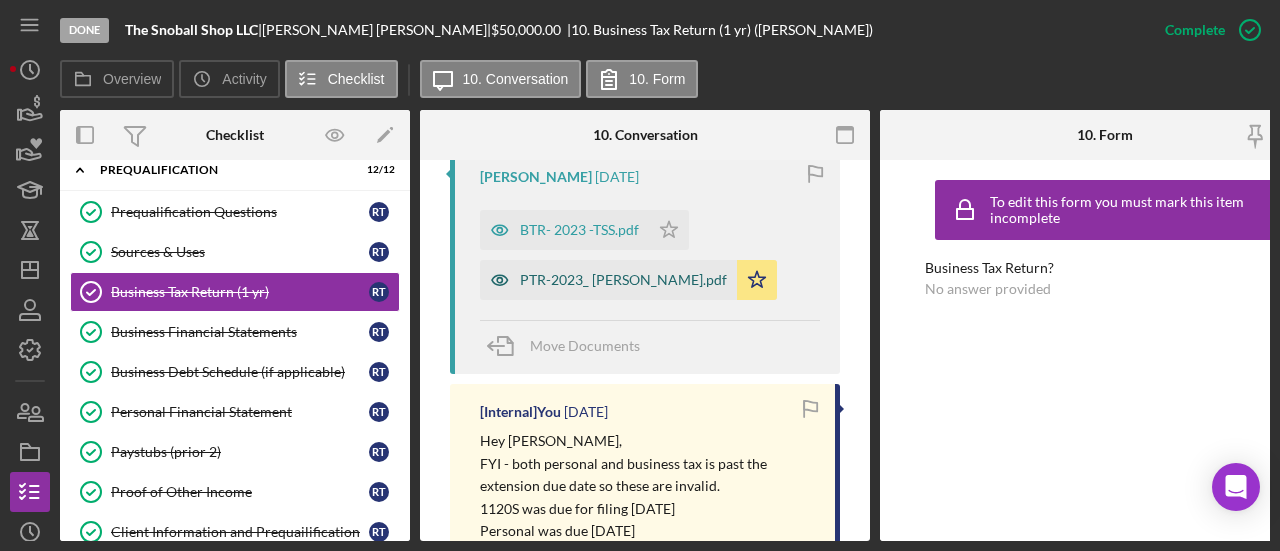 click on "PTR-2023_ Ryan Turner.pdf" at bounding box center [623, 280] 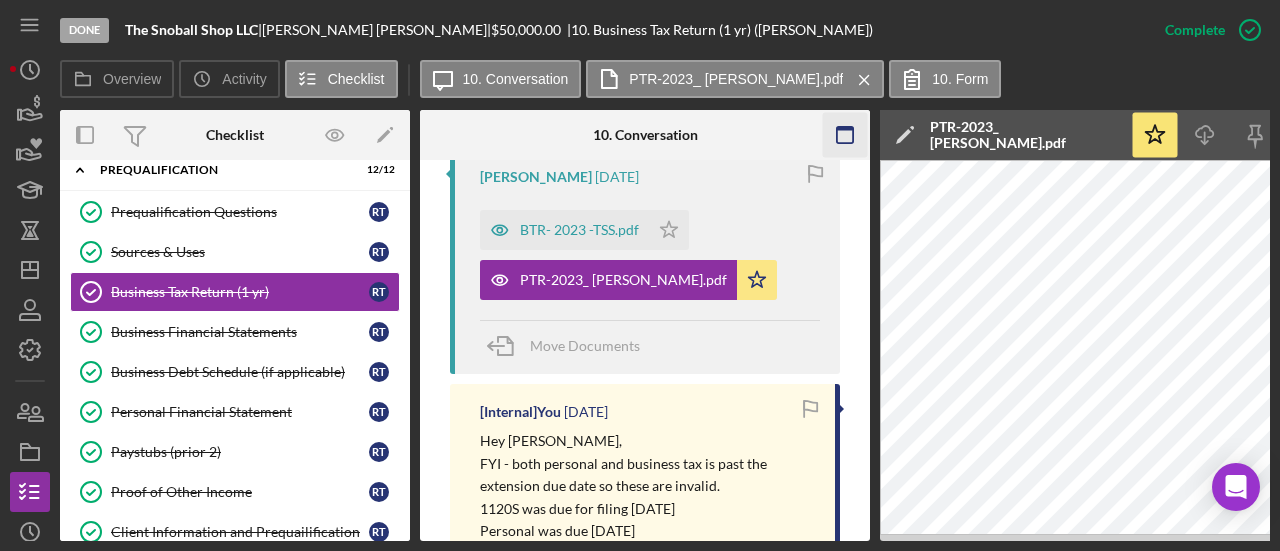 click 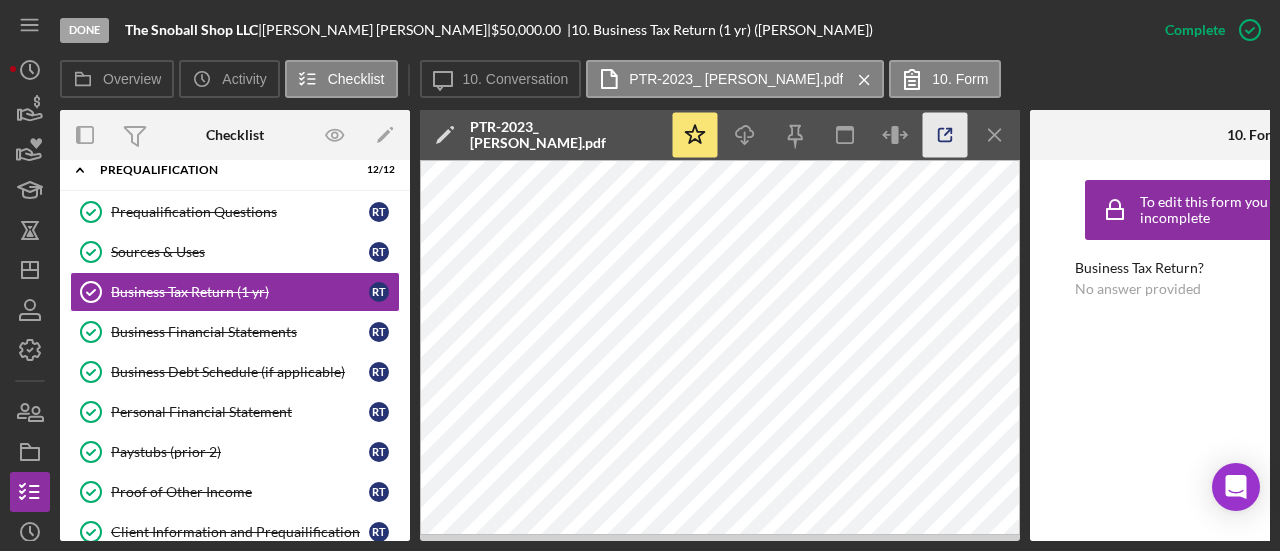 click 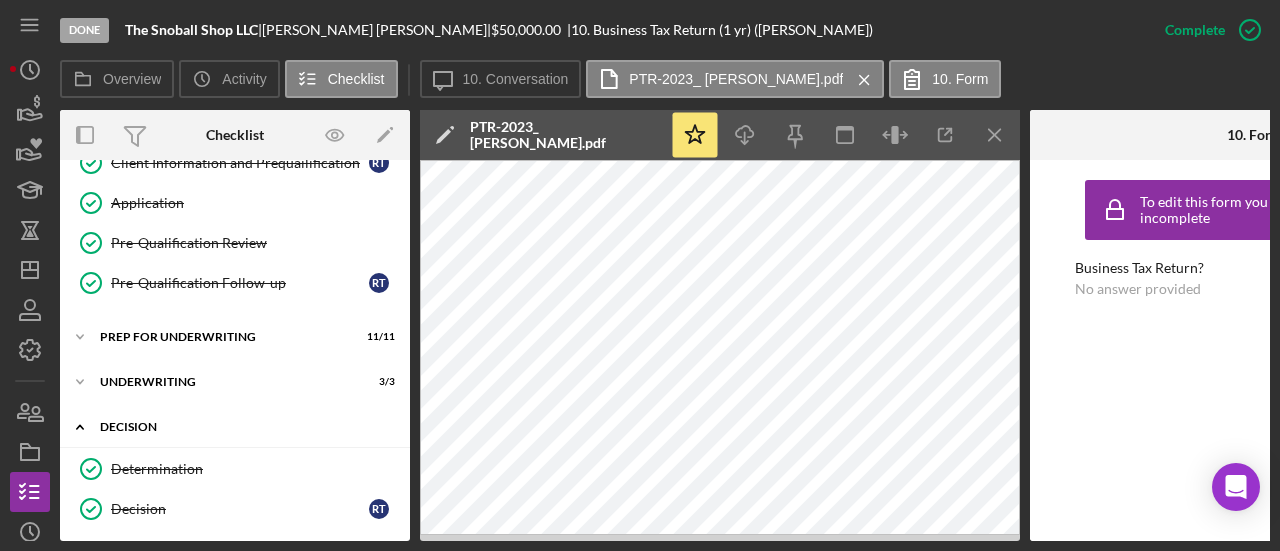 scroll, scrollTop: 800, scrollLeft: 0, axis: vertical 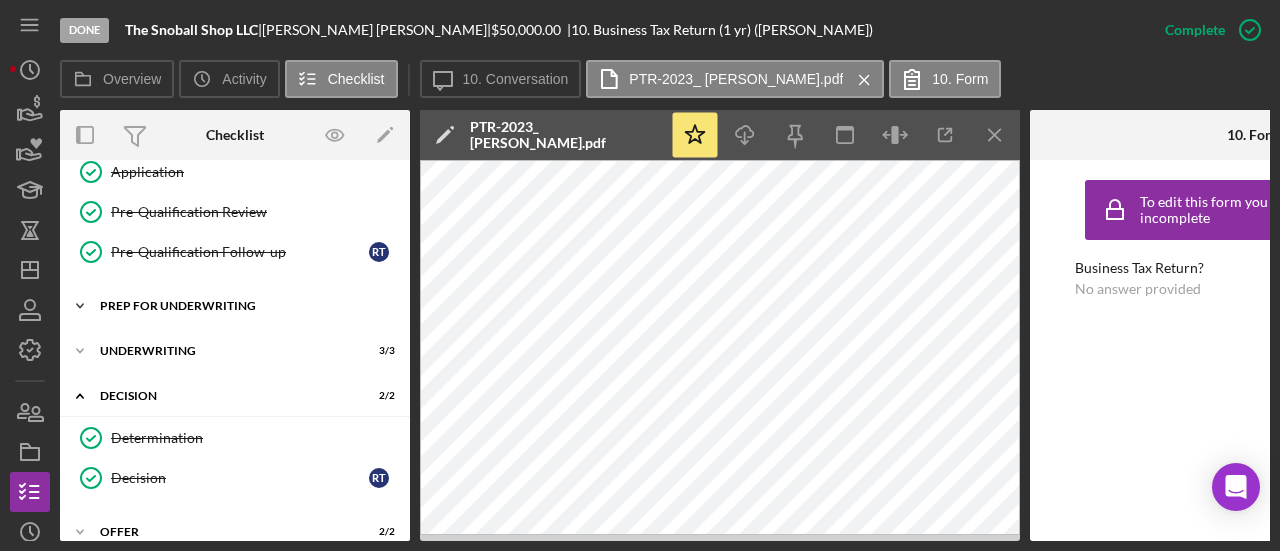 click on "Icon/Expander Prep for Underwriting 11 / 11" at bounding box center [235, 306] 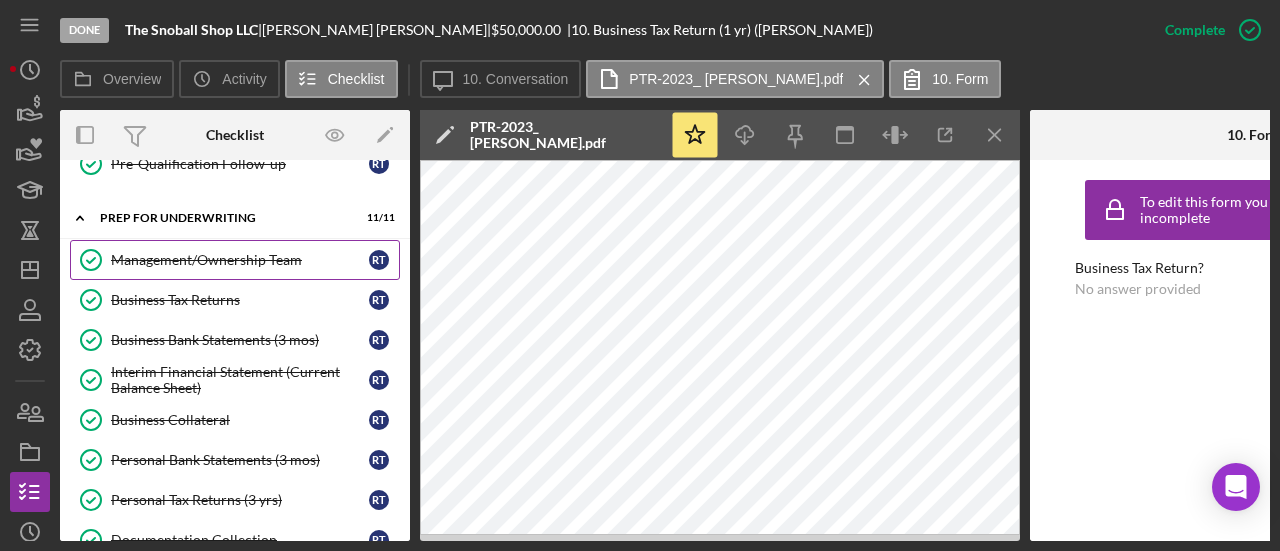 scroll, scrollTop: 1000, scrollLeft: 0, axis: vertical 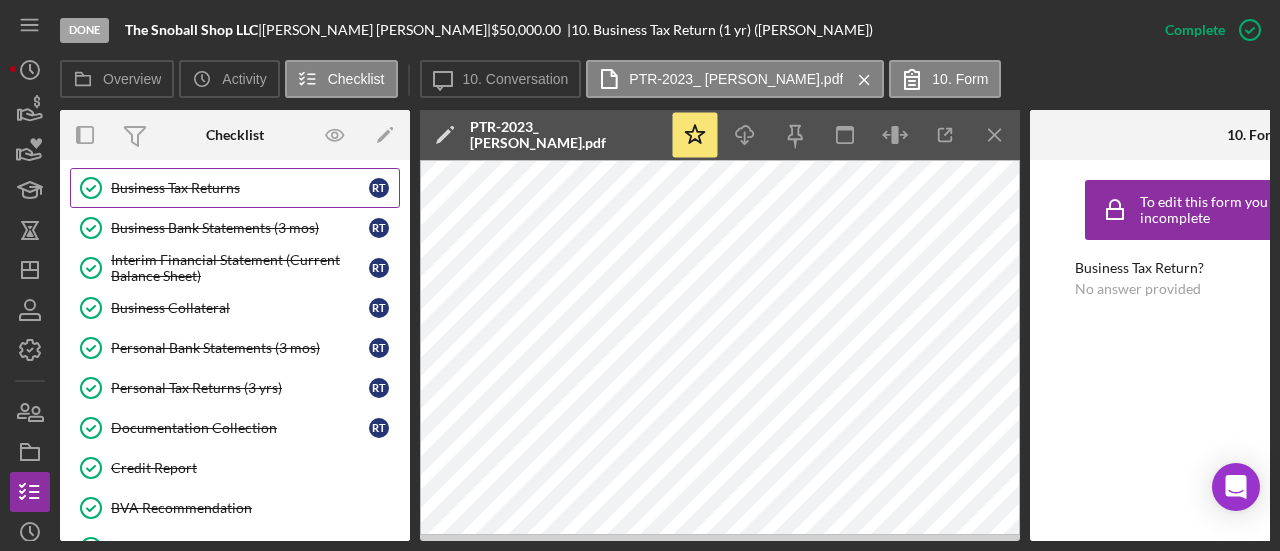 click on "Business Tax Returns" at bounding box center [240, 188] 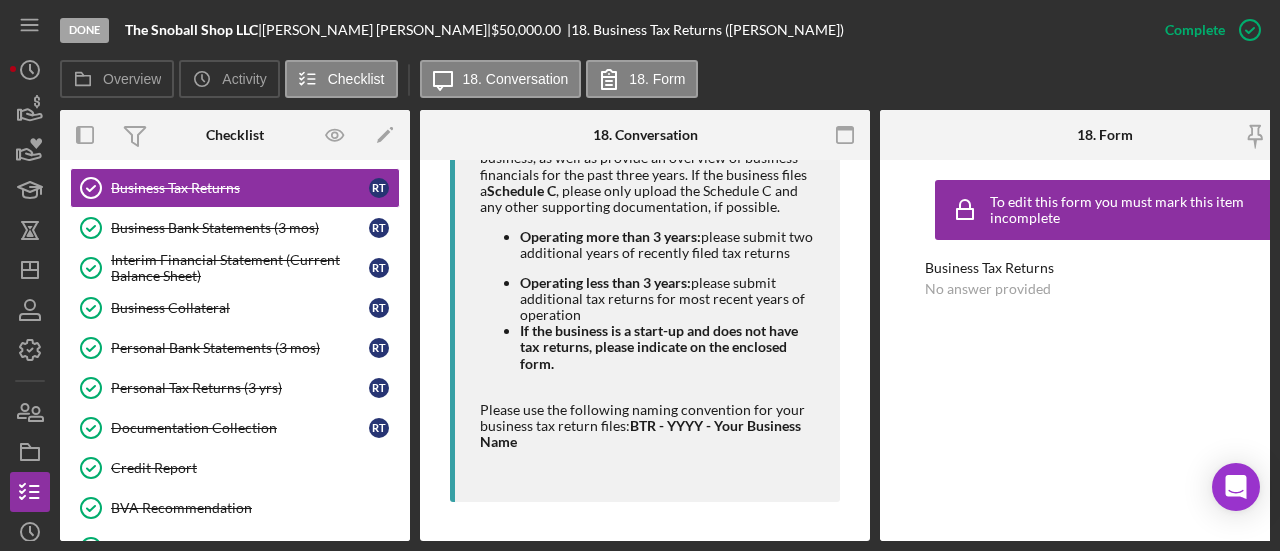 scroll, scrollTop: 1424, scrollLeft: 0, axis: vertical 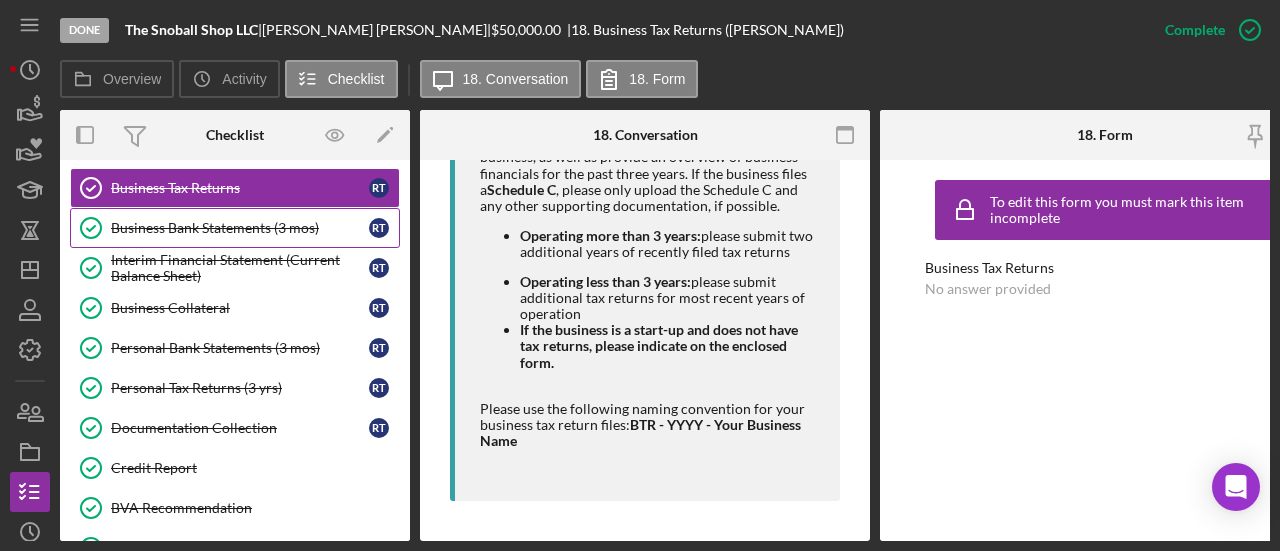 click on "Business Bank Statements (3 mos) Business Bank Statements (3 mos) R T" at bounding box center [235, 228] 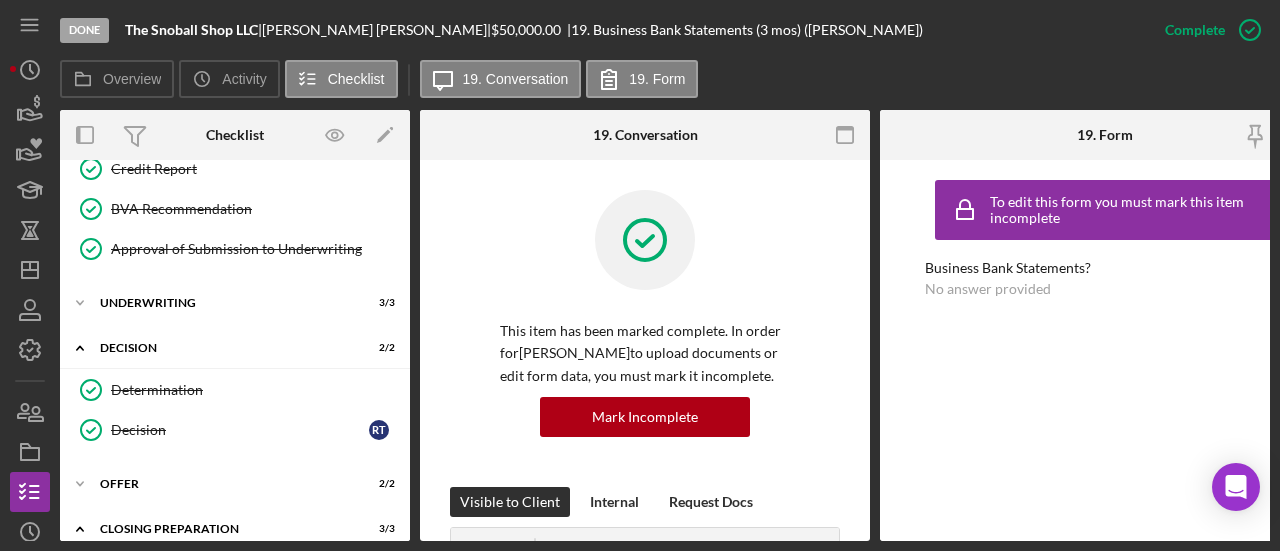 scroll, scrollTop: 1300, scrollLeft: 0, axis: vertical 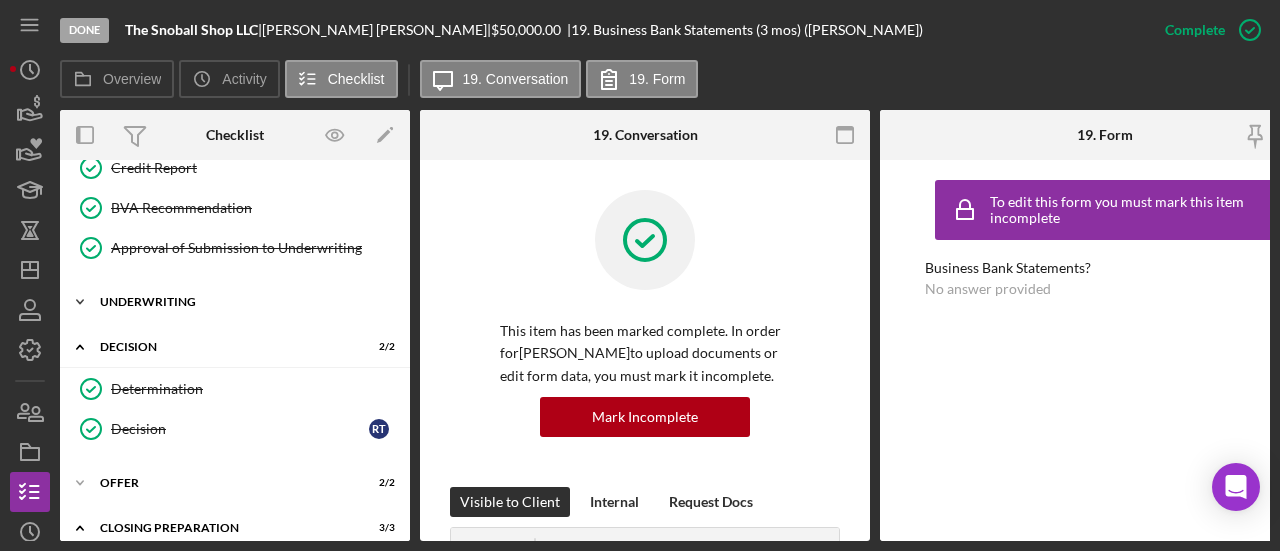 click on "Underwriting" at bounding box center [242, 302] 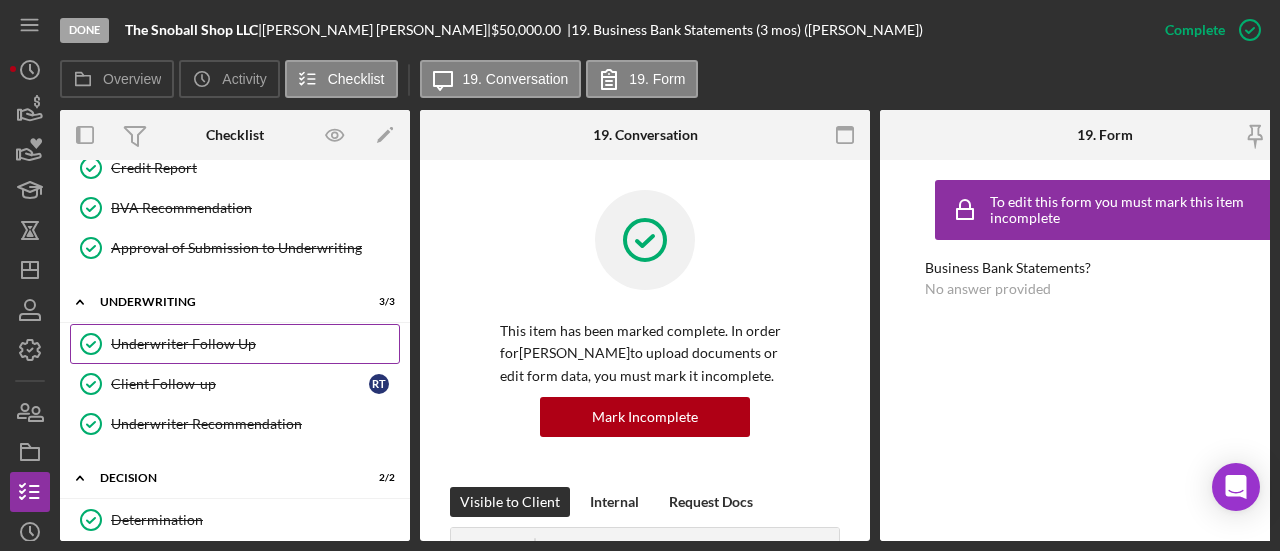 click on "Underwriter Follow Up Underwriter Follow Up" at bounding box center [235, 344] 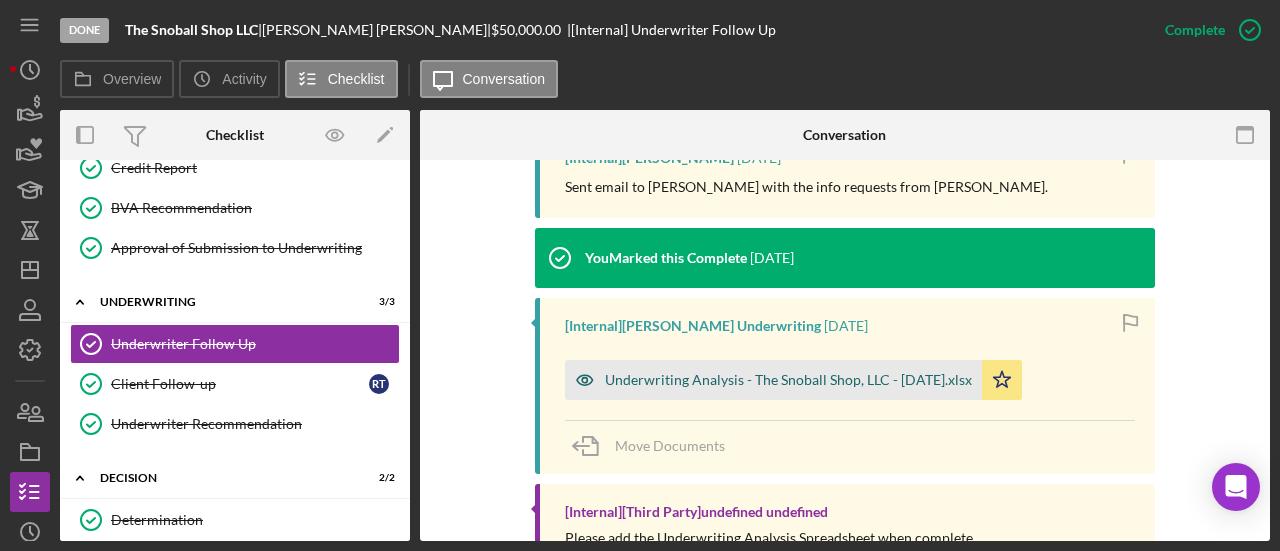 scroll, scrollTop: 1439, scrollLeft: 0, axis: vertical 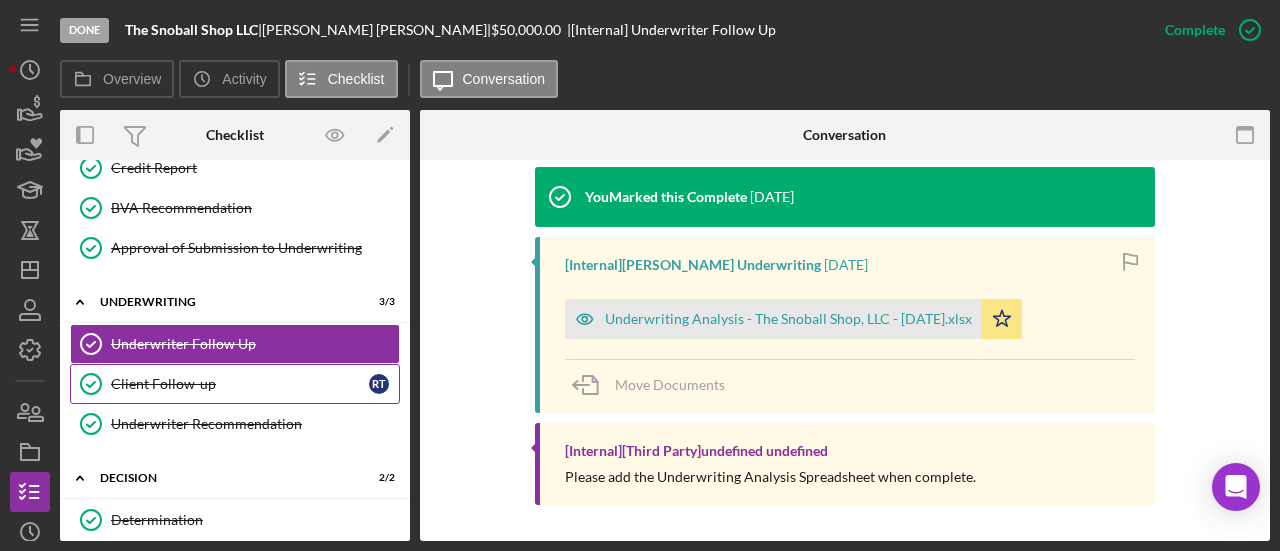 click on "Client Follow-up" at bounding box center (240, 384) 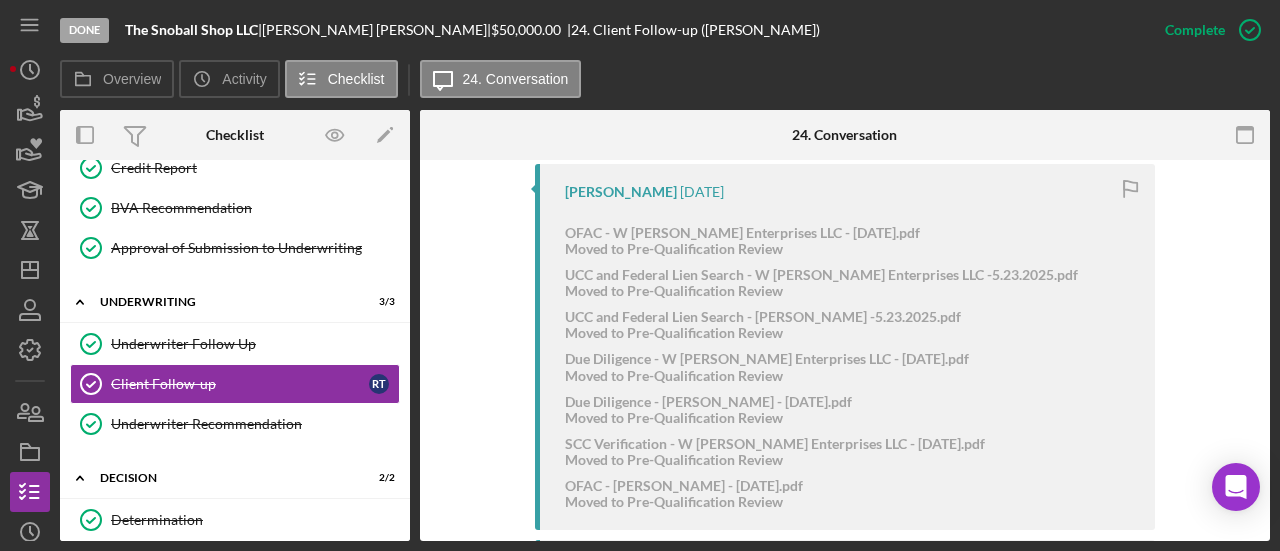 scroll, scrollTop: 800, scrollLeft: 0, axis: vertical 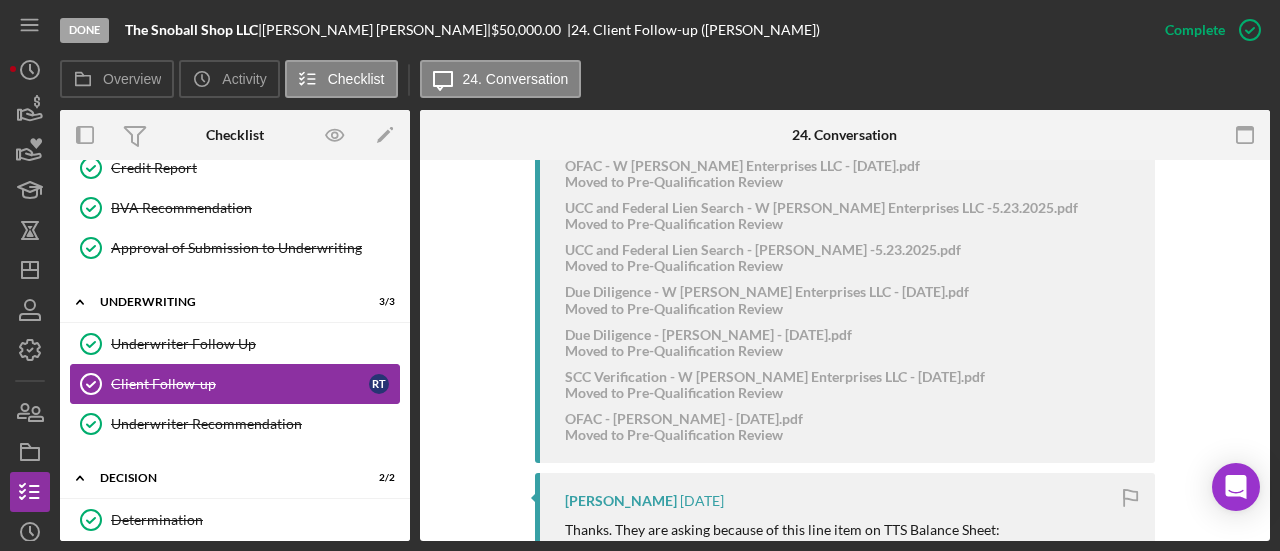 click on "Client Follow-up Client Follow-up R T" at bounding box center (235, 384) 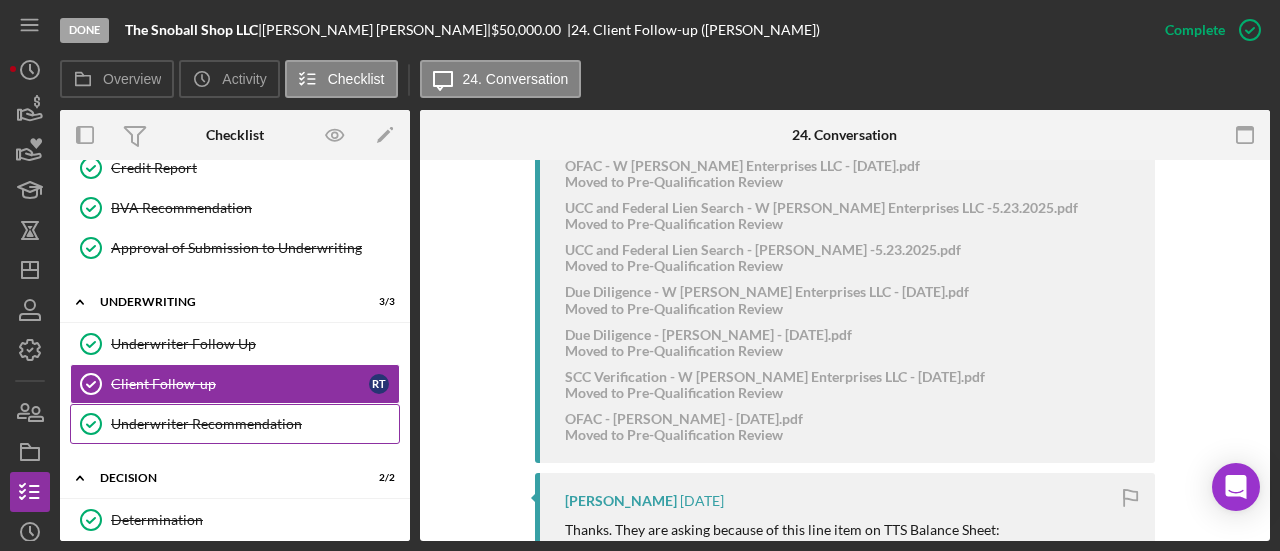 click on "Underwriter Recommendation" at bounding box center (255, 424) 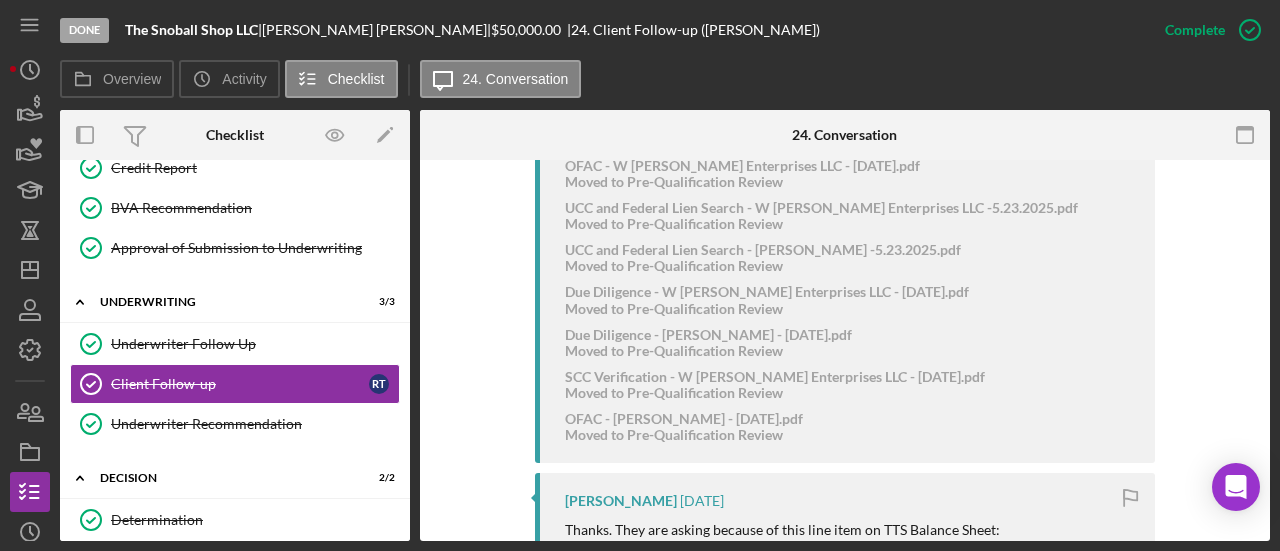 scroll, scrollTop: 0, scrollLeft: 0, axis: both 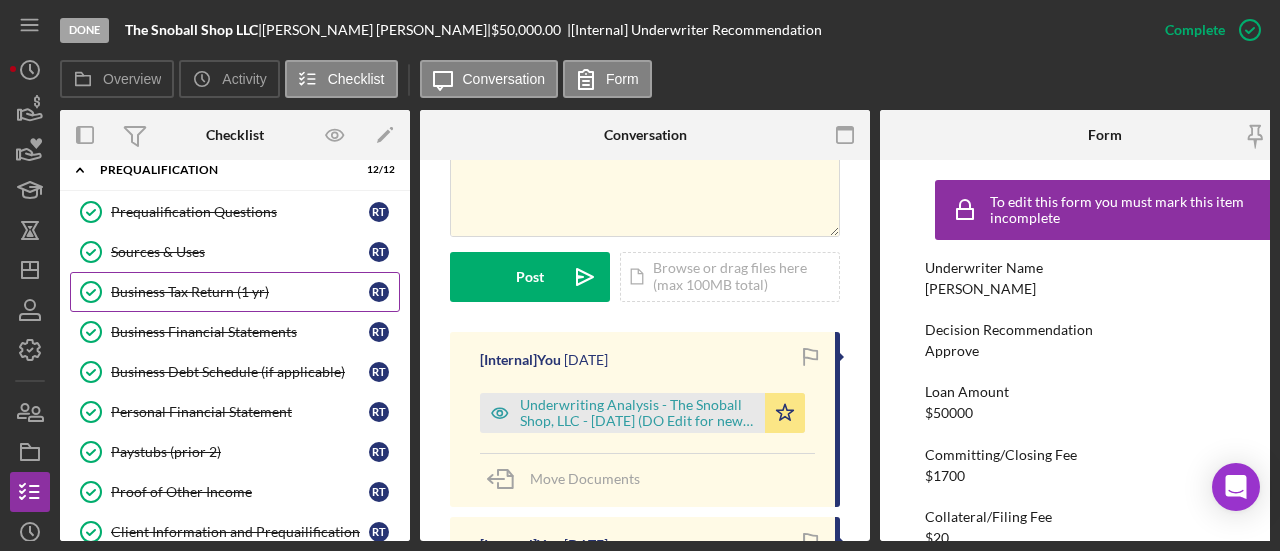 click on "Business Tax Return (1 yr)" at bounding box center [240, 292] 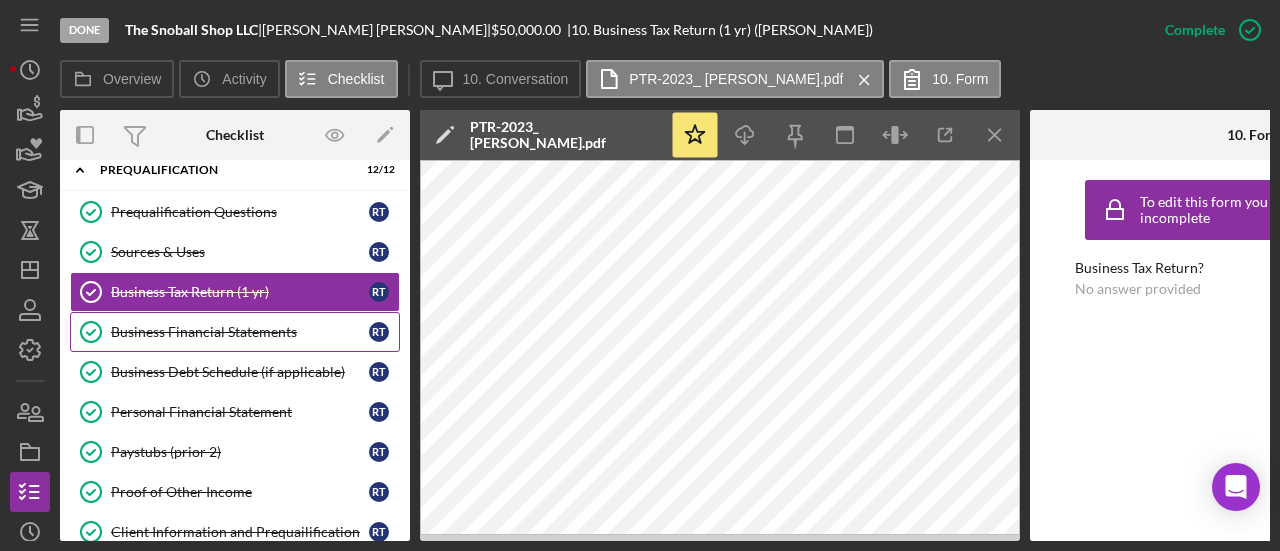 click on "Business Financial Statements" at bounding box center (240, 332) 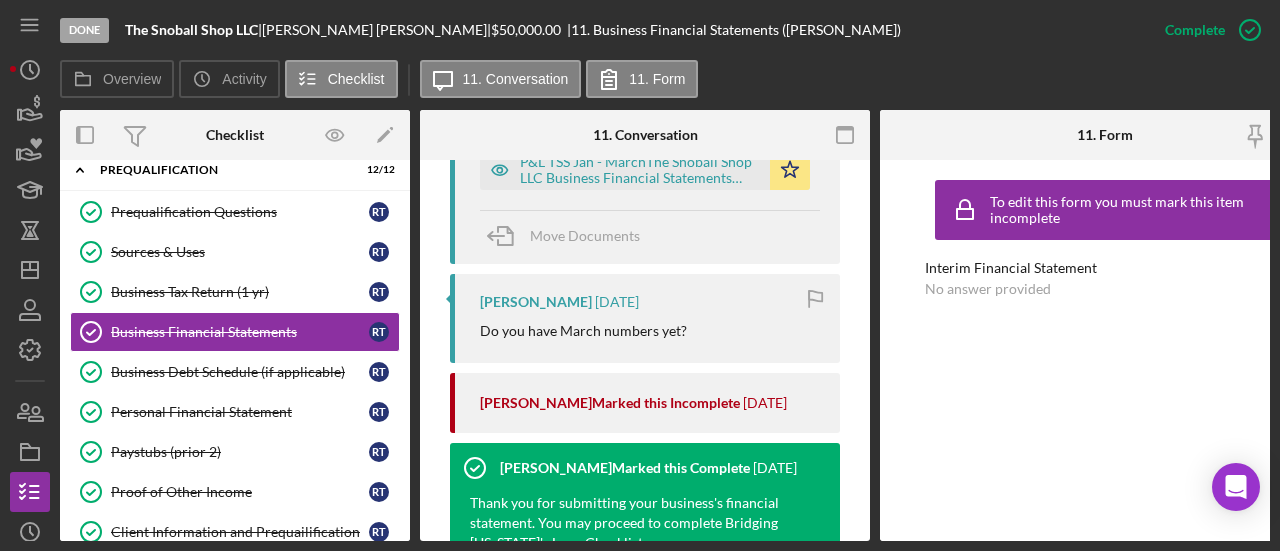 scroll, scrollTop: 800, scrollLeft: 0, axis: vertical 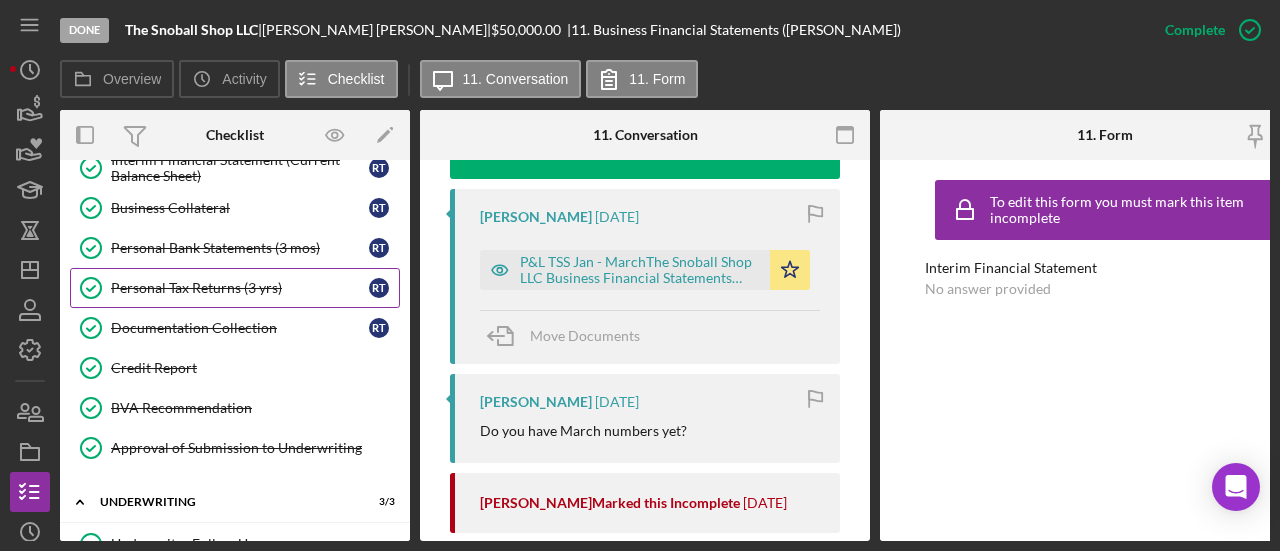 click on "Personal Tax Returns (3 yrs)" at bounding box center (240, 288) 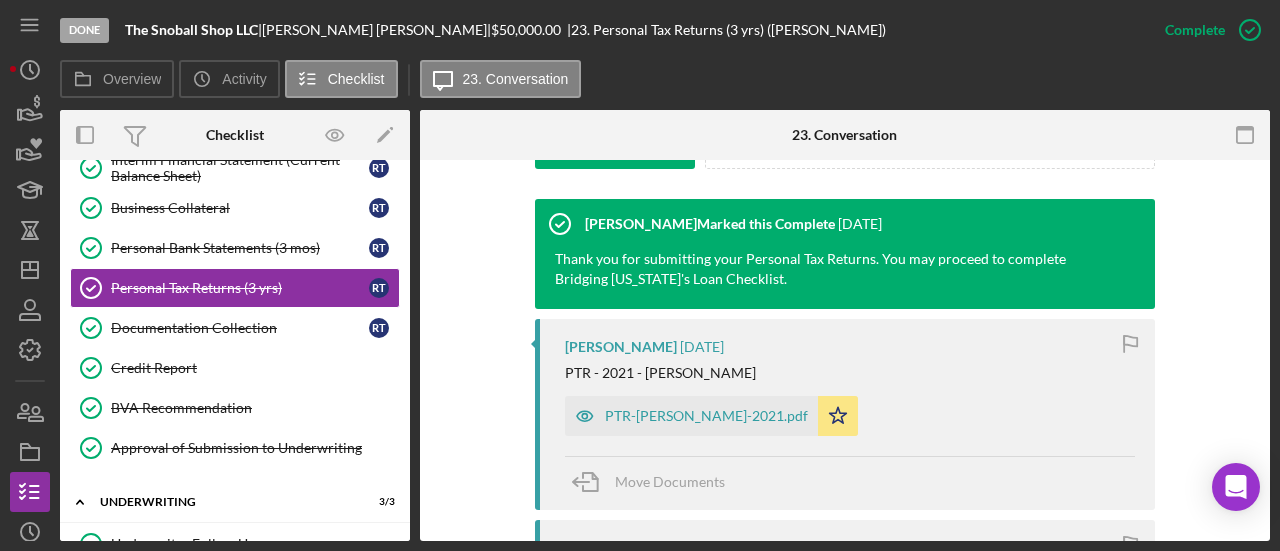 scroll, scrollTop: 469, scrollLeft: 0, axis: vertical 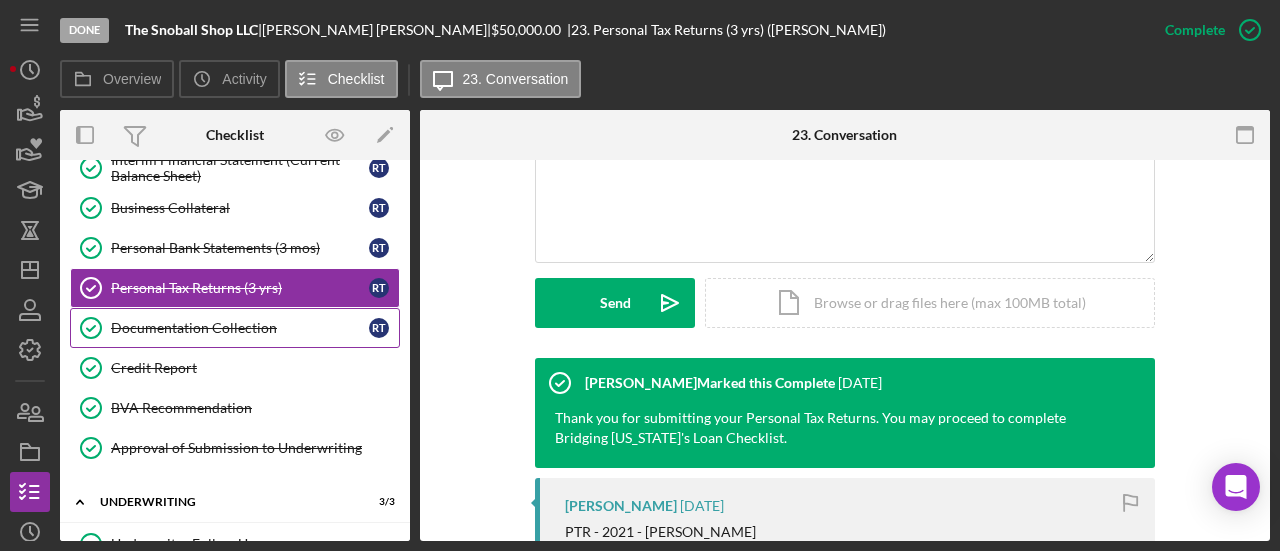 click on "Documentation Collection" at bounding box center [240, 328] 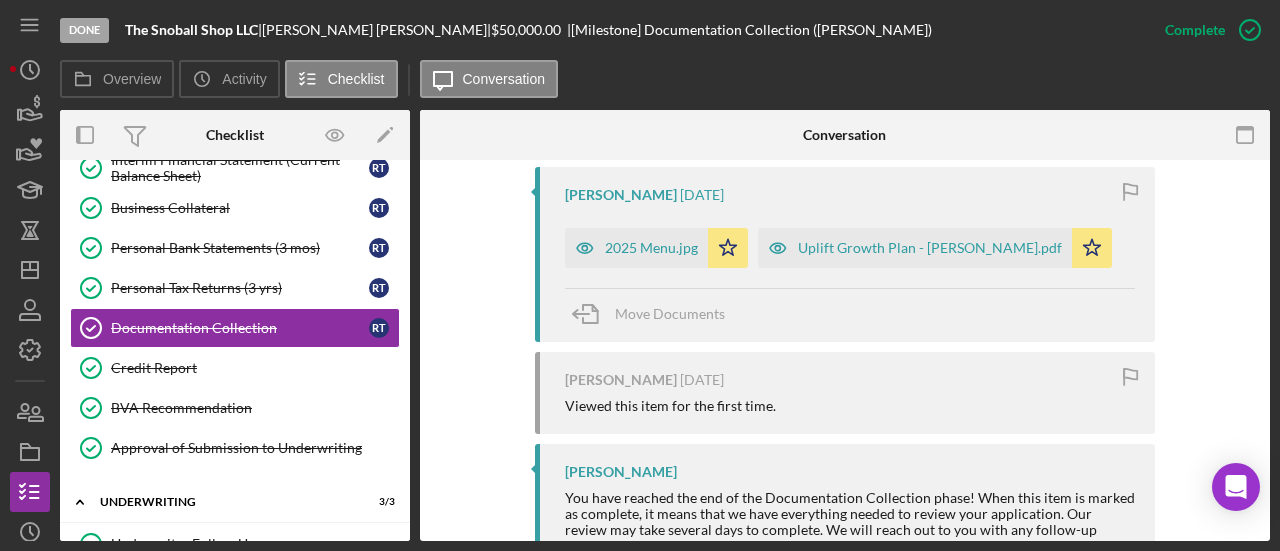 scroll, scrollTop: 872, scrollLeft: 0, axis: vertical 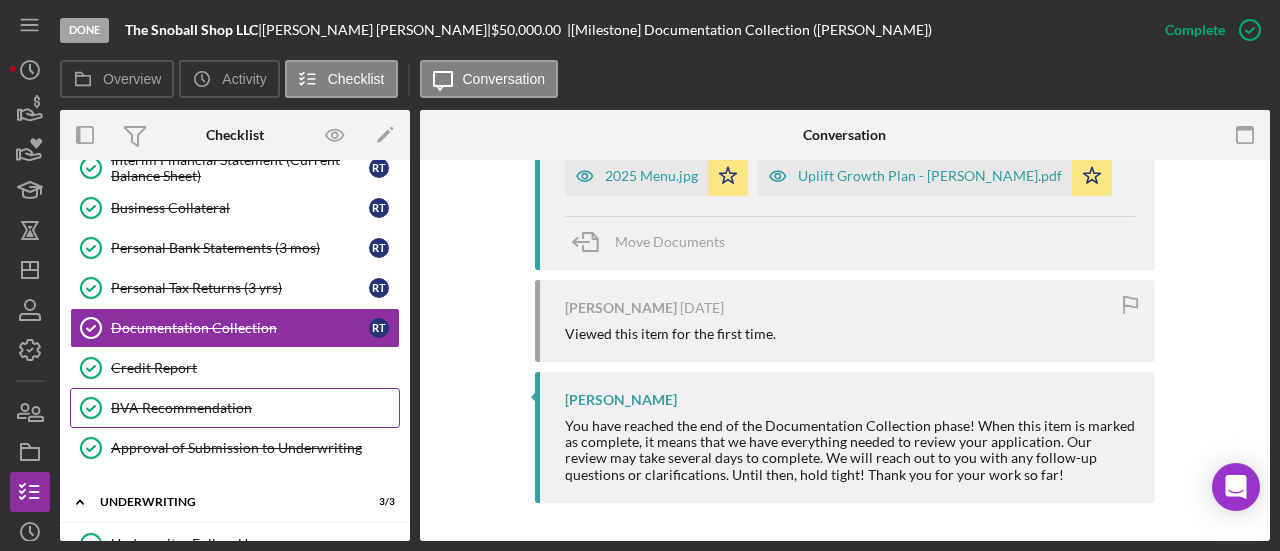 click on "BVA Recommendation BVA Recommendation" at bounding box center [235, 408] 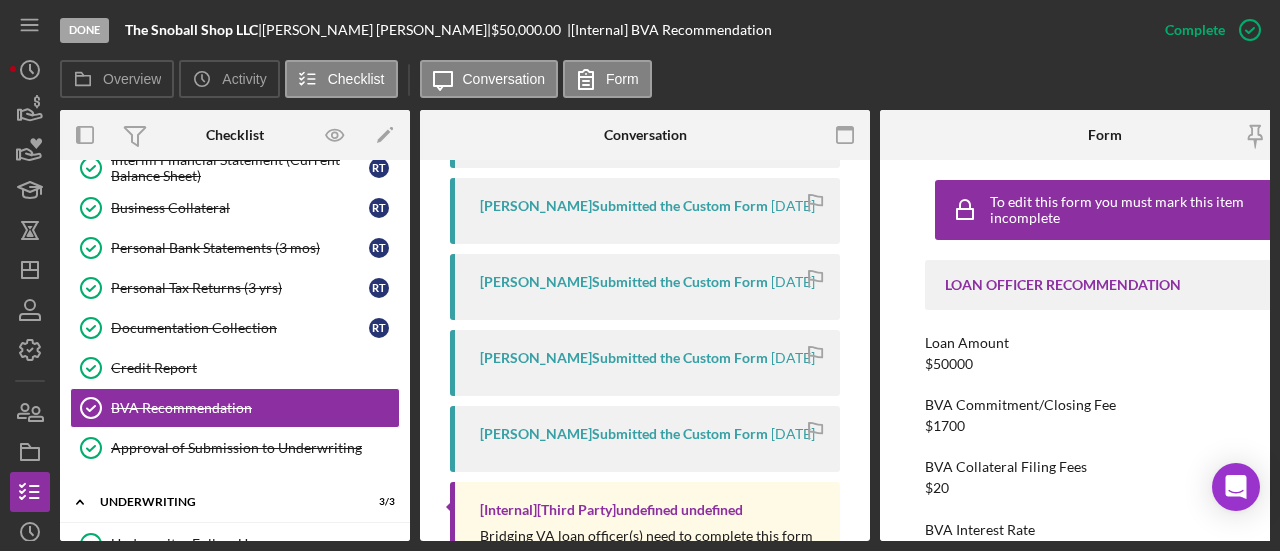 scroll, scrollTop: 926, scrollLeft: 0, axis: vertical 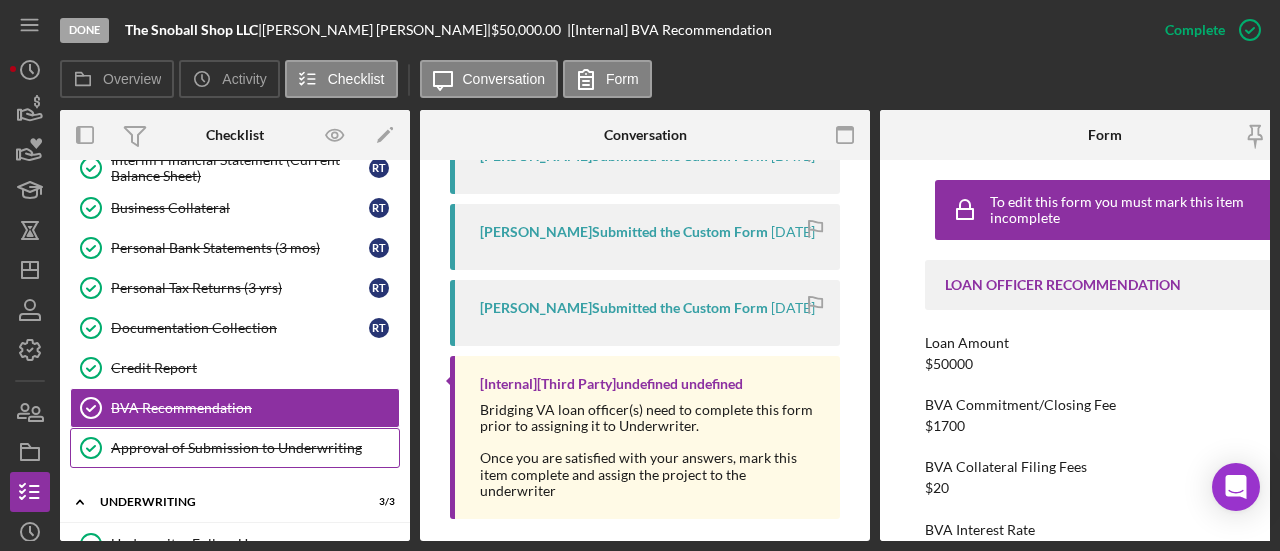 click on "Approval of Submission to Underwriting" at bounding box center (255, 448) 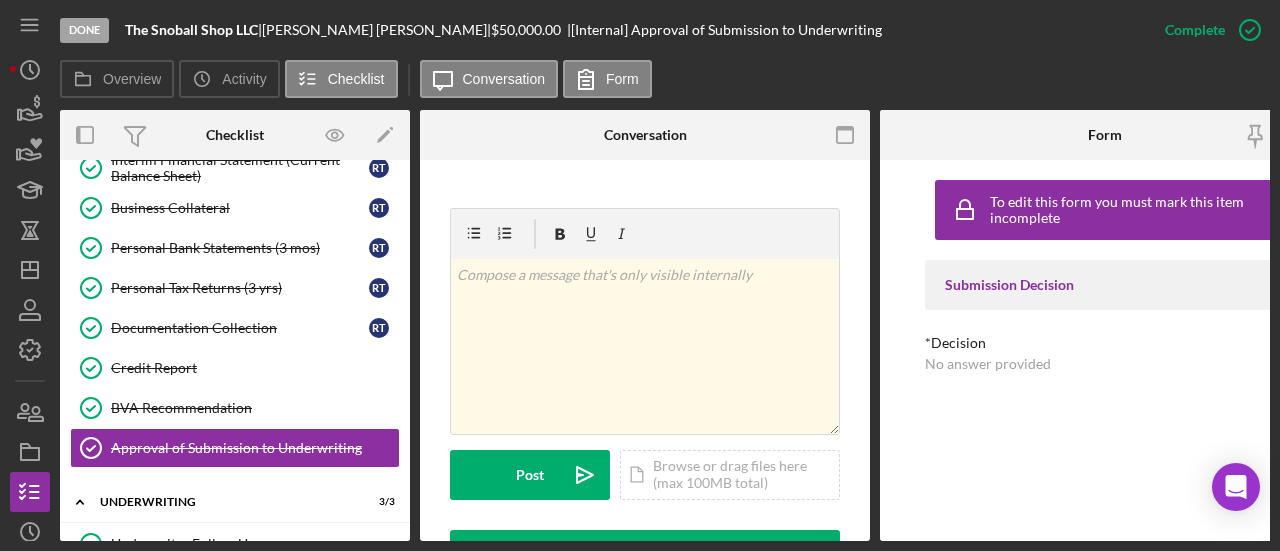 scroll, scrollTop: 497, scrollLeft: 0, axis: vertical 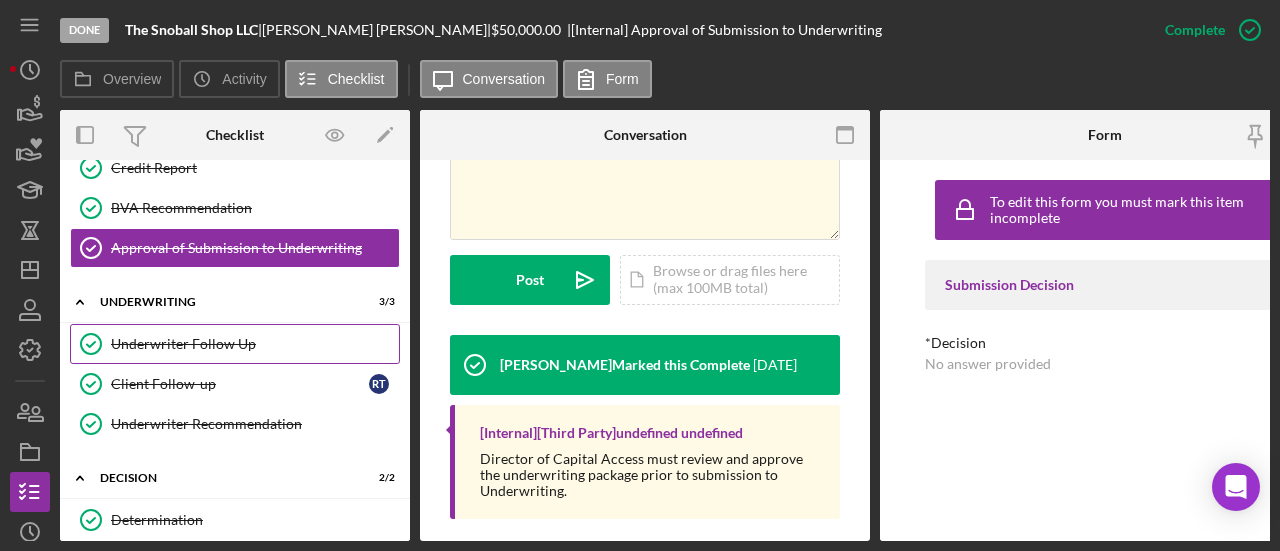 click on "Underwriter Follow Up Underwriter Follow Up" at bounding box center [235, 344] 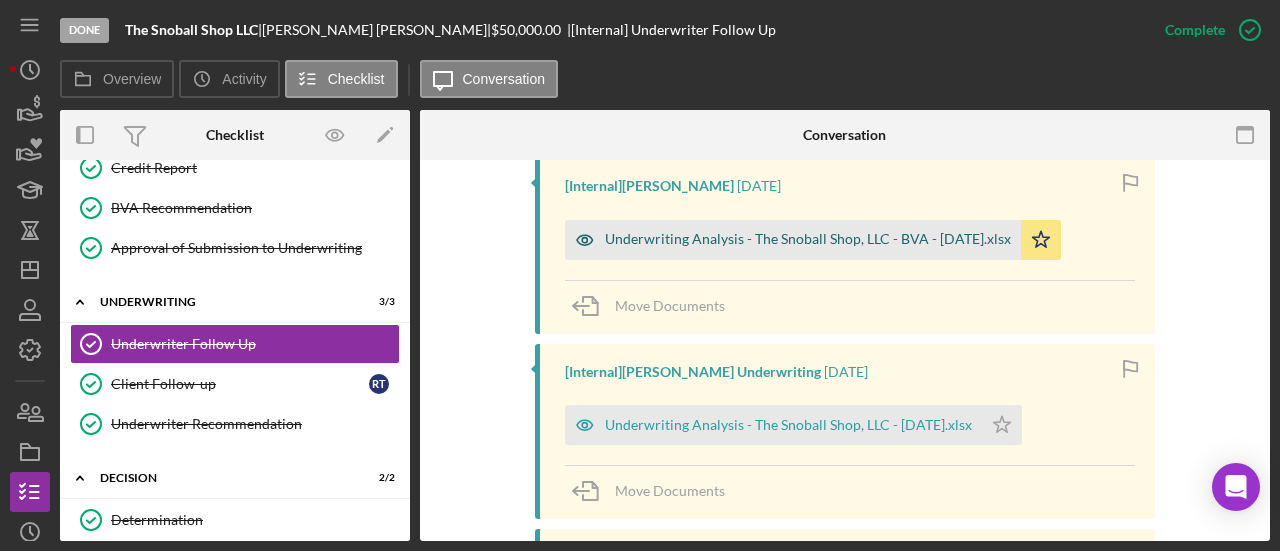 scroll, scrollTop: 700, scrollLeft: 0, axis: vertical 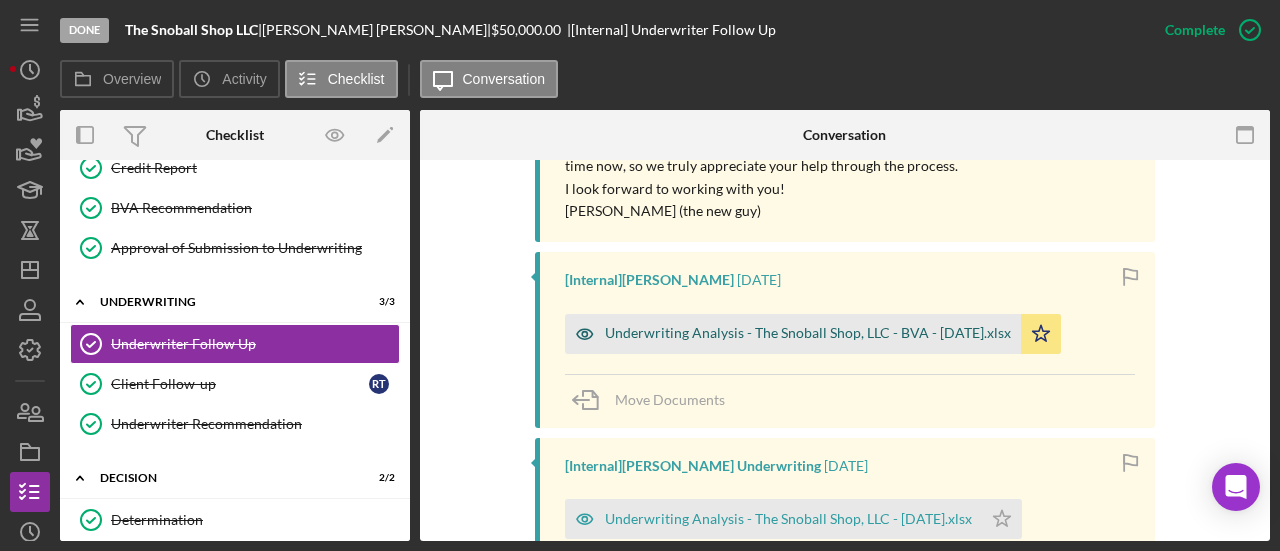 click on "Underwriting Analysis - The Snoball Shop, LLC - BVA - 5.29.25.xlsx" at bounding box center [808, 333] 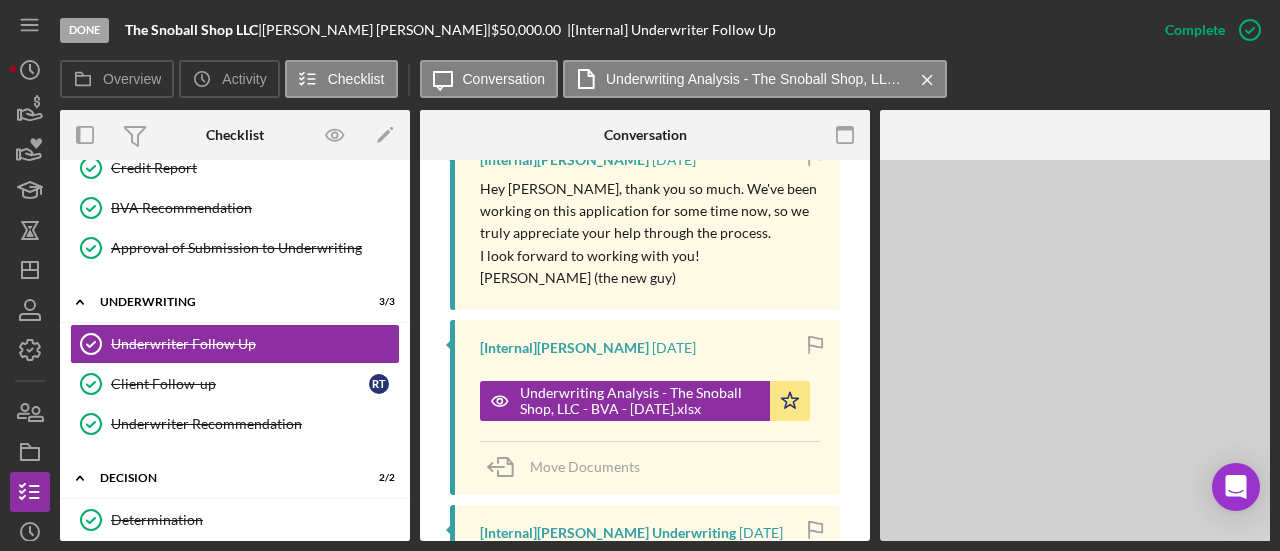 scroll, scrollTop: 722, scrollLeft: 0, axis: vertical 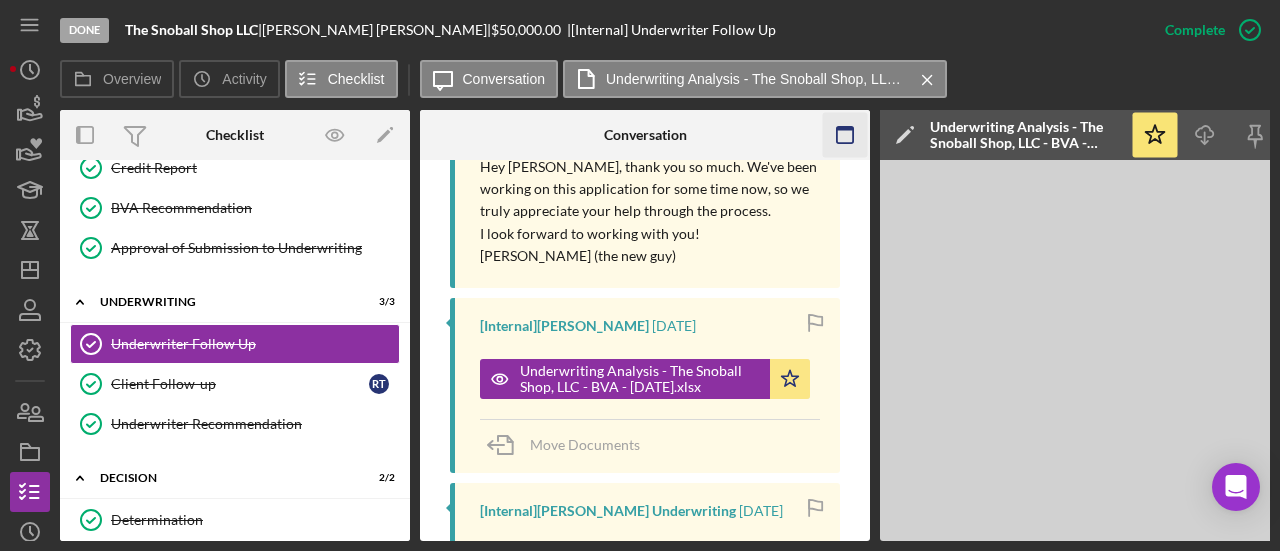 click 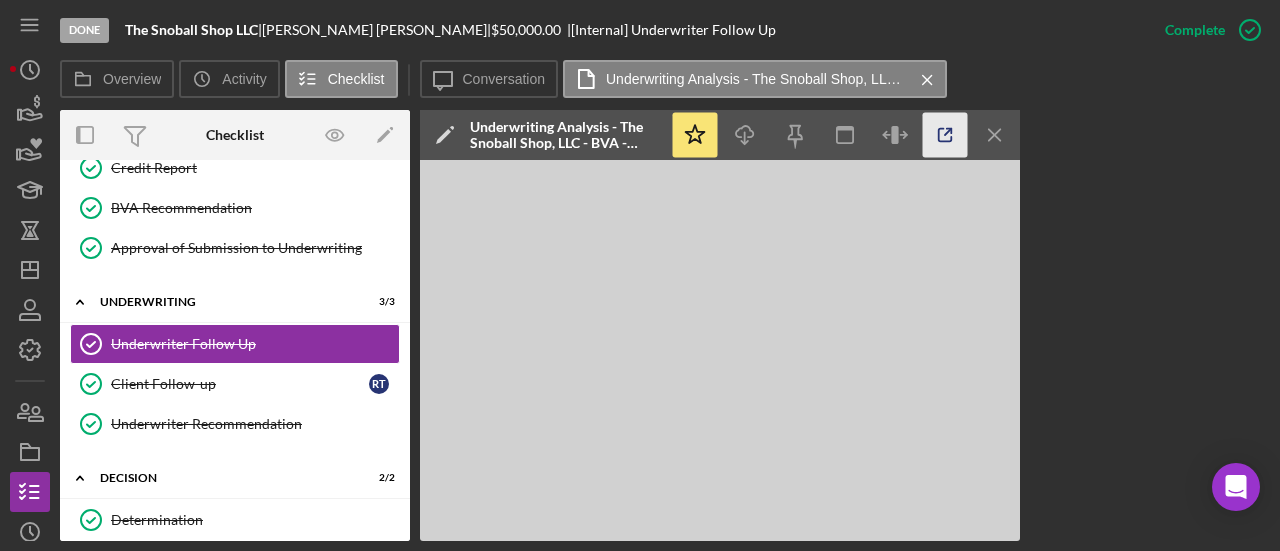 click 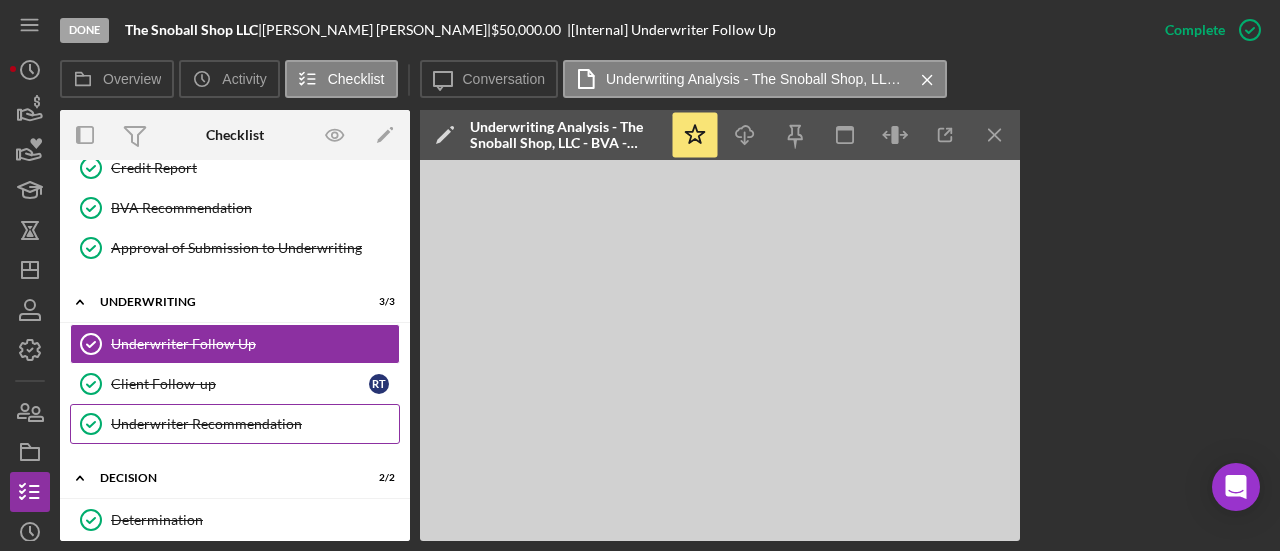 click on "Underwriter Recommendation" at bounding box center (255, 424) 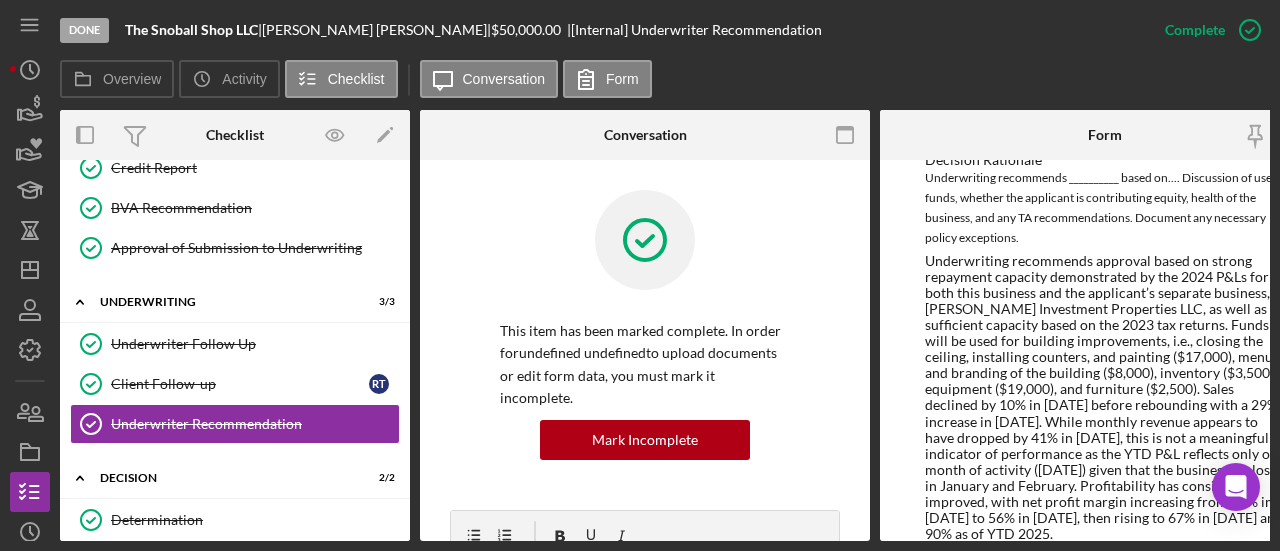 scroll, scrollTop: 700, scrollLeft: 0, axis: vertical 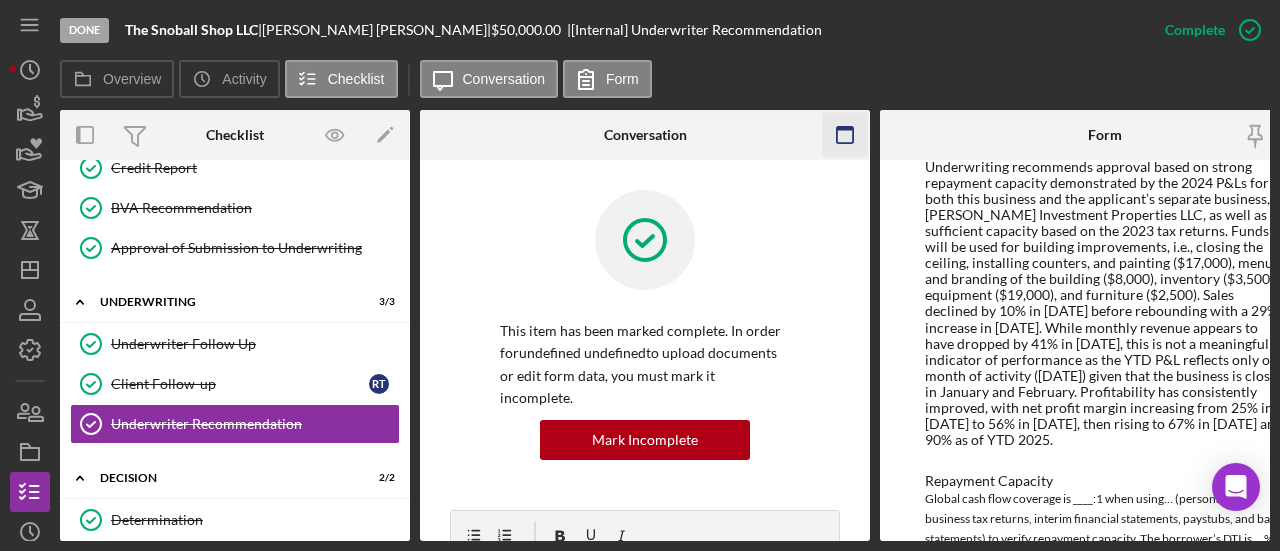 click 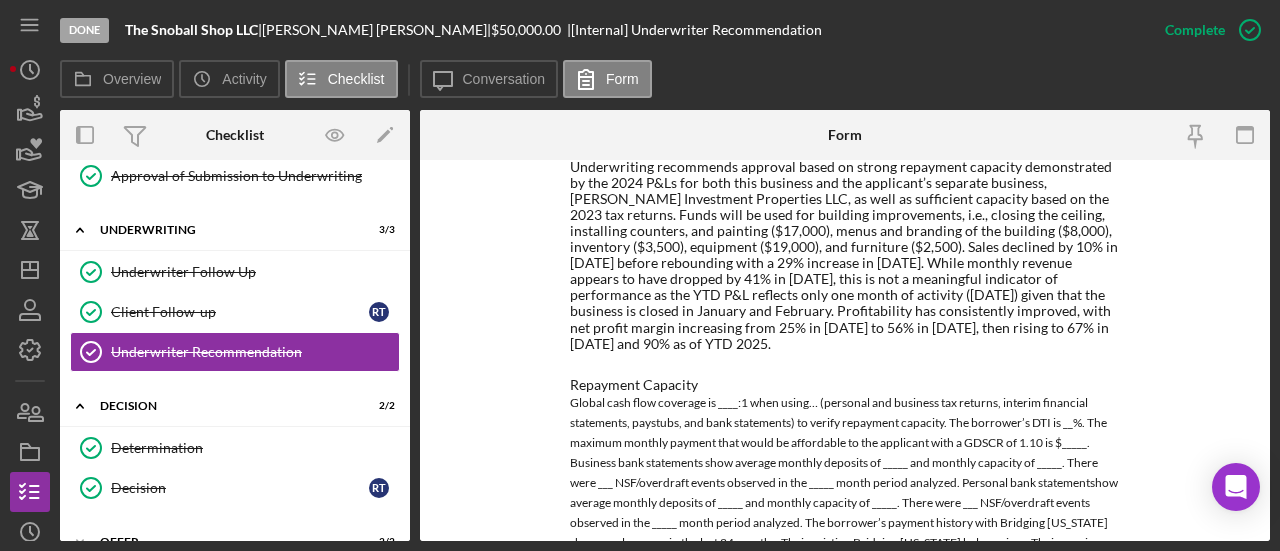 scroll, scrollTop: 1400, scrollLeft: 0, axis: vertical 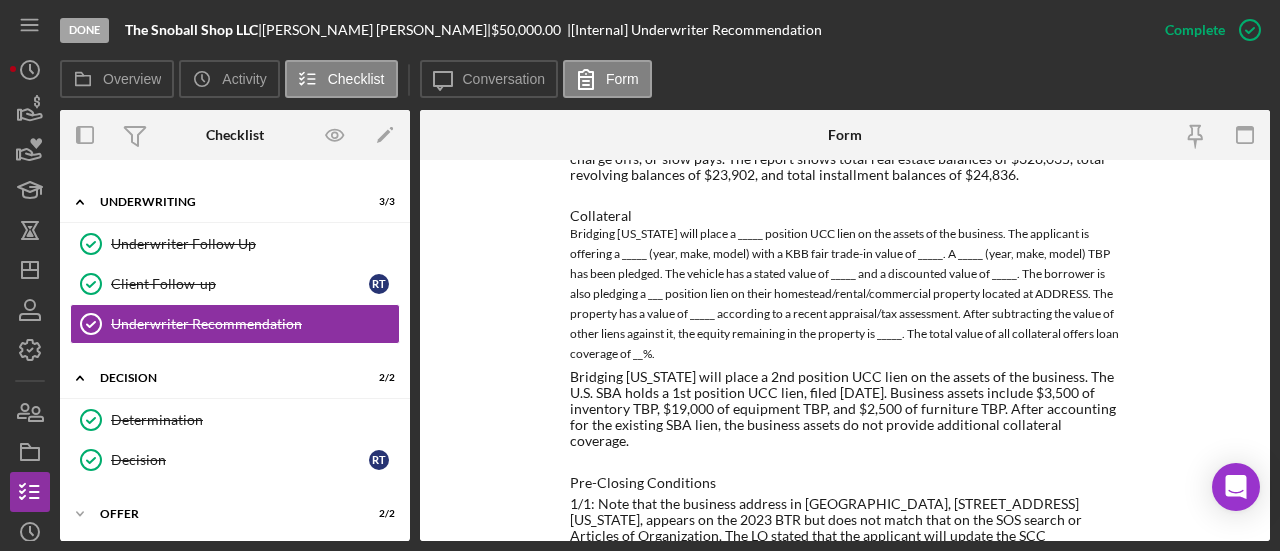drag, startPoint x: 568, startPoint y: 466, endPoint x: 1100, endPoint y: 509, distance: 533.7349 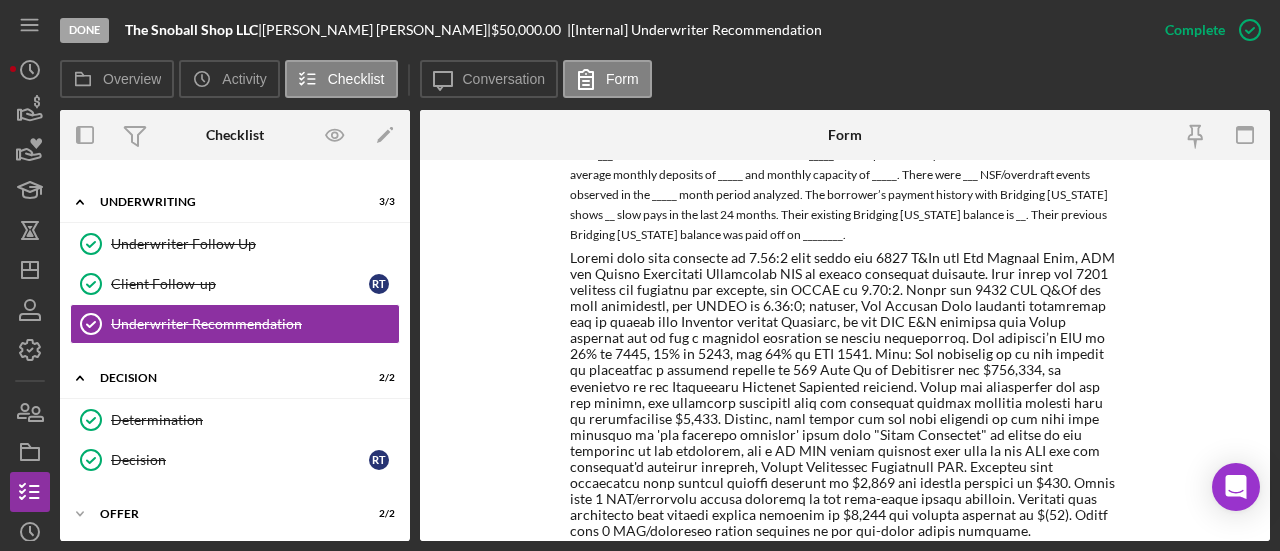 scroll, scrollTop: 1015, scrollLeft: 0, axis: vertical 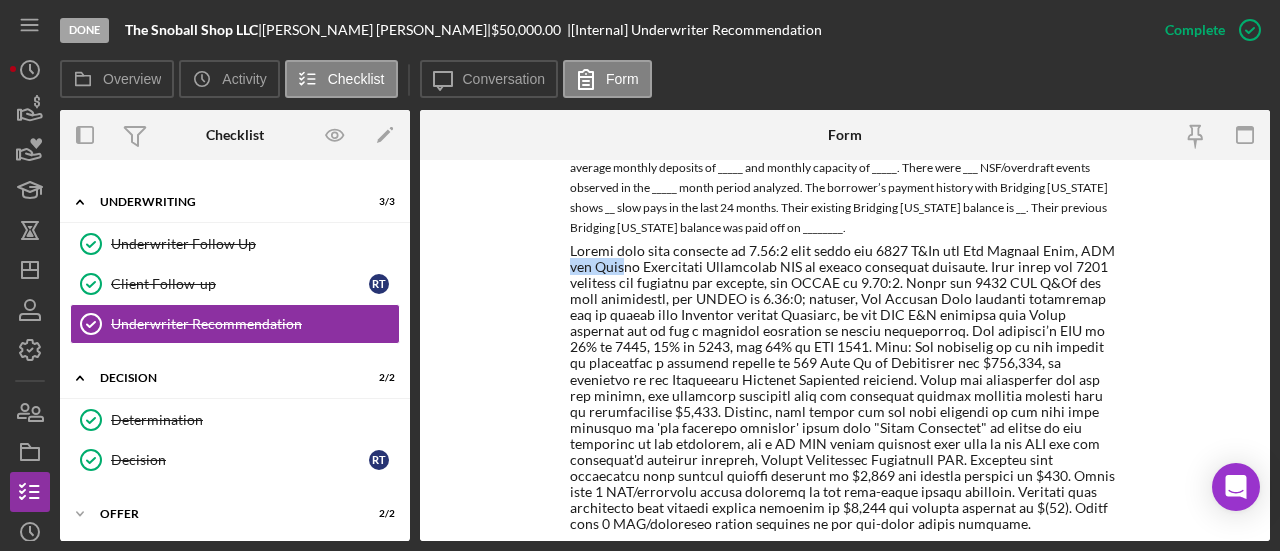 drag, startPoint x: 562, startPoint y: 243, endPoint x: 622, endPoint y: 246, distance: 60.074955 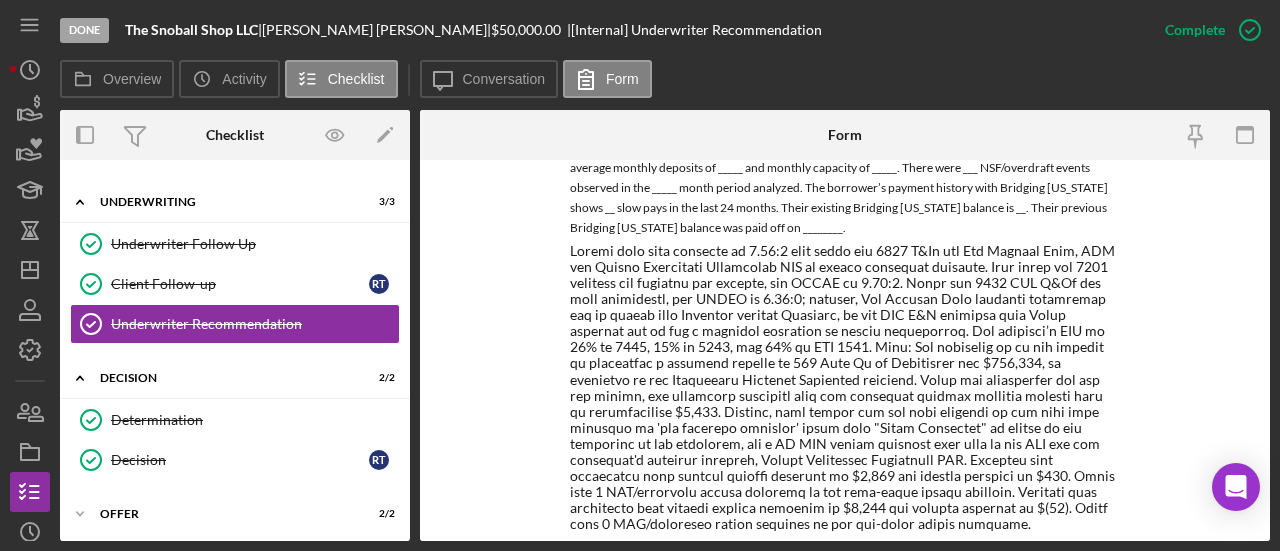 click at bounding box center [845, 388] 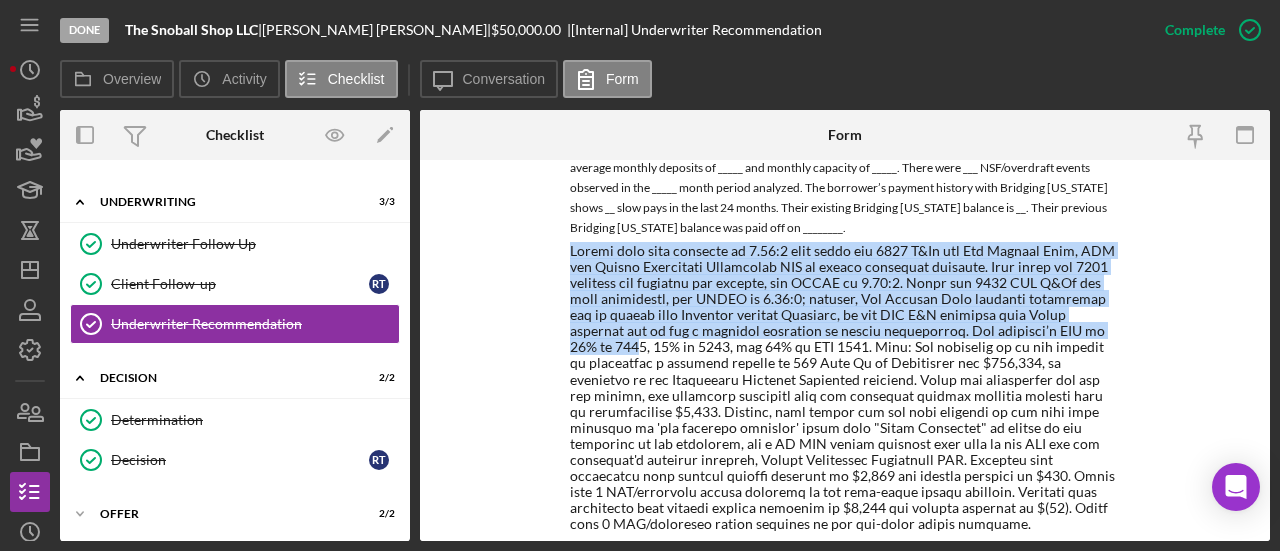 drag, startPoint x: 566, startPoint y: 235, endPoint x: 1061, endPoint y: 319, distance: 502.0767 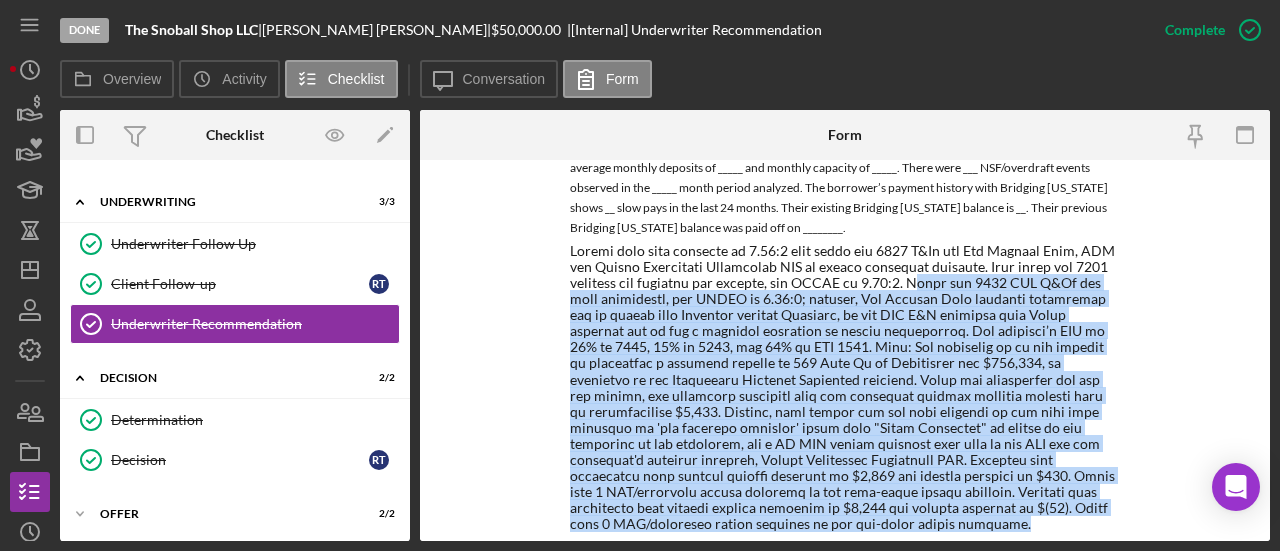 drag, startPoint x: 915, startPoint y: 265, endPoint x: 1112, endPoint y: 503, distance: 308.95468 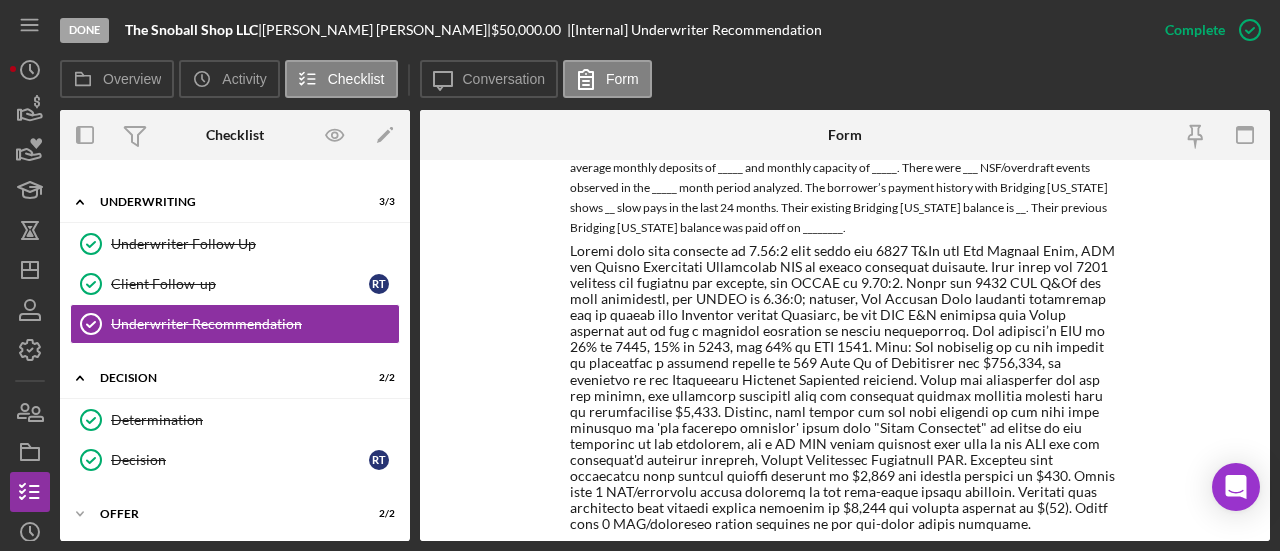 scroll, scrollTop: 915, scrollLeft: 0, axis: vertical 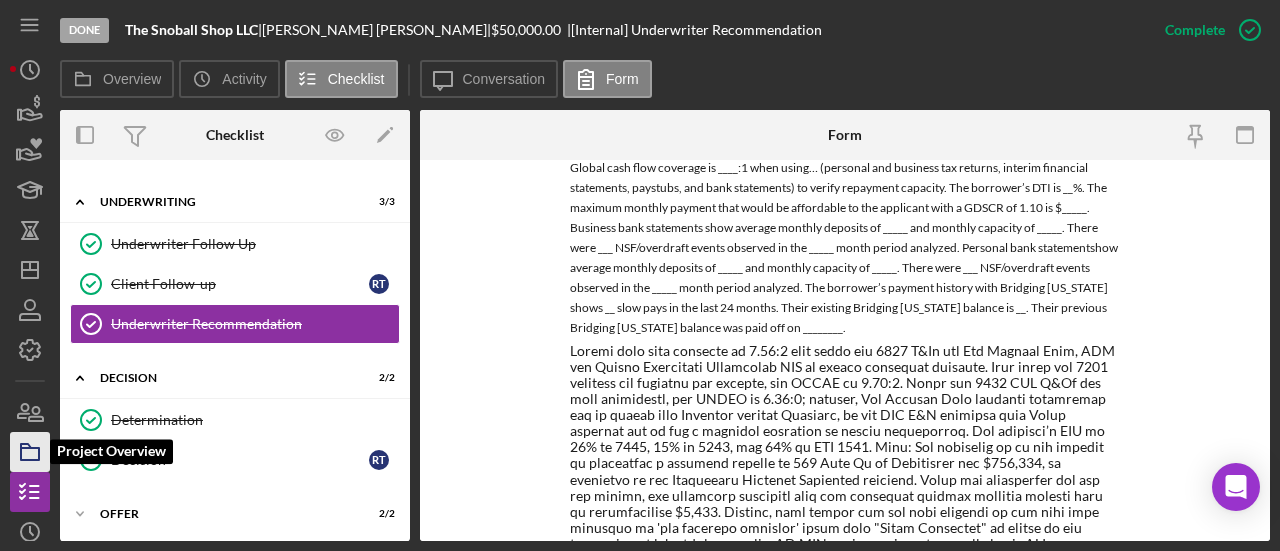 click 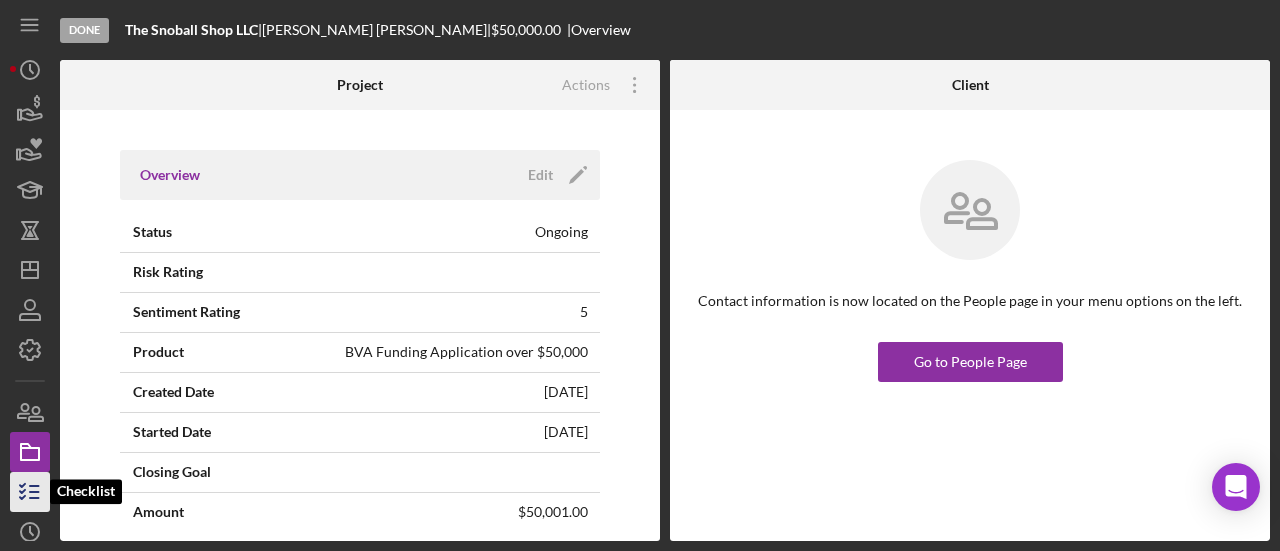 click 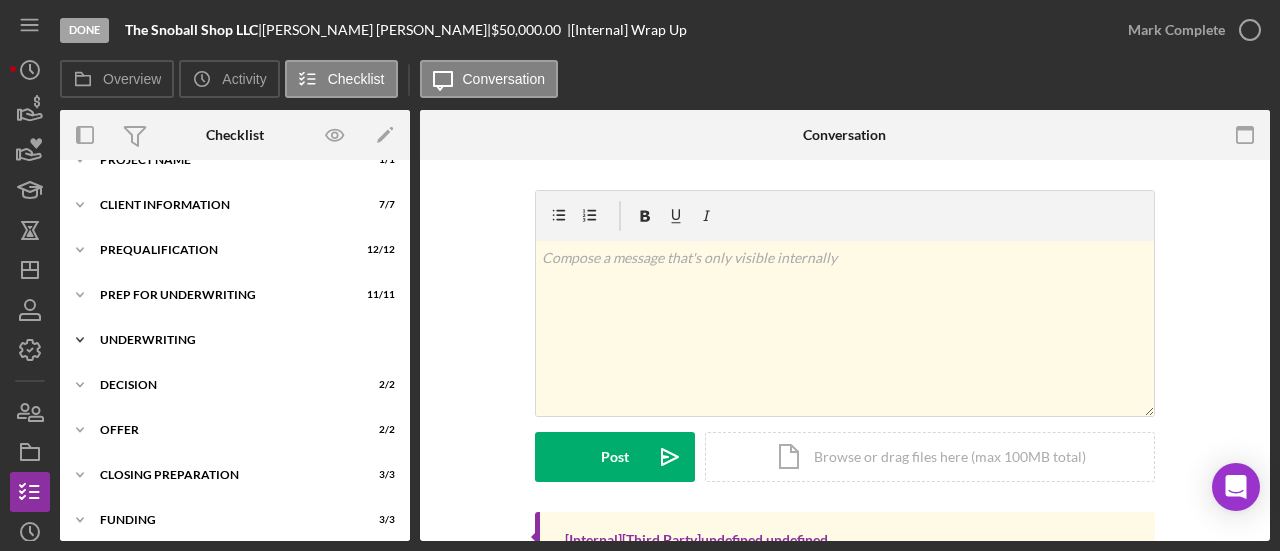 scroll, scrollTop: 0, scrollLeft: 0, axis: both 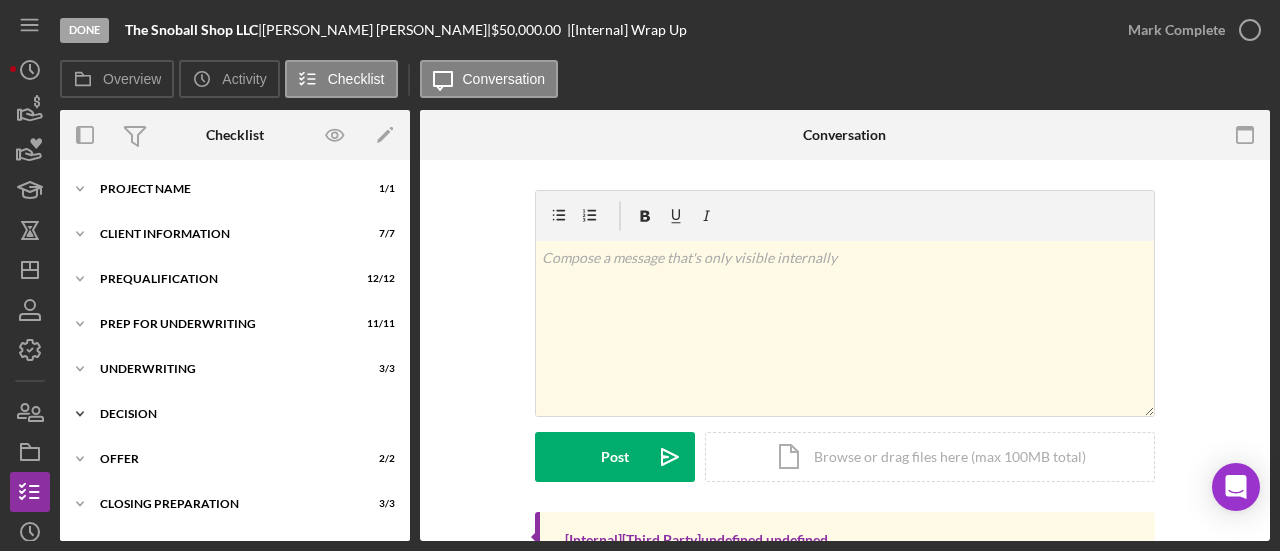 click on "Decision" at bounding box center [242, 414] 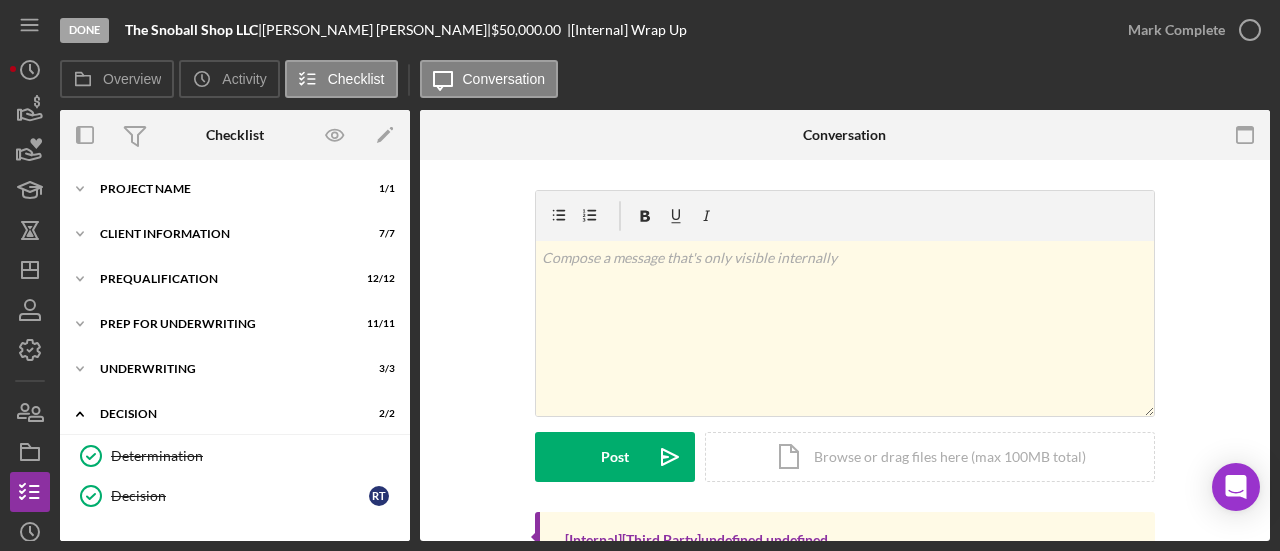 scroll, scrollTop: 100, scrollLeft: 0, axis: vertical 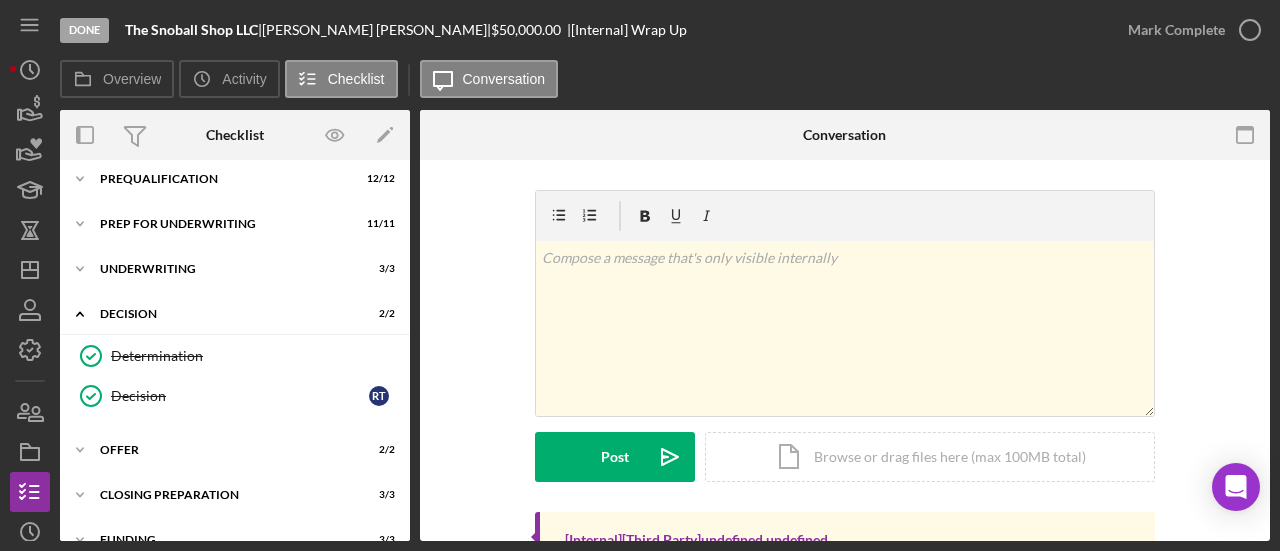 click on "Icon/Expander Decision 2 / 2 Determination Determination Decision Decision R T" at bounding box center [235, 360] 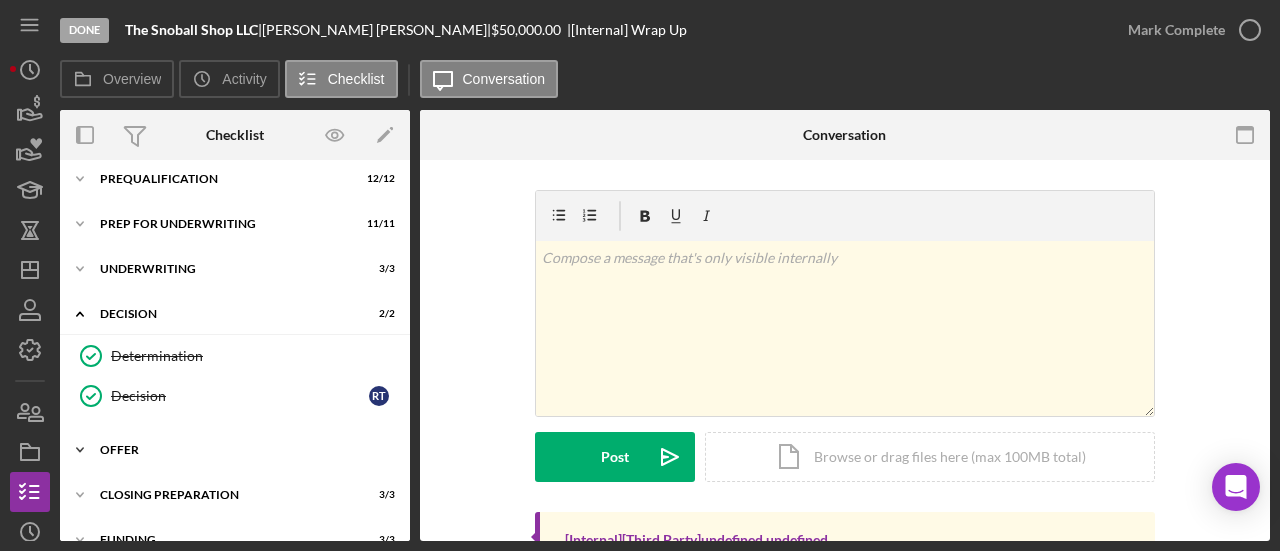 scroll, scrollTop: 200, scrollLeft: 0, axis: vertical 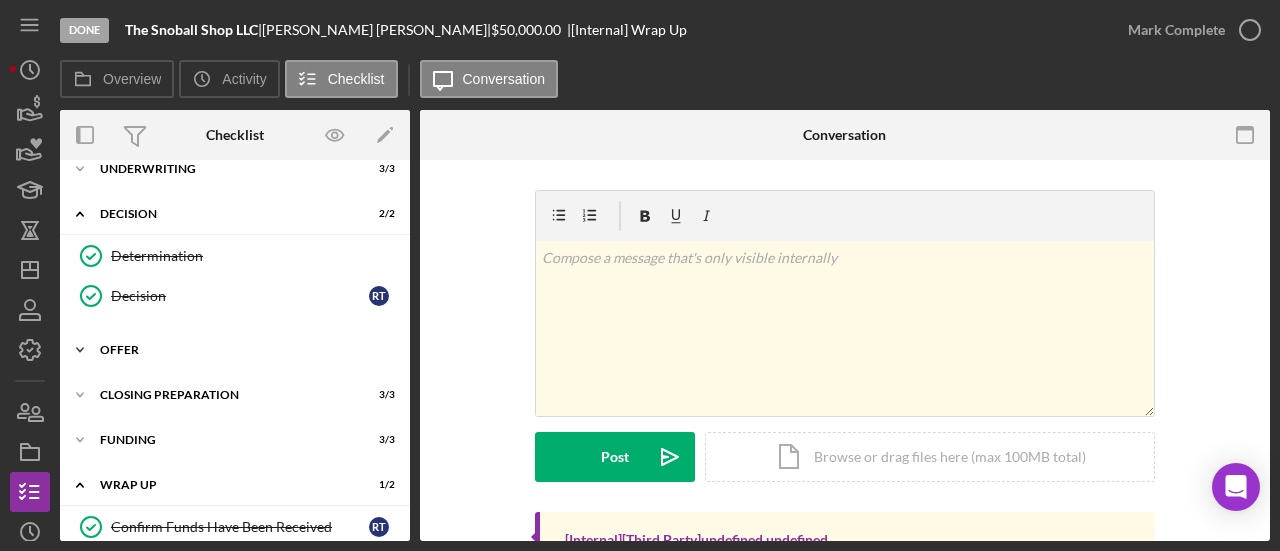 click on "Icon/Expander Offer 2 / 2" at bounding box center (235, 350) 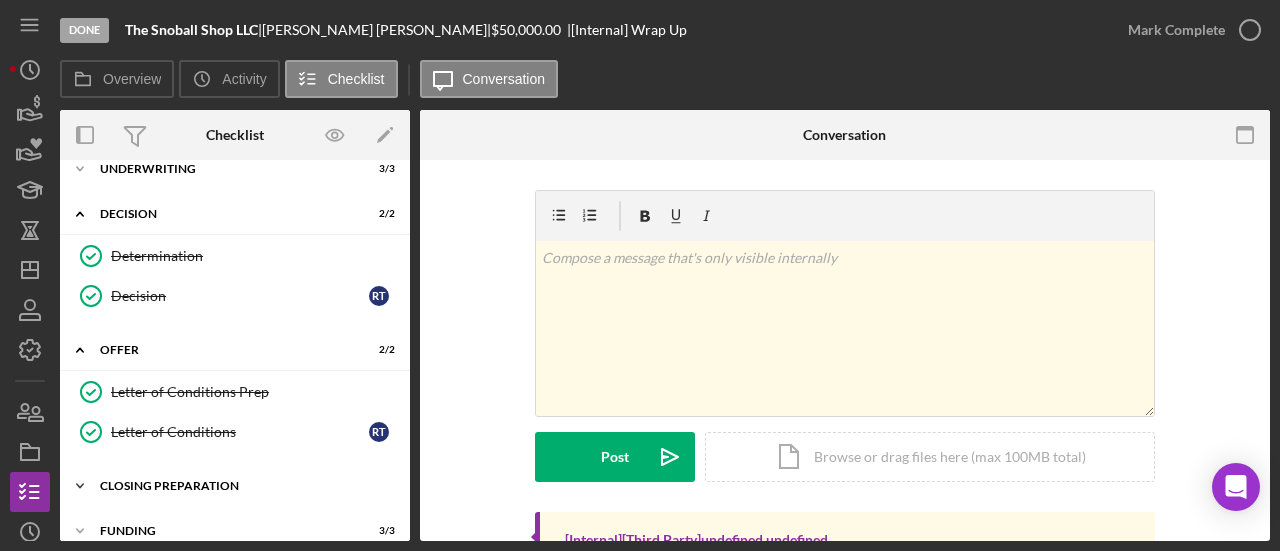 click on "Icon/Expander Closing Preparation 3 / 3" at bounding box center [235, 486] 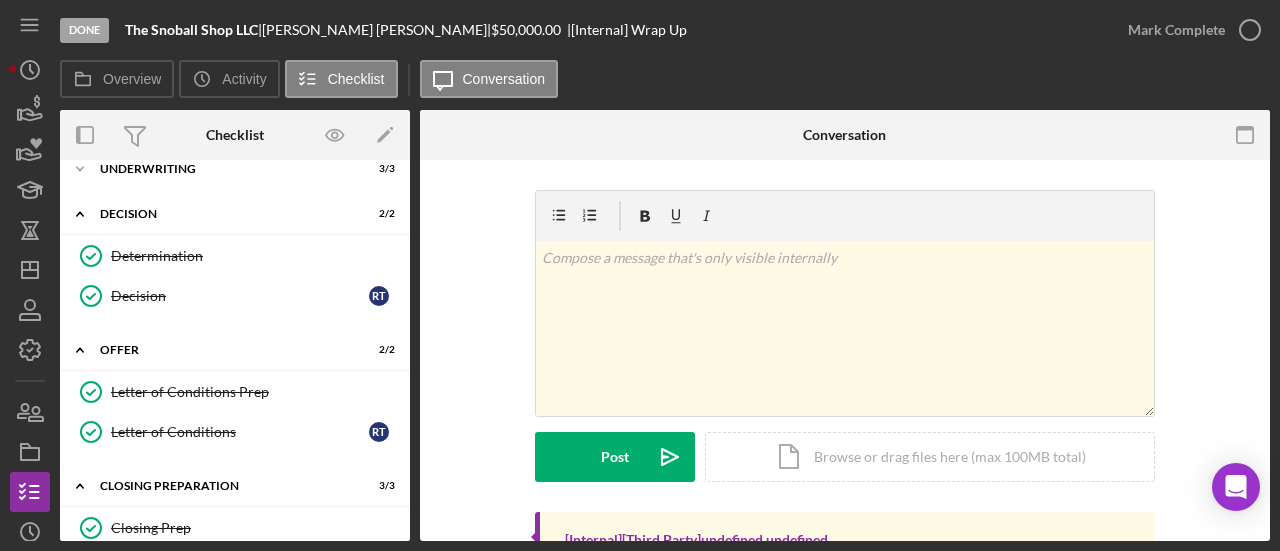 scroll, scrollTop: 480, scrollLeft: 0, axis: vertical 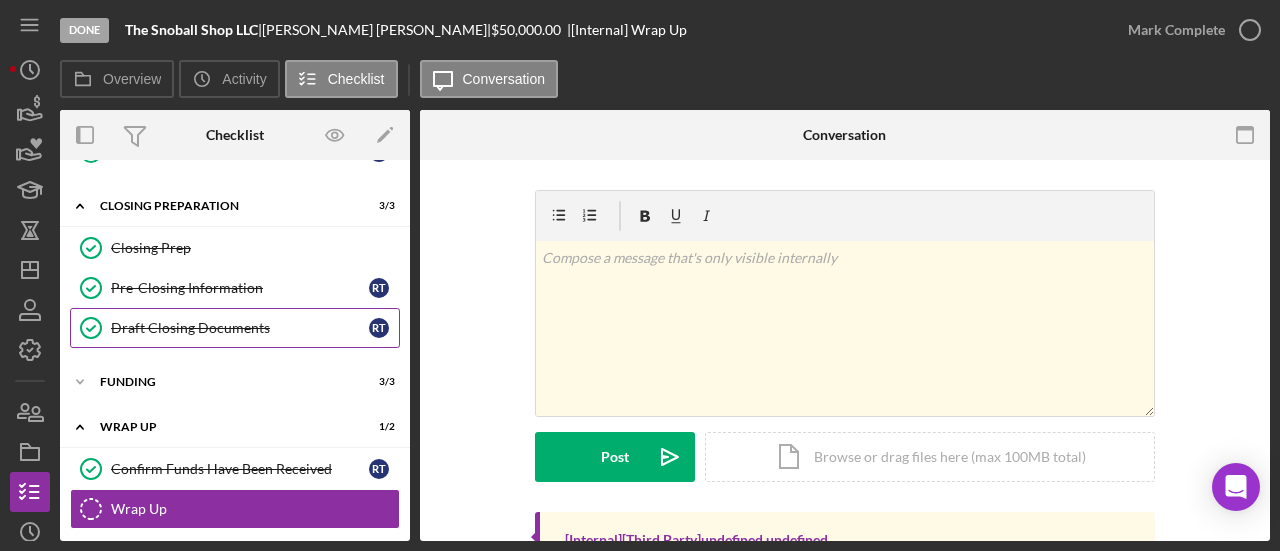 click on "Draft Closing Documents" at bounding box center [240, 328] 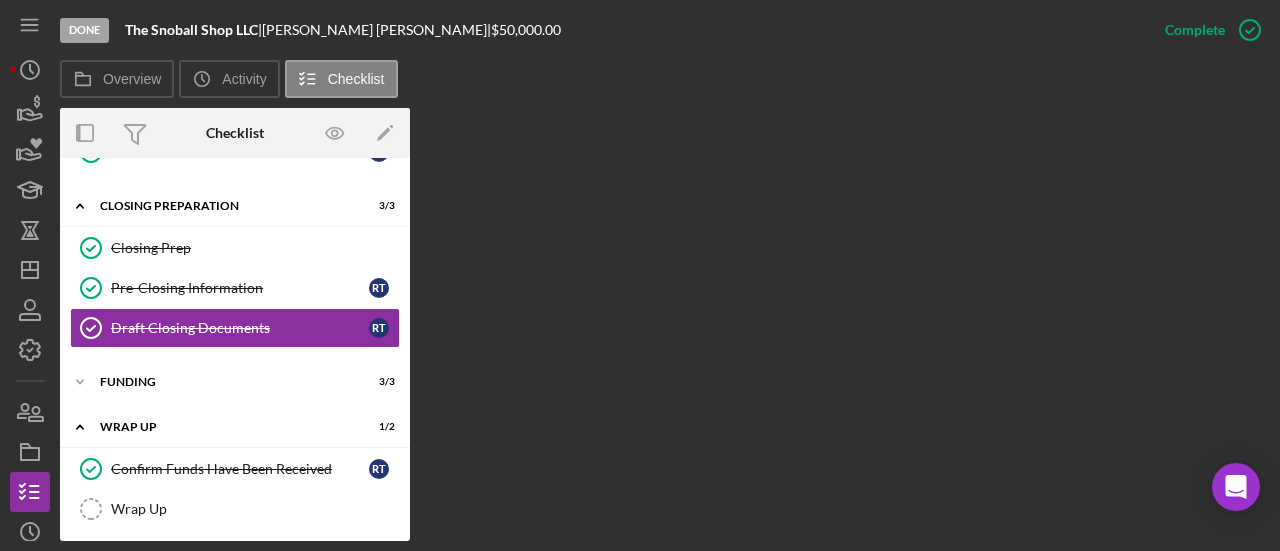 scroll, scrollTop: 480, scrollLeft: 0, axis: vertical 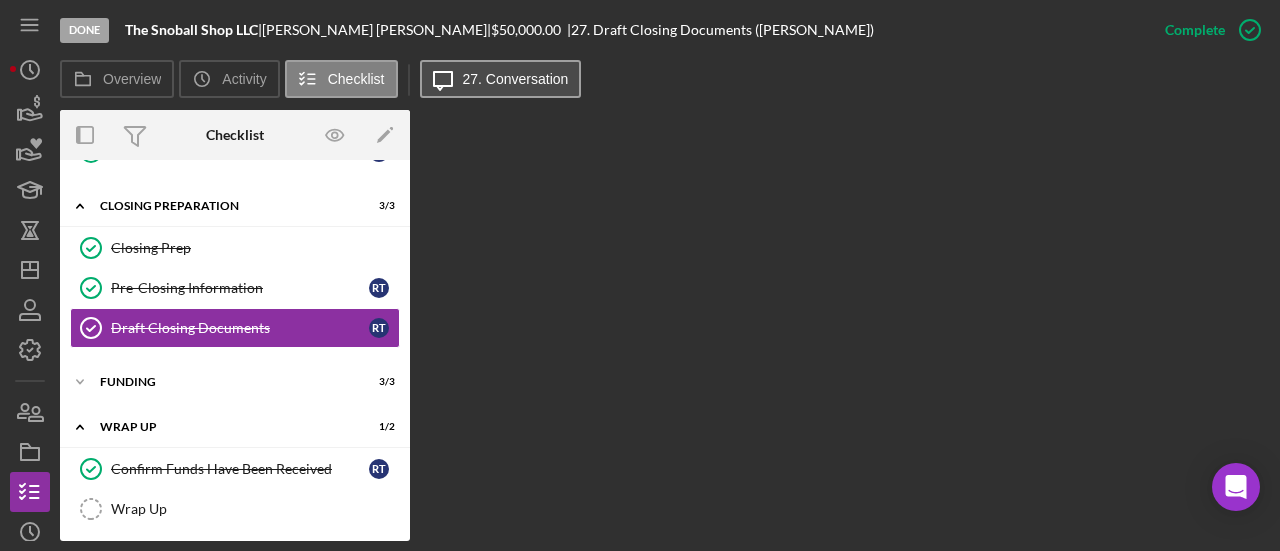 click on "Icon/Message 27. Conversation" at bounding box center [501, 79] 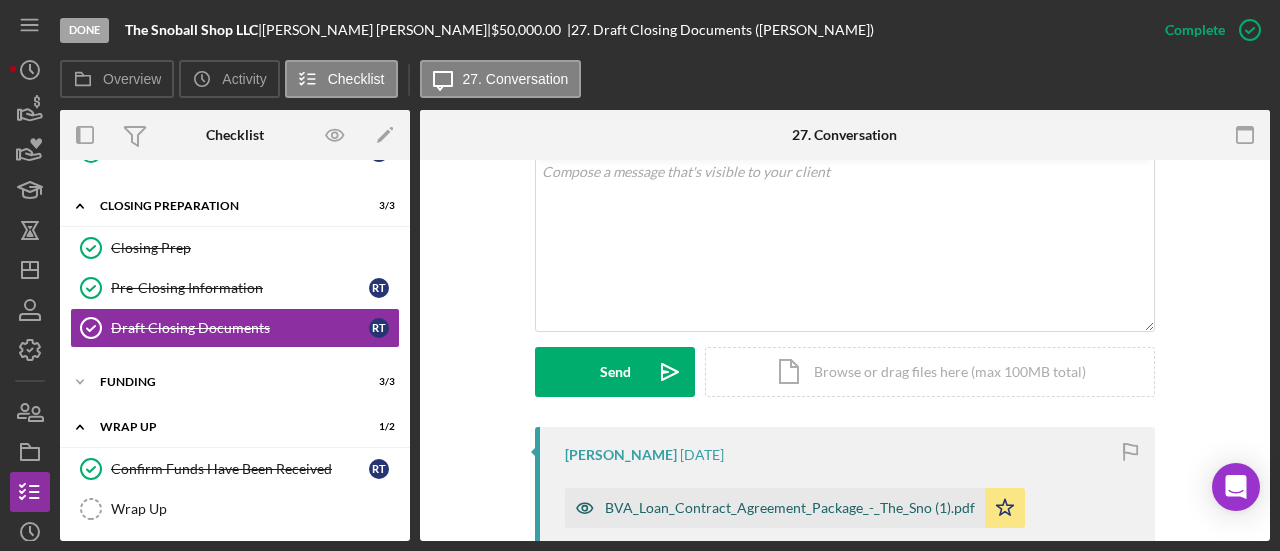 click on "BVA_Loan_Contract_Agreement_Package_-_The_Sno (1).pdf" at bounding box center (790, 508) 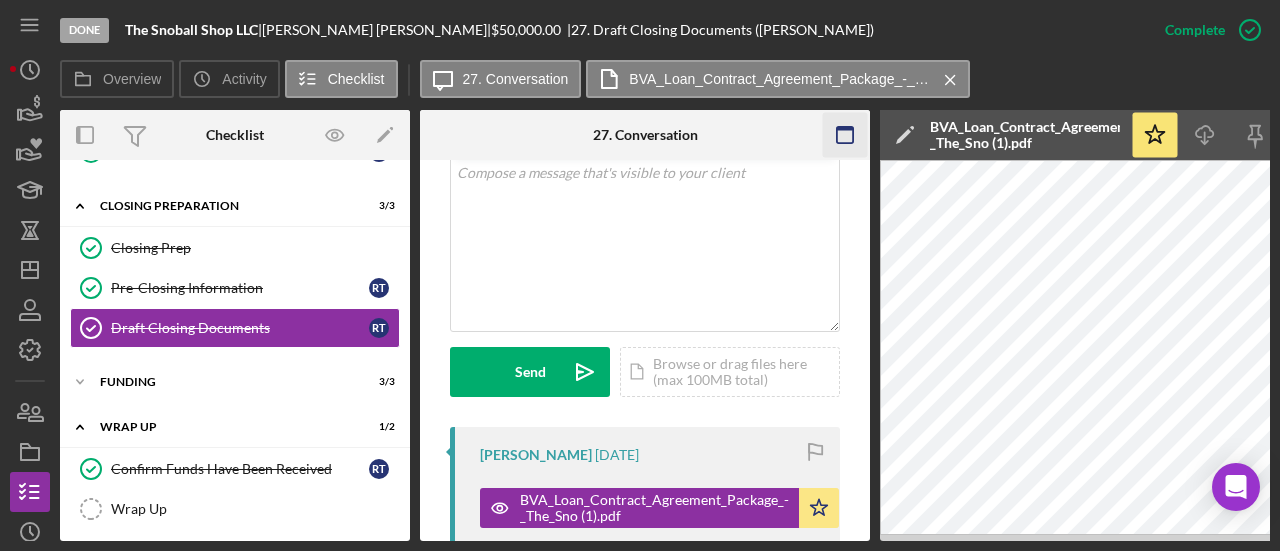 click 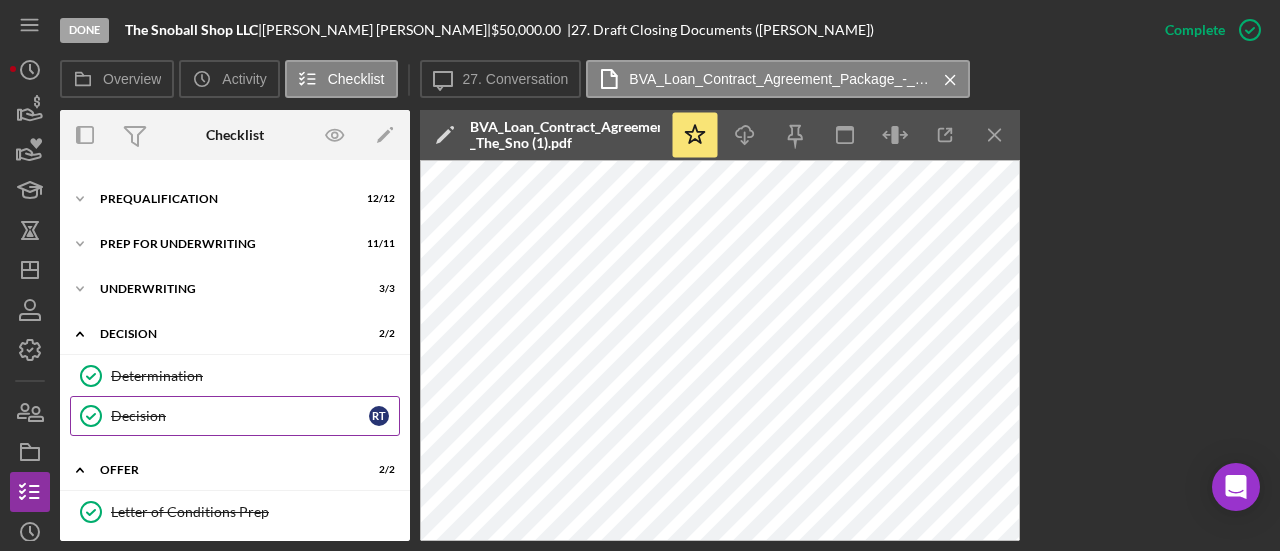 scroll, scrollTop: 0, scrollLeft: 0, axis: both 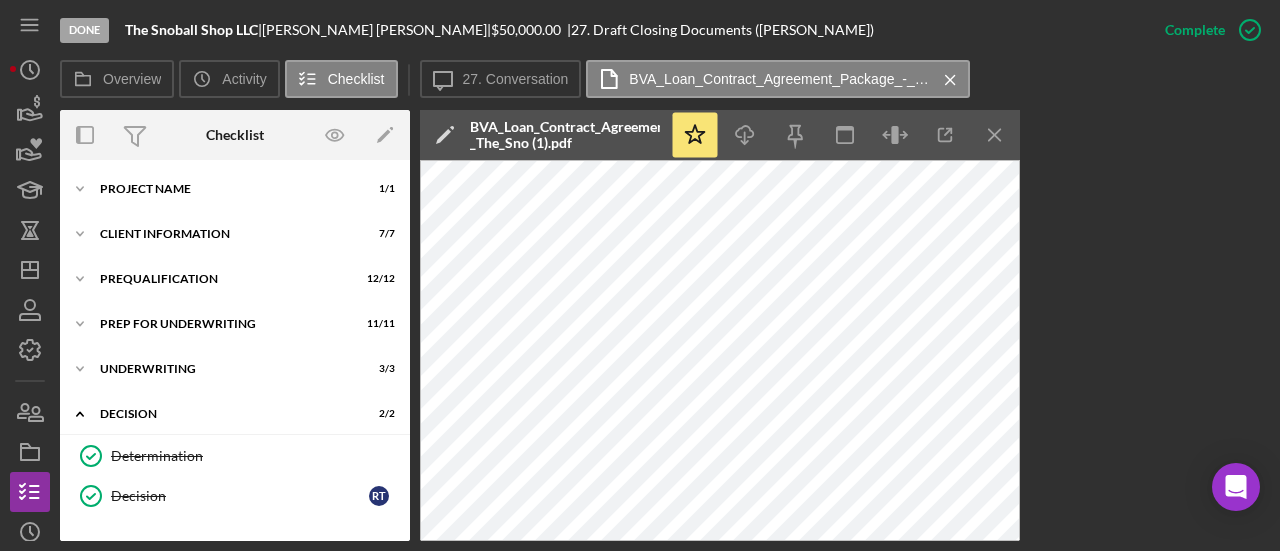 drag, startPoint x: 158, startPoint y: 316, endPoint x: 156, endPoint y: 301, distance: 15.132746 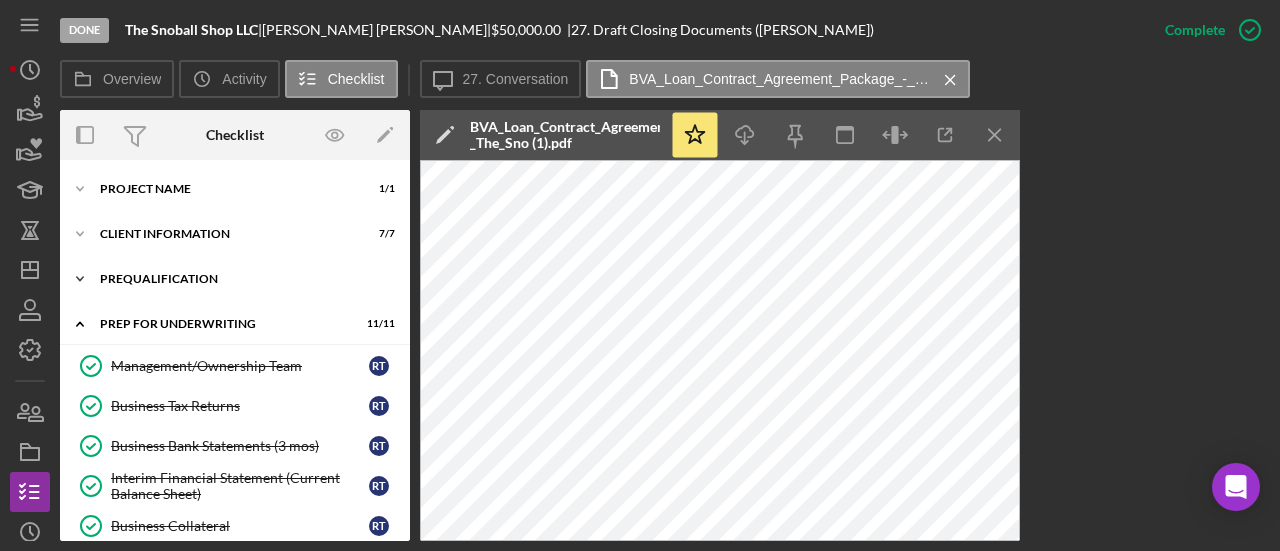 click on "Prequalification" at bounding box center [242, 279] 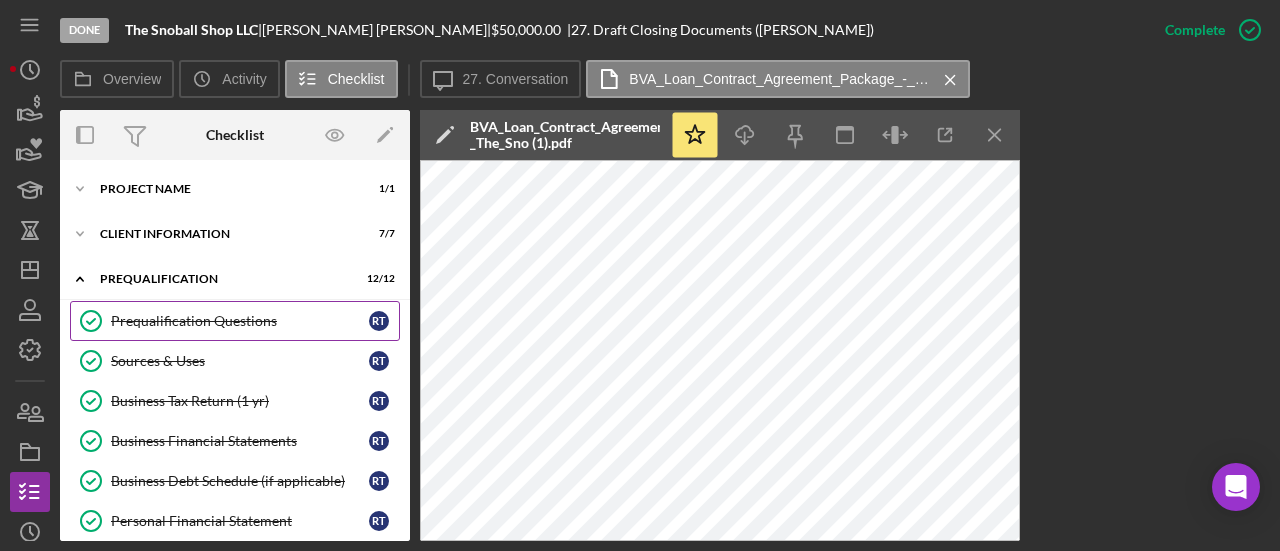click on "Prequalification Questions" at bounding box center [240, 321] 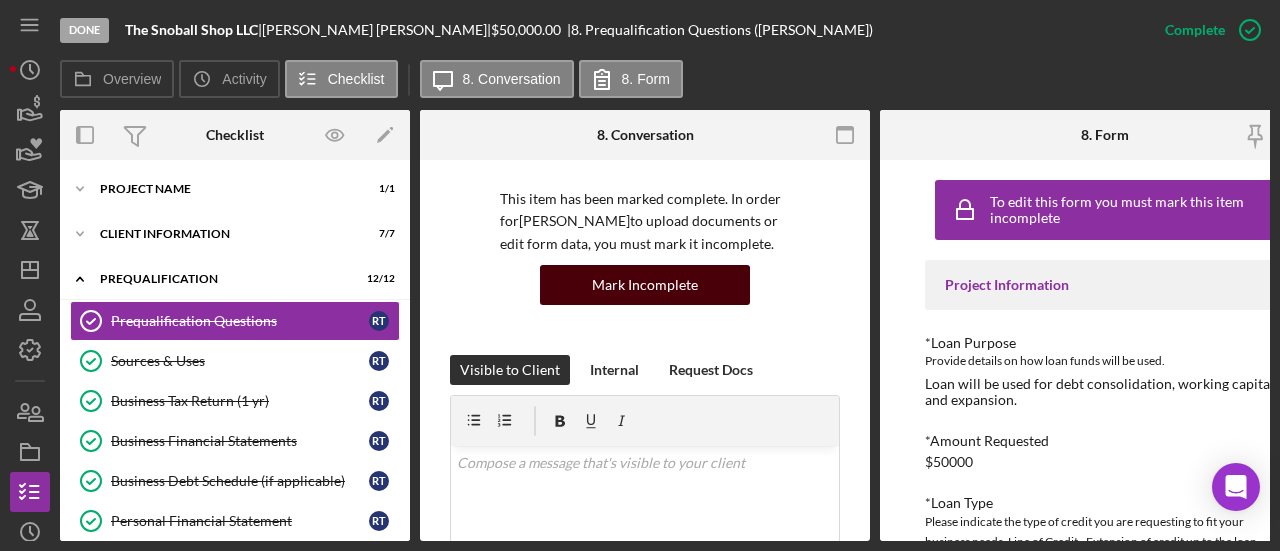 scroll, scrollTop: 300, scrollLeft: 0, axis: vertical 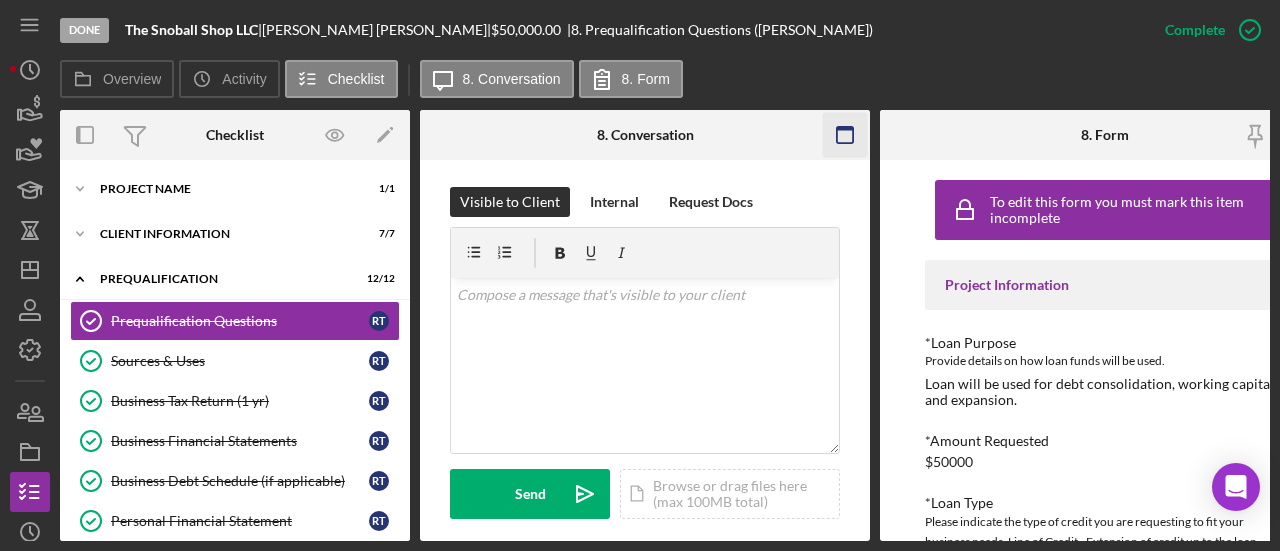 click 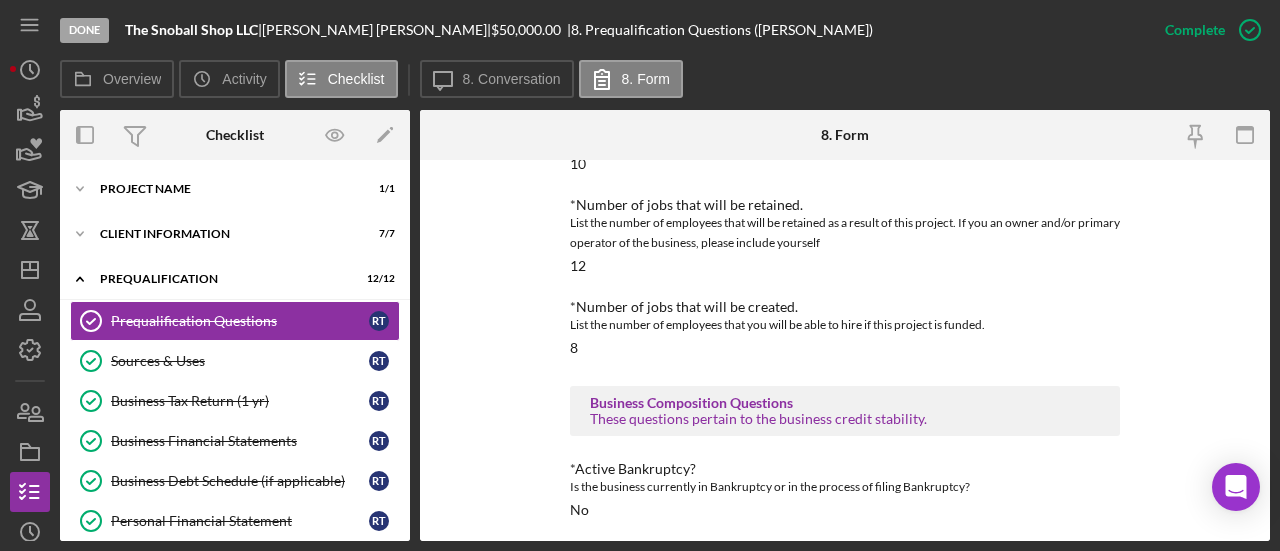 scroll, scrollTop: 807, scrollLeft: 0, axis: vertical 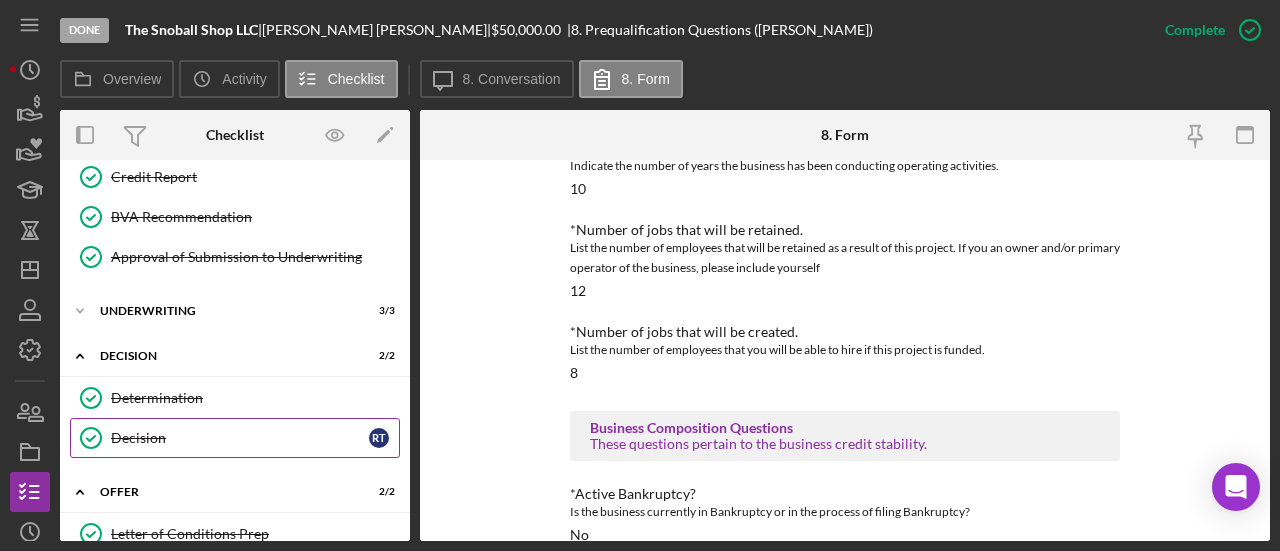 click on "Decision" at bounding box center (240, 438) 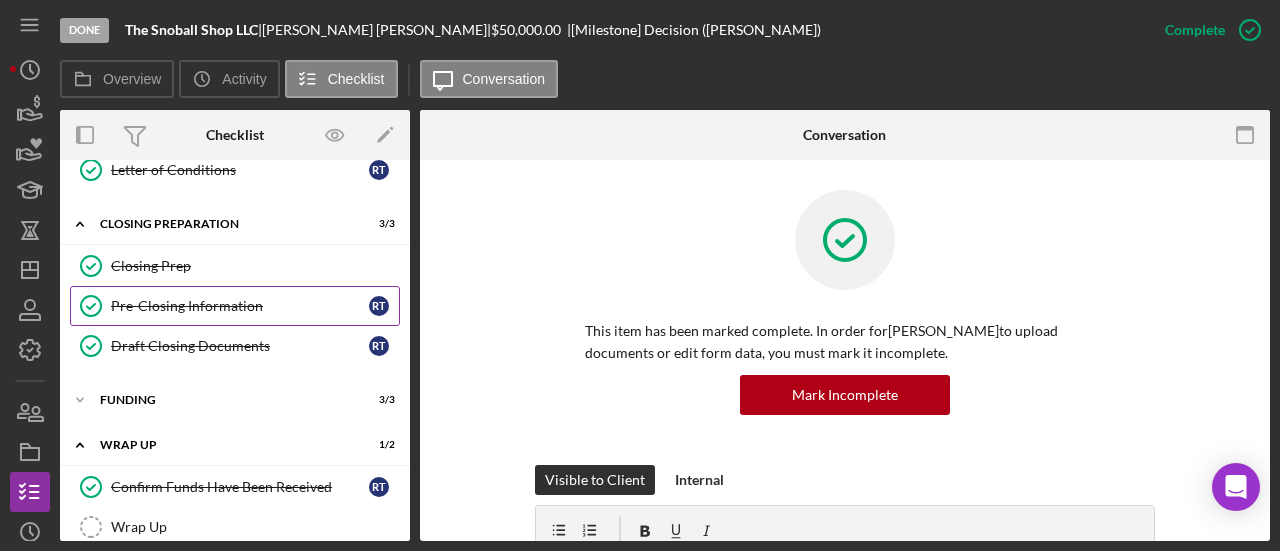 scroll, scrollTop: 1406, scrollLeft: 0, axis: vertical 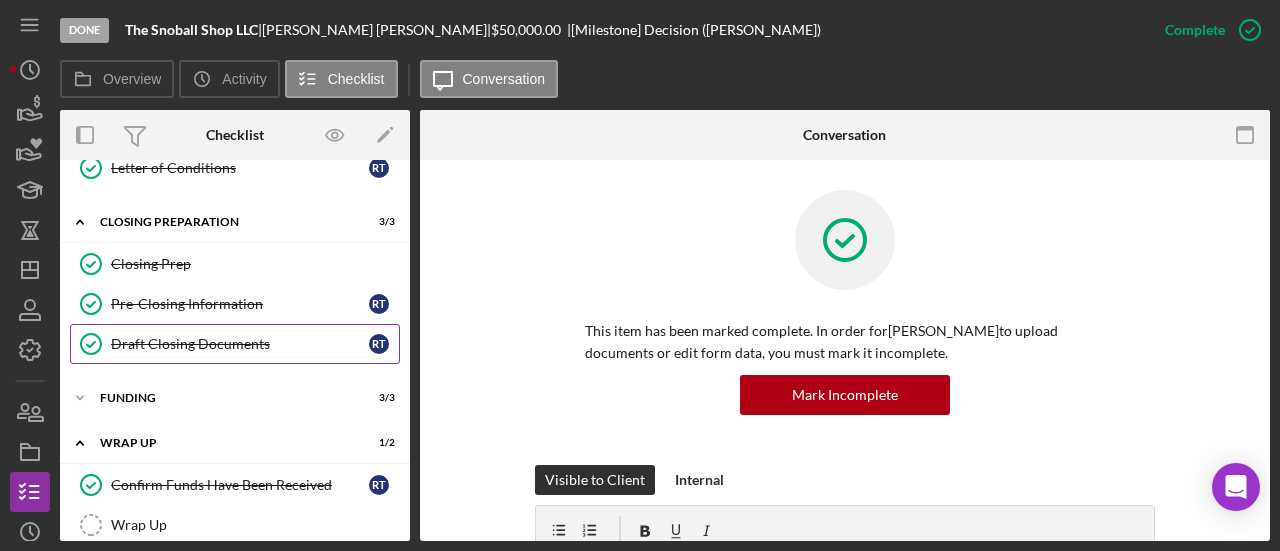 click on "Draft Closing Documents" at bounding box center (240, 344) 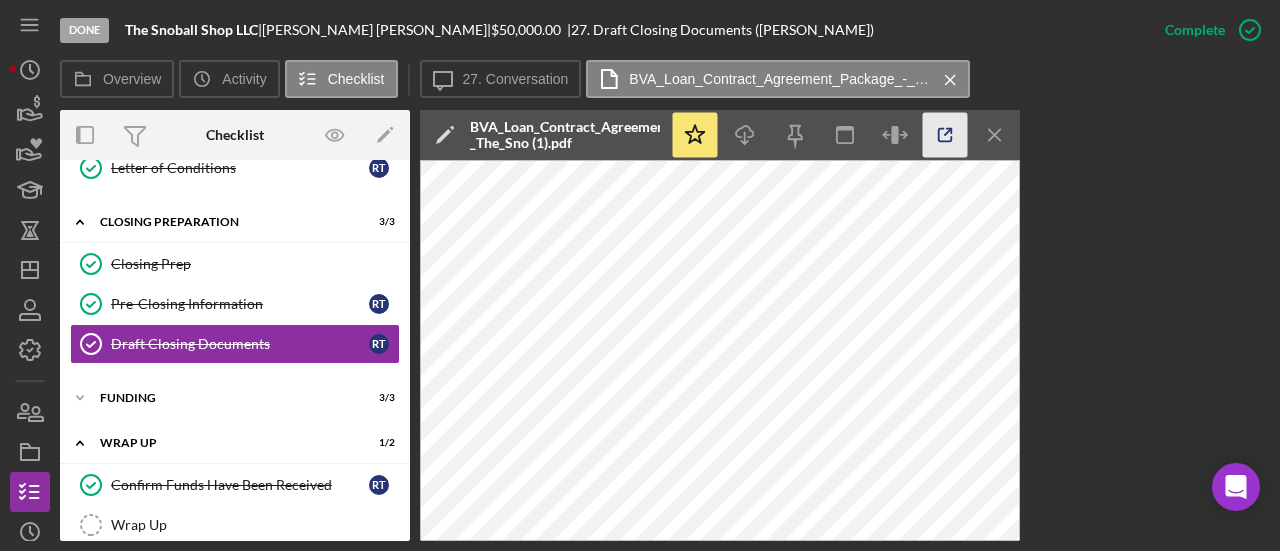 click 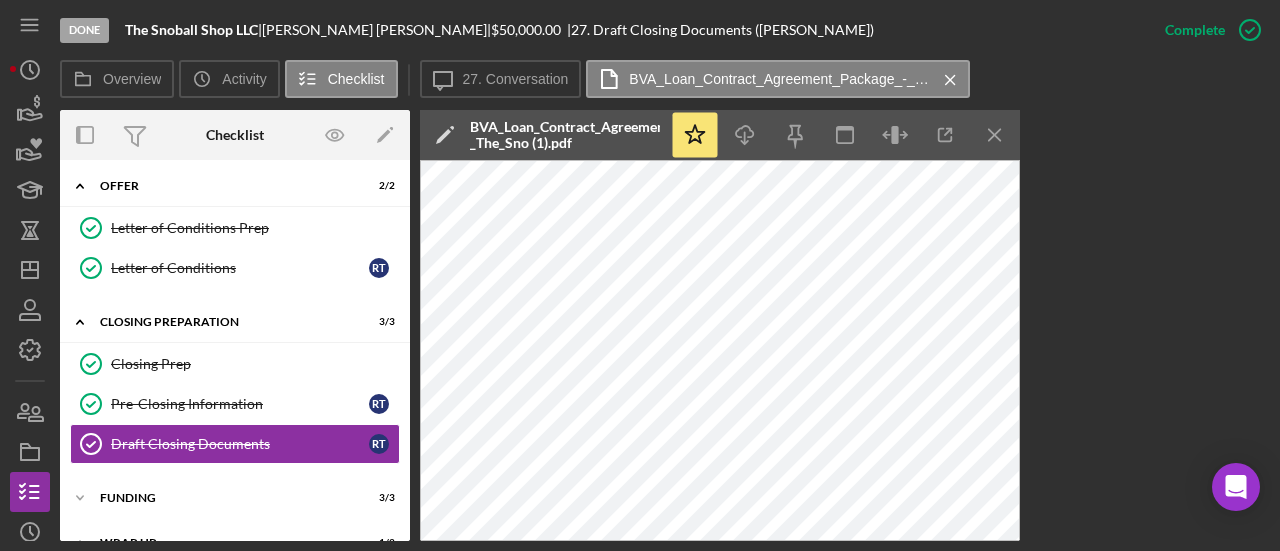 scroll, scrollTop: 1106, scrollLeft: 0, axis: vertical 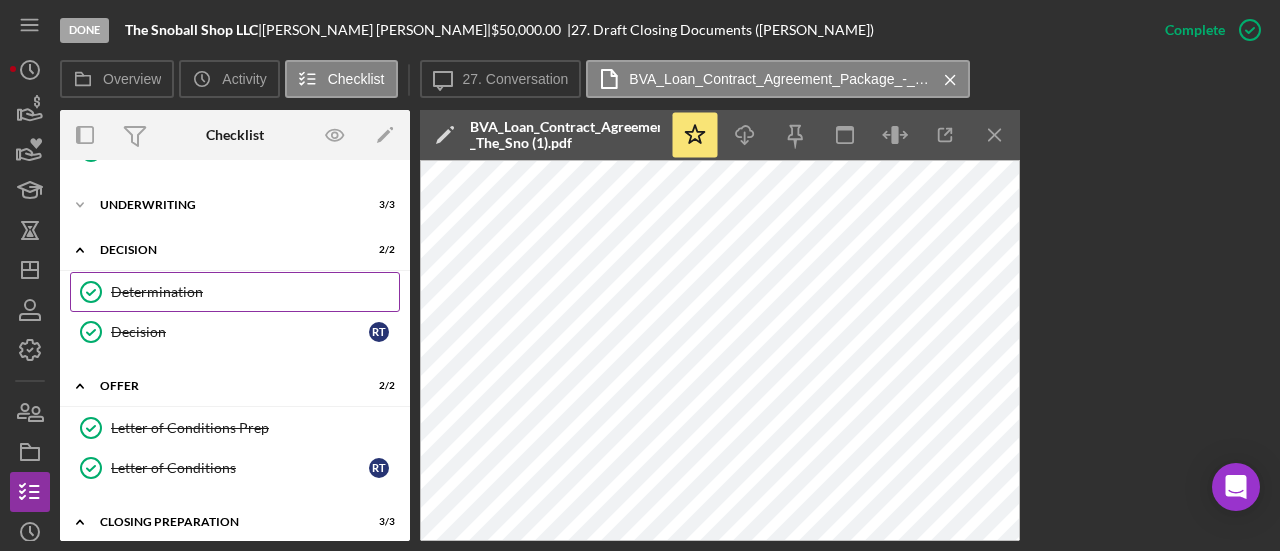 click on "Determination" at bounding box center [255, 292] 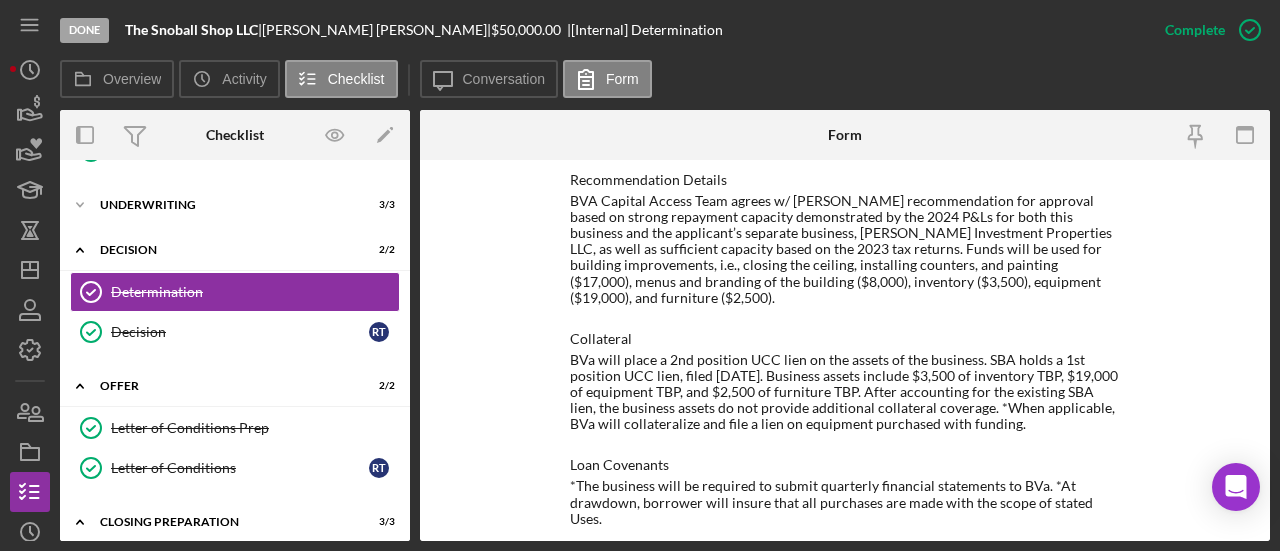 scroll, scrollTop: 1024, scrollLeft: 0, axis: vertical 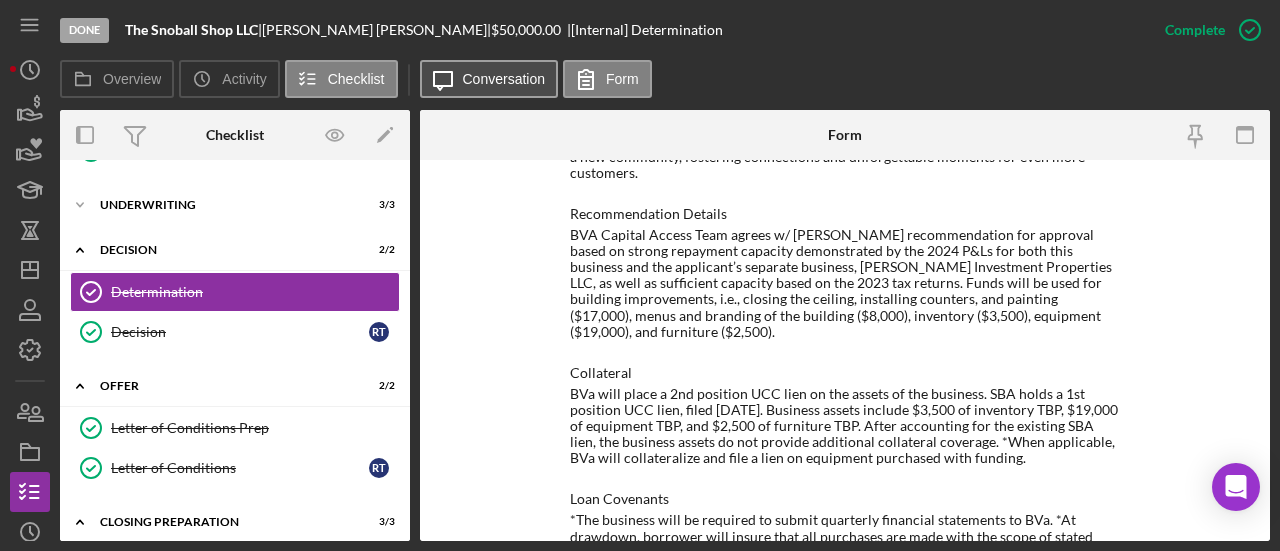 click on "Conversation" at bounding box center (504, 79) 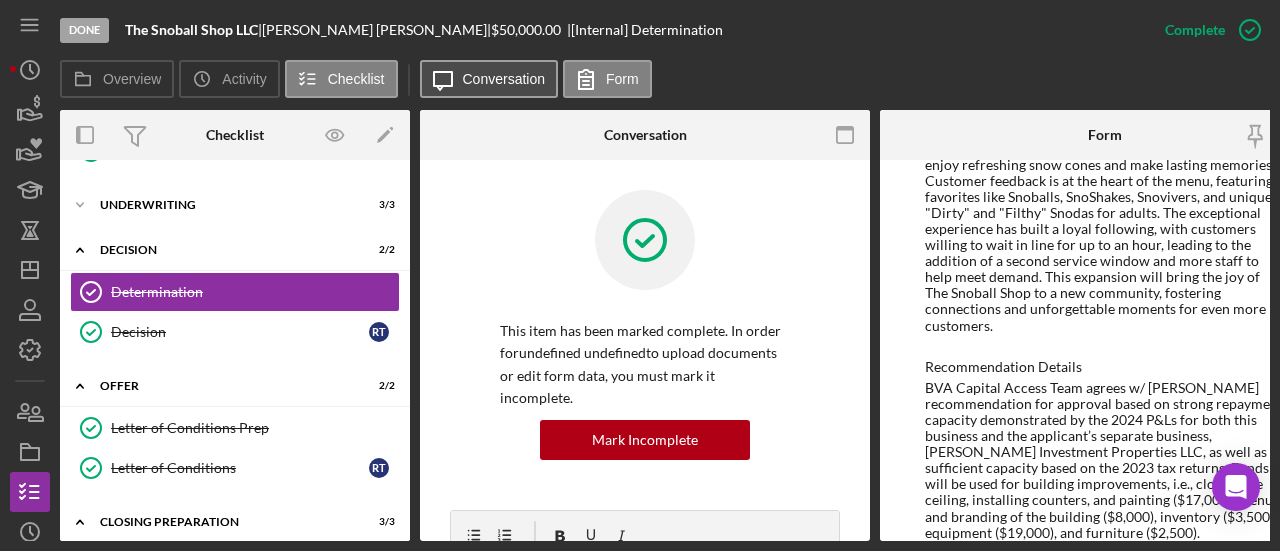 scroll, scrollTop: 1064, scrollLeft: 0, axis: vertical 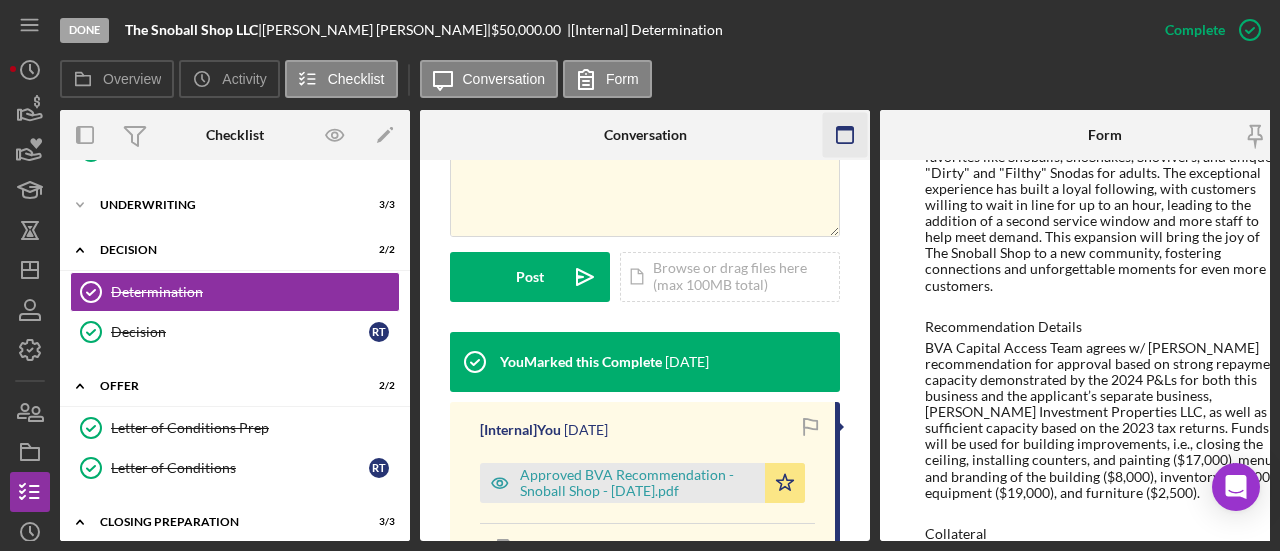 click 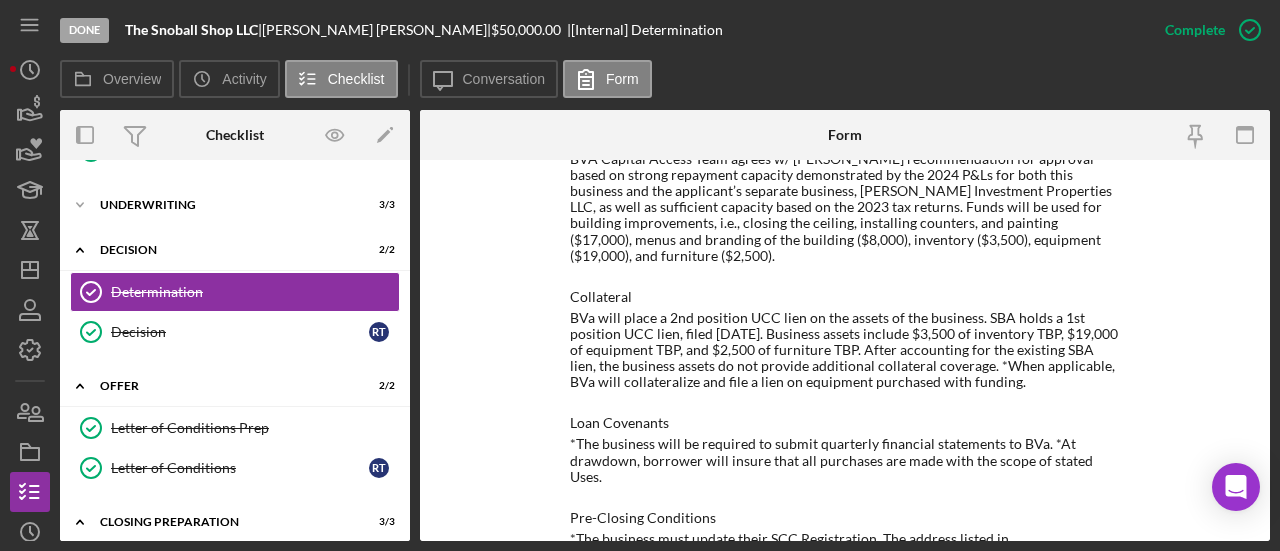 scroll, scrollTop: 1000, scrollLeft: 0, axis: vertical 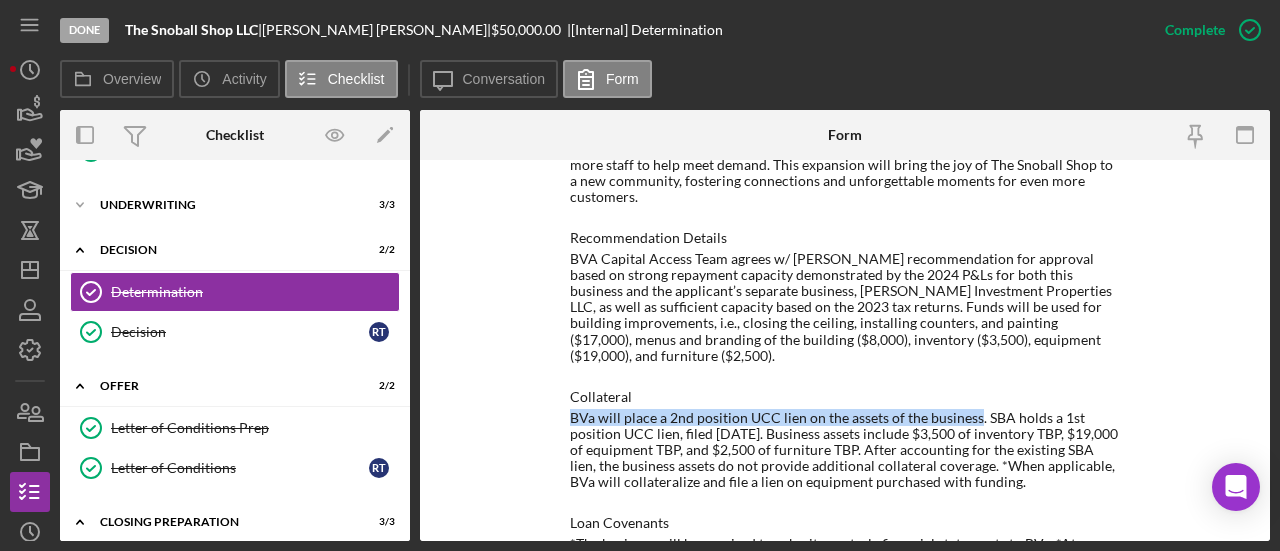 drag, startPoint x: 568, startPoint y: 386, endPoint x: 970, endPoint y: 391, distance: 402.0311 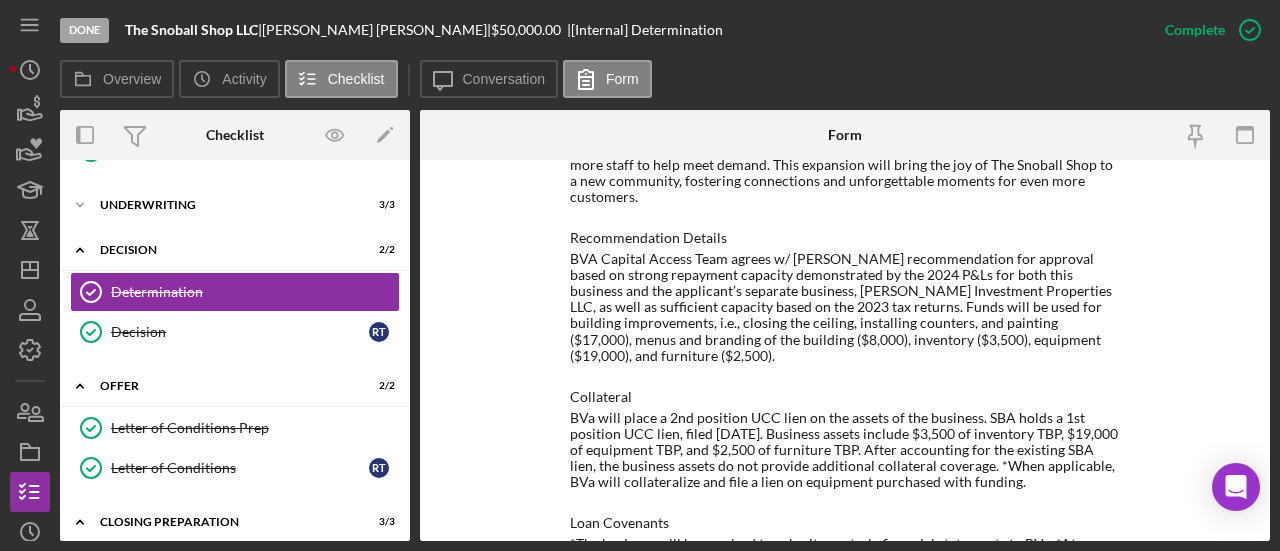click on "BVa will place a 2nd position UCC lien on the assets of the business. SBA holds a 1st position UCC lien, filed 06/30/20. Business assets include $3,500 of inventory TBP, $19,000 of equipment TBP, and $2,500 of furniture TBP. After accounting for the existing SBA lien, the business assets do not provide additional collateral coverage.
*When applicable, BVa will collateralize and file a lien on equipment purchased with funding." at bounding box center (845, 450) 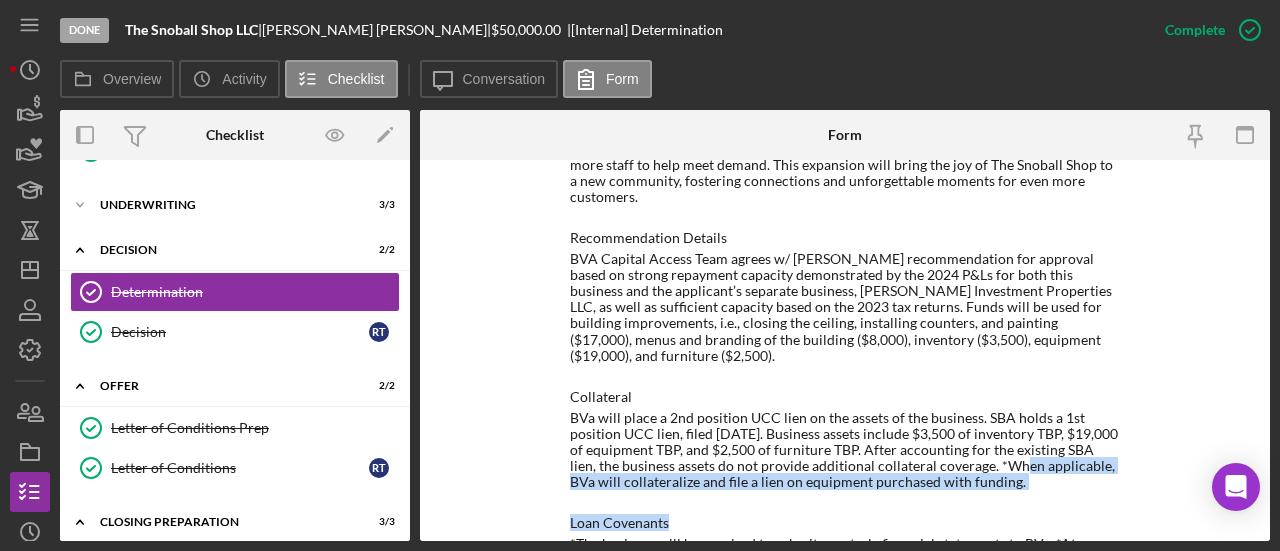 drag, startPoint x: 1023, startPoint y: 432, endPoint x: 1062, endPoint y: 463, distance: 49.819675 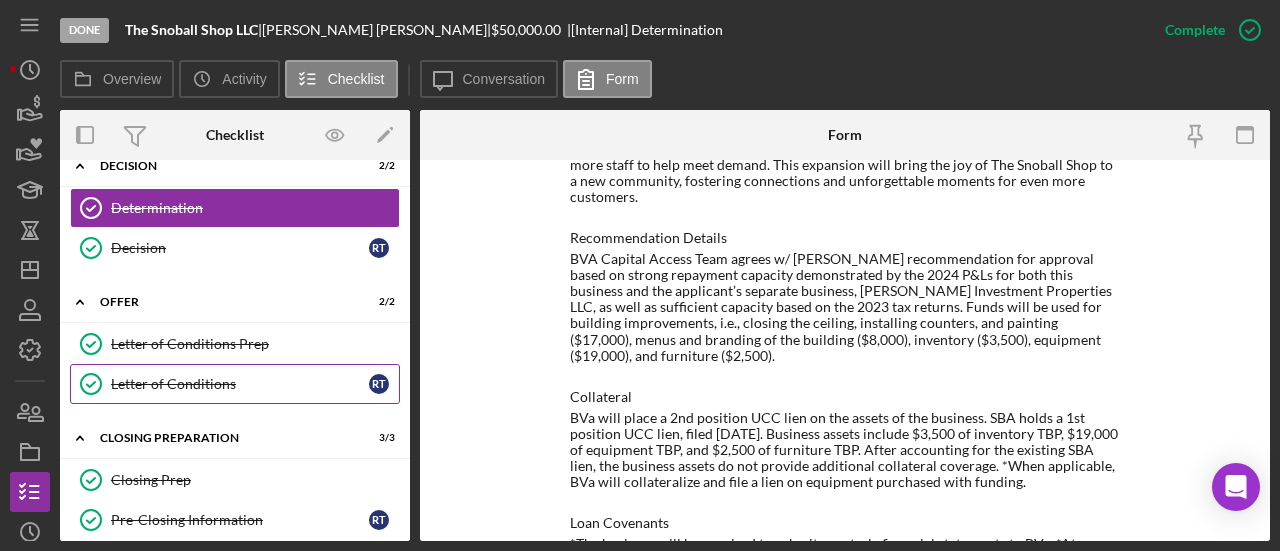 scroll, scrollTop: 1306, scrollLeft: 0, axis: vertical 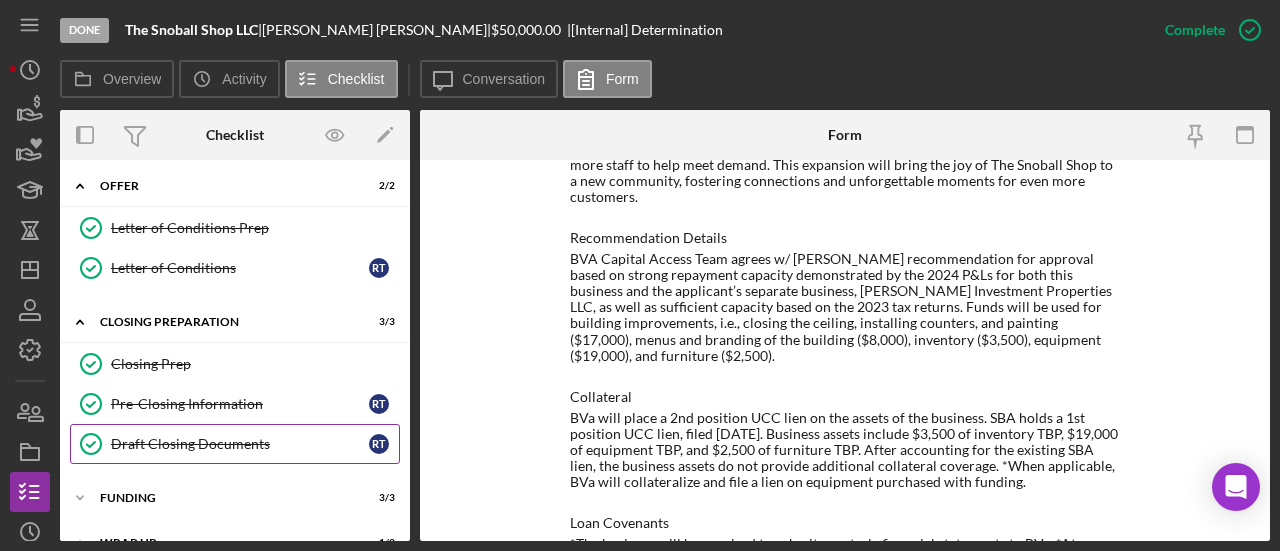 click on "Draft Closing Documents Draft Closing Documents R T" at bounding box center [235, 444] 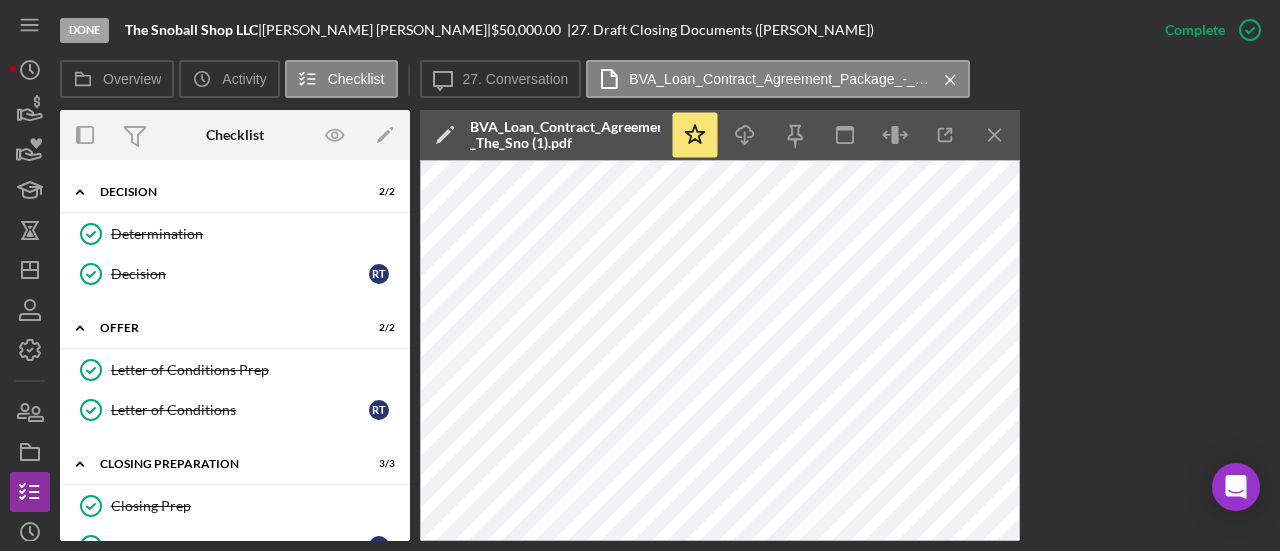 scroll, scrollTop: 1106, scrollLeft: 0, axis: vertical 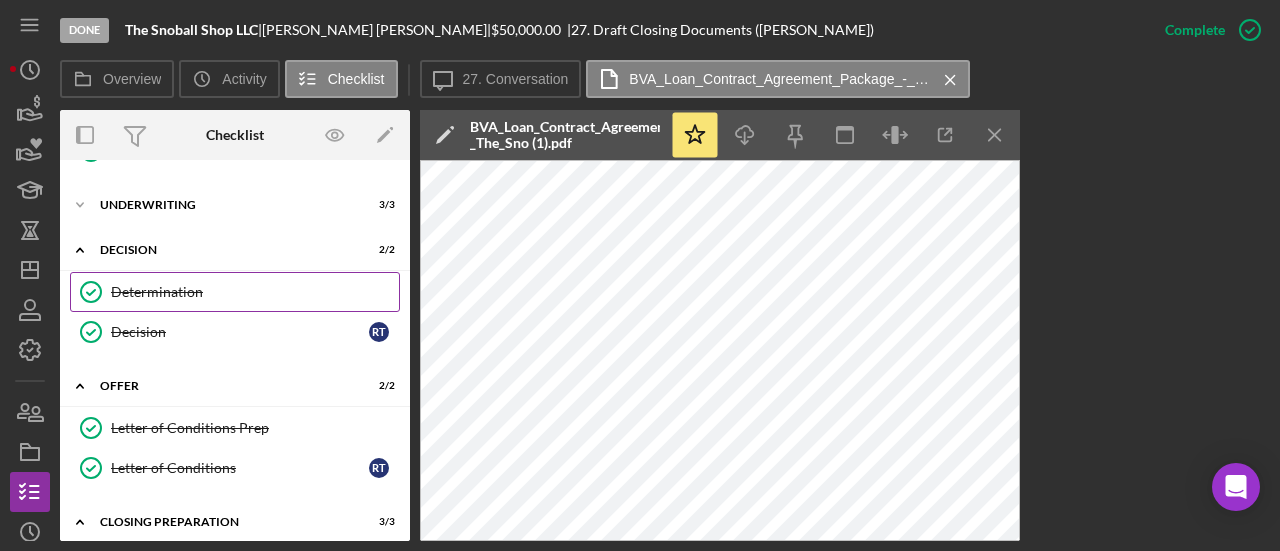 click on "Determination Determination" at bounding box center [235, 292] 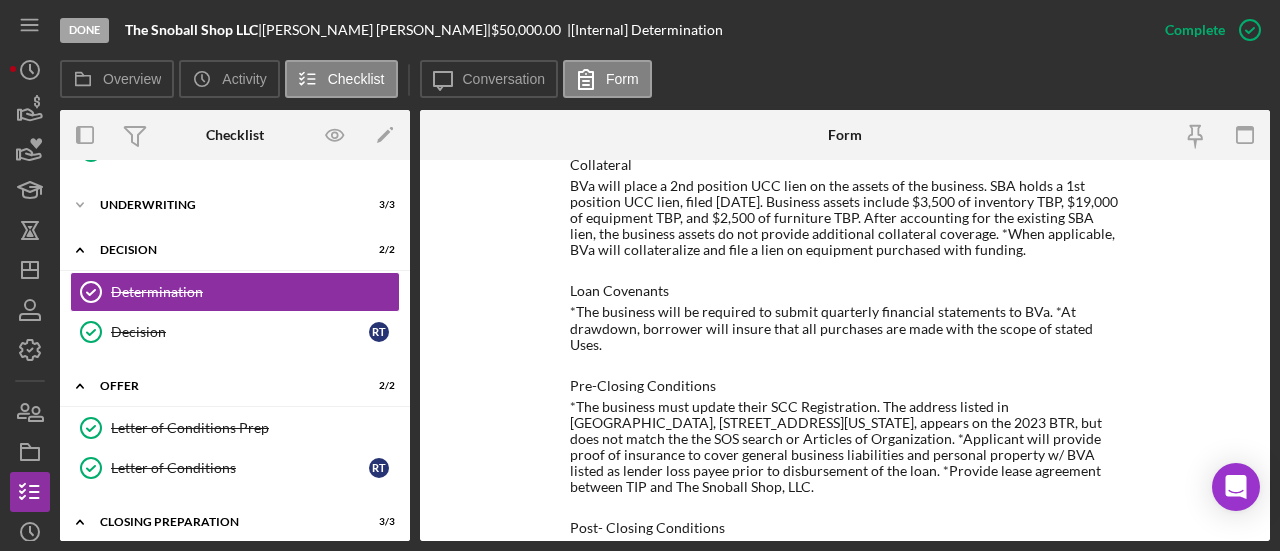 scroll, scrollTop: 924, scrollLeft: 0, axis: vertical 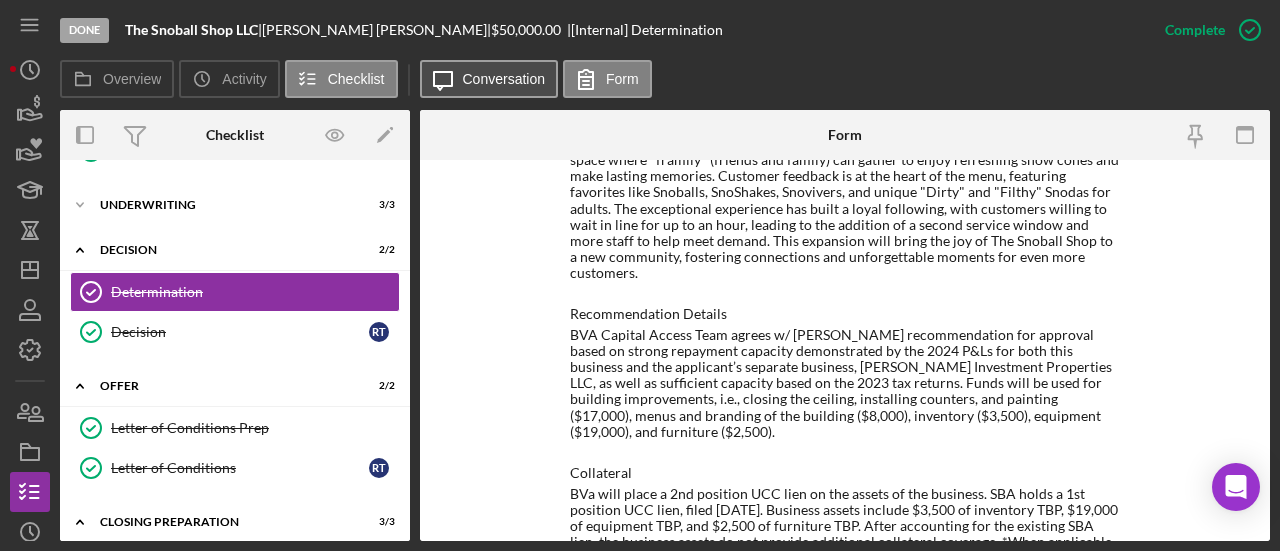 click on "Conversation" at bounding box center (504, 79) 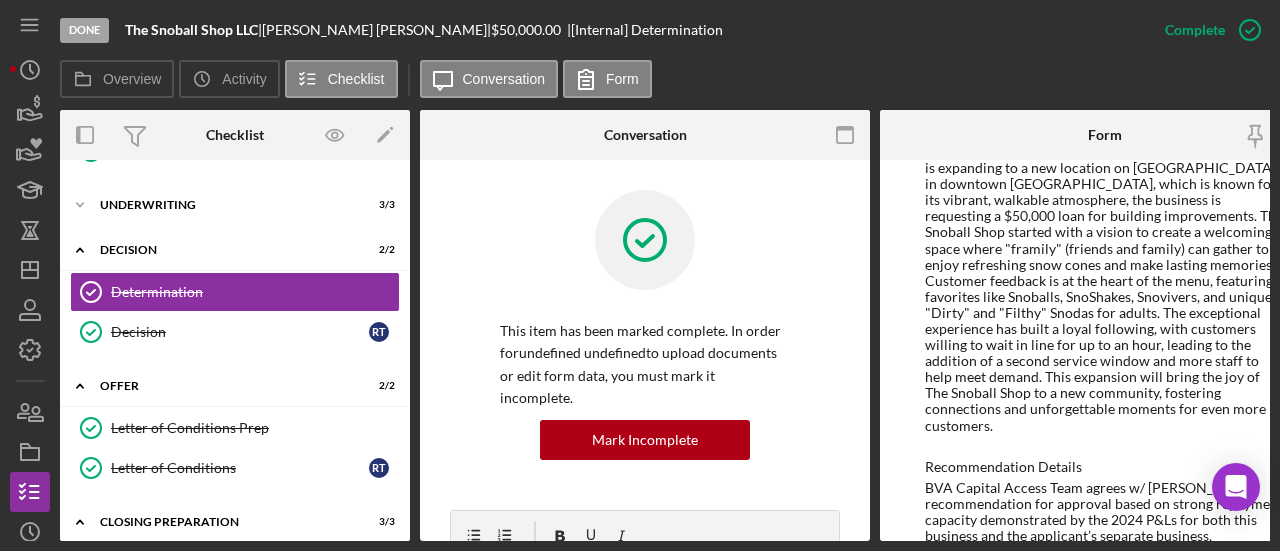 scroll, scrollTop: 964, scrollLeft: 0, axis: vertical 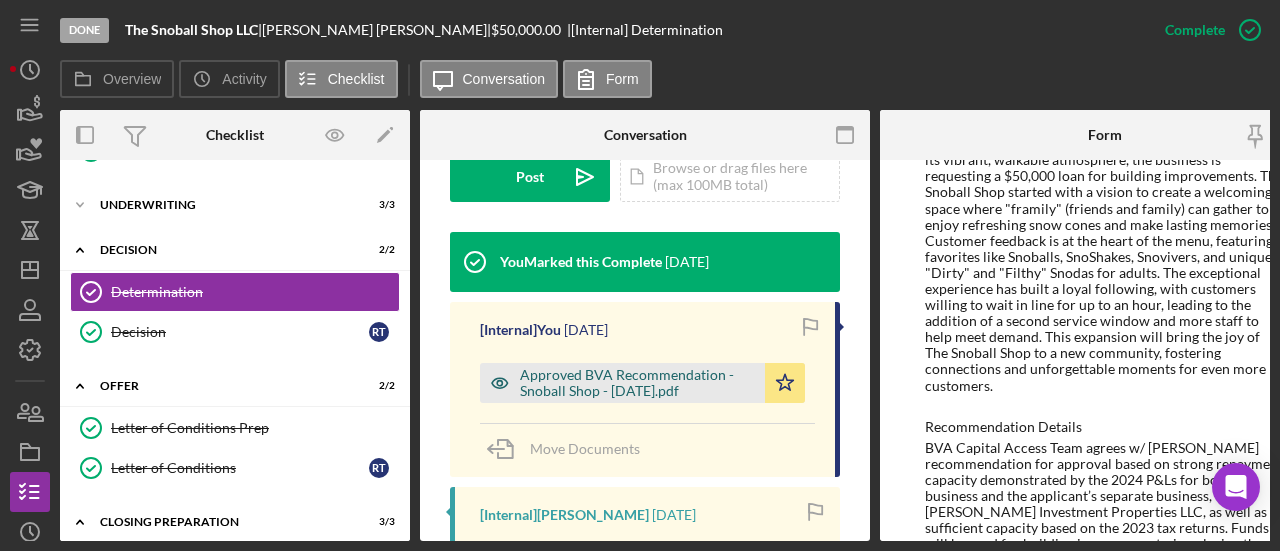 click on "Approved BVA Recommendation - Snoball Shop - 6.05.2025.pdf" at bounding box center [637, 383] 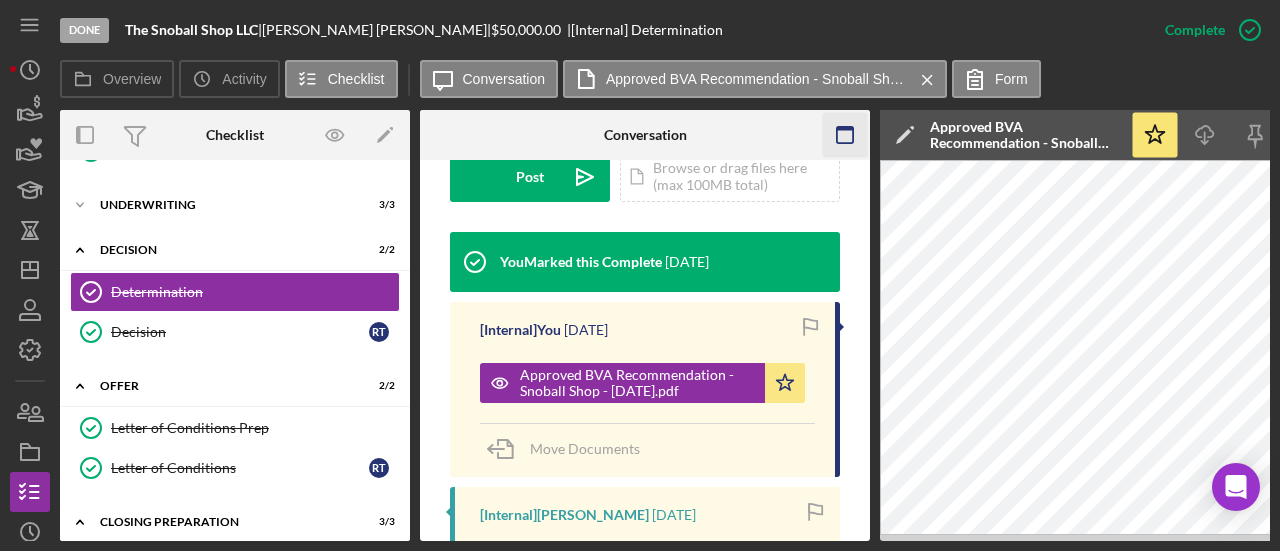 click 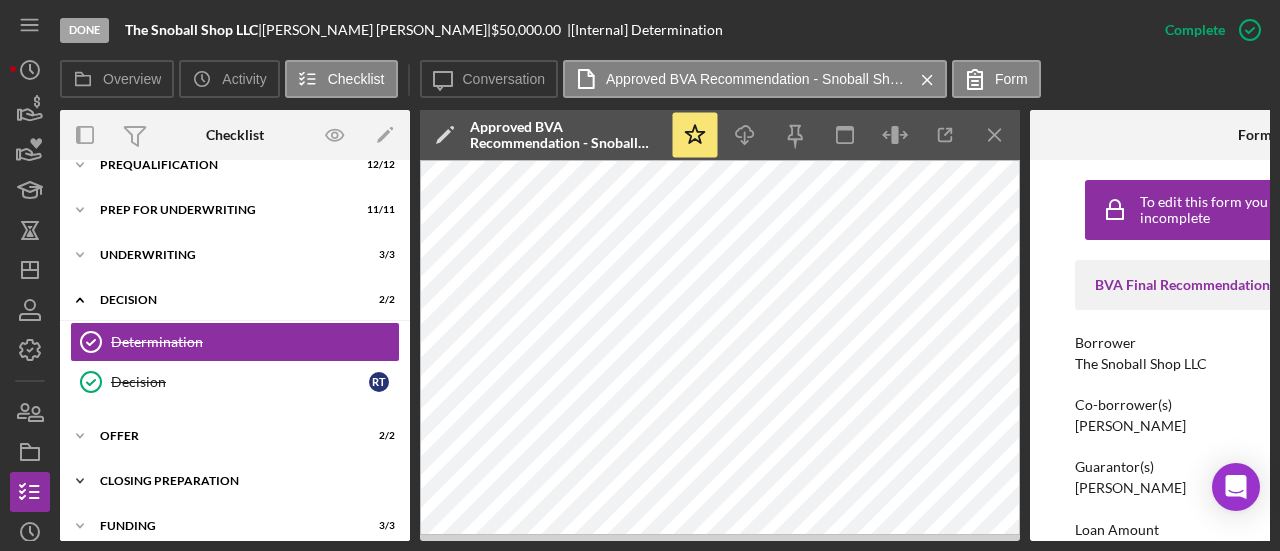 scroll, scrollTop: 179, scrollLeft: 0, axis: vertical 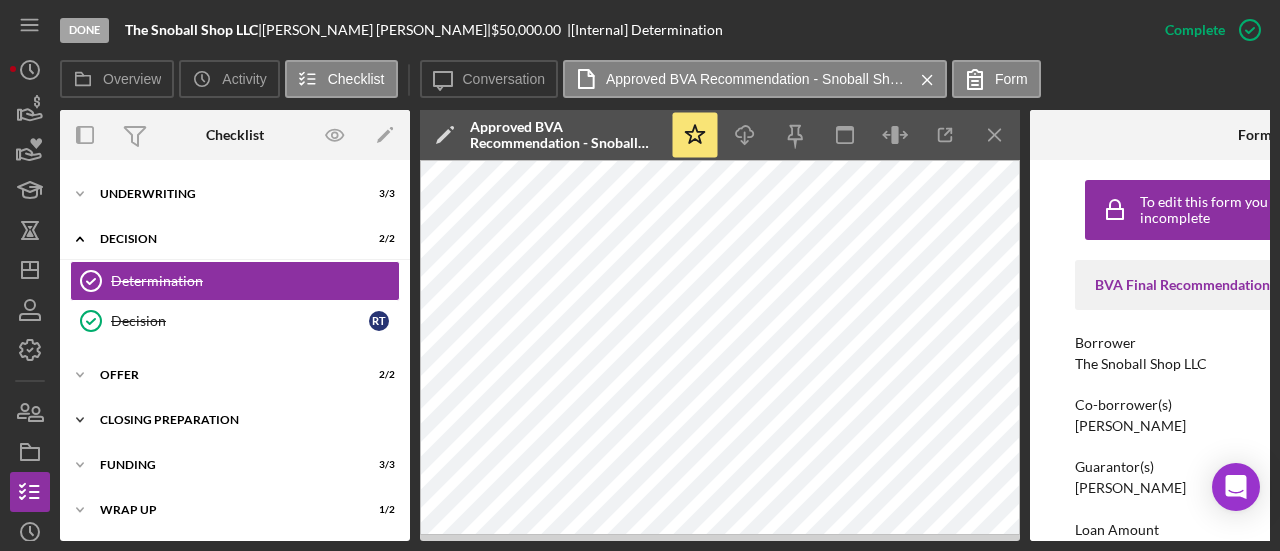 click on "Closing Preparation" at bounding box center [242, 420] 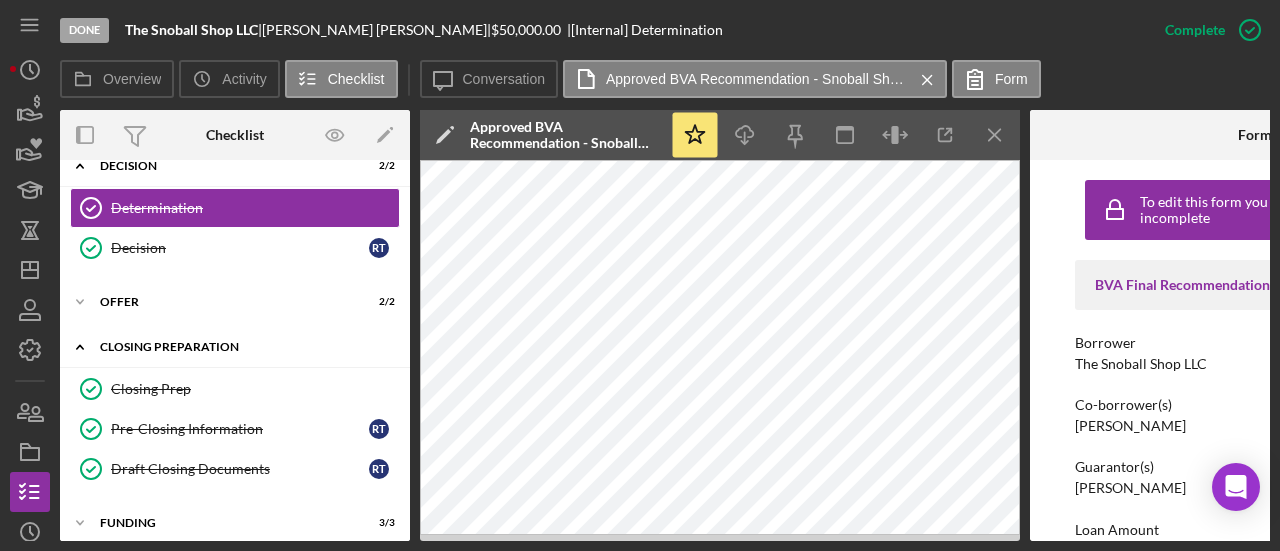 scroll, scrollTop: 308, scrollLeft: 0, axis: vertical 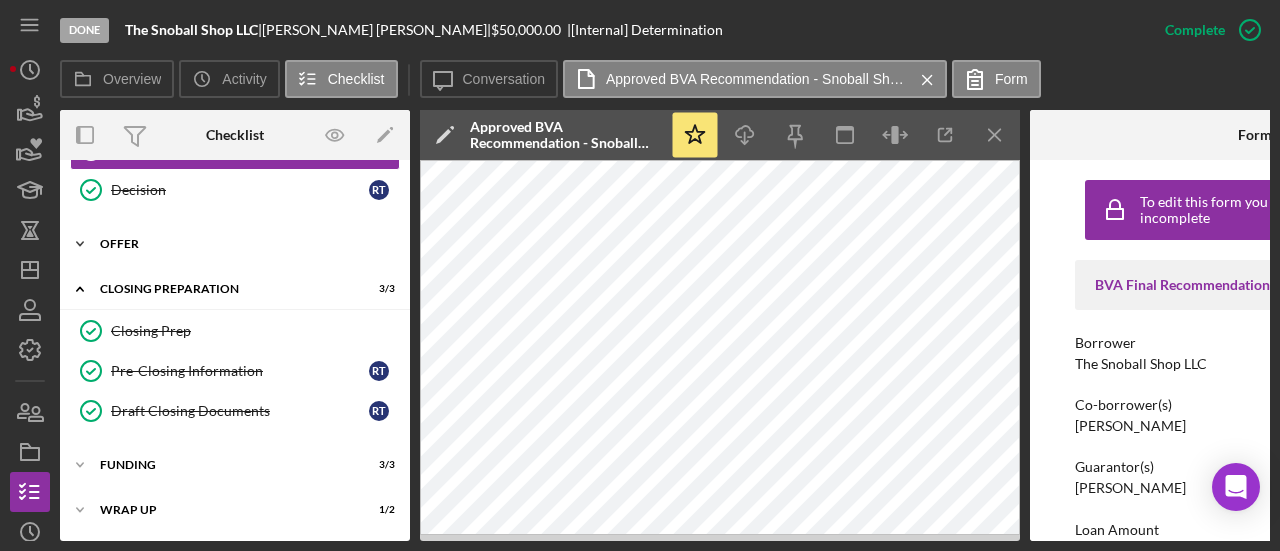 click on "Offer" at bounding box center (242, 244) 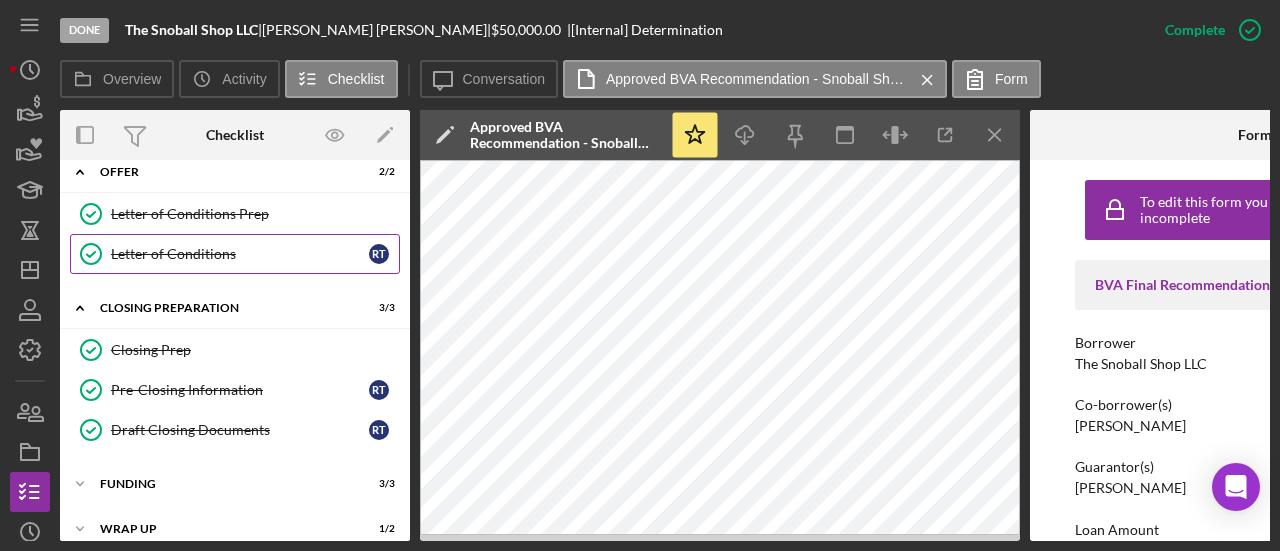 scroll, scrollTop: 397, scrollLeft: 0, axis: vertical 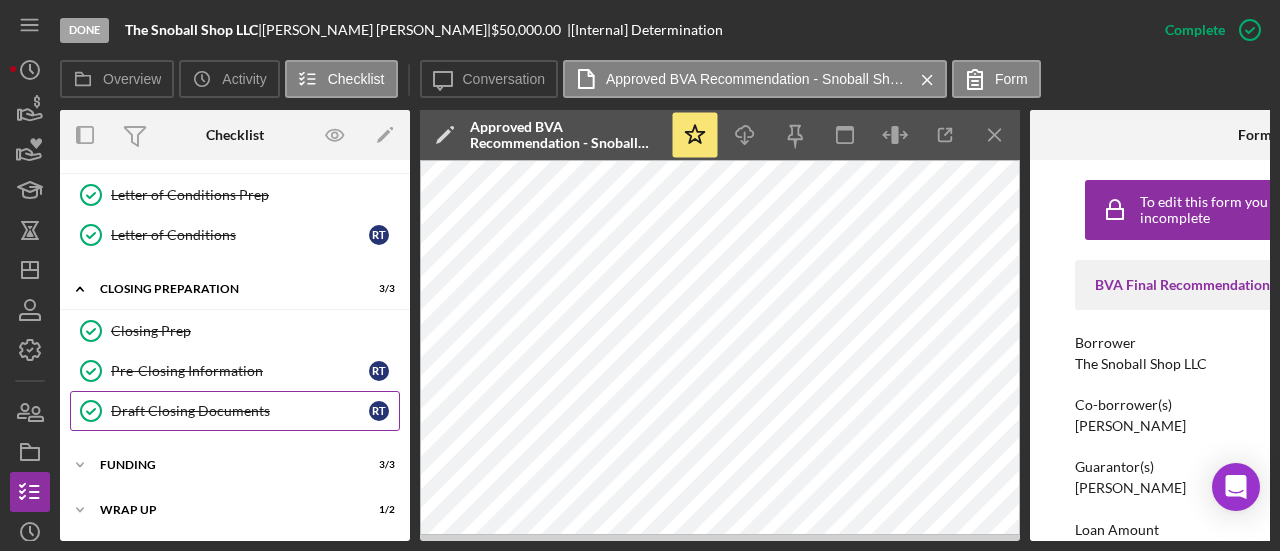 click on "Draft Closing Documents" at bounding box center [240, 411] 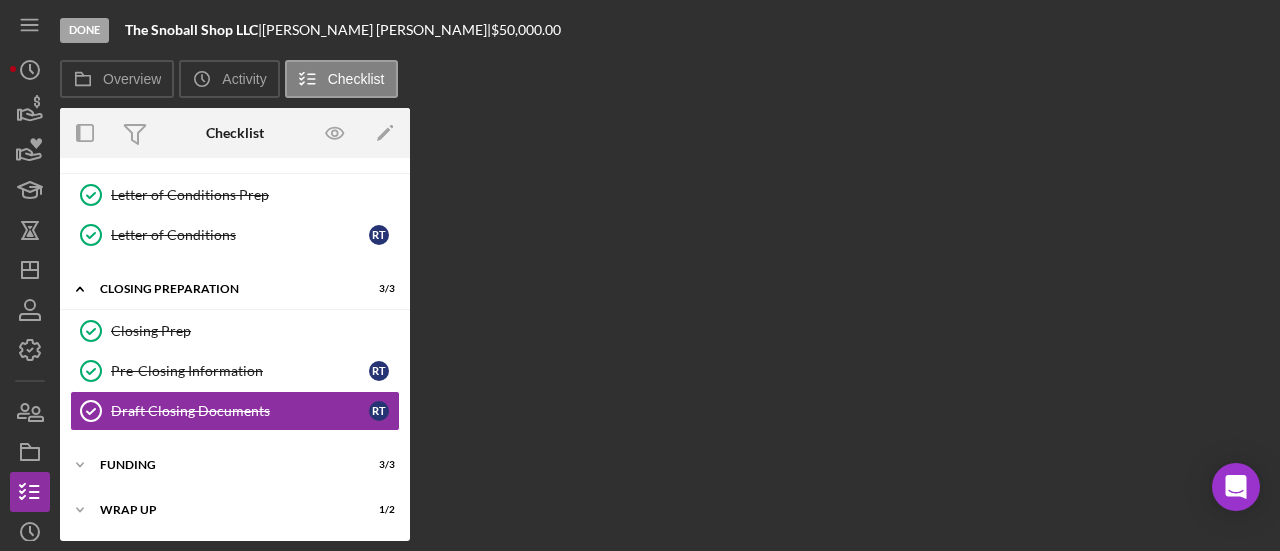 scroll, scrollTop: 389, scrollLeft: 0, axis: vertical 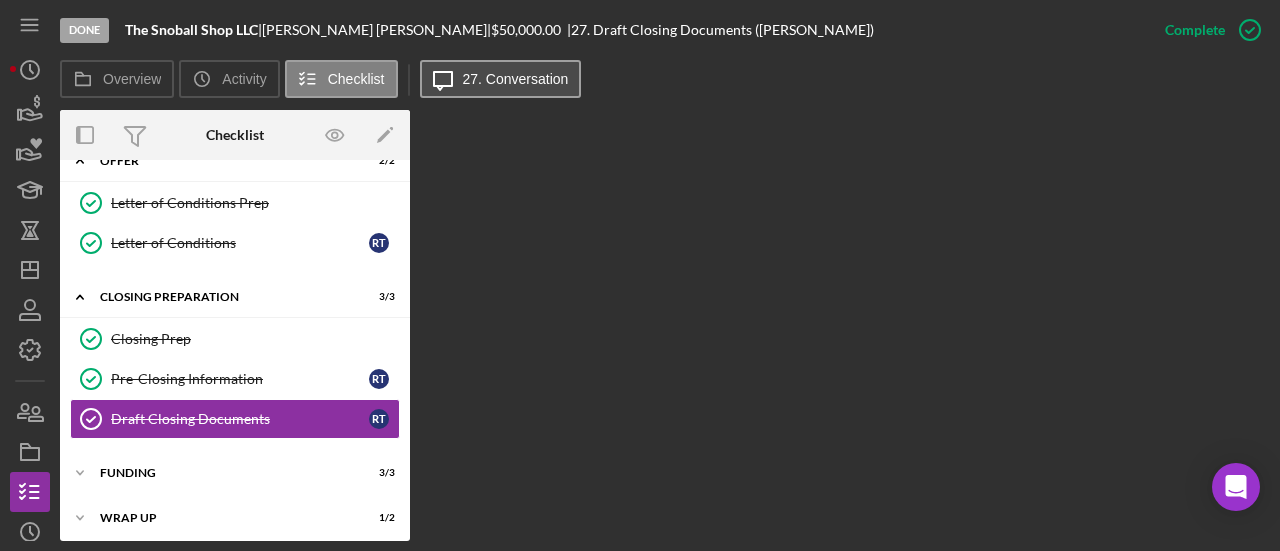 click on "Icon/Message 27. Conversation" at bounding box center [501, 79] 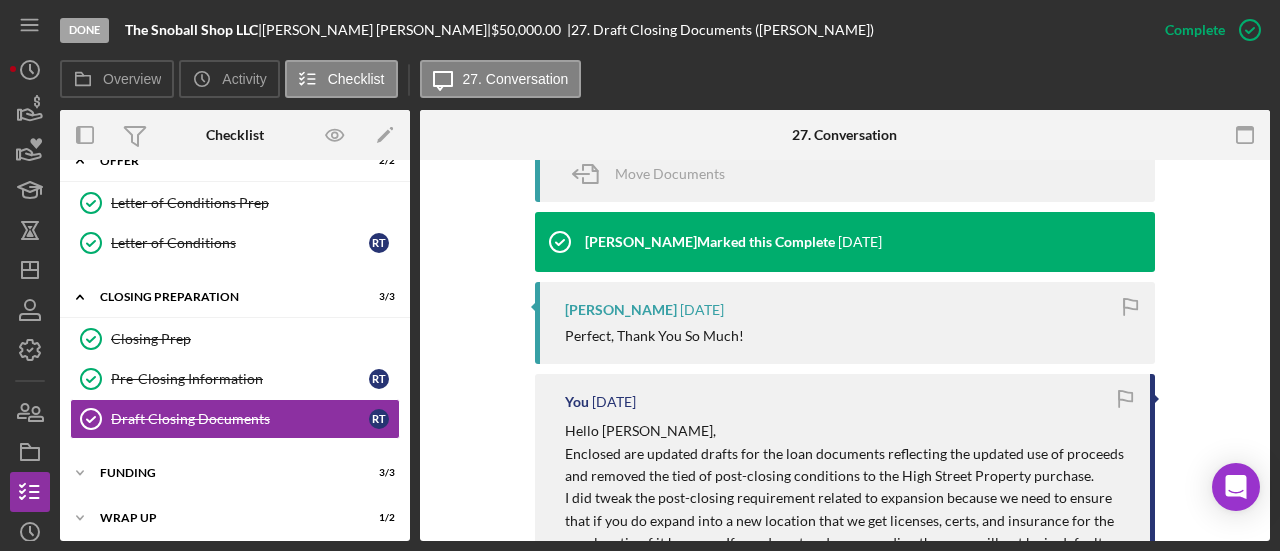 scroll, scrollTop: 500, scrollLeft: 0, axis: vertical 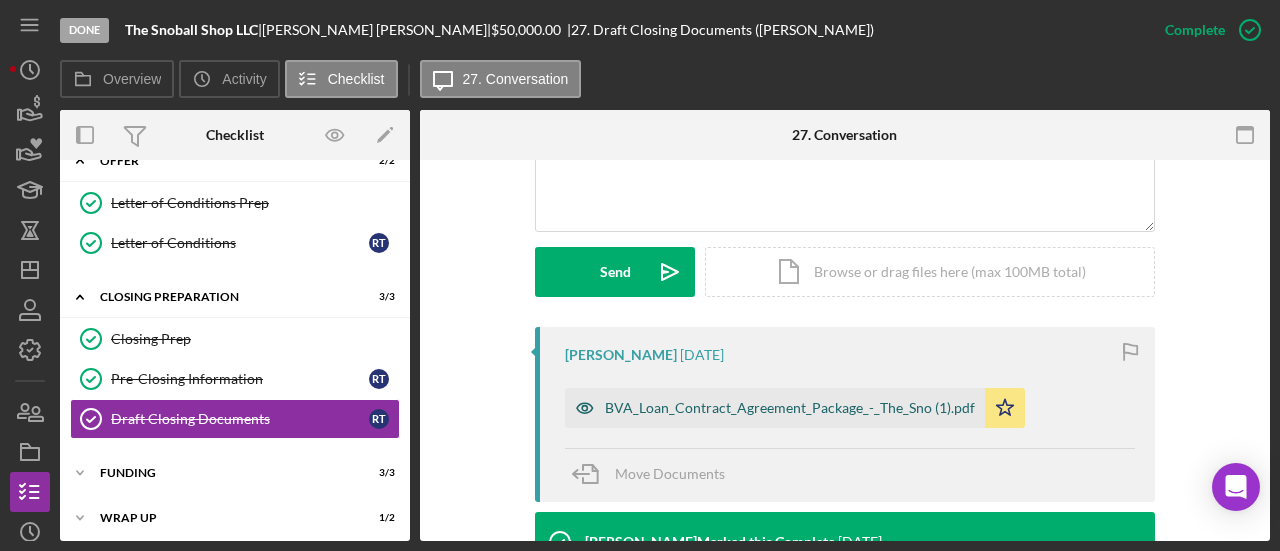 click on "BVA_Loan_Contract_Agreement_Package_-_The_Sno (1).pdf" at bounding box center [775, 408] 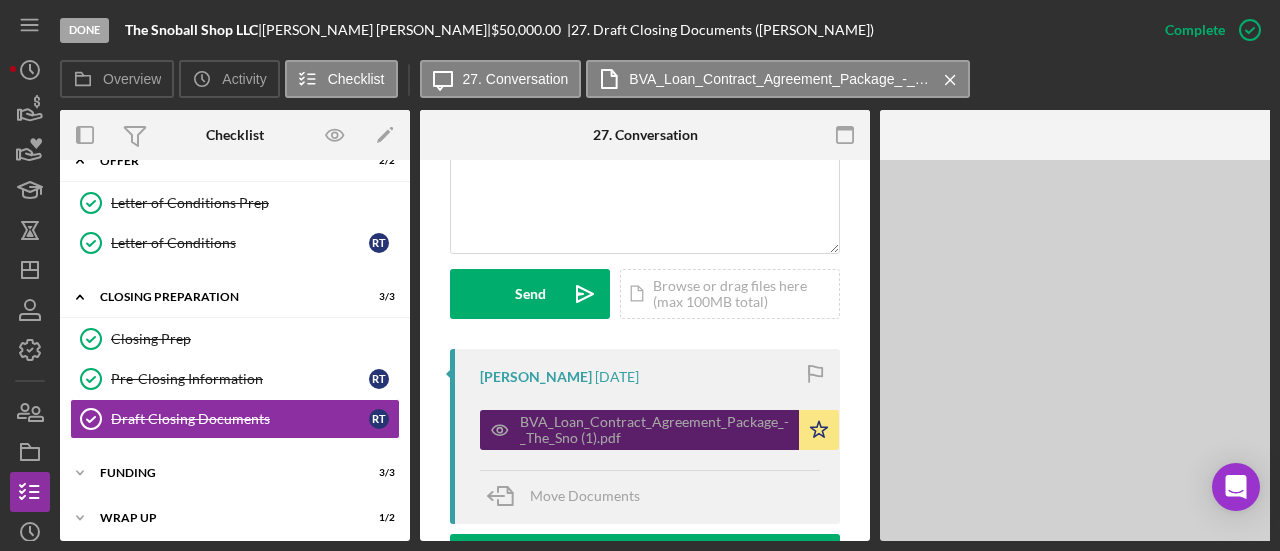 scroll, scrollTop: 522, scrollLeft: 0, axis: vertical 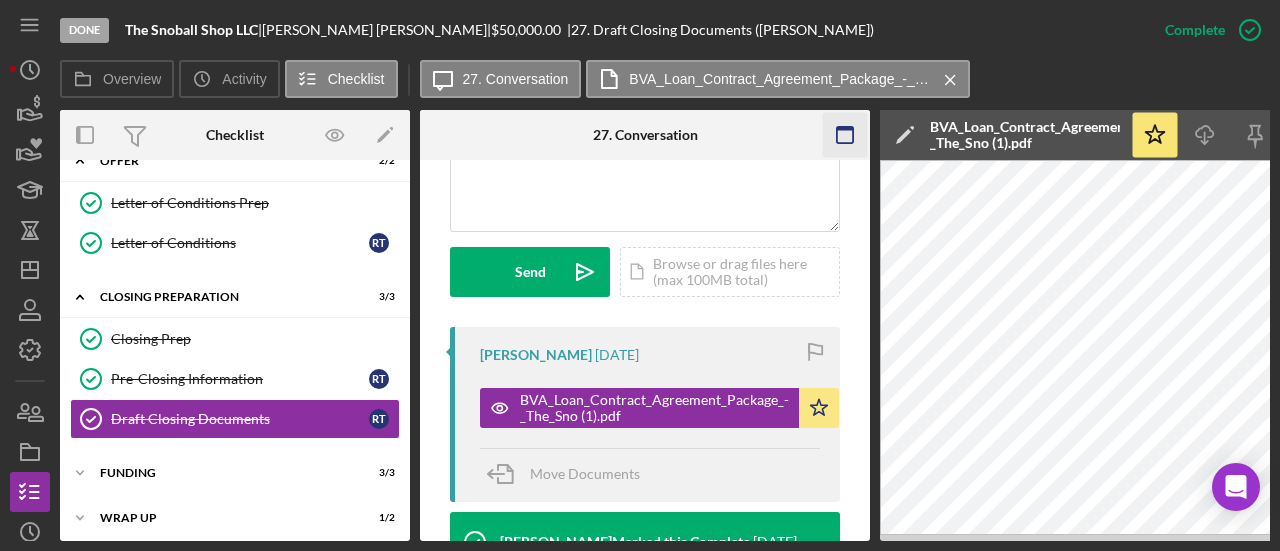 click 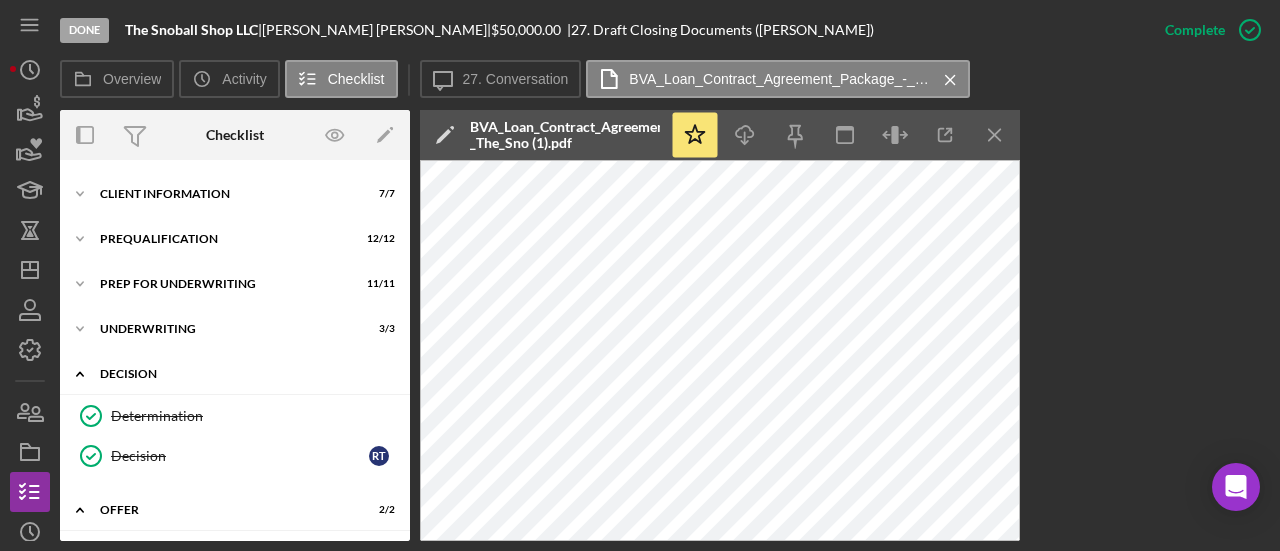 scroll, scrollTop: 0, scrollLeft: 0, axis: both 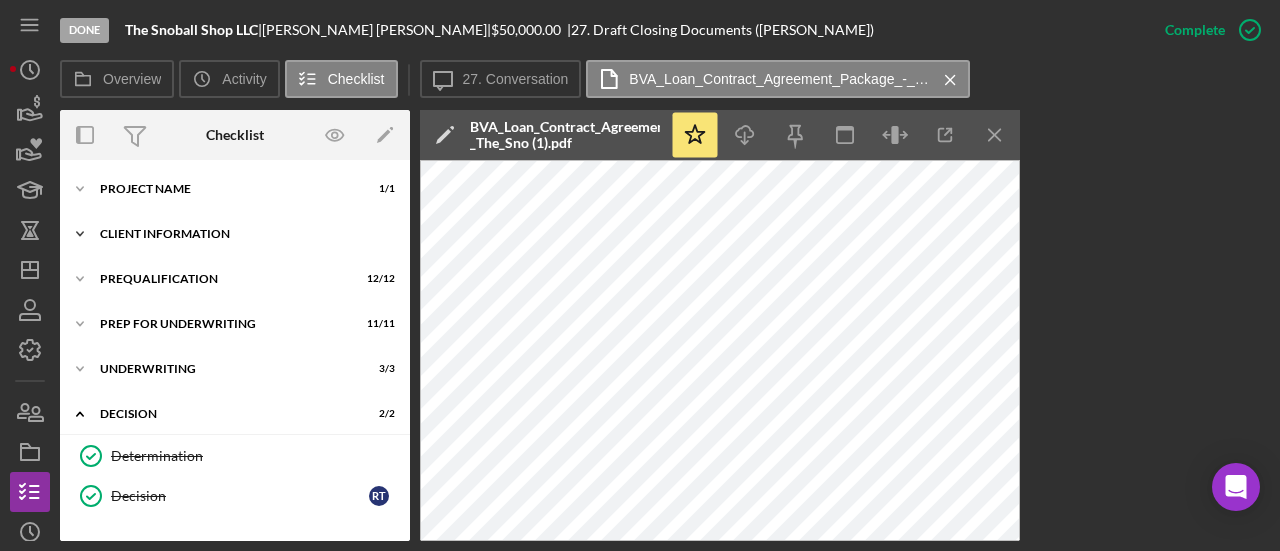 click on "Client Information" at bounding box center (242, 234) 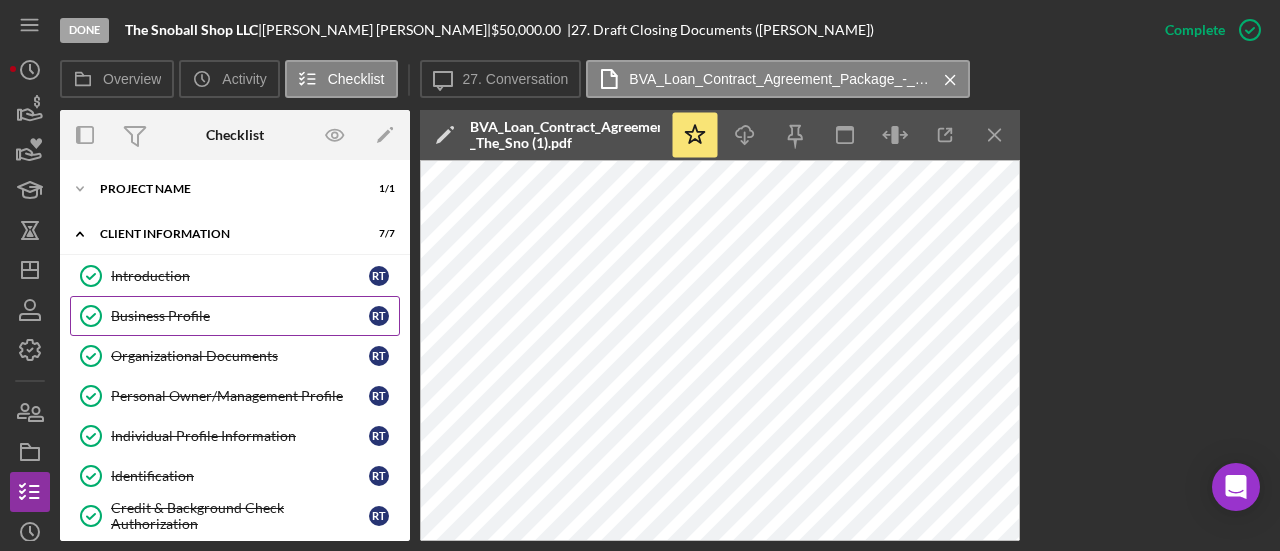 click on "Business Profile Business Profile R T" at bounding box center [235, 316] 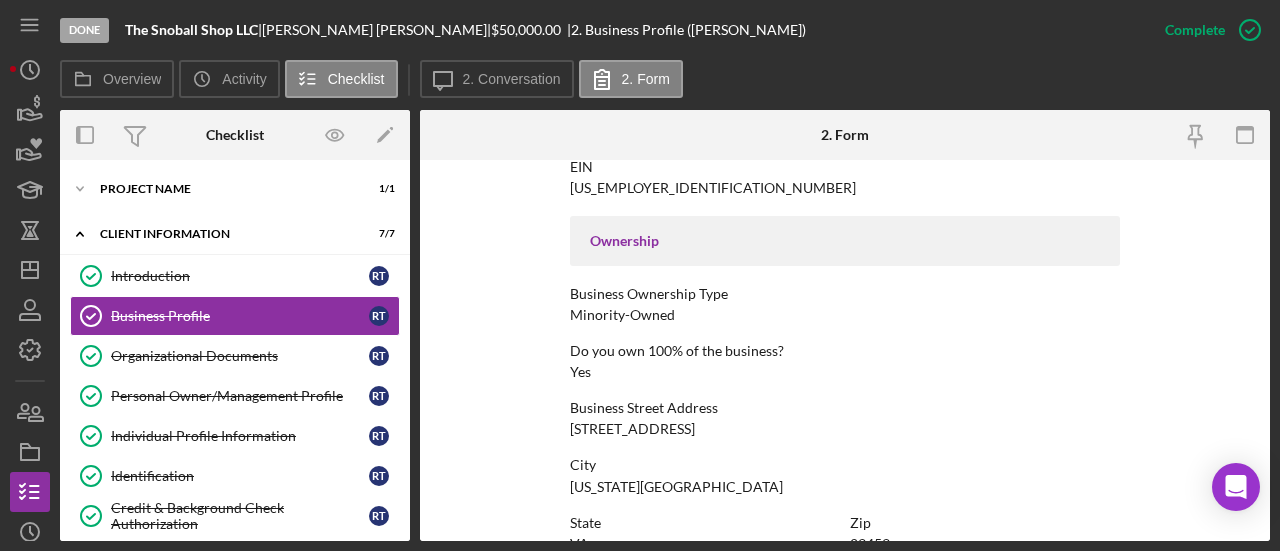 scroll, scrollTop: 600, scrollLeft: 0, axis: vertical 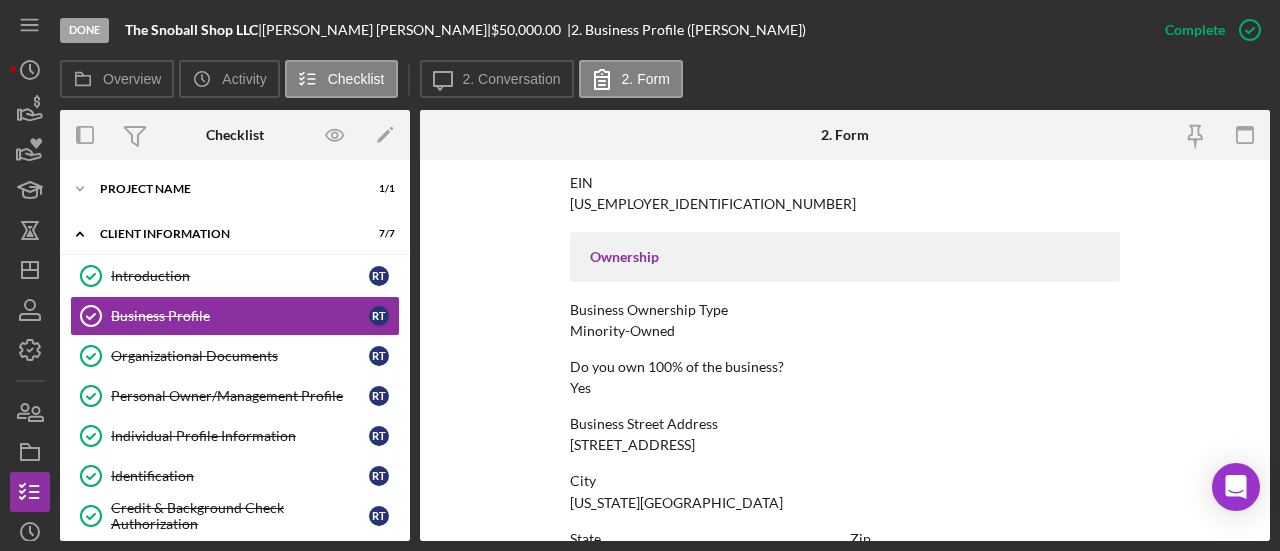 drag, startPoint x: 713, startPoint y: 447, endPoint x: 539, endPoint y: 445, distance: 174.01149 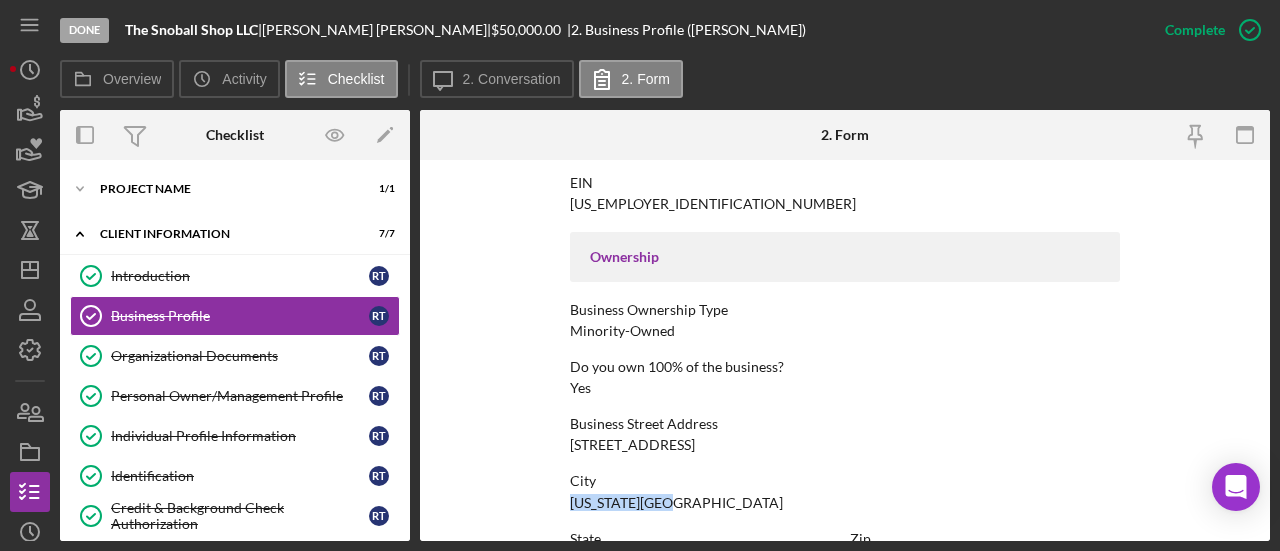 drag, startPoint x: 701, startPoint y: 507, endPoint x: 560, endPoint y: 508, distance: 141.00354 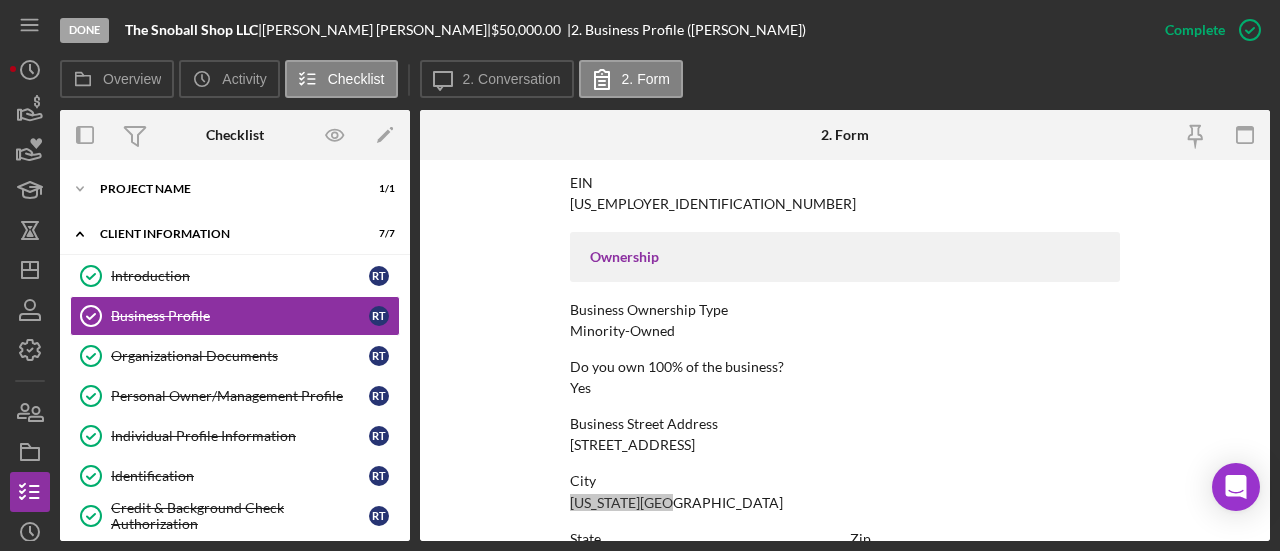 scroll, scrollTop: 800, scrollLeft: 0, axis: vertical 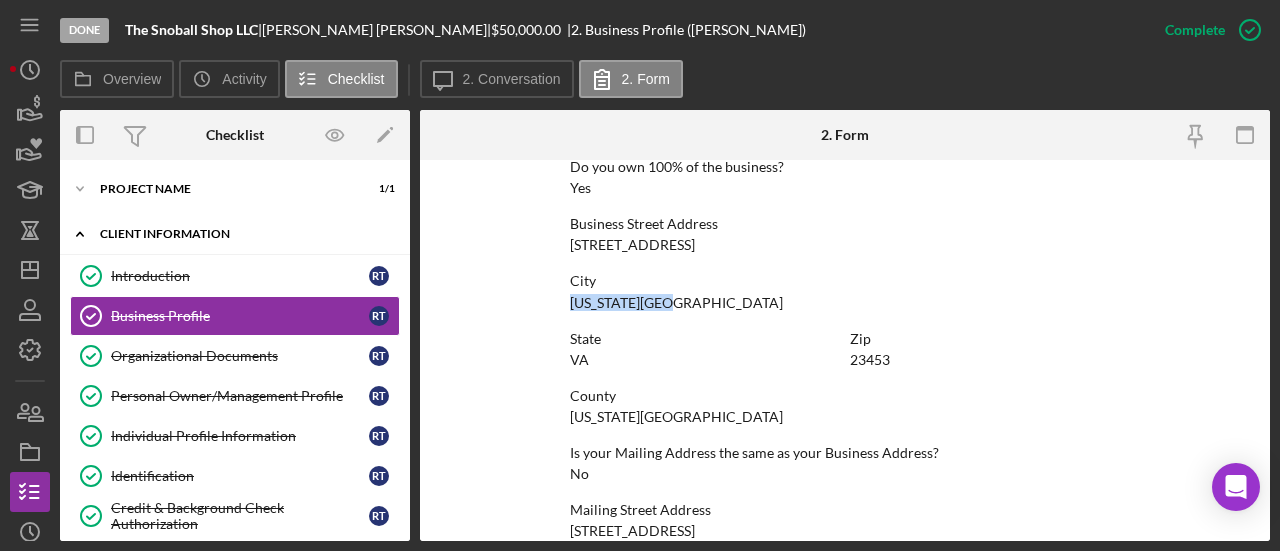 click on "Client Information" at bounding box center [242, 234] 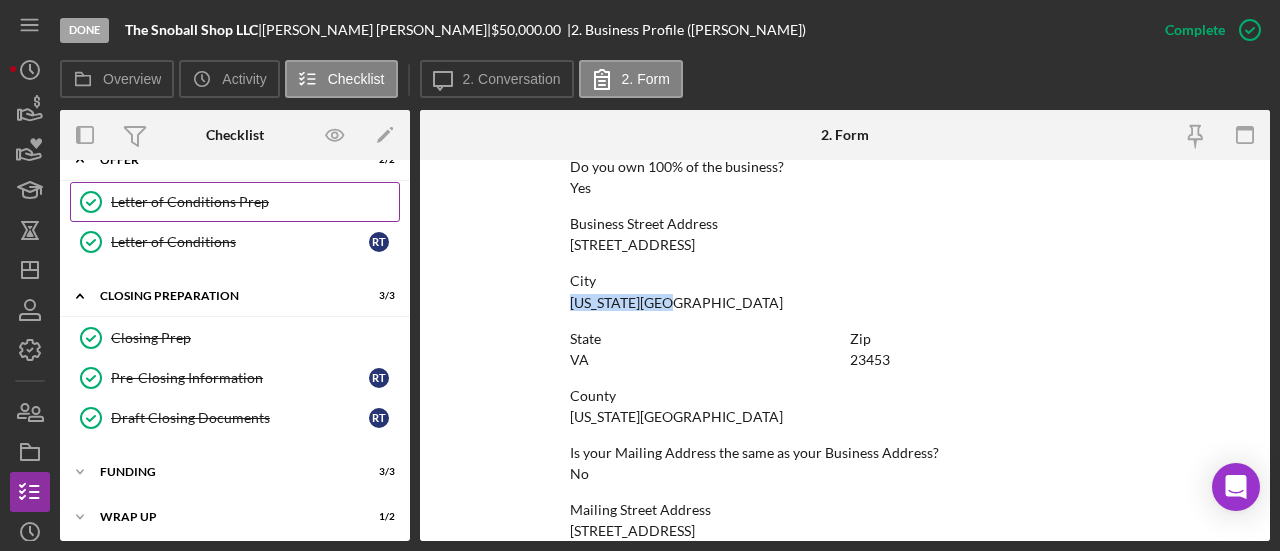scroll, scrollTop: 391, scrollLeft: 0, axis: vertical 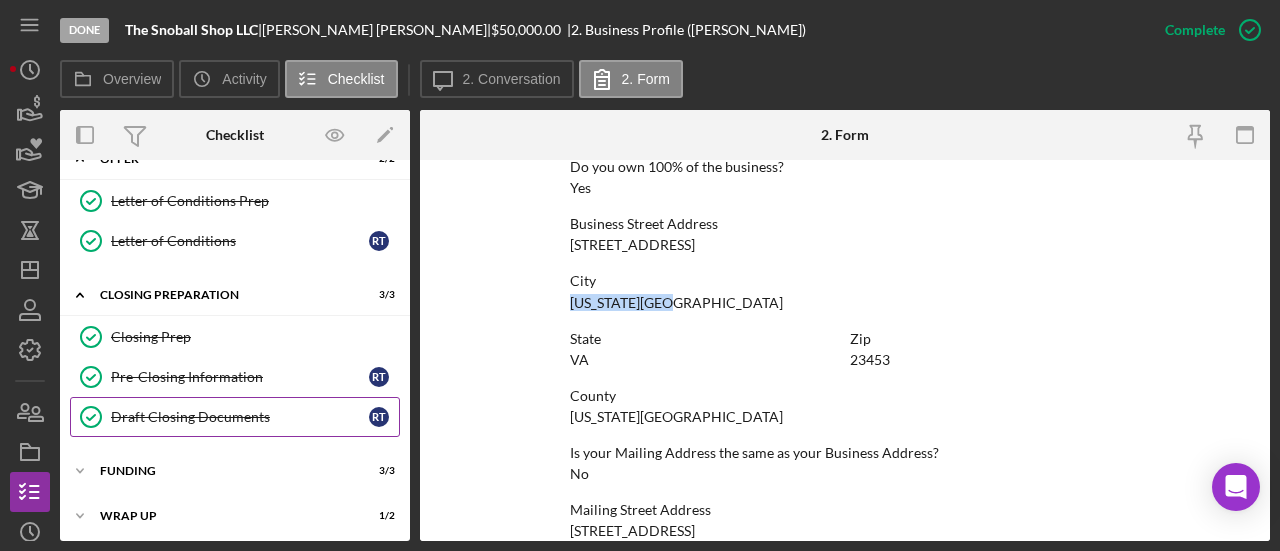 click on "Draft Closing Documents" at bounding box center (240, 417) 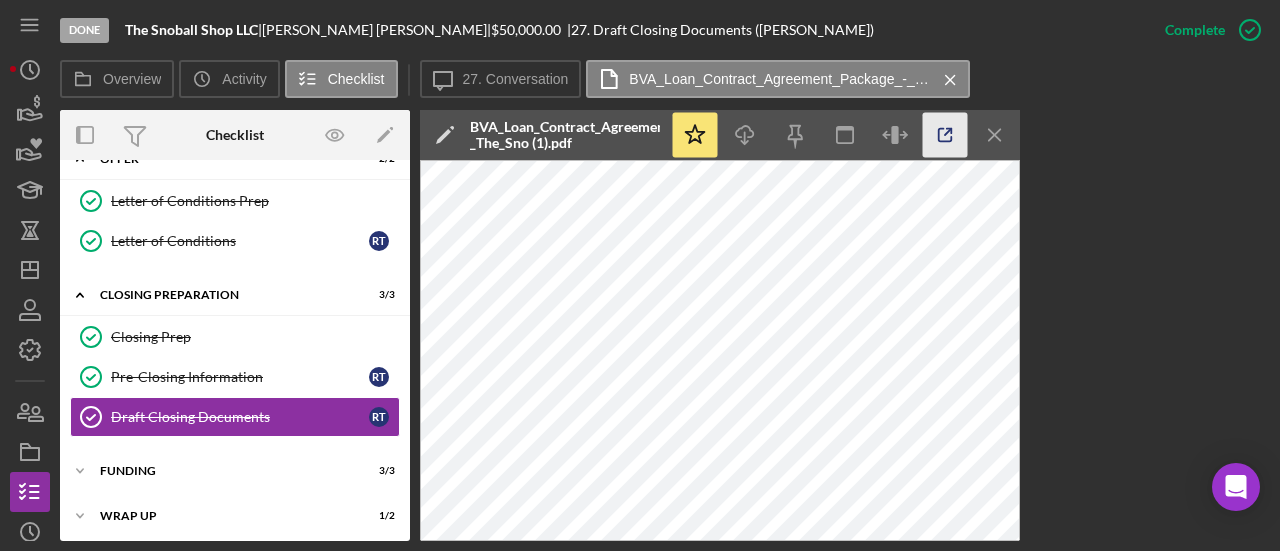 click 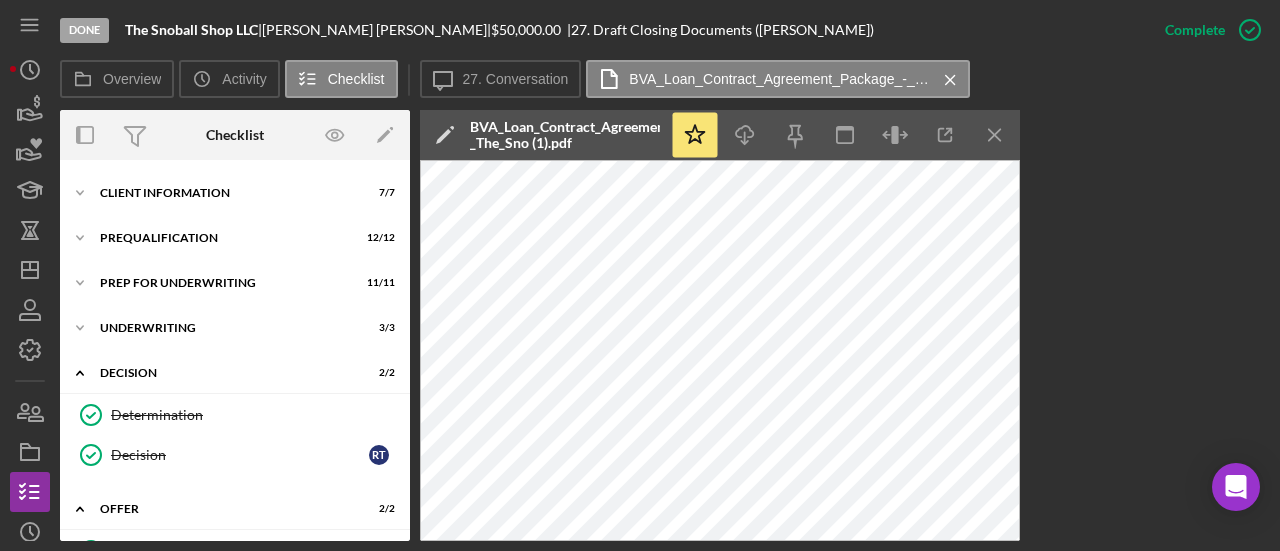 scroll, scrollTop: 0, scrollLeft: 0, axis: both 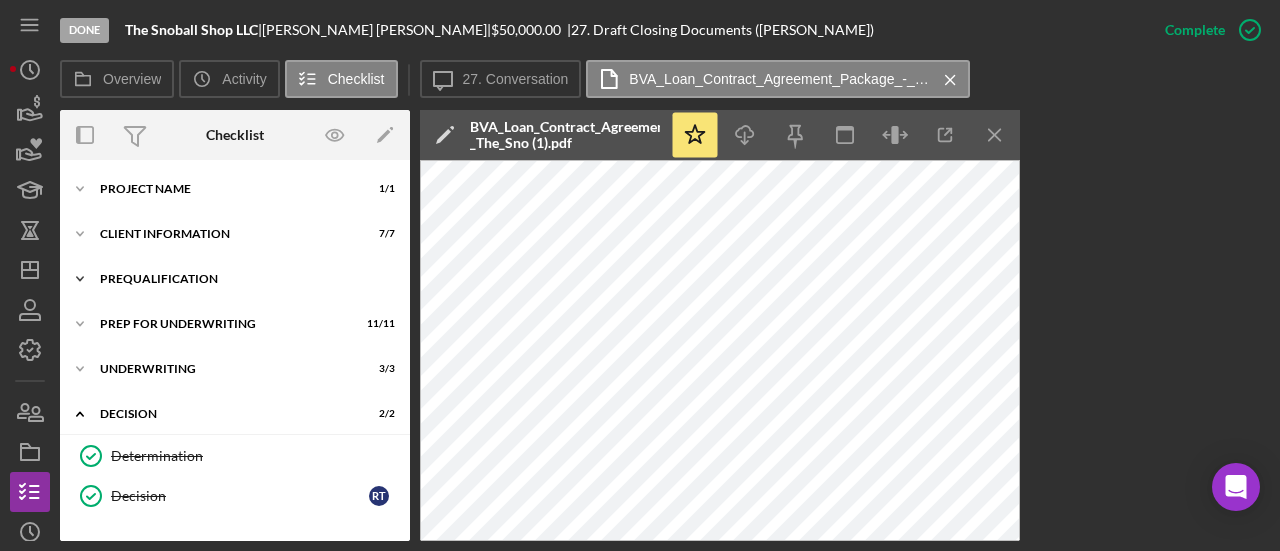 click on "Prequalification" at bounding box center (242, 279) 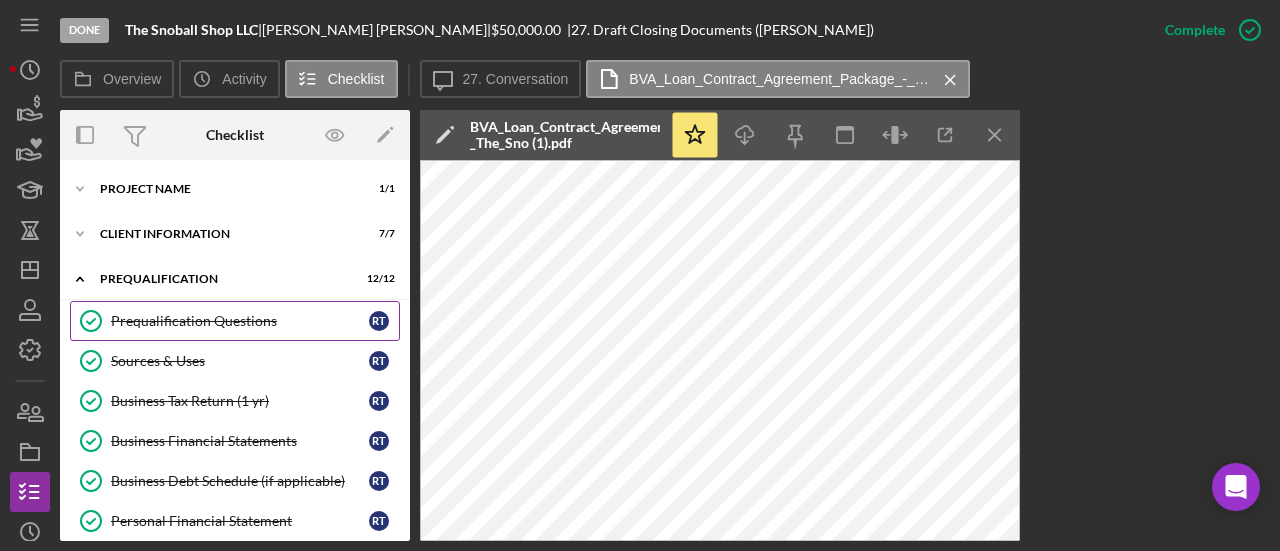 click on "Prequalification Questions" at bounding box center (240, 321) 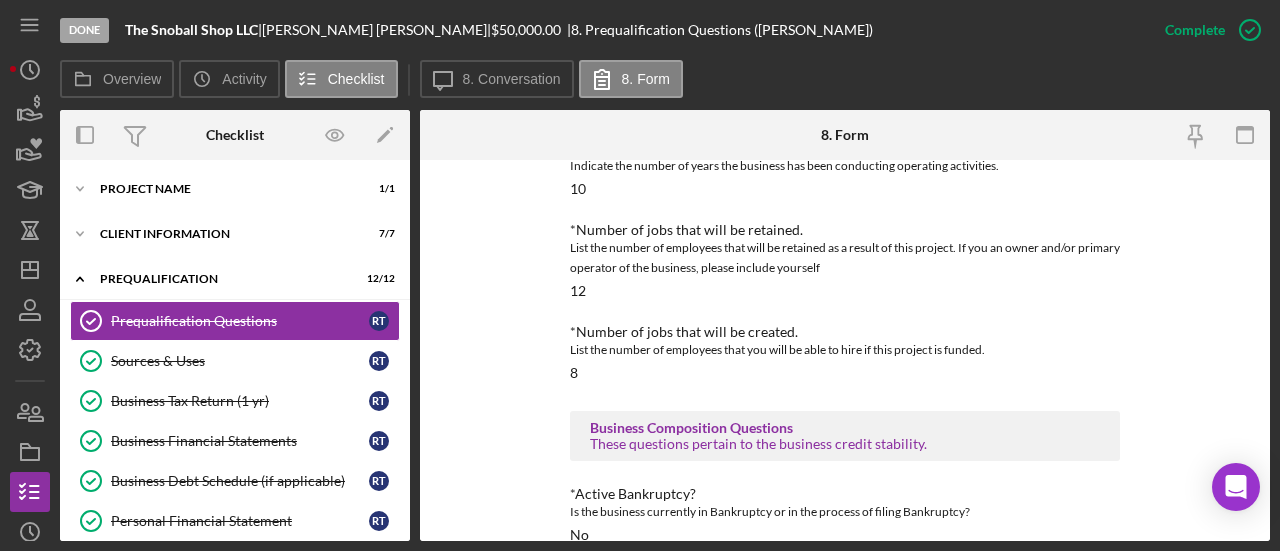scroll, scrollTop: 707, scrollLeft: 0, axis: vertical 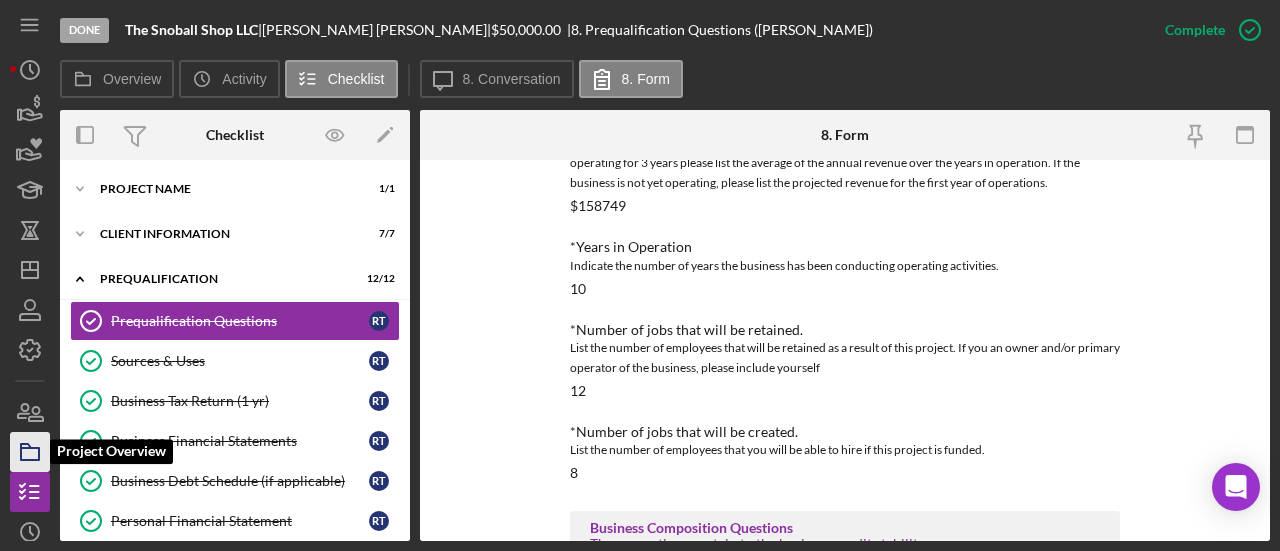 click 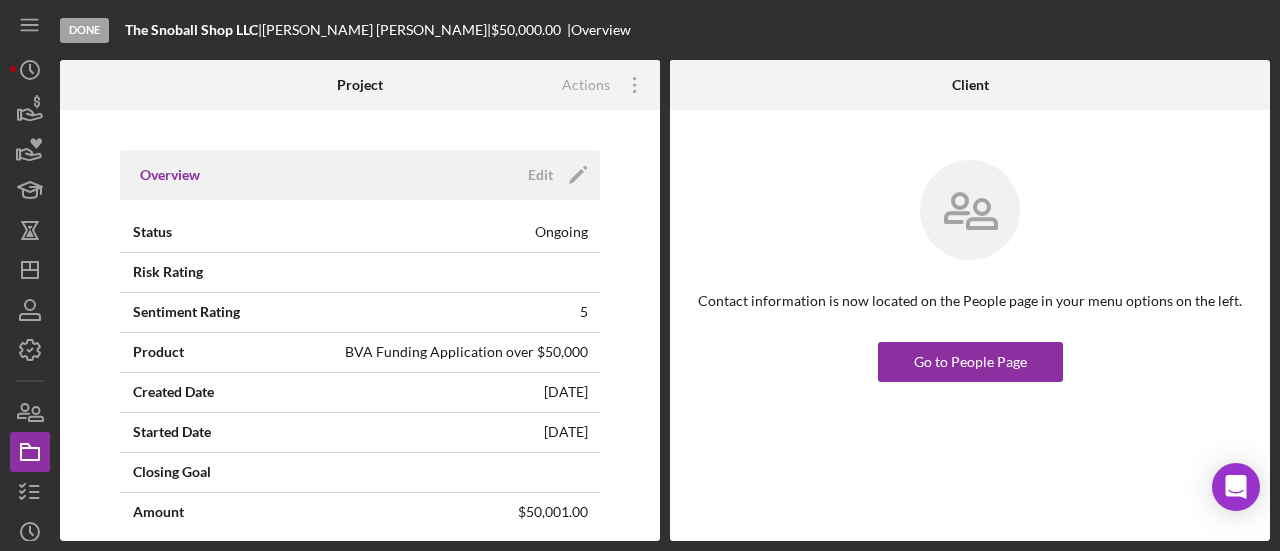 scroll, scrollTop: 100, scrollLeft: 0, axis: vertical 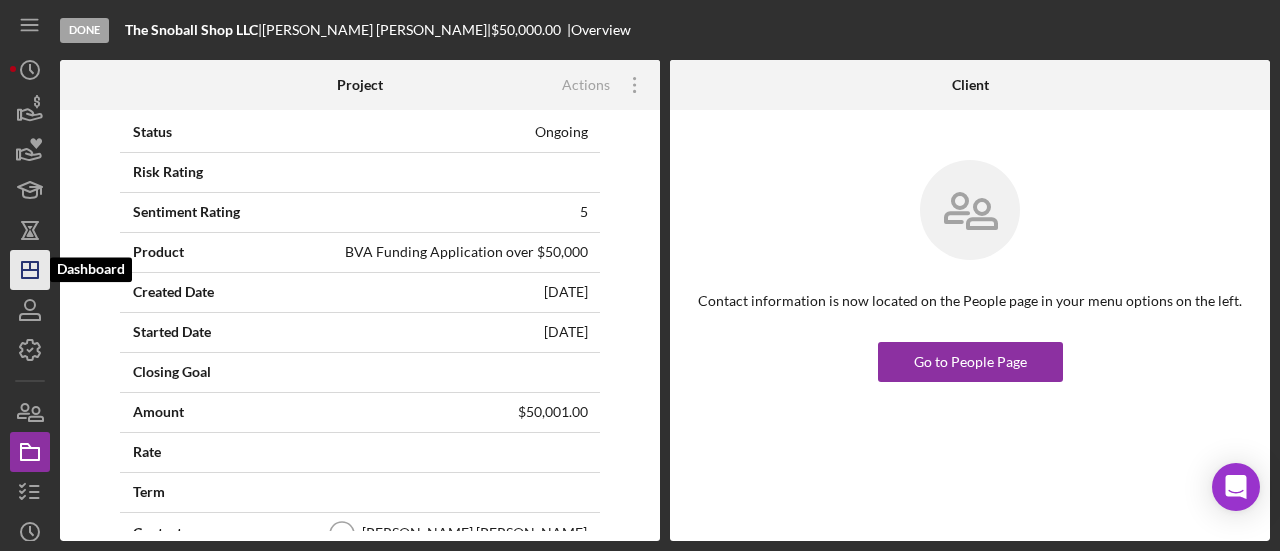 click on "Icon/Dashboard" 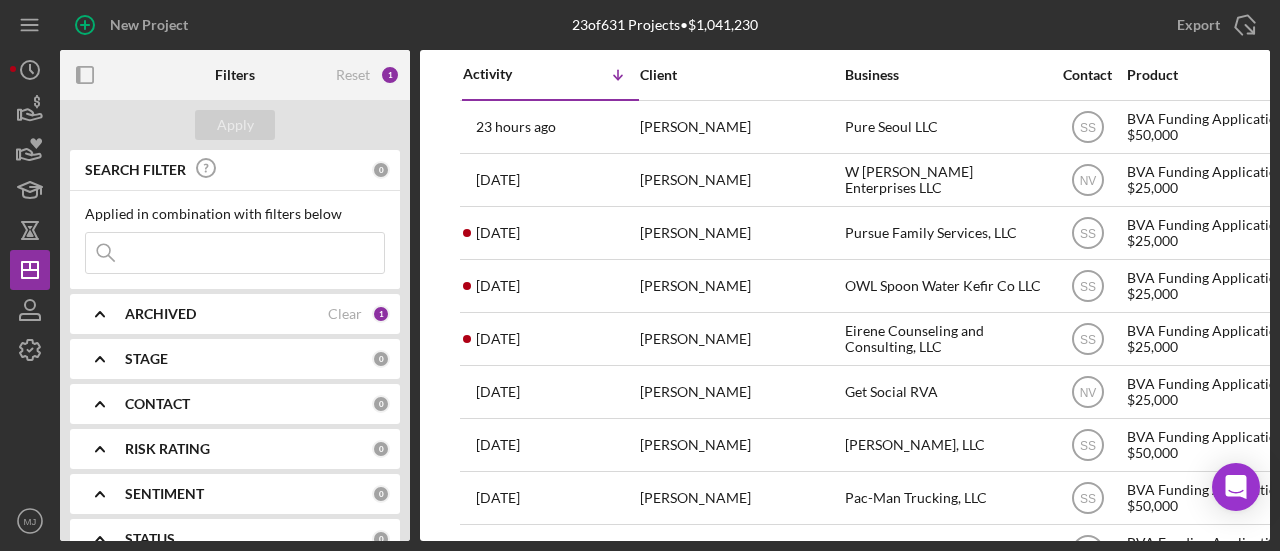click at bounding box center [235, 253] 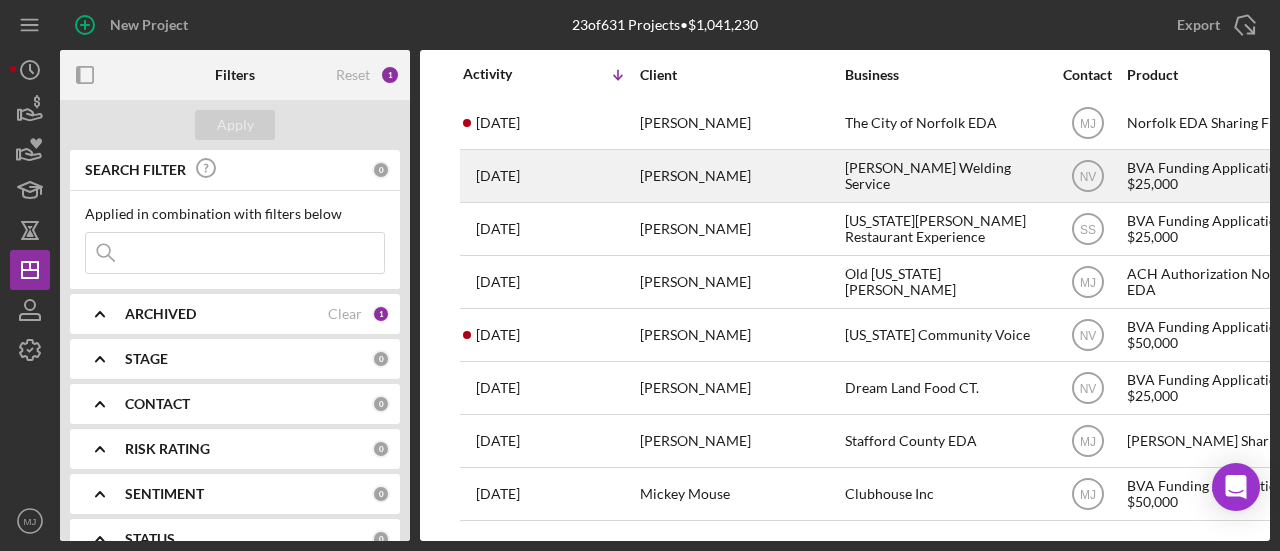 scroll, scrollTop: 806, scrollLeft: 0, axis: vertical 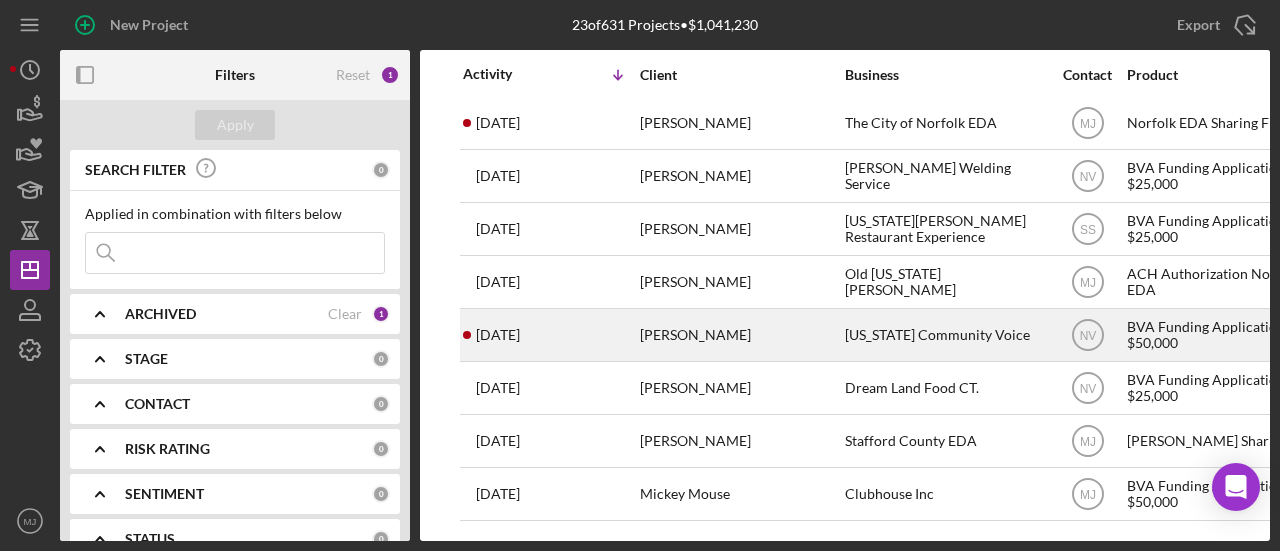 click on "Lea Whitehurst-Gibson" at bounding box center (740, 335) 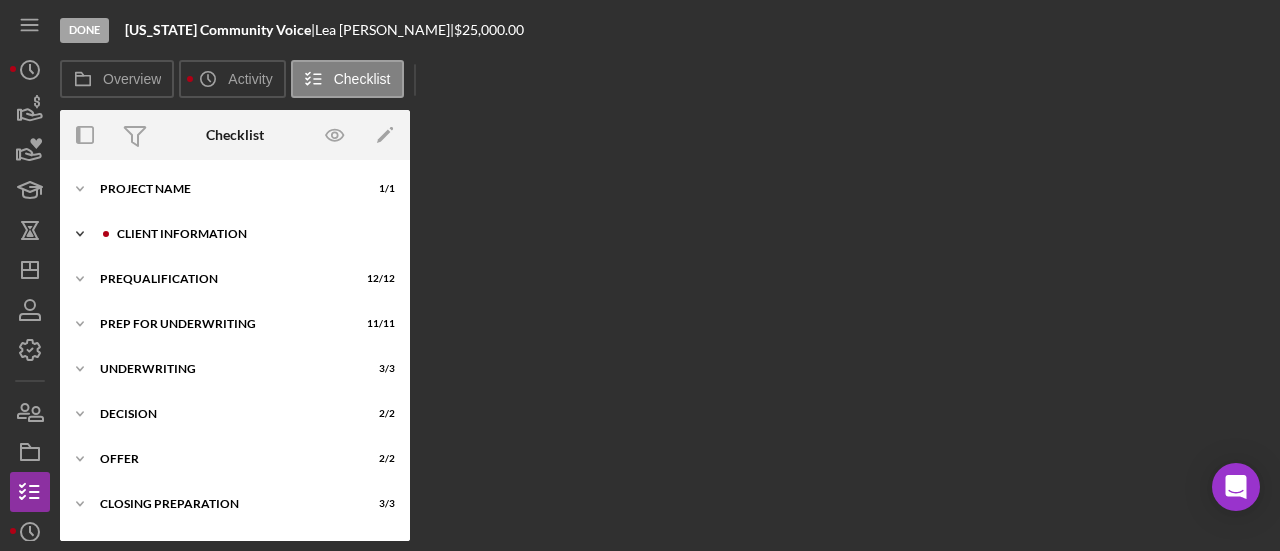 click on "Client Information" at bounding box center [251, 234] 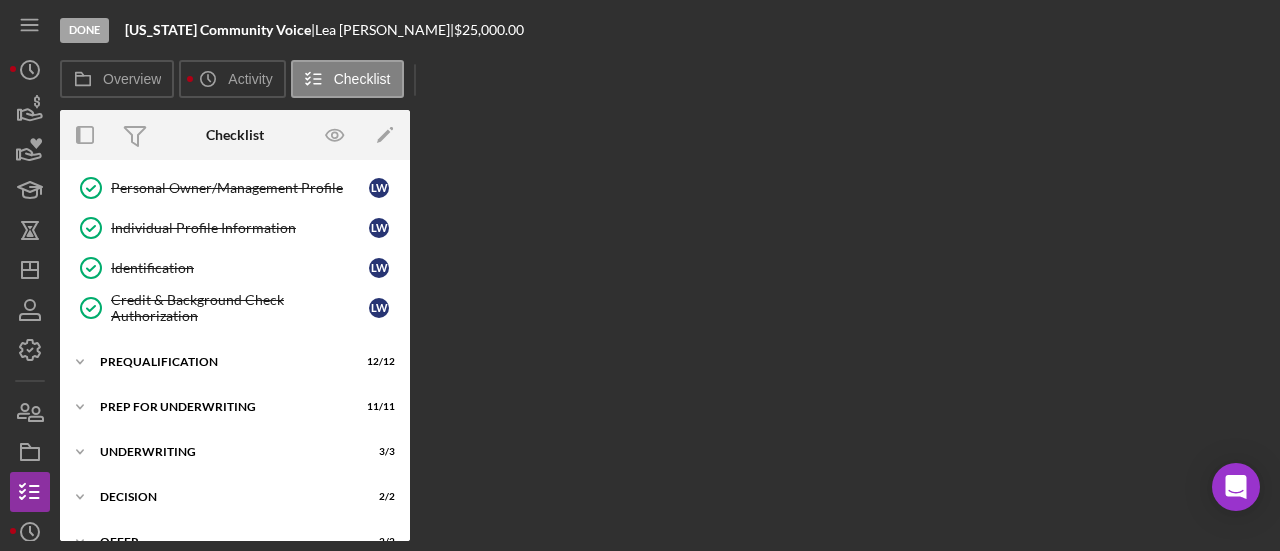scroll, scrollTop: 370, scrollLeft: 0, axis: vertical 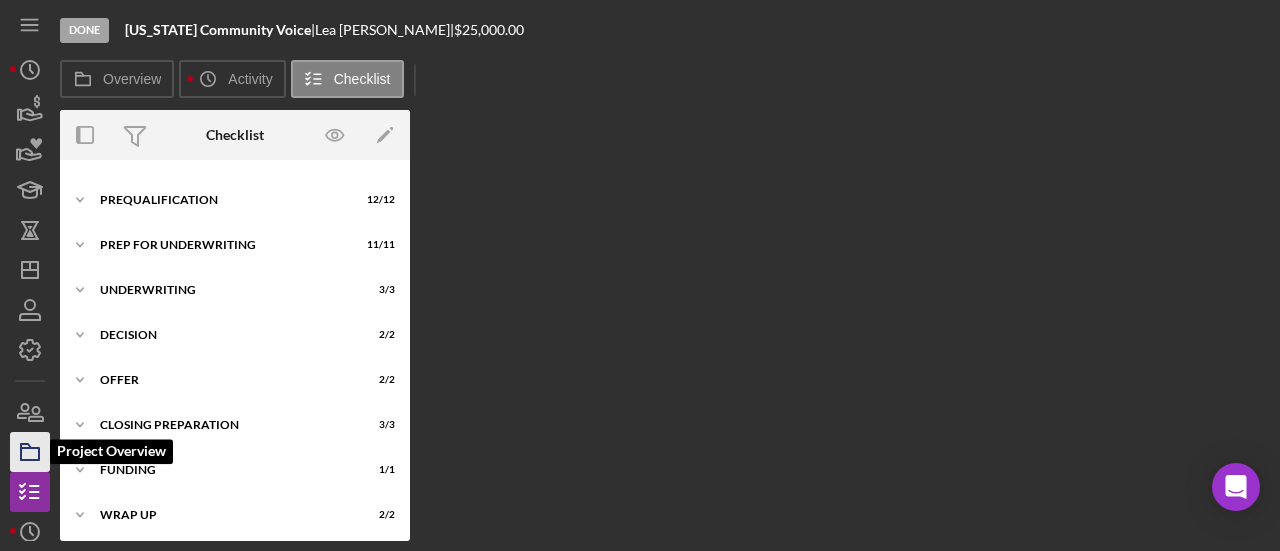 click 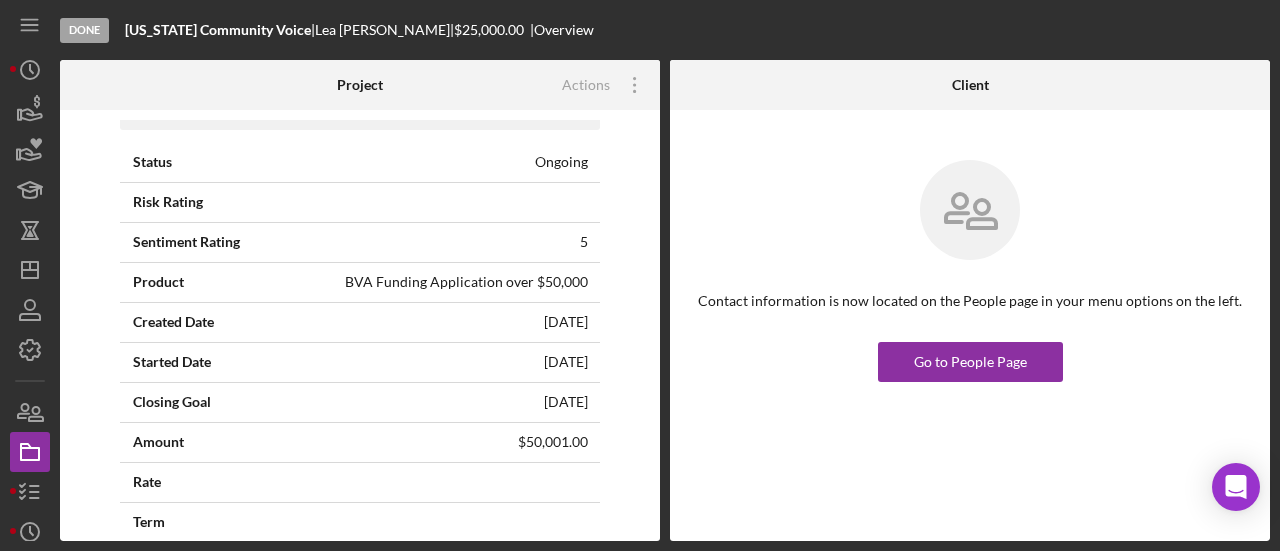 scroll, scrollTop: 100, scrollLeft: 0, axis: vertical 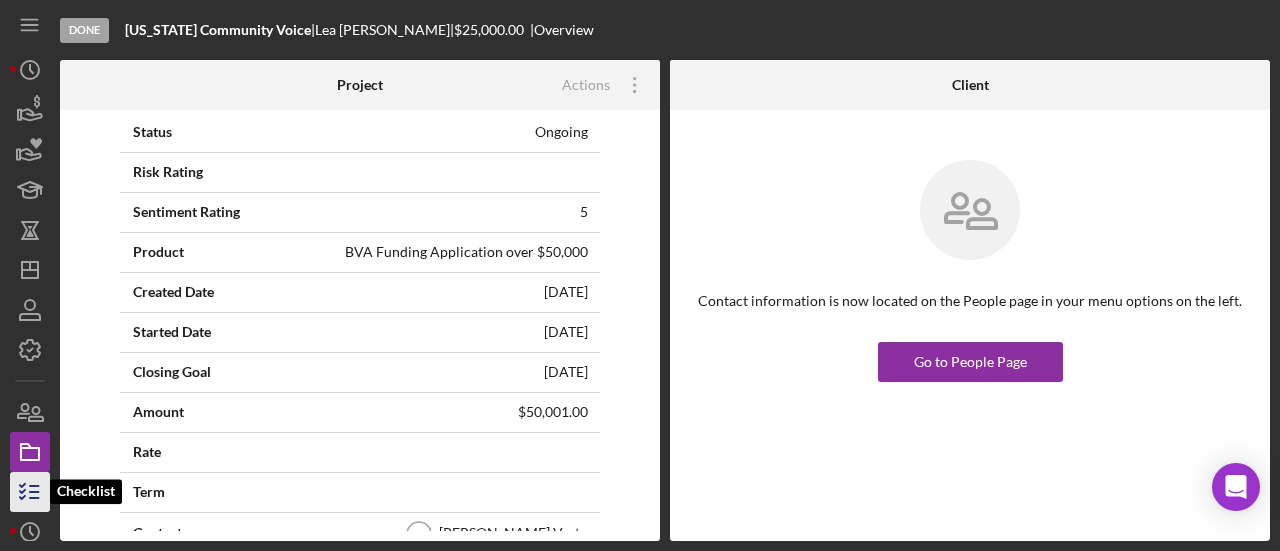 click 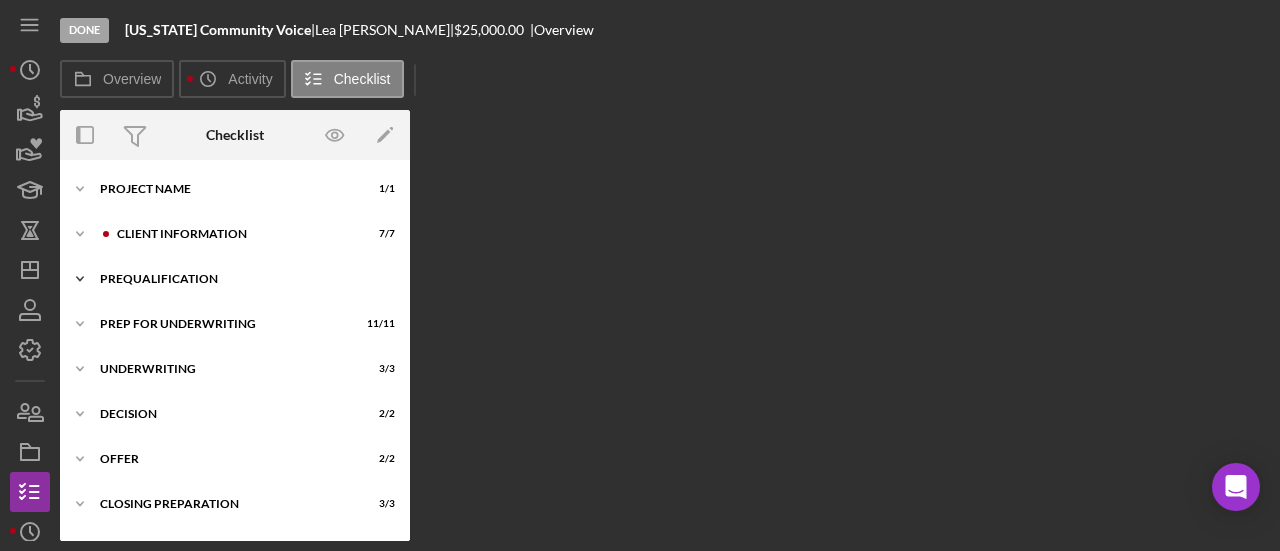 click on "Prequalification" at bounding box center [242, 279] 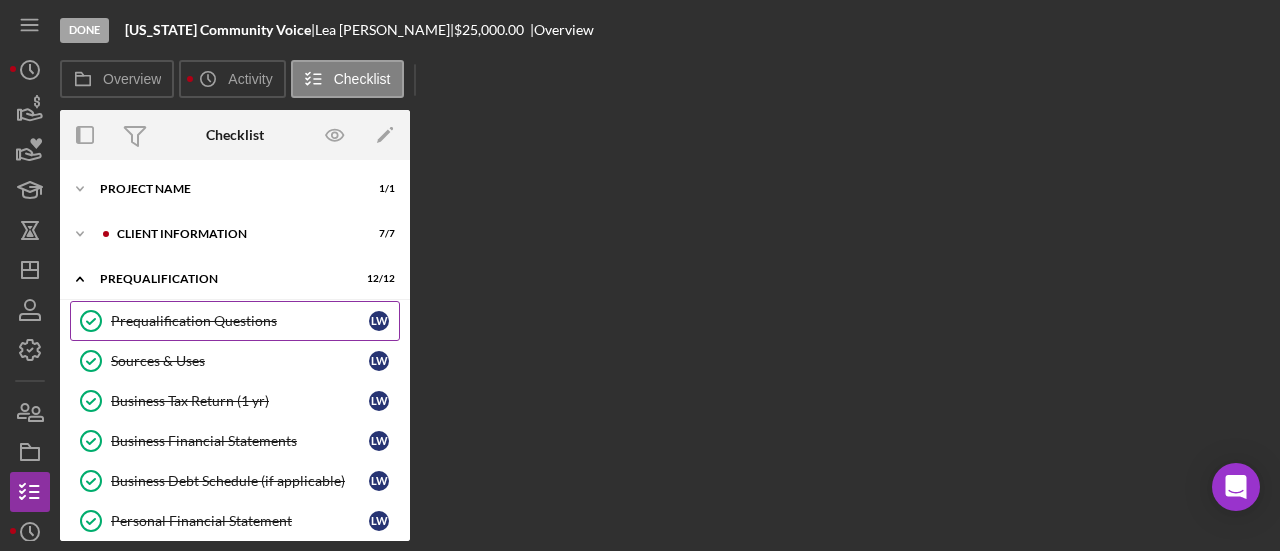 click on "Prequalification Questions" at bounding box center (240, 321) 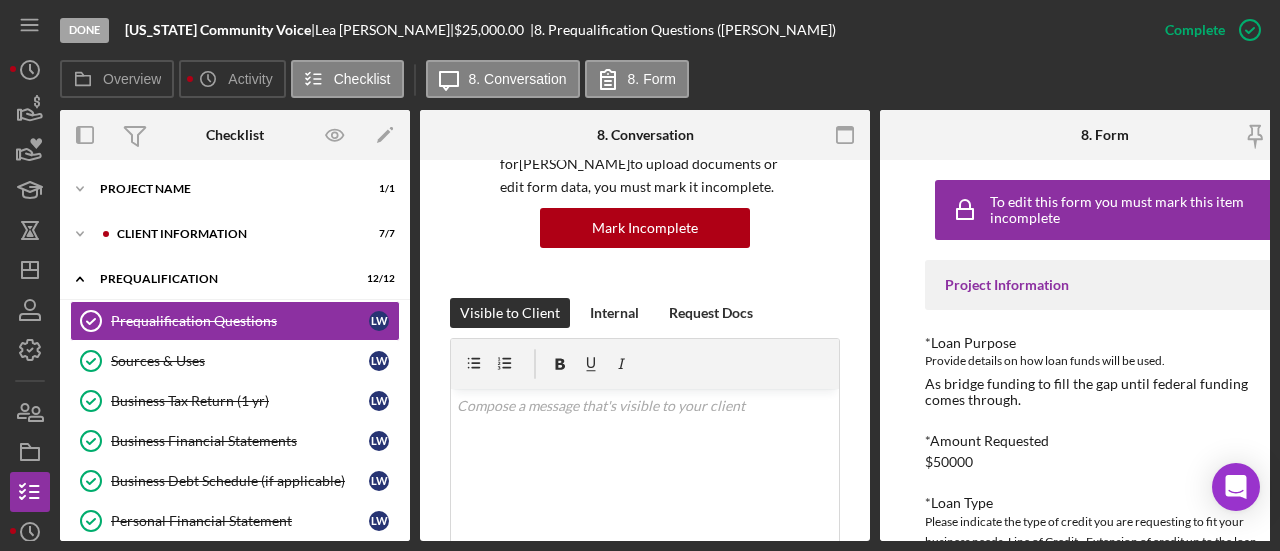 scroll, scrollTop: 300, scrollLeft: 0, axis: vertical 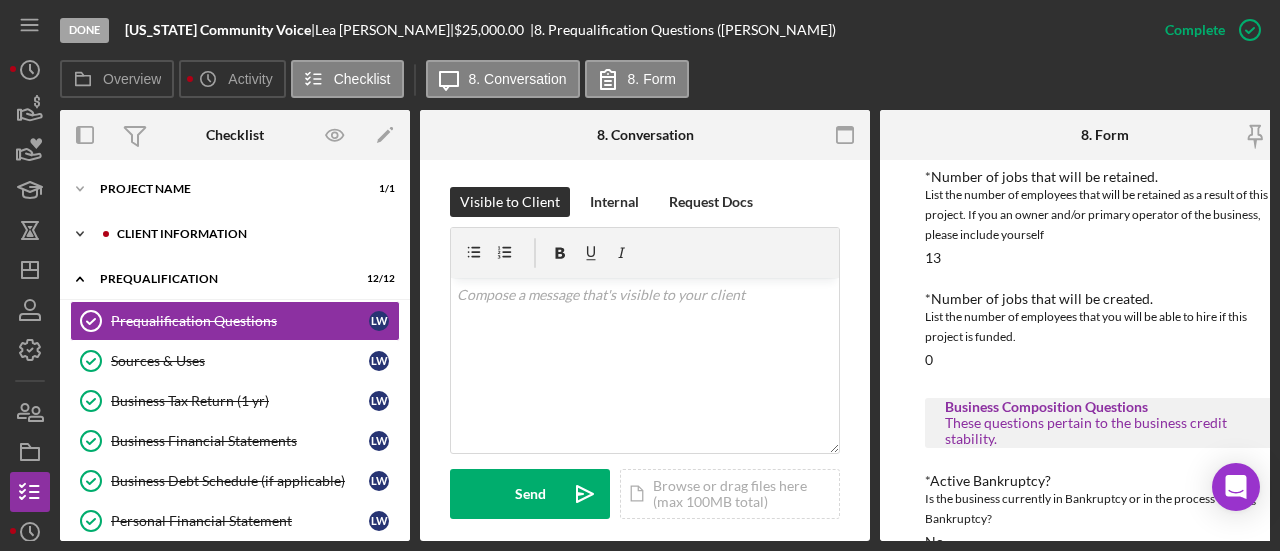 click on "Client Information" at bounding box center (251, 234) 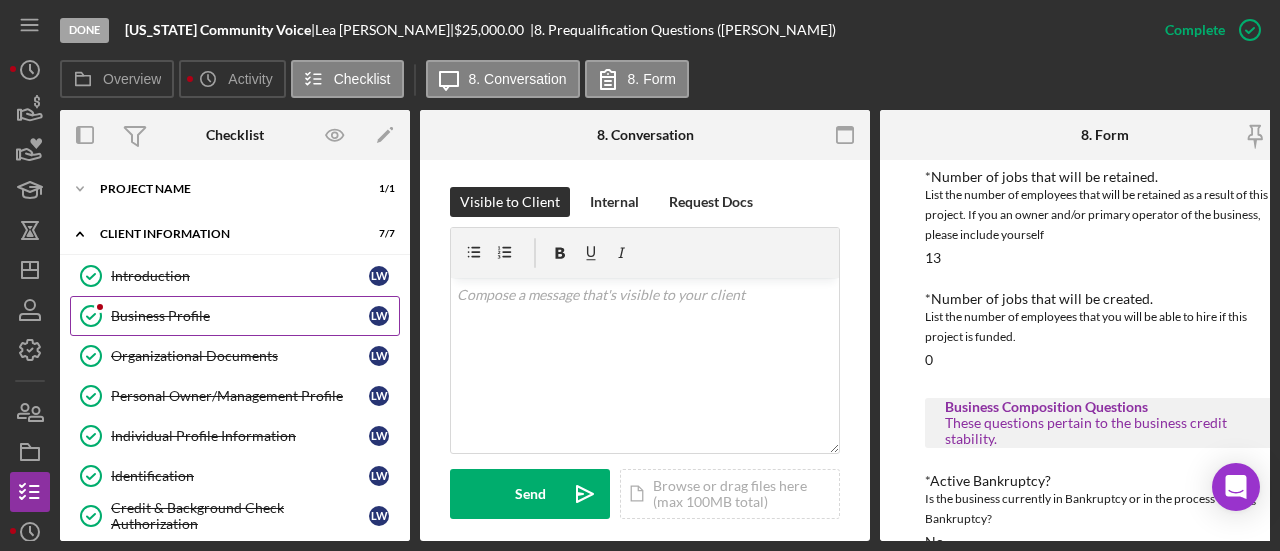 click on "Business Profile Business Profile L W" at bounding box center [235, 316] 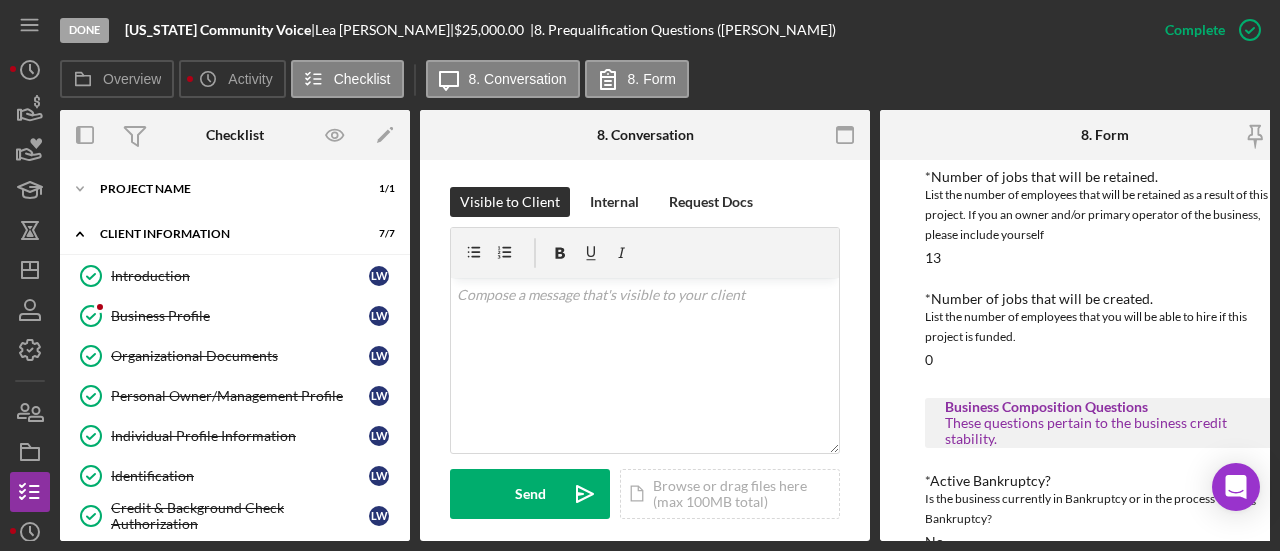 scroll, scrollTop: 0, scrollLeft: 0, axis: both 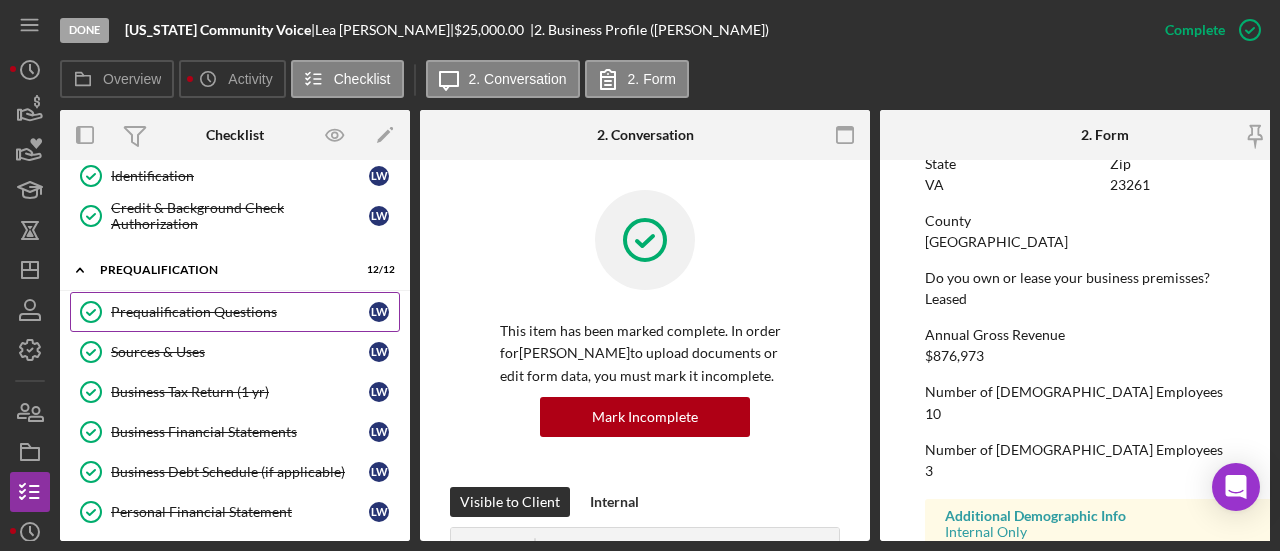 drag, startPoint x: 166, startPoint y: 303, endPoint x: 204, endPoint y: 303, distance: 38 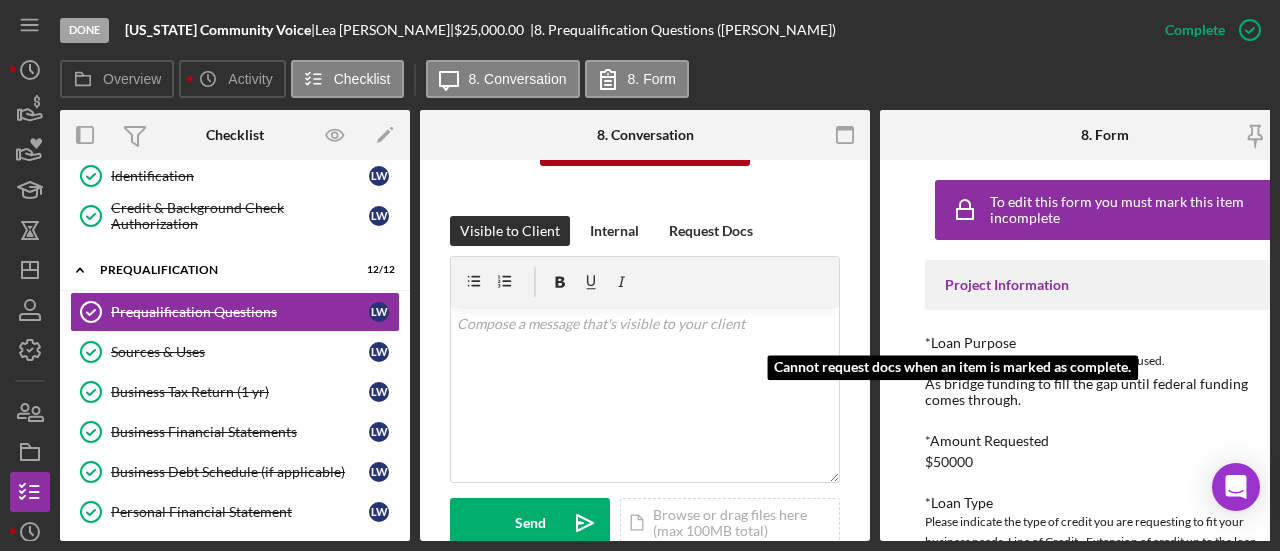 scroll, scrollTop: 400, scrollLeft: 0, axis: vertical 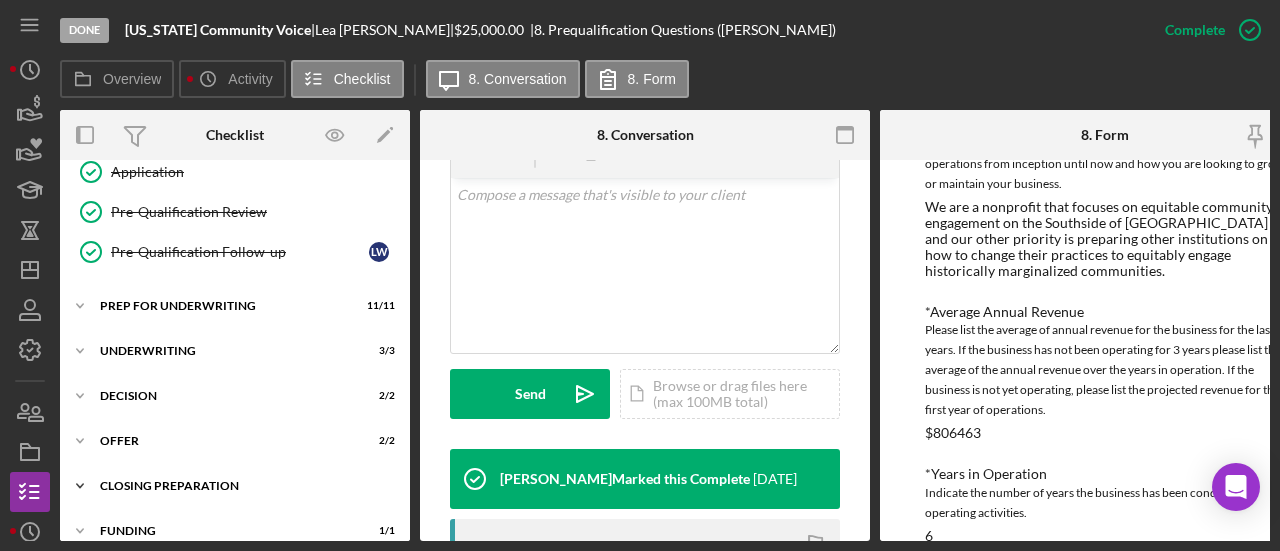 click on "Closing Preparation" at bounding box center [242, 486] 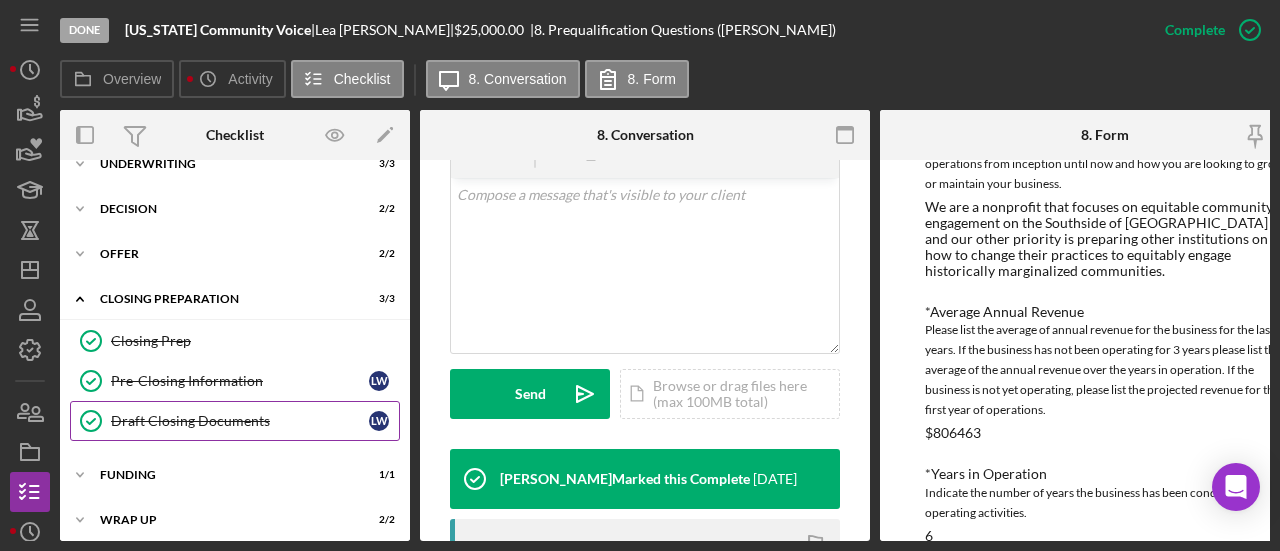 click on "Draft Closing Documents" at bounding box center (240, 421) 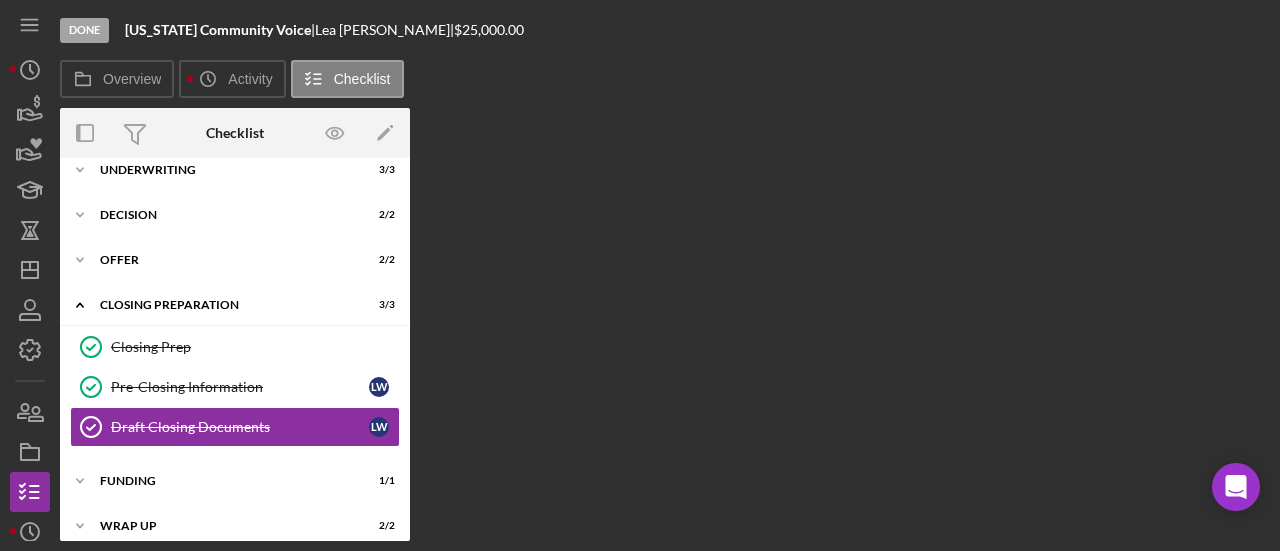 scroll, scrollTop: 981, scrollLeft: 0, axis: vertical 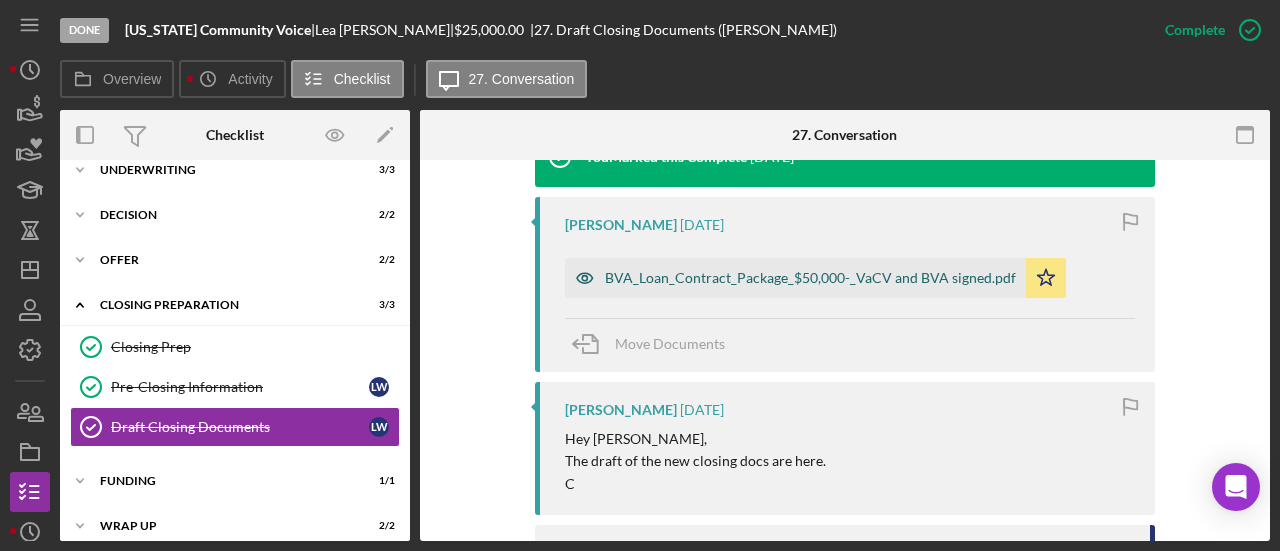 click on "BVA_Loan_Contract_Package_$50,000-_VaCV and BVA signed.pdf" at bounding box center [795, 278] 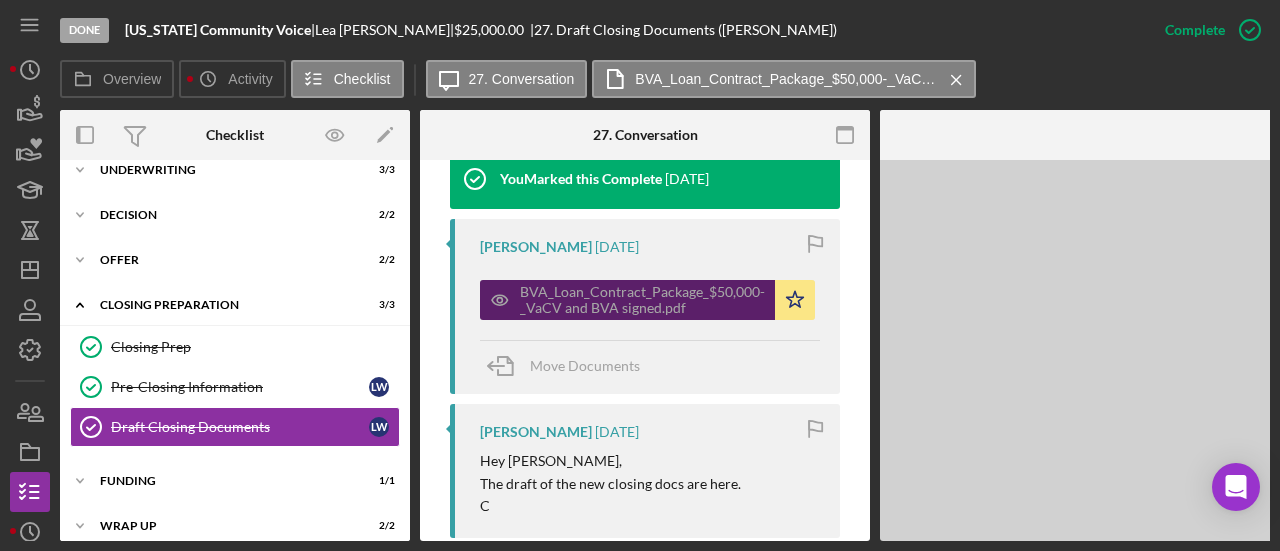 scroll, scrollTop: 744, scrollLeft: 0, axis: vertical 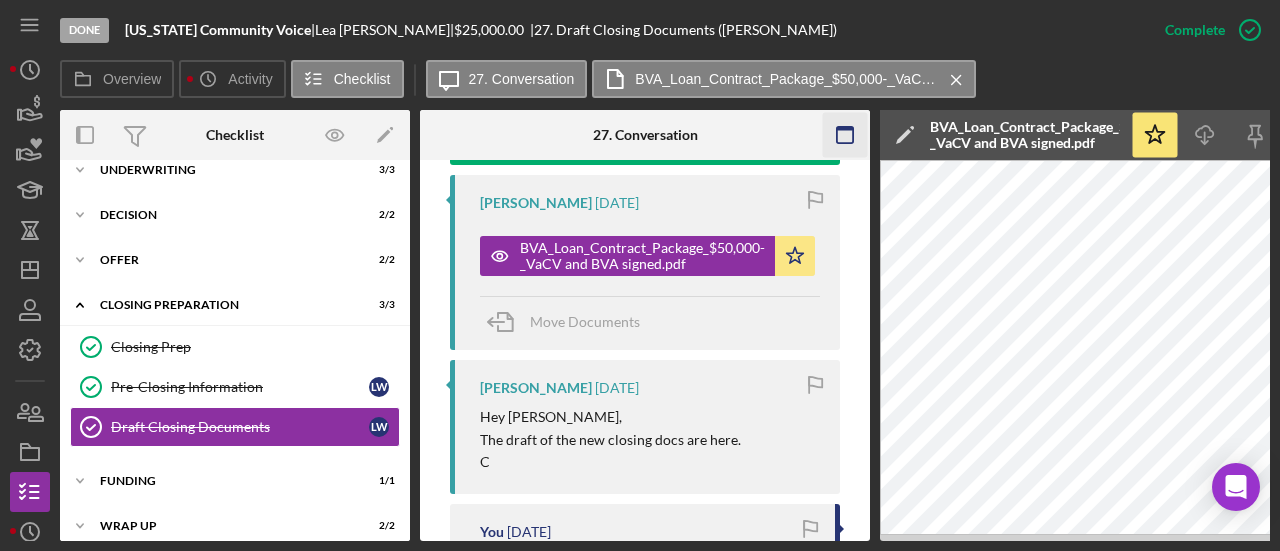 click 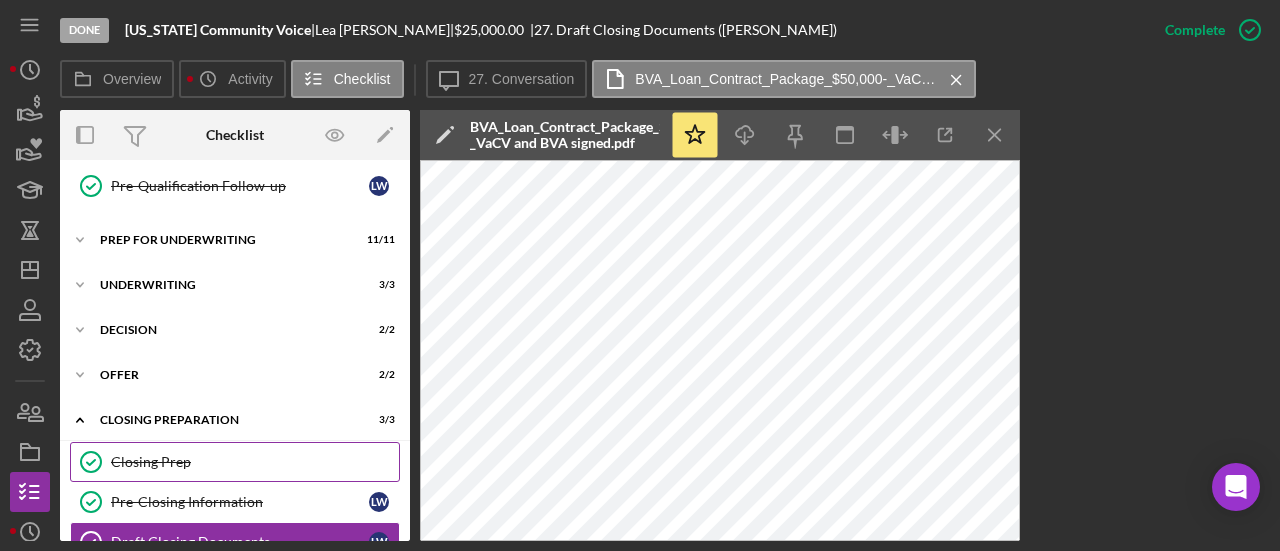 scroll, scrollTop: 781, scrollLeft: 0, axis: vertical 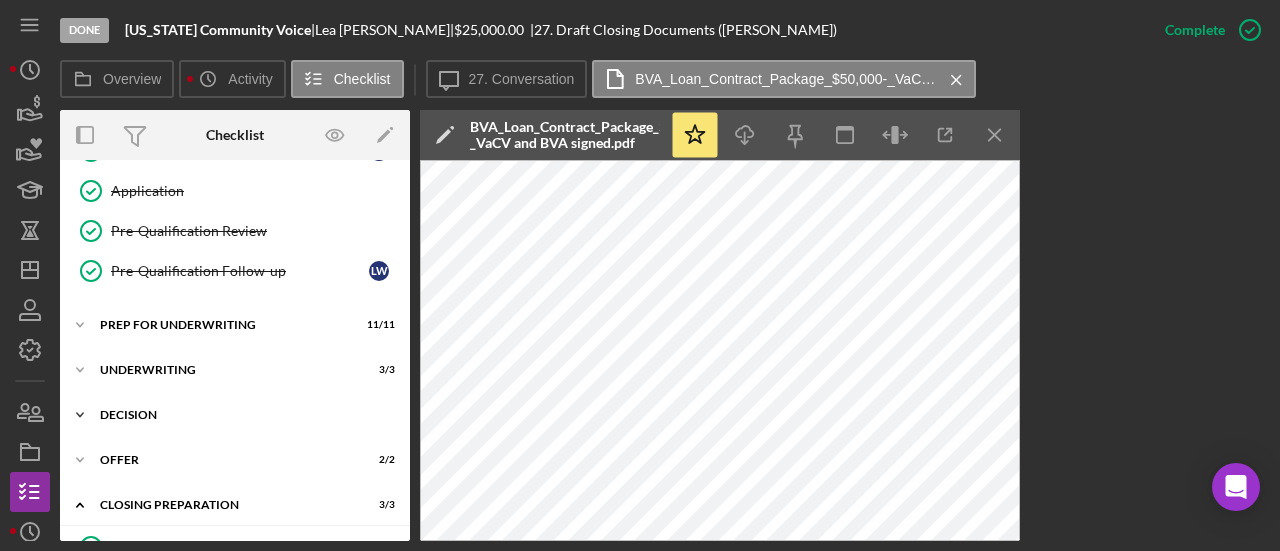 click on "Icon/Expander Decision 2 / 2" at bounding box center [235, 415] 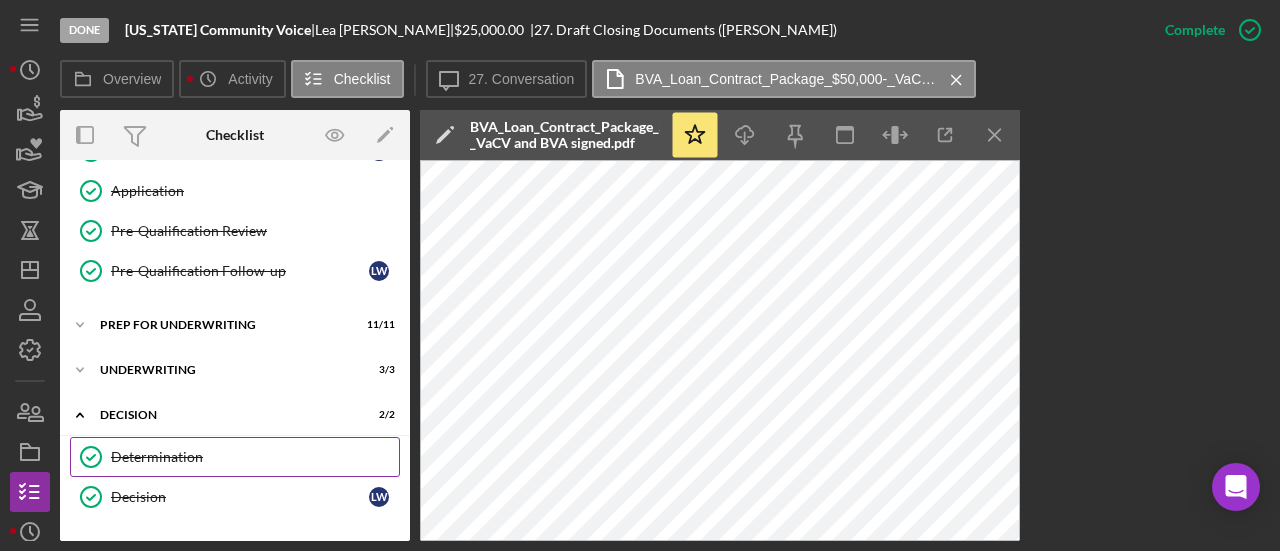 click on "Determination Determination" at bounding box center [235, 457] 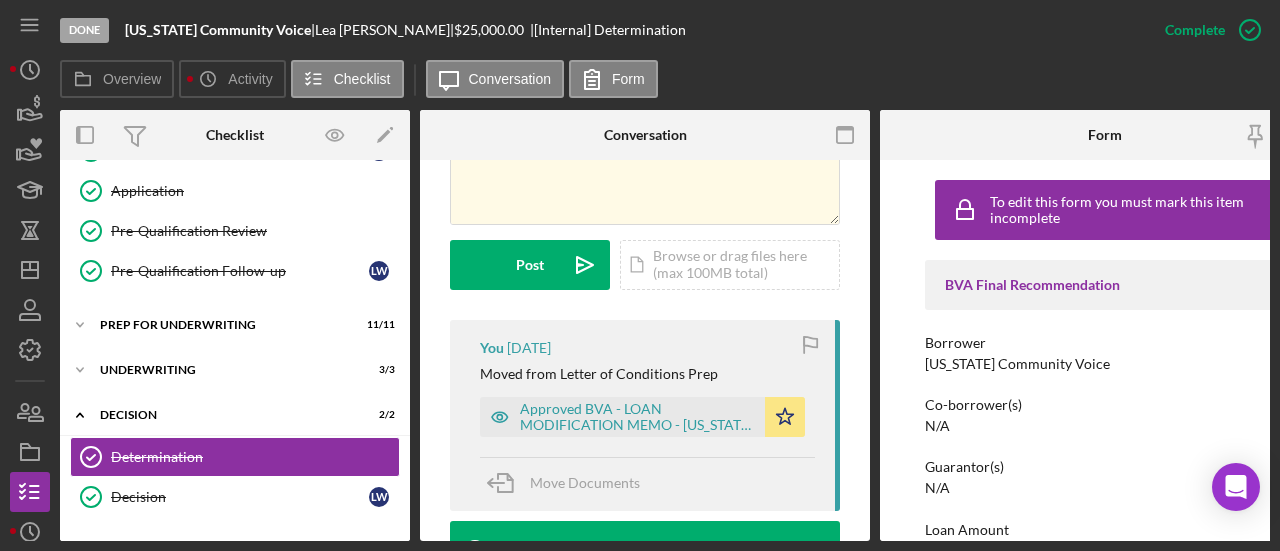 scroll, scrollTop: 600, scrollLeft: 0, axis: vertical 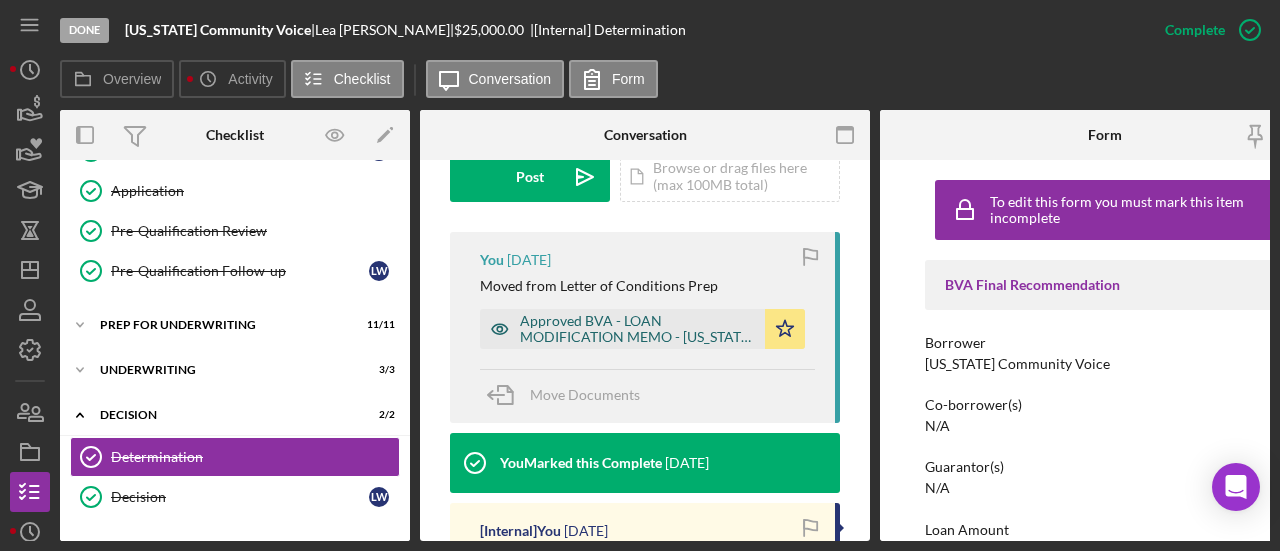 click on "Approved BVA - LOAN MODIFICATION MEMO - [US_STATE] Community Voice - [DATE].pdf" at bounding box center [637, 329] 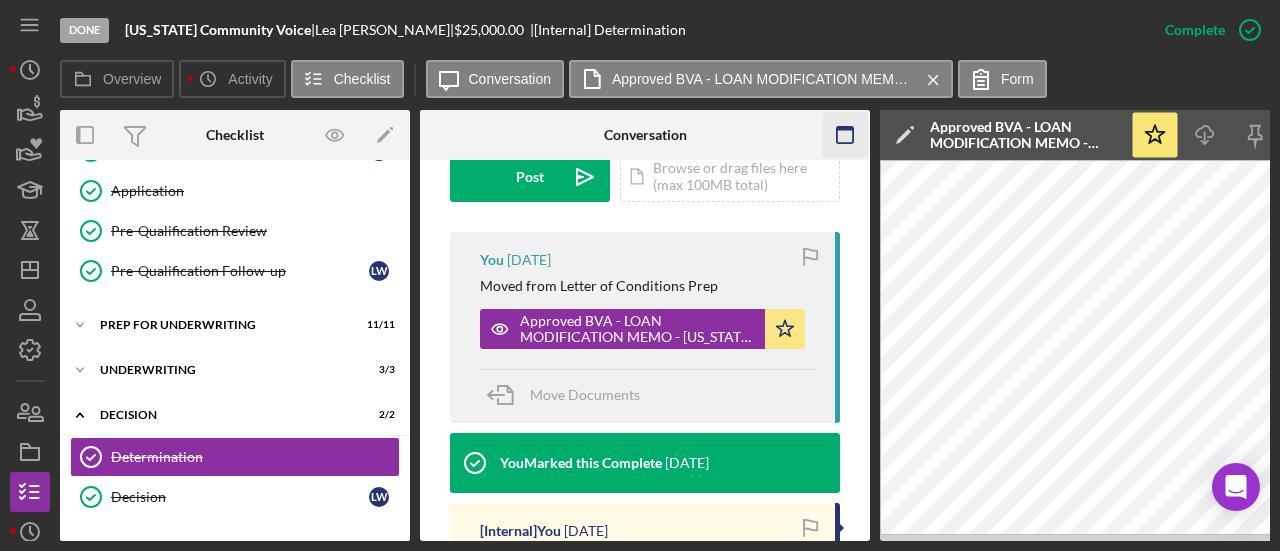click 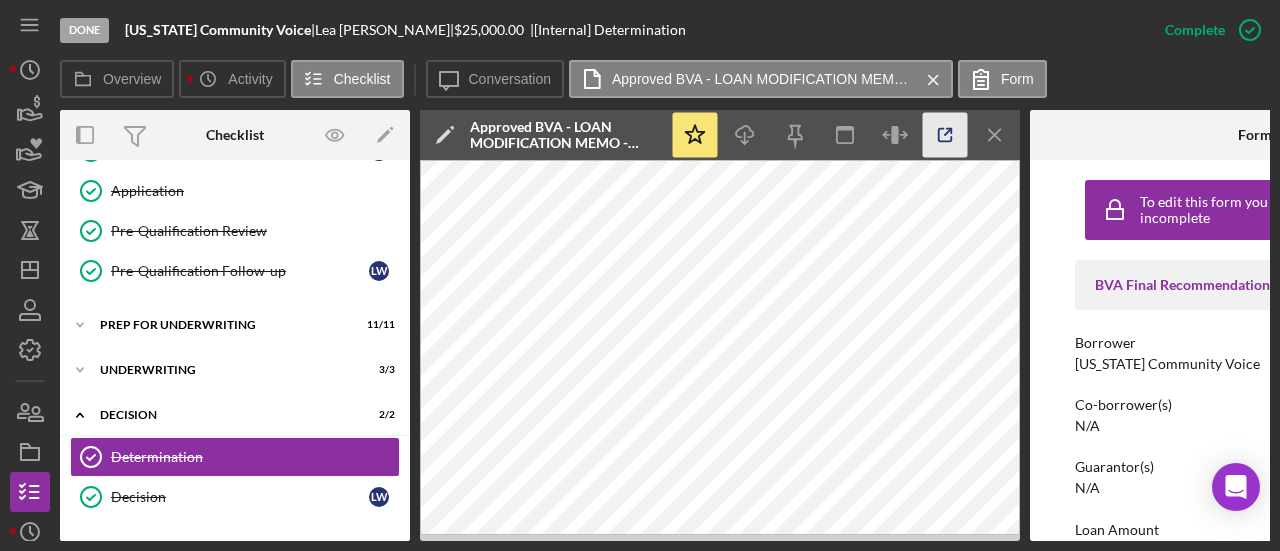 click 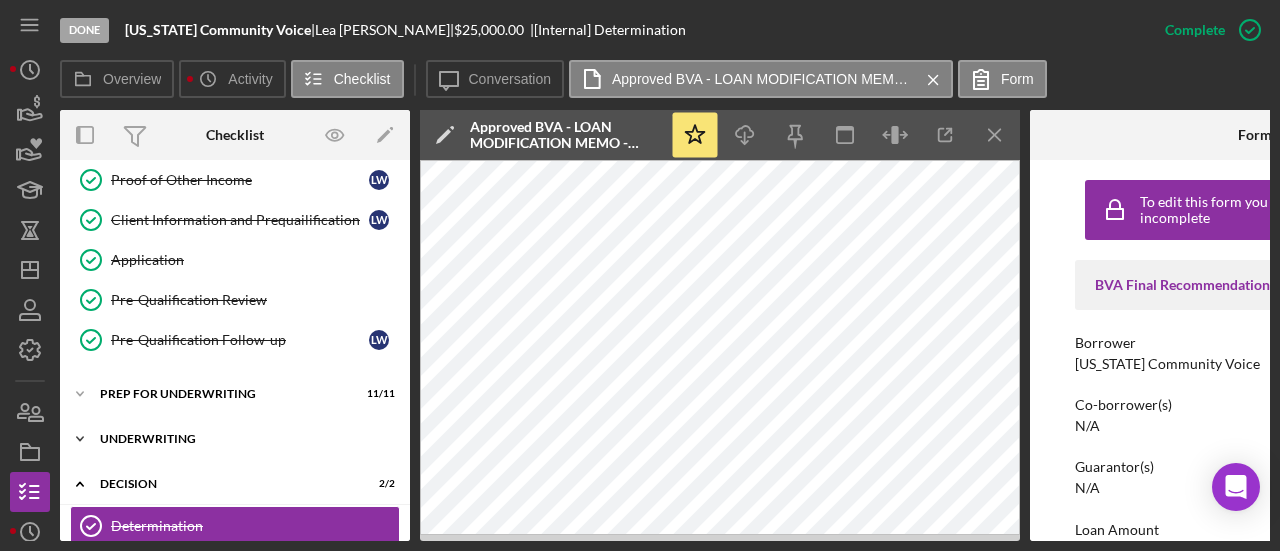 scroll, scrollTop: 681, scrollLeft: 0, axis: vertical 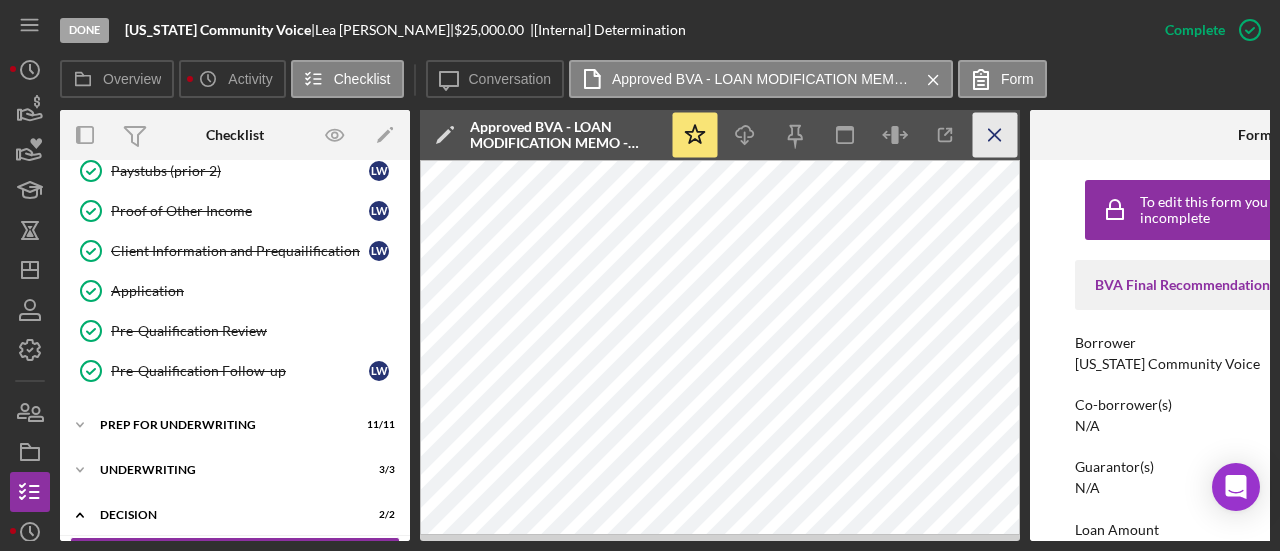 click 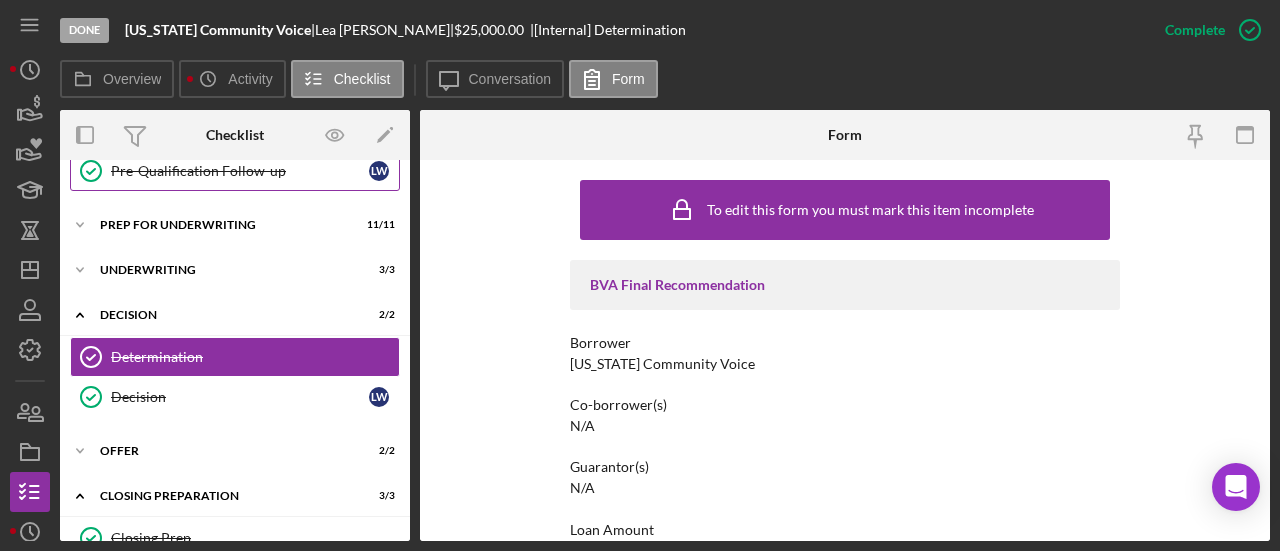scroll, scrollTop: 1070, scrollLeft: 0, axis: vertical 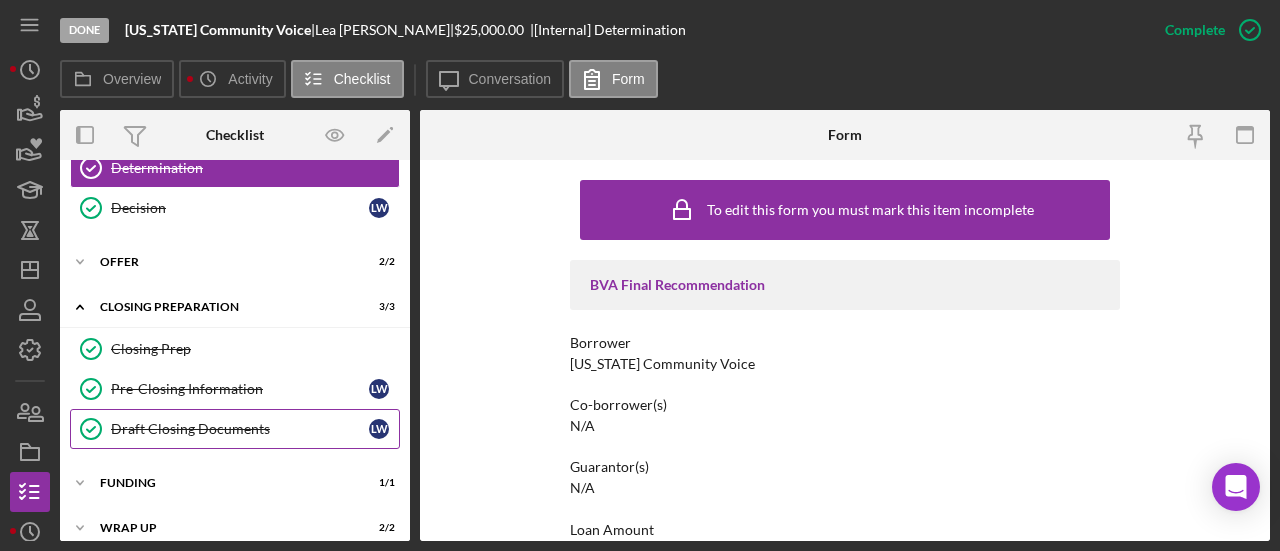 click on "Draft Closing Documents Draft Closing Documents L W" at bounding box center (235, 429) 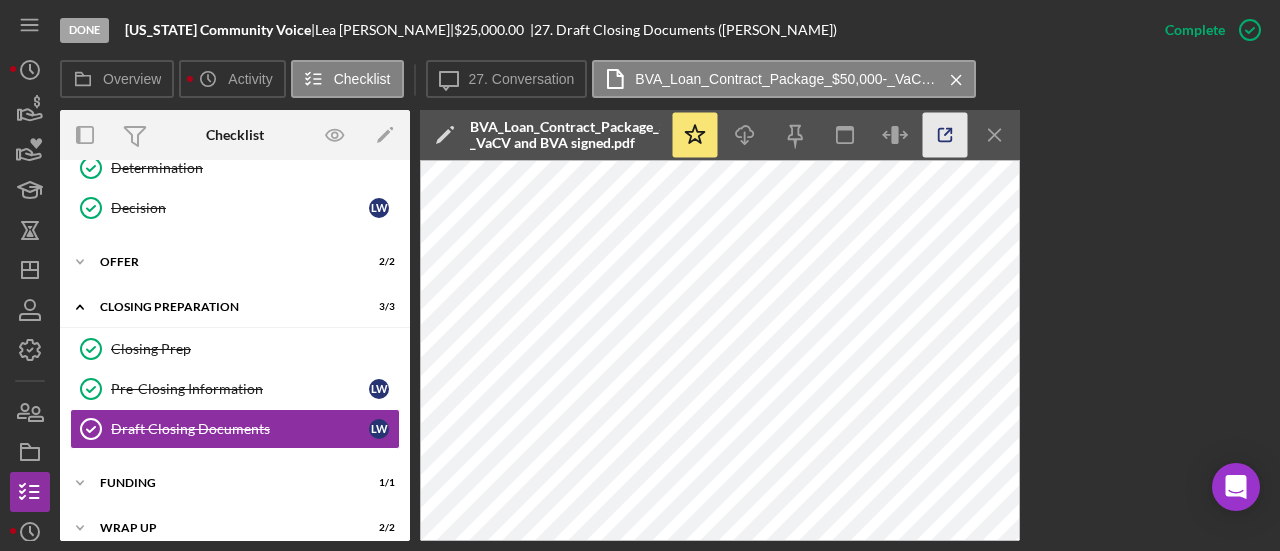 click 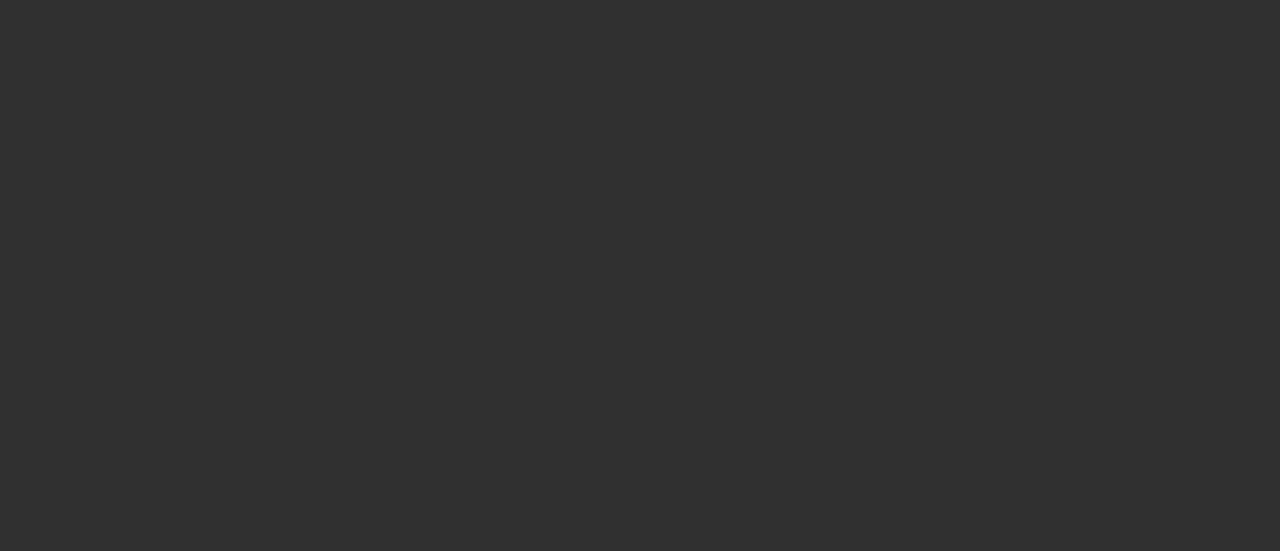 scroll, scrollTop: 0, scrollLeft: 0, axis: both 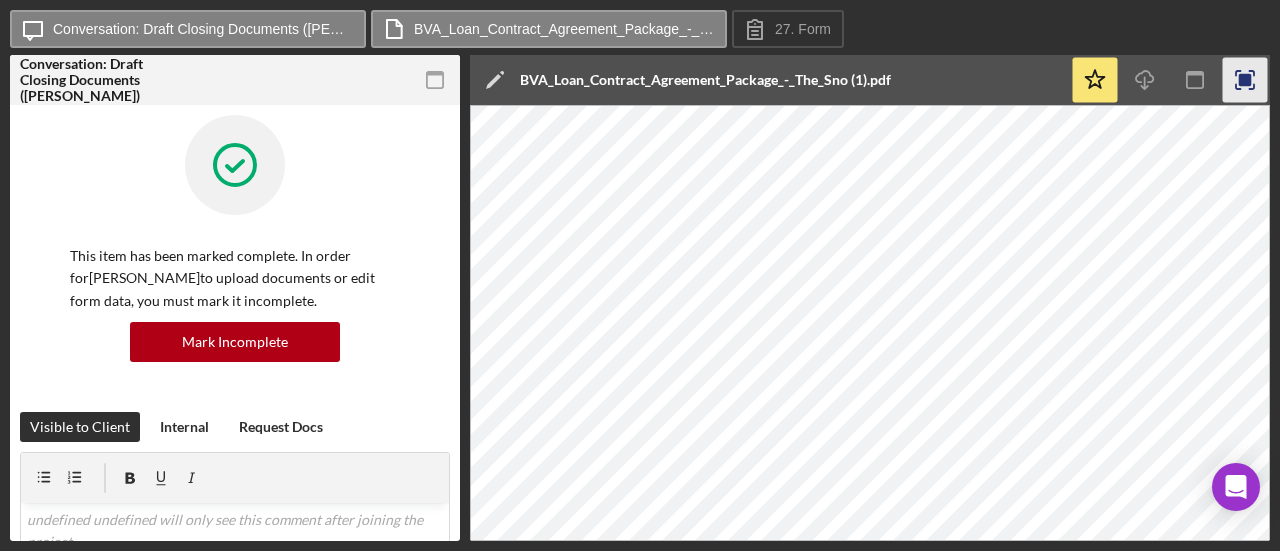 click 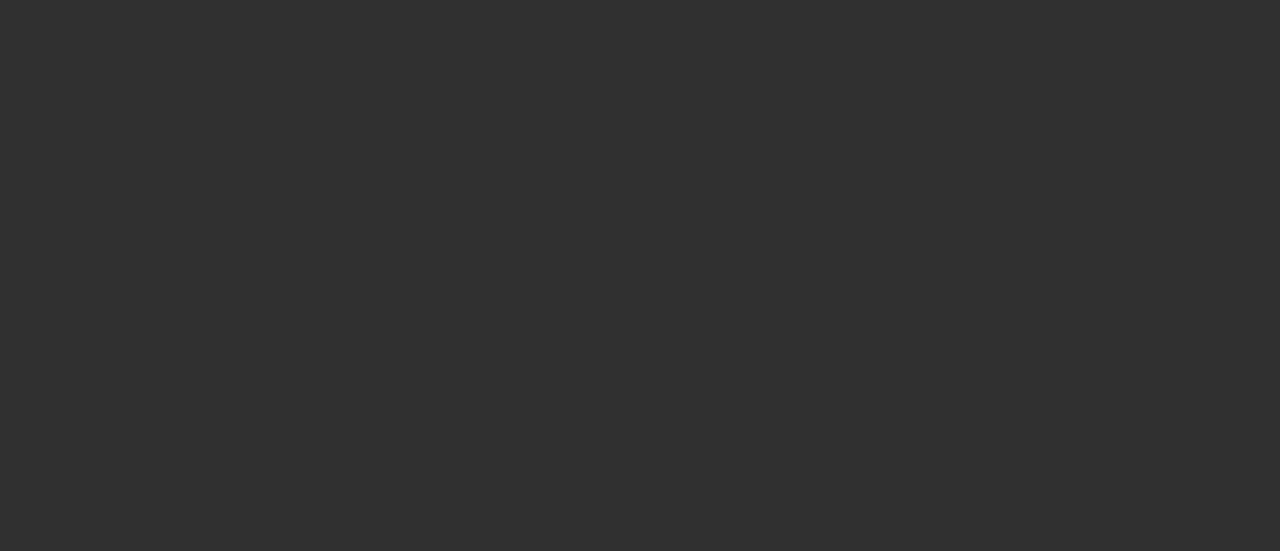 scroll, scrollTop: 0, scrollLeft: 0, axis: both 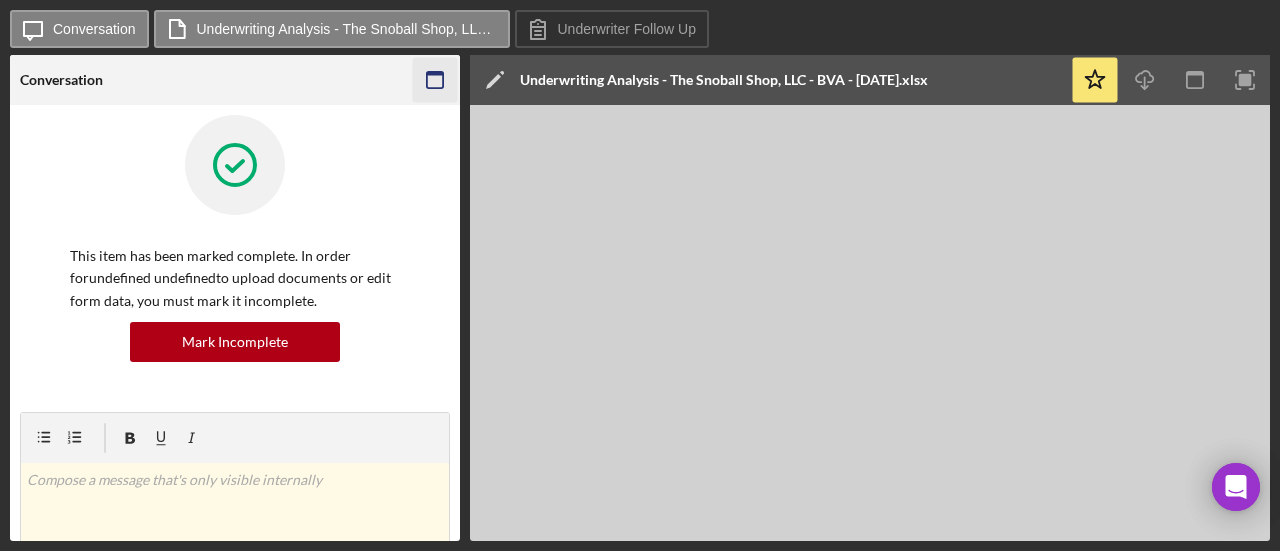 click 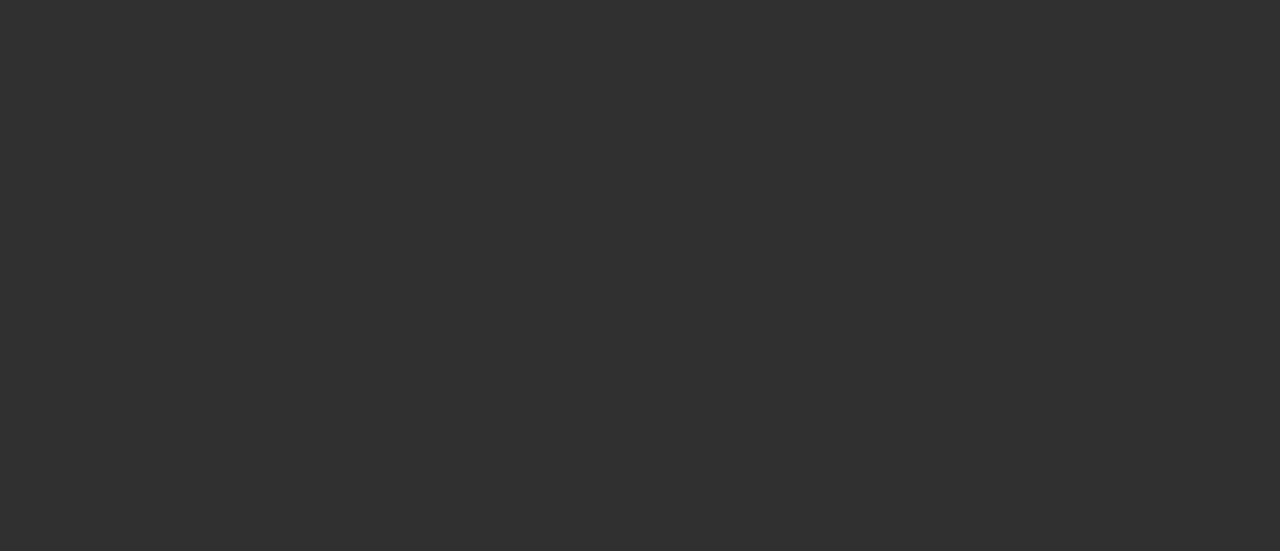 scroll, scrollTop: 0, scrollLeft: 0, axis: both 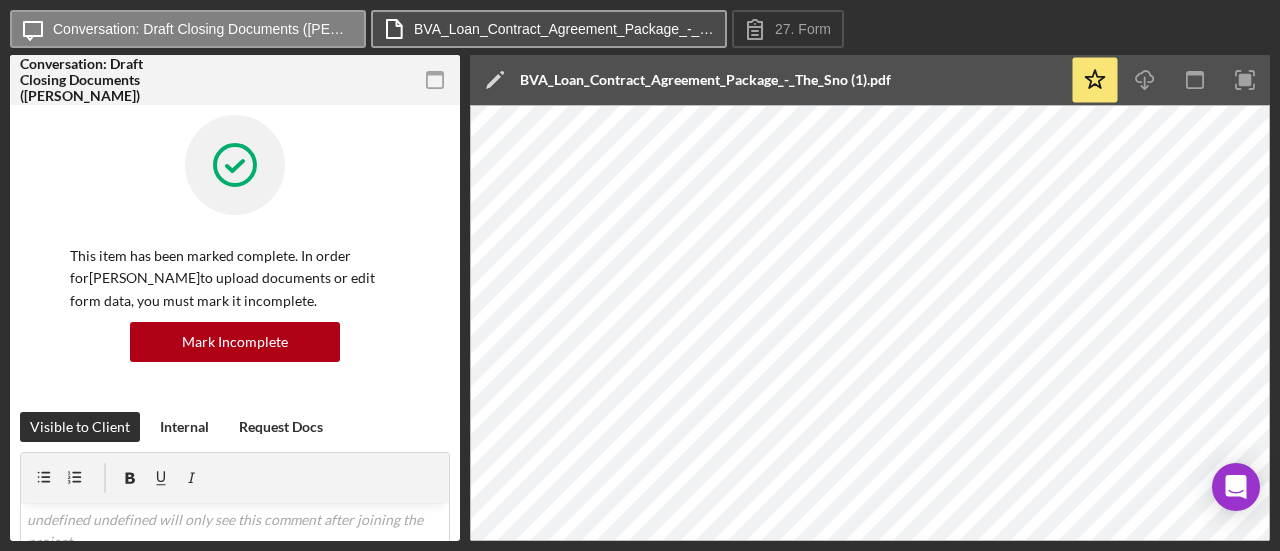 click on "BVA_Loan_Contract_Agreement_Package_-_The_Sno (1).pdf" at bounding box center [564, 29] 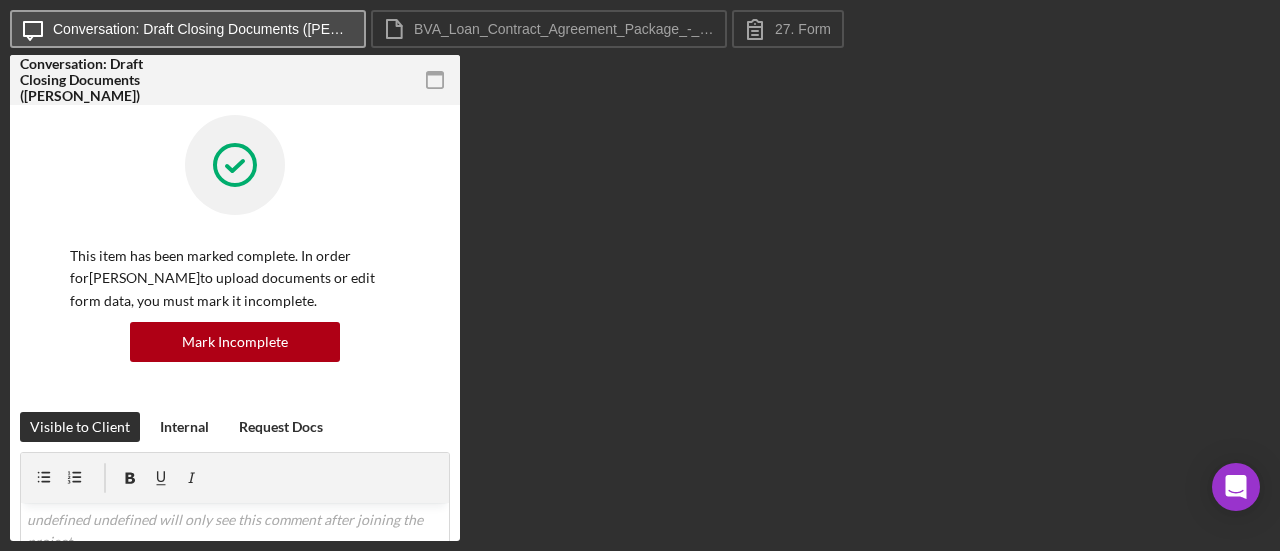 click on "Conversation: Draft Closing Documents ([PERSON_NAME])" at bounding box center (203, 29) 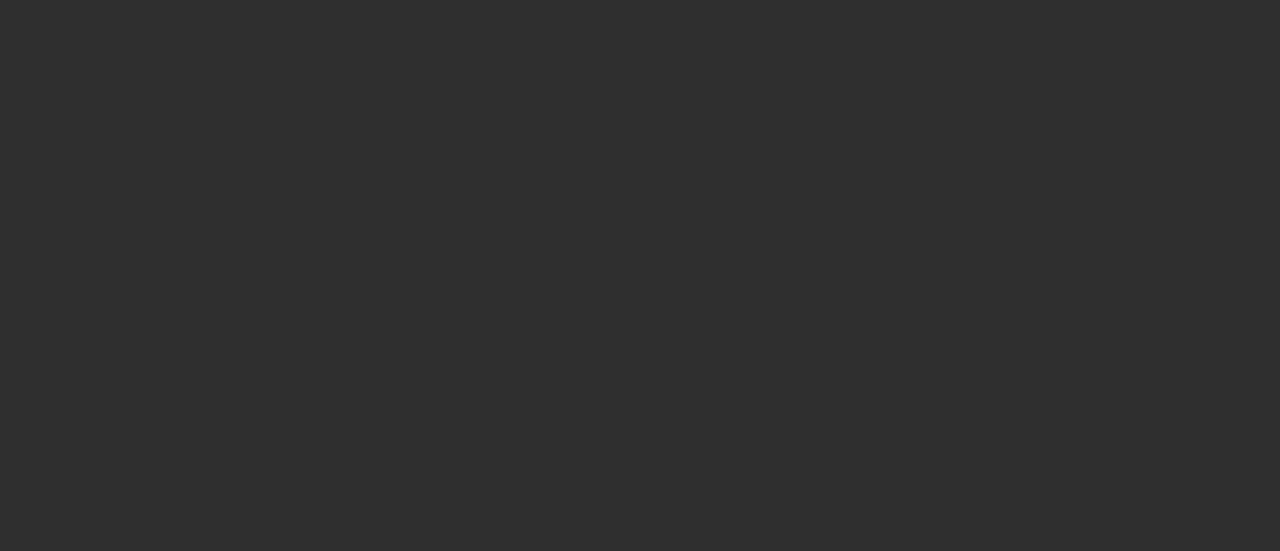 scroll, scrollTop: 0, scrollLeft: 0, axis: both 